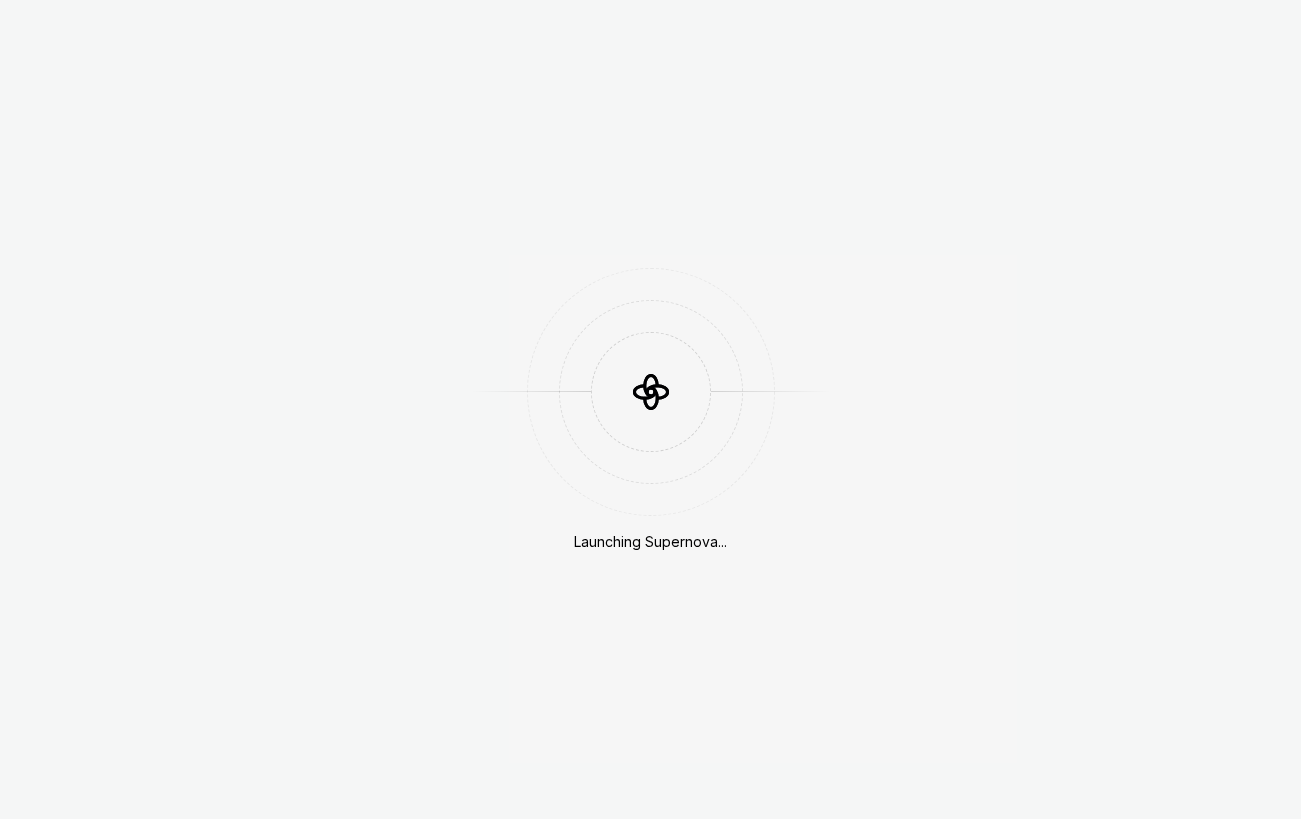scroll, scrollTop: 0, scrollLeft: 0, axis: both 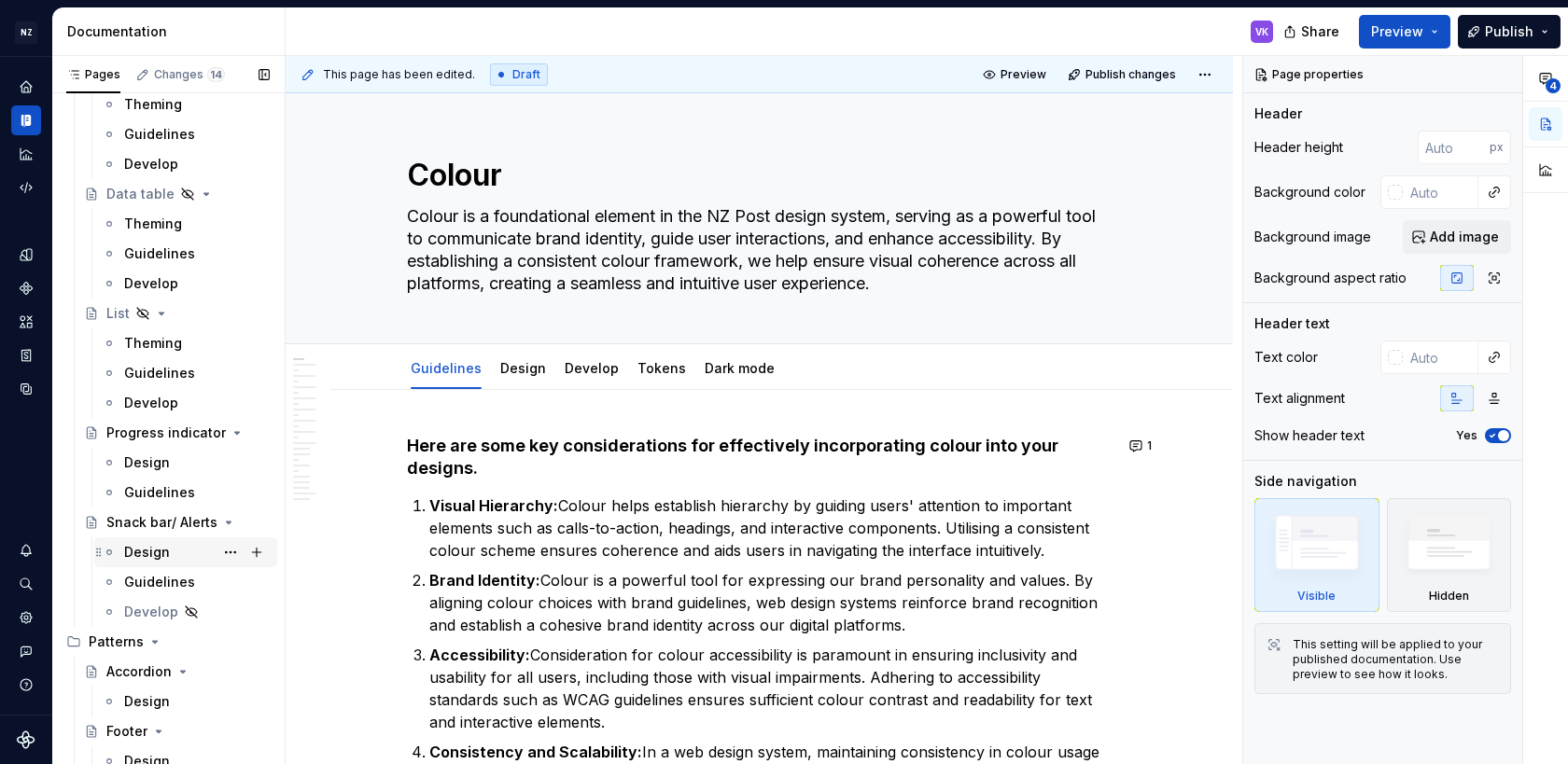 click on "Design" at bounding box center (147, 552) 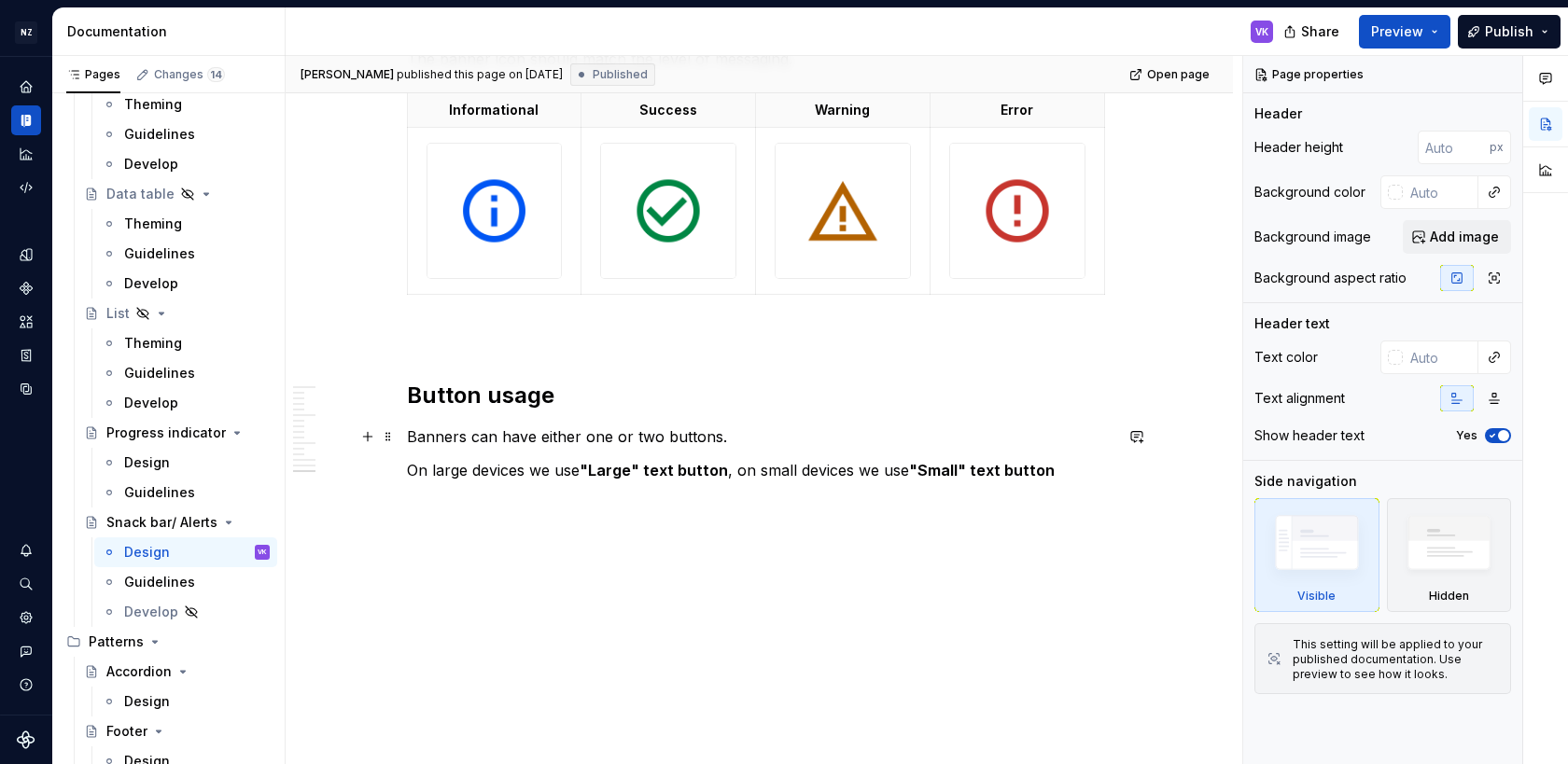scroll, scrollTop: 3320, scrollLeft: 0, axis: vertical 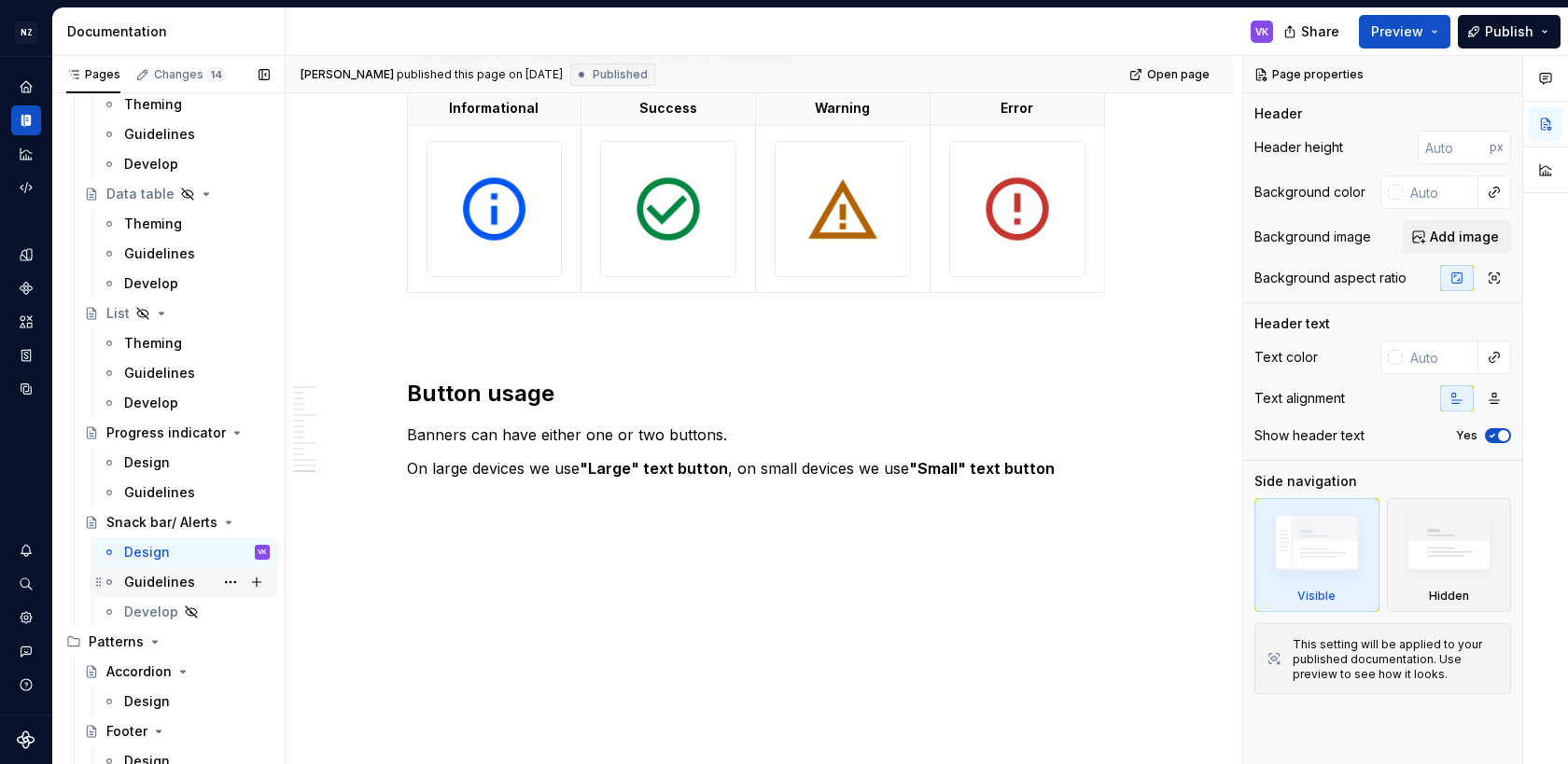 click on "Guidelines" at bounding box center (160, 582) 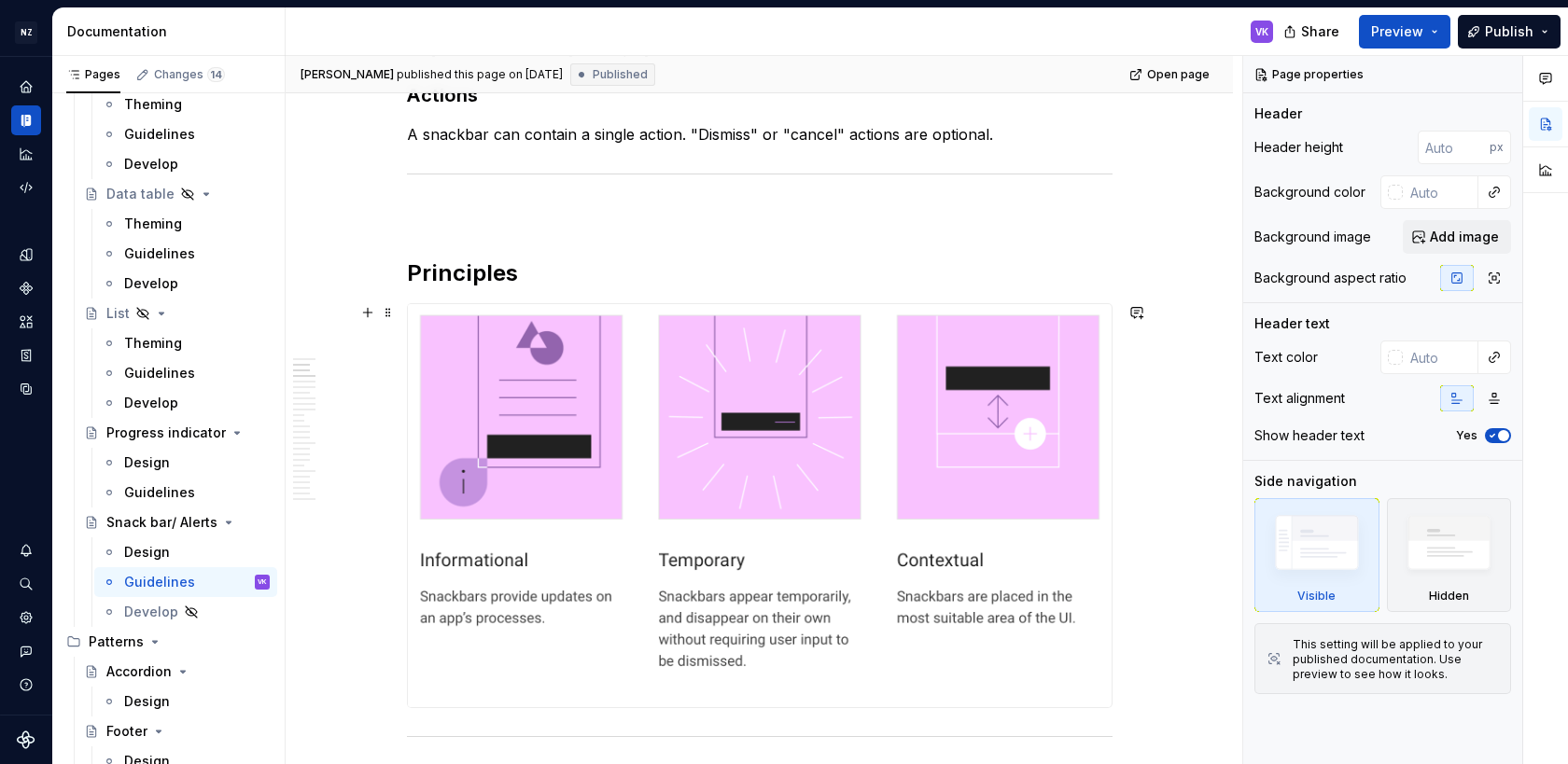 scroll, scrollTop: 0, scrollLeft: 0, axis: both 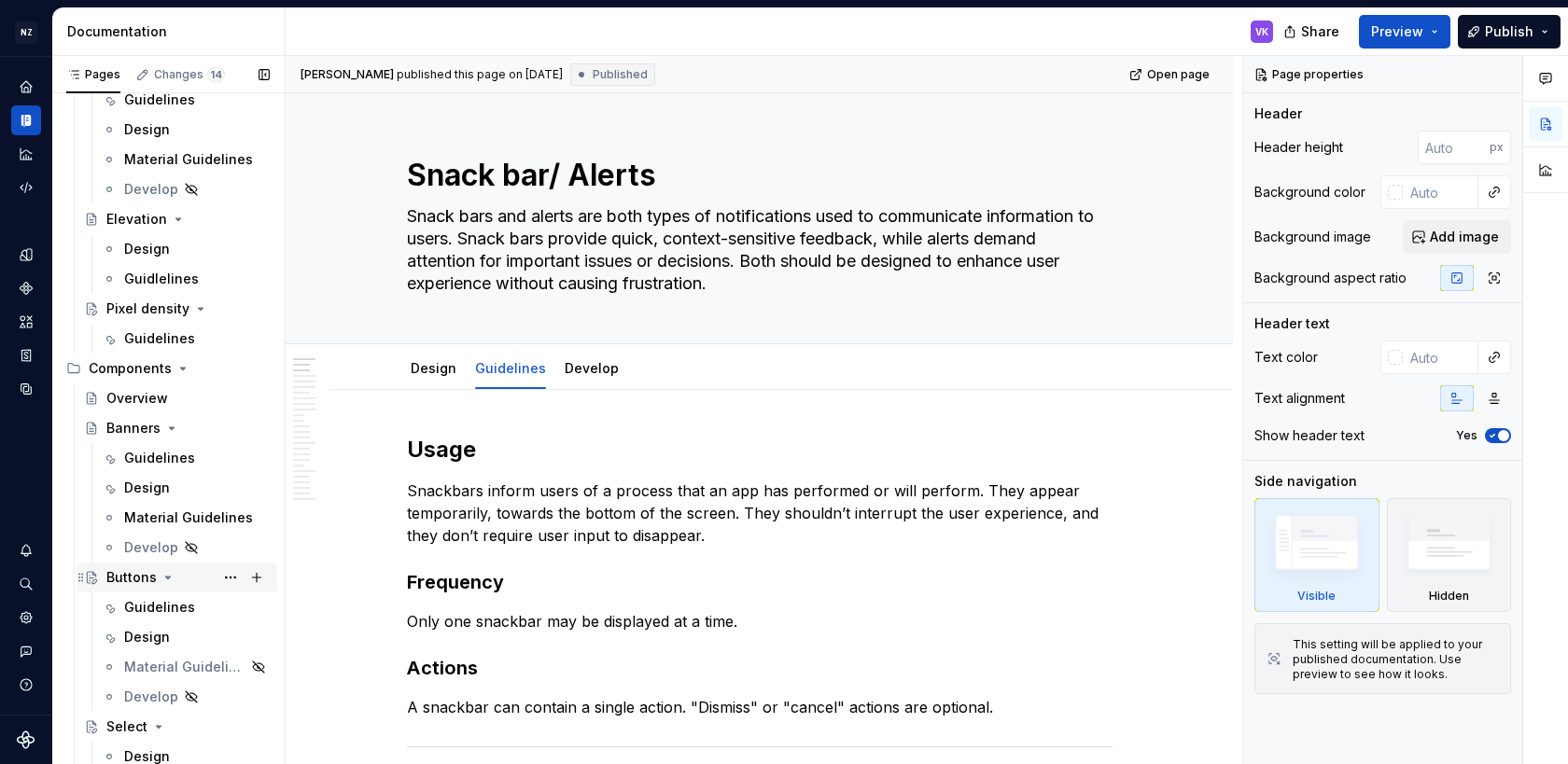 click on "Buttons" at bounding box center [132, 577] 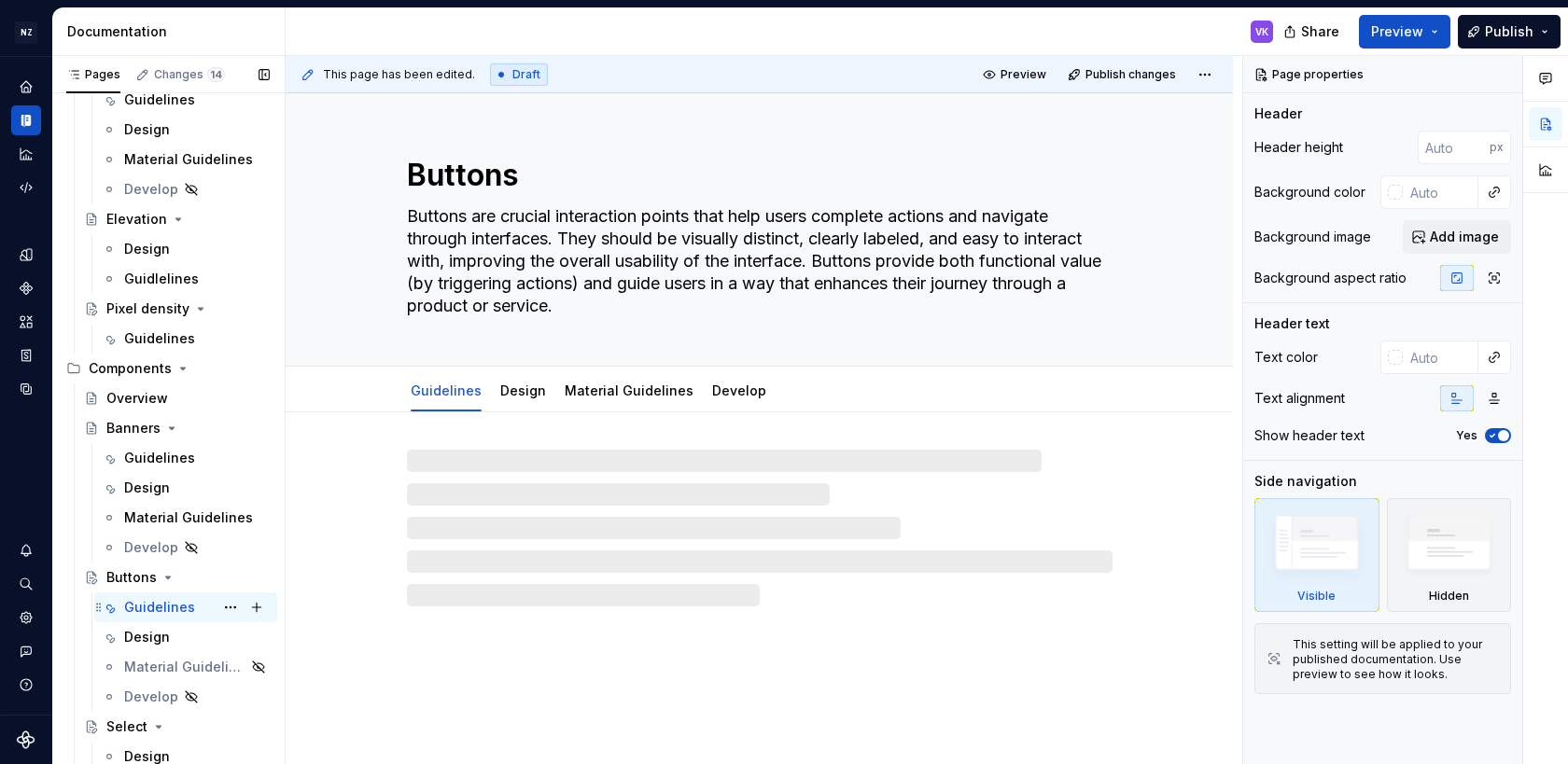 click on "Guidelines" at bounding box center [160, 607] 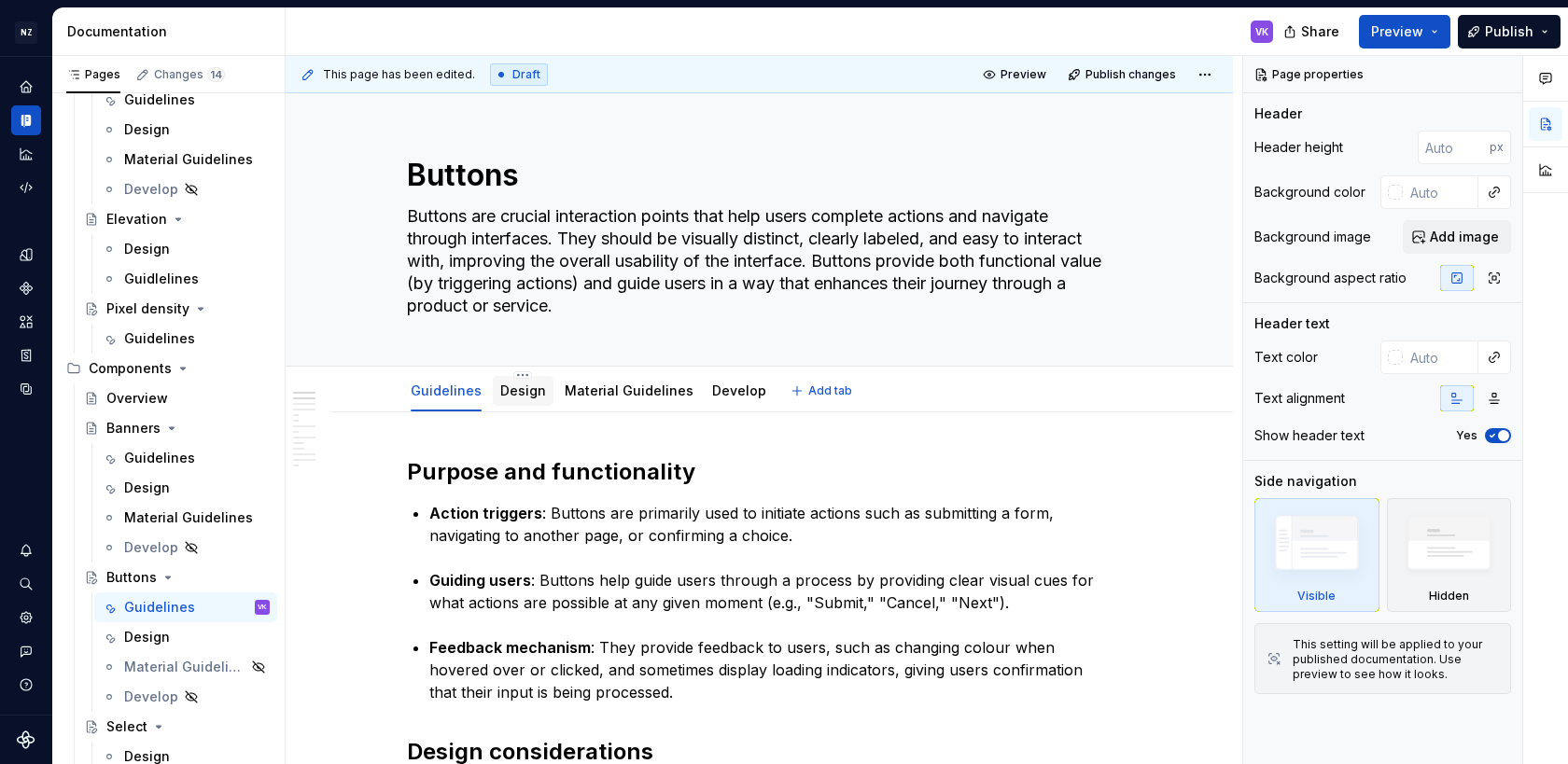 click on "Design" at bounding box center [523, 391] 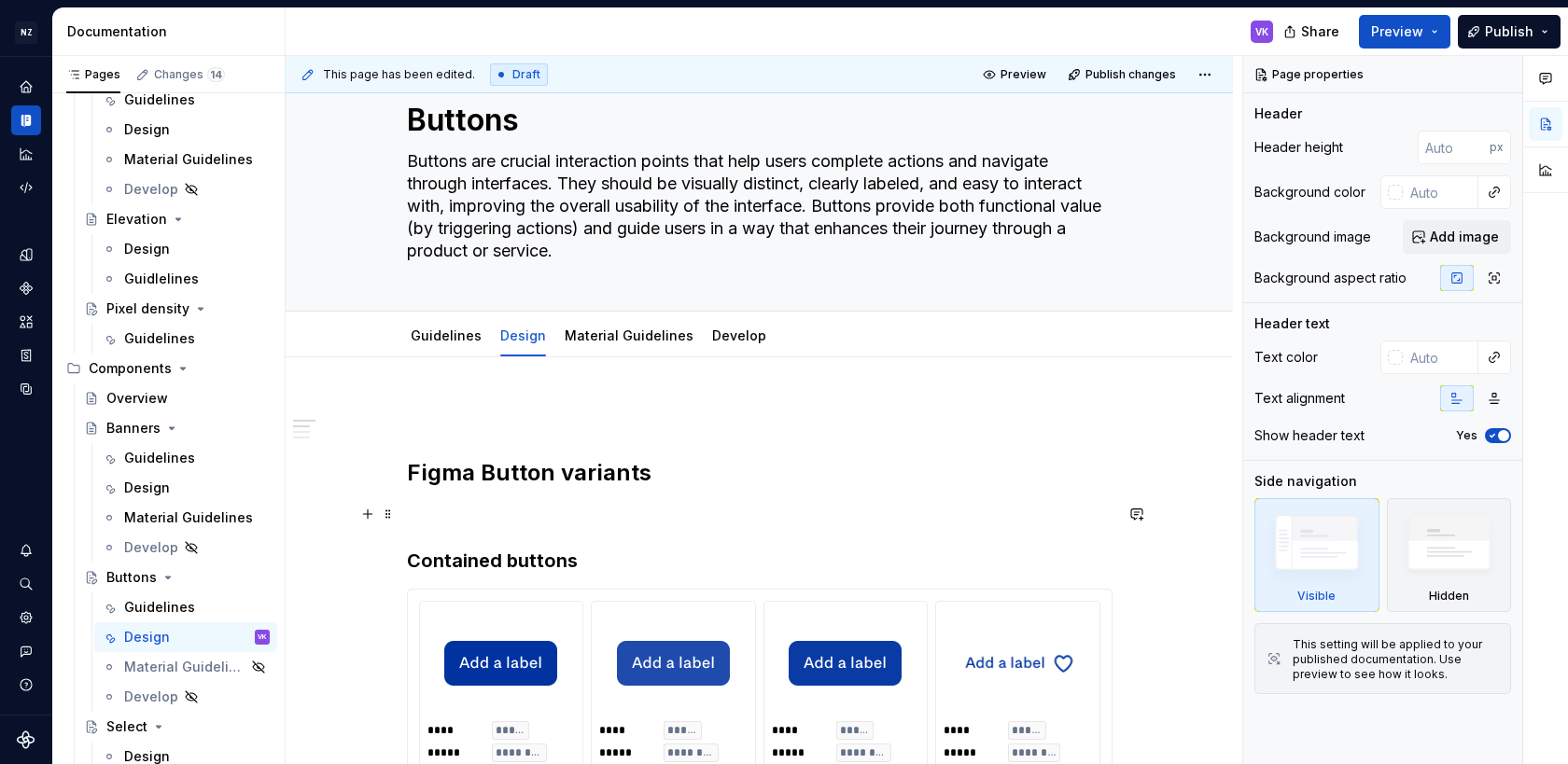 scroll, scrollTop: 0, scrollLeft: 0, axis: both 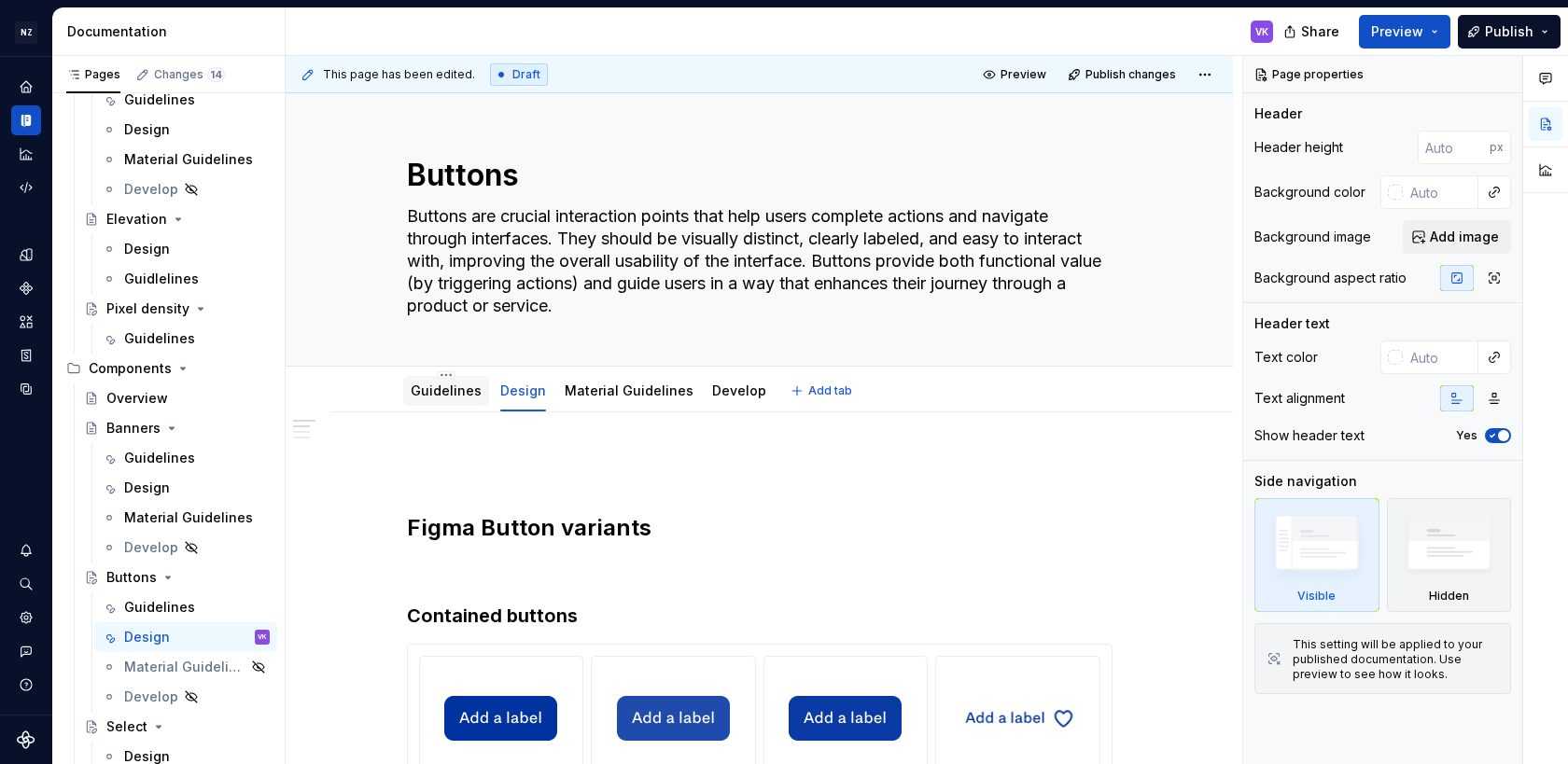 click on "Guidelines" at bounding box center [446, 390] 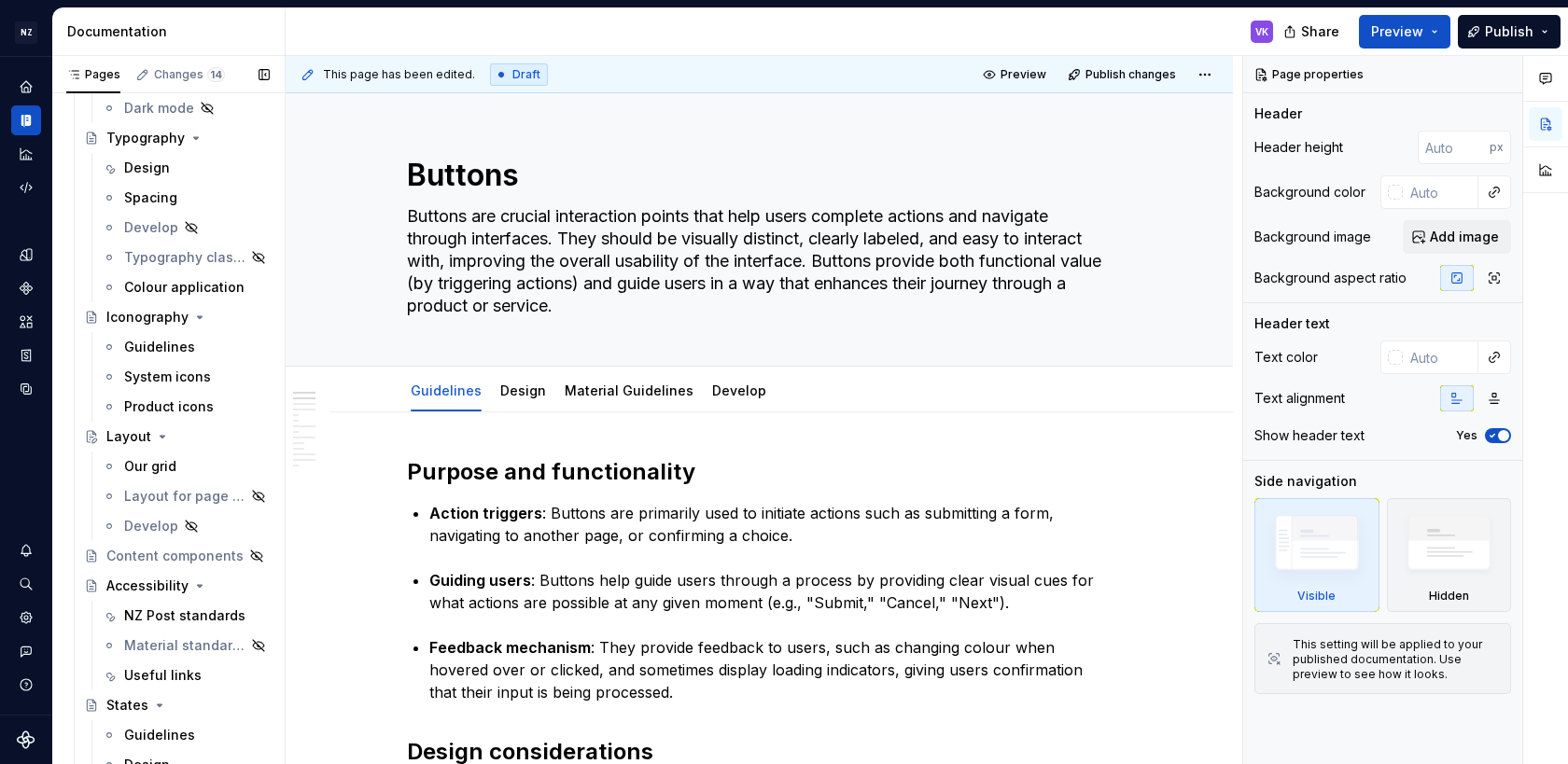 scroll, scrollTop: 1179, scrollLeft: 0, axis: vertical 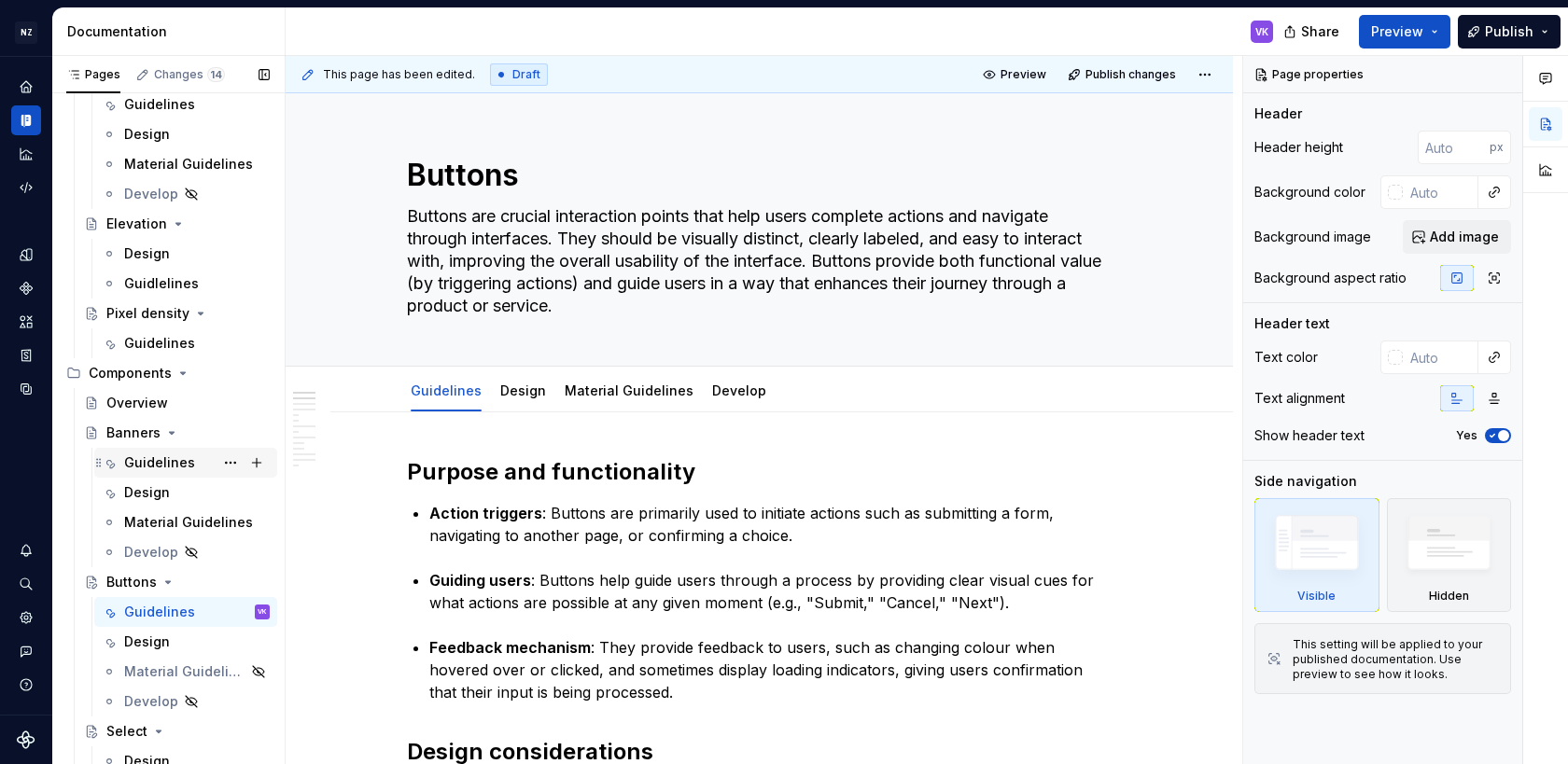 click on "Guidelines" at bounding box center (160, 463) 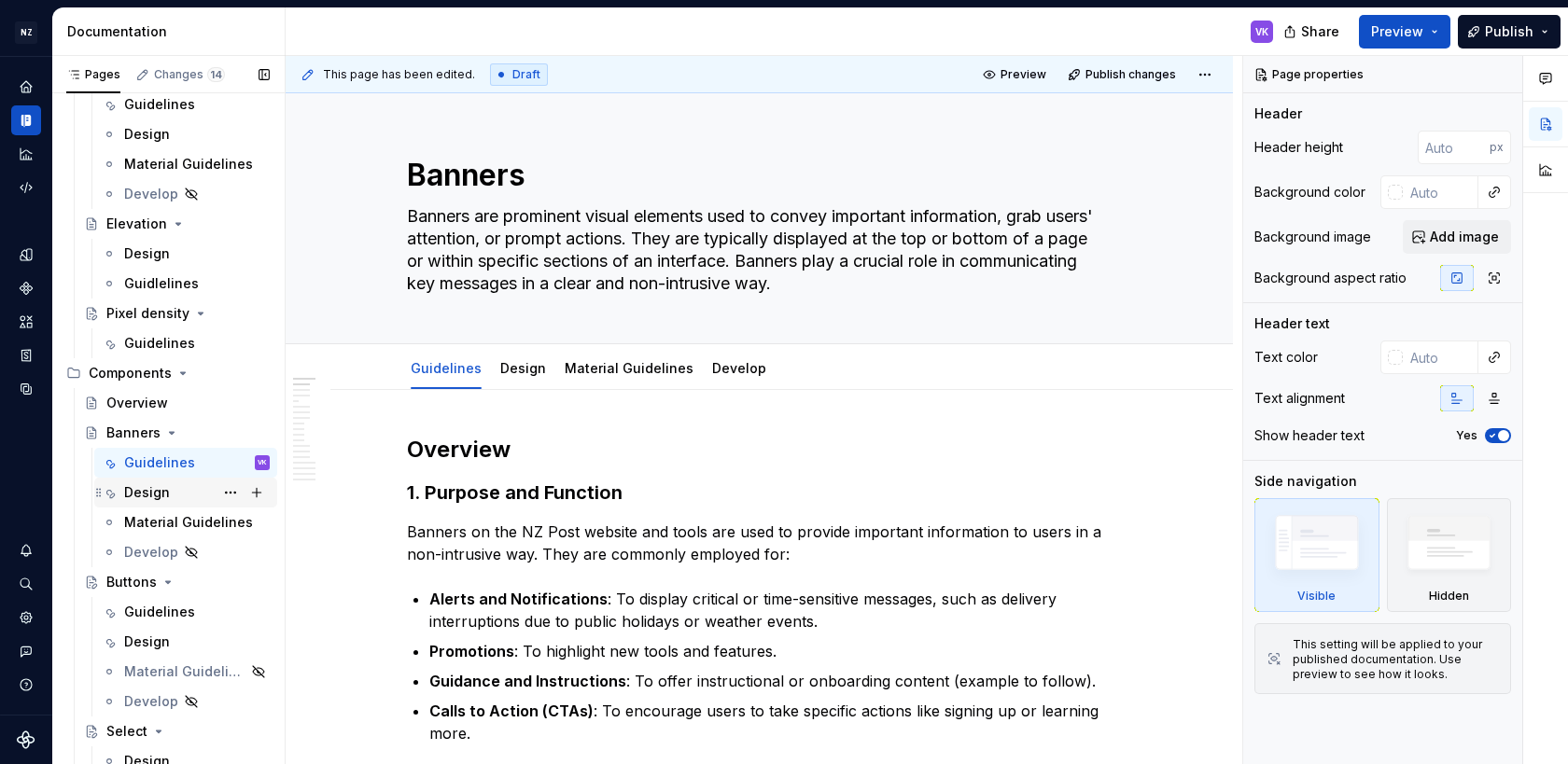 click on "Design" at bounding box center [197, 493] 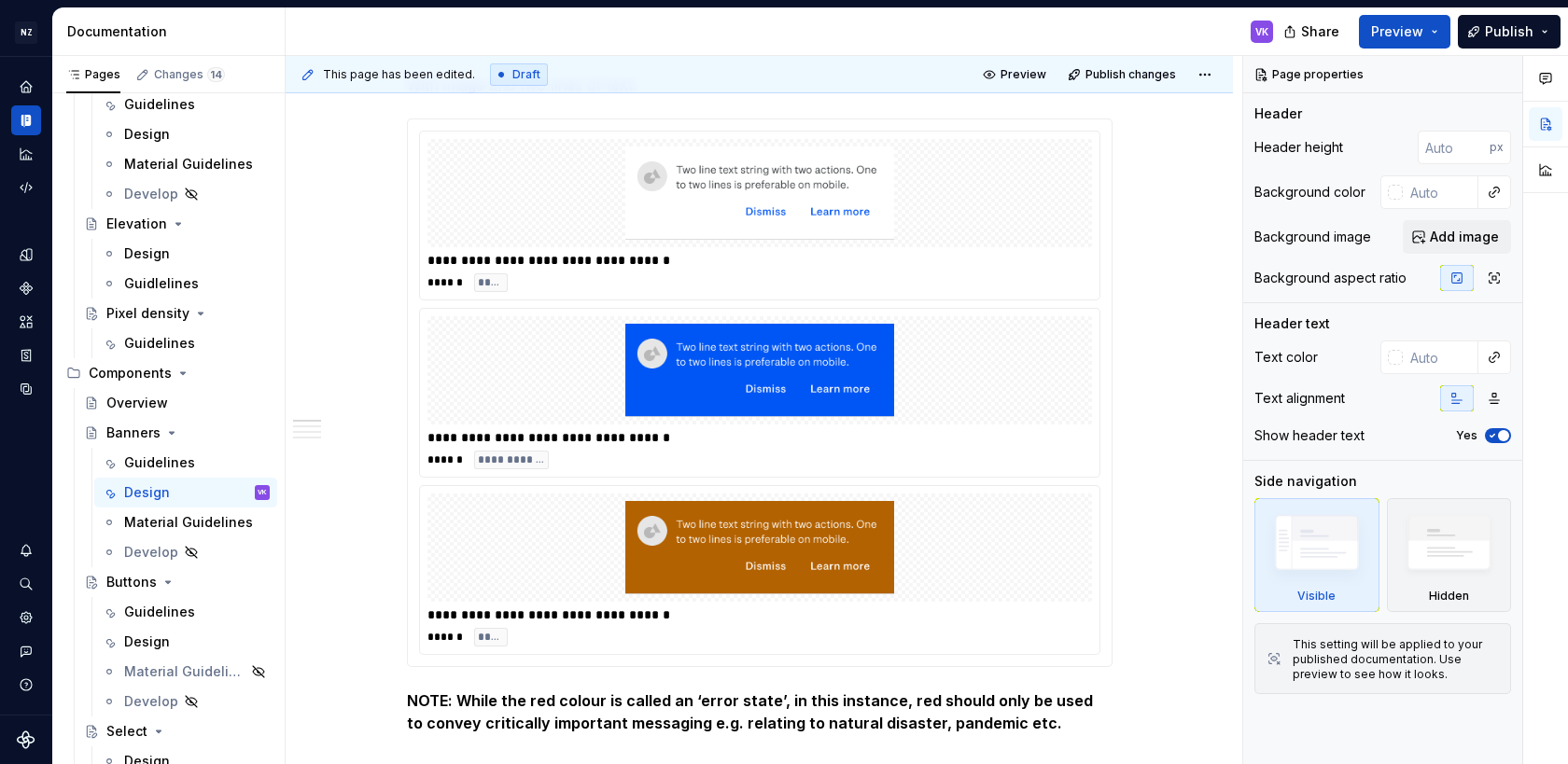 scroll, scrollTop: 0, scrollLeft: 0, axis: both 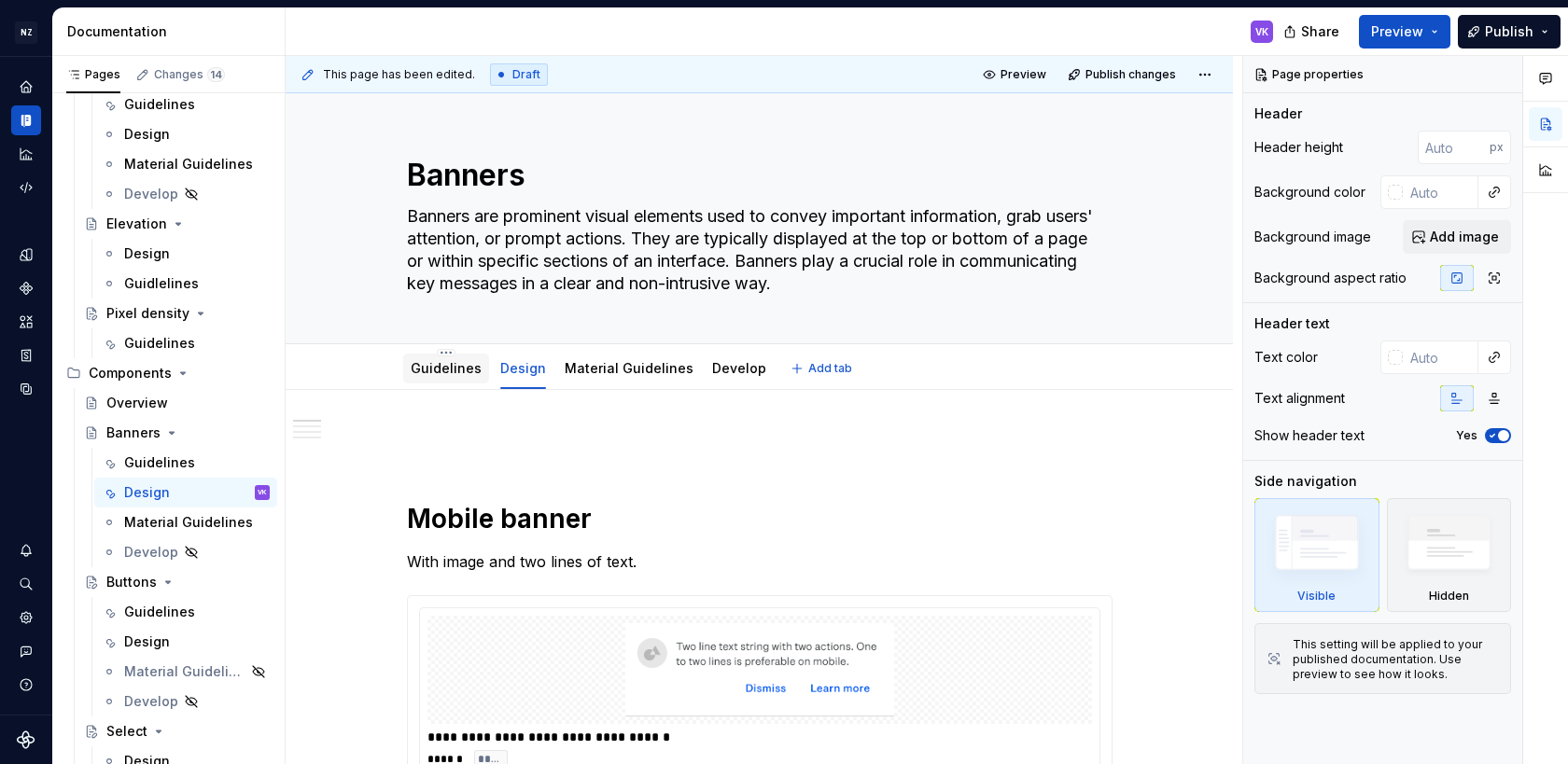 click on "Guidelines" at bounding box center [446, 368] 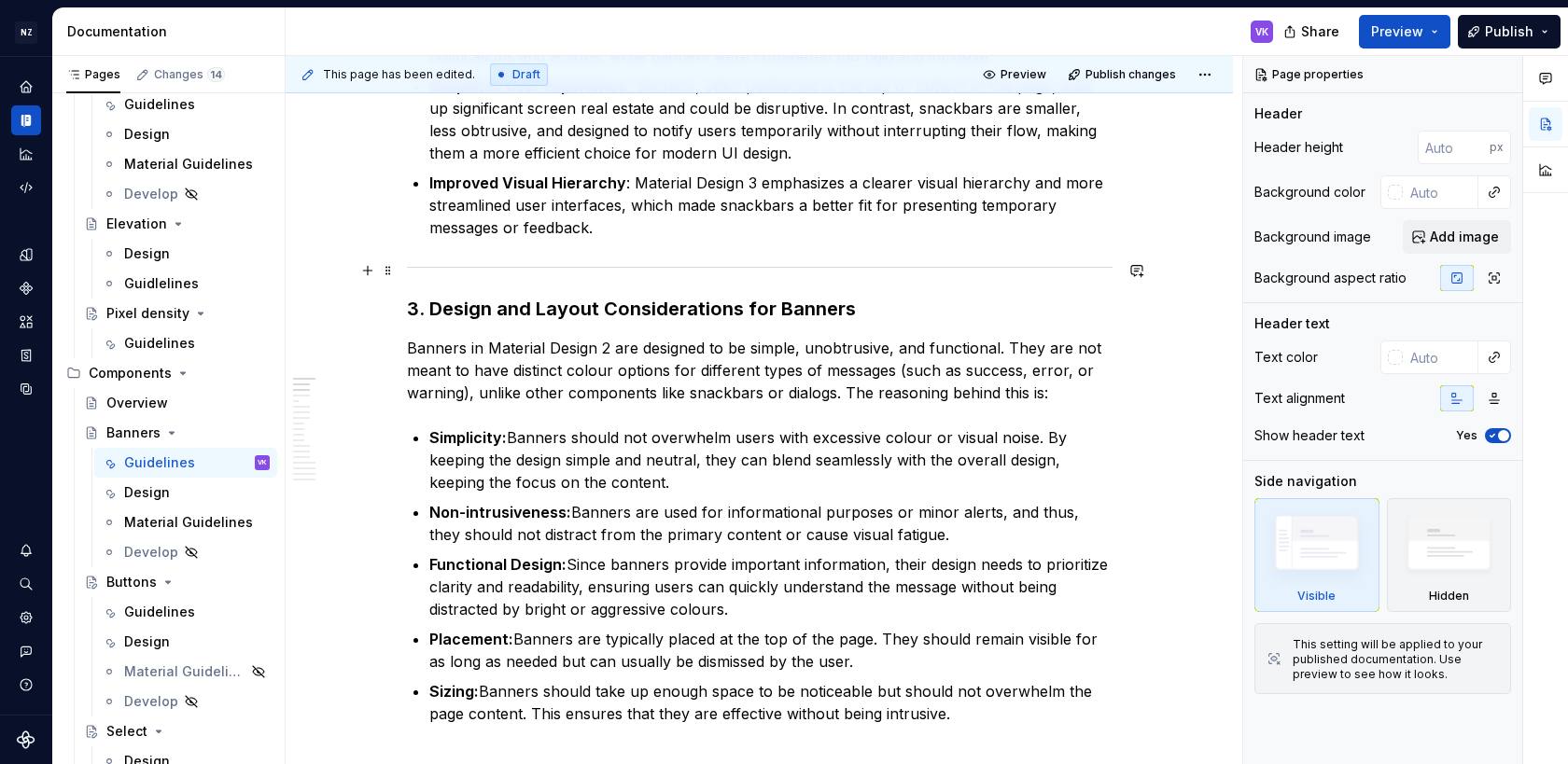 scroll, scrollTop: 0, scrollLeft: 0, axis: both 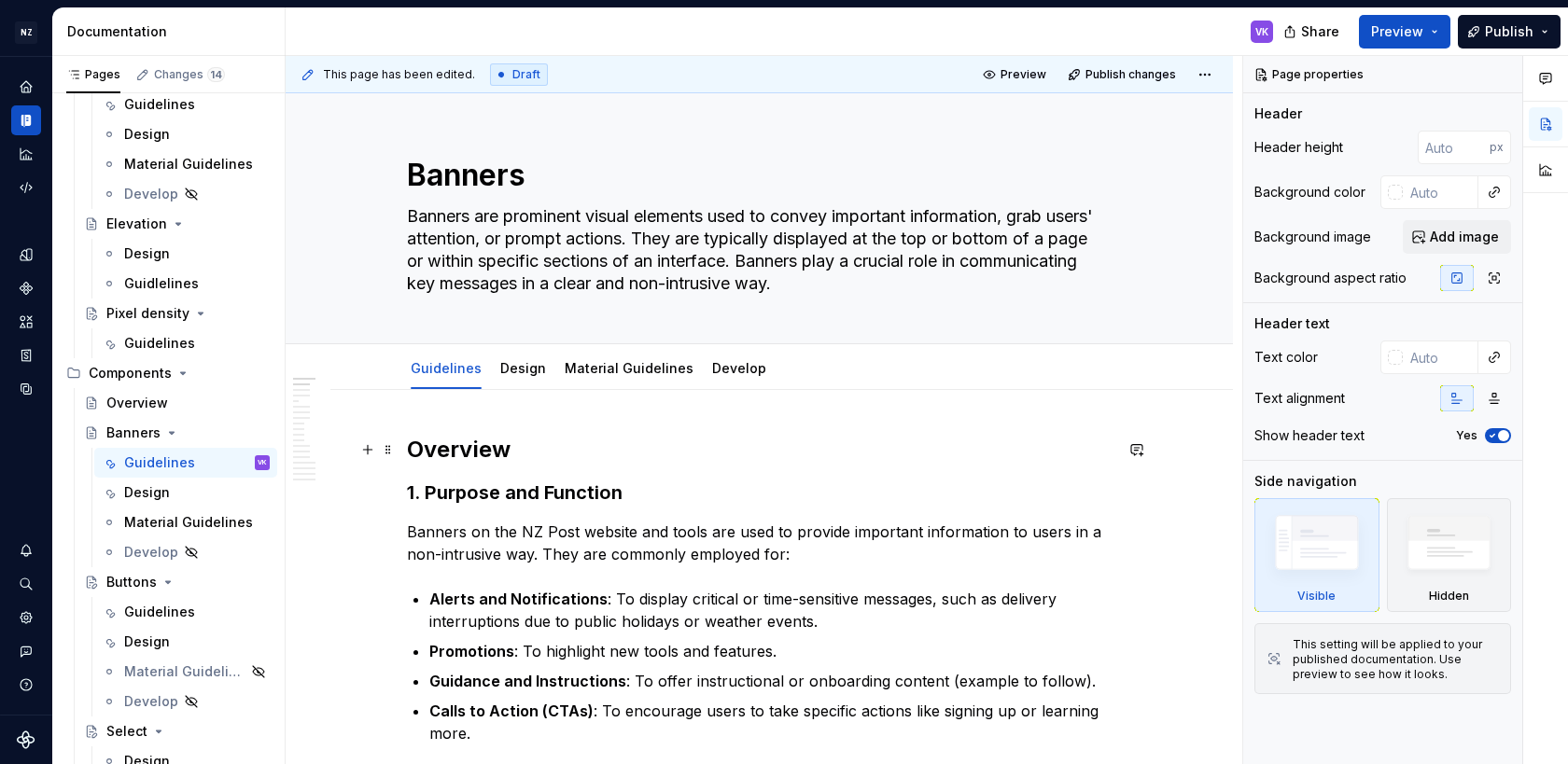 click on "Overview" at bounding box center [760, 450] 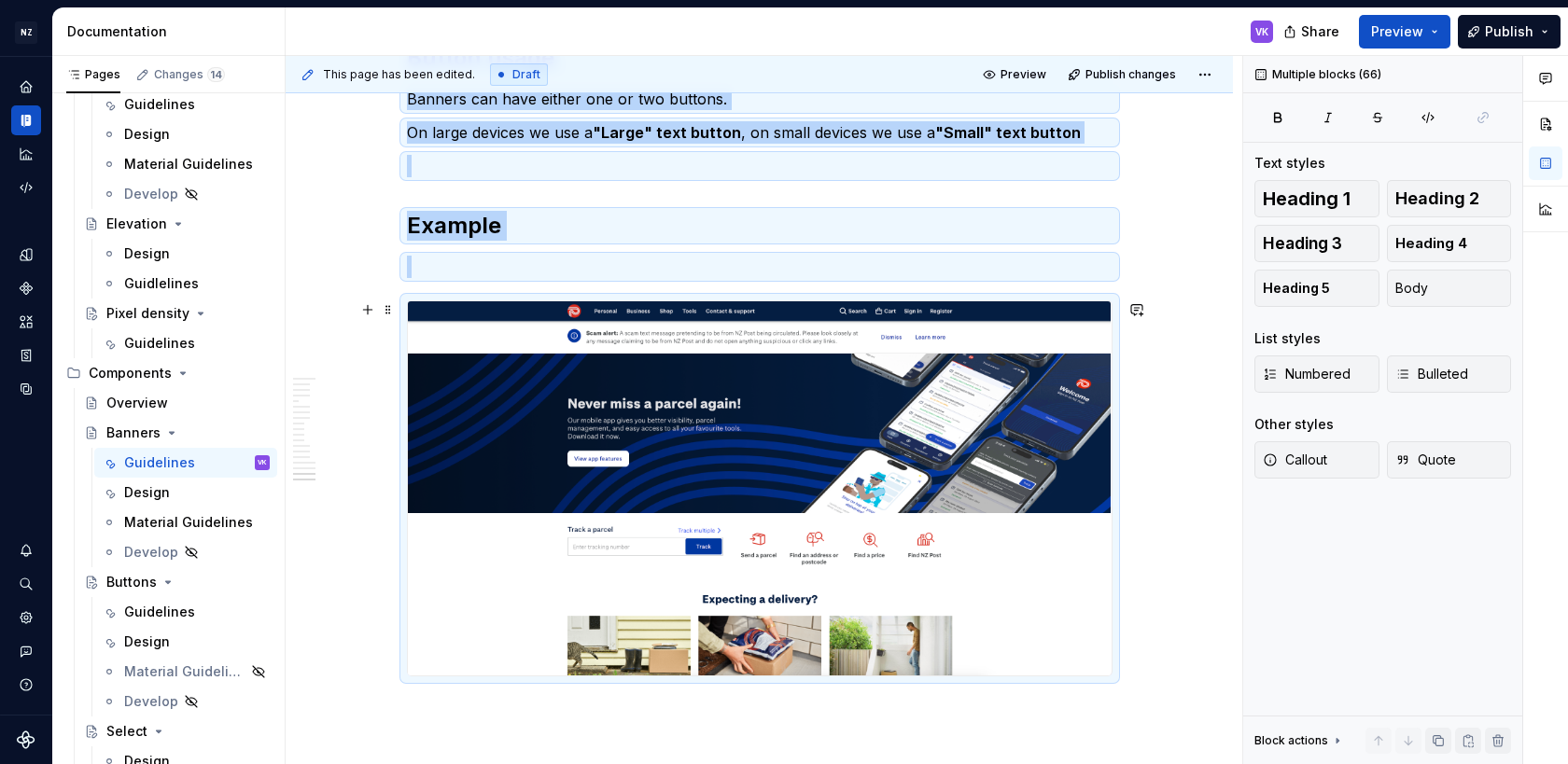 scroll, scrollTop: 6570, scrollLeft: 0, axis: vertical 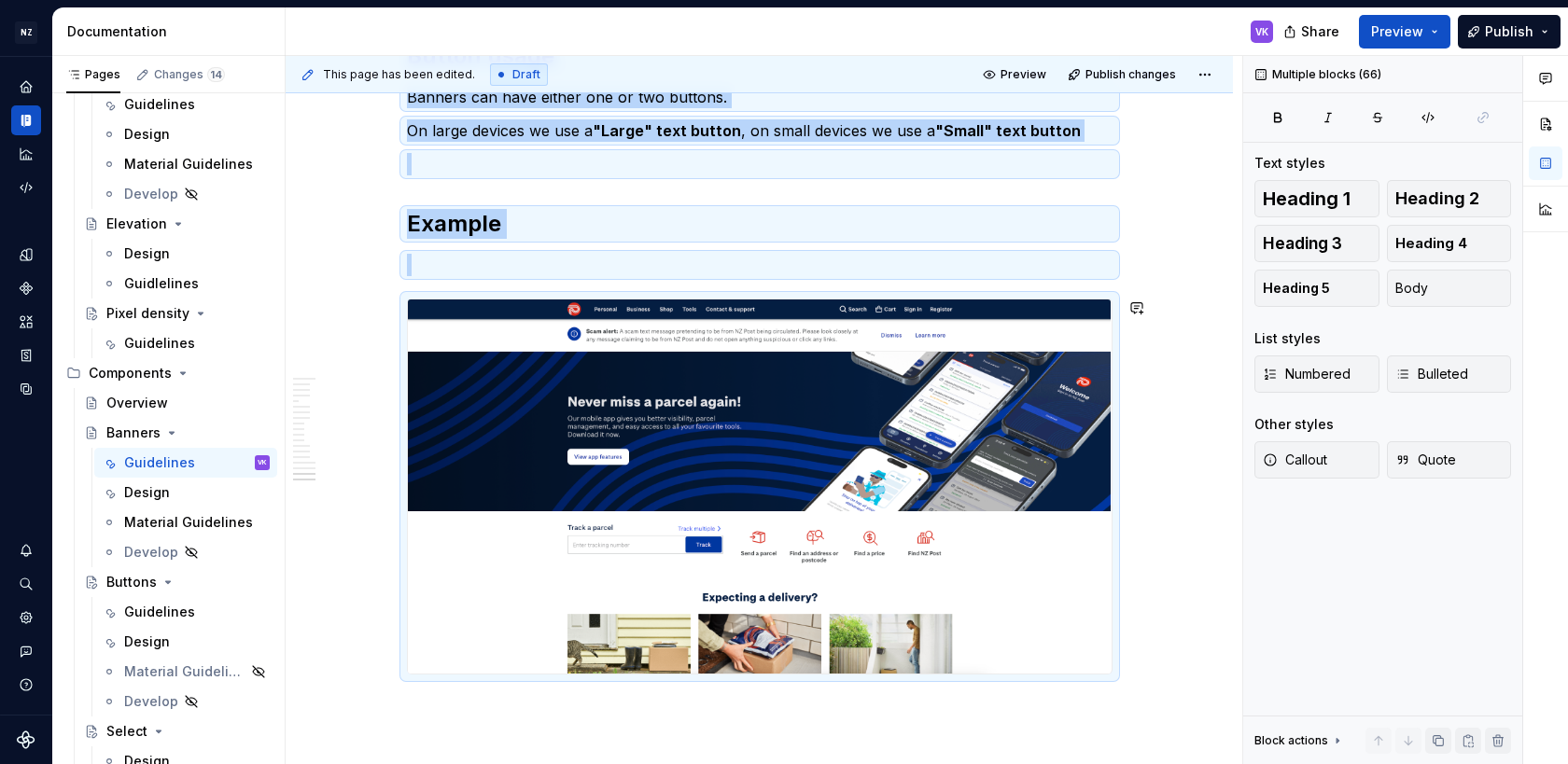 copy on "Overview 1. Purpose and Function Banners on the NZ Post website and tools are used to provide important information to users in a non-intrusive way. They are commonly employed for: Alerts and Notifications : To display critical or time-sensitive messages, such as delivery interruptions due to public holidays or weather events. Promotions : To highlight new tools and features. Guidance and Instructions : To offer instructional or onboarding content (example to follow). Calls to Action (CTAs) : To encourage users to take specific actions like signing up or learning more. 2. Future Consideration In  Material Design 3 , the  banner component  was removed and replaced with alternative design solutions, such as  snackbars  or  toasts , which are simpler and more flexible for user interactions. The shift towards snackbars was driven by several factors: Consistency : Material Design 3 aimed to create a more cohesive and consistent design language across all components. Snackbars were seen as more universally adapt..." 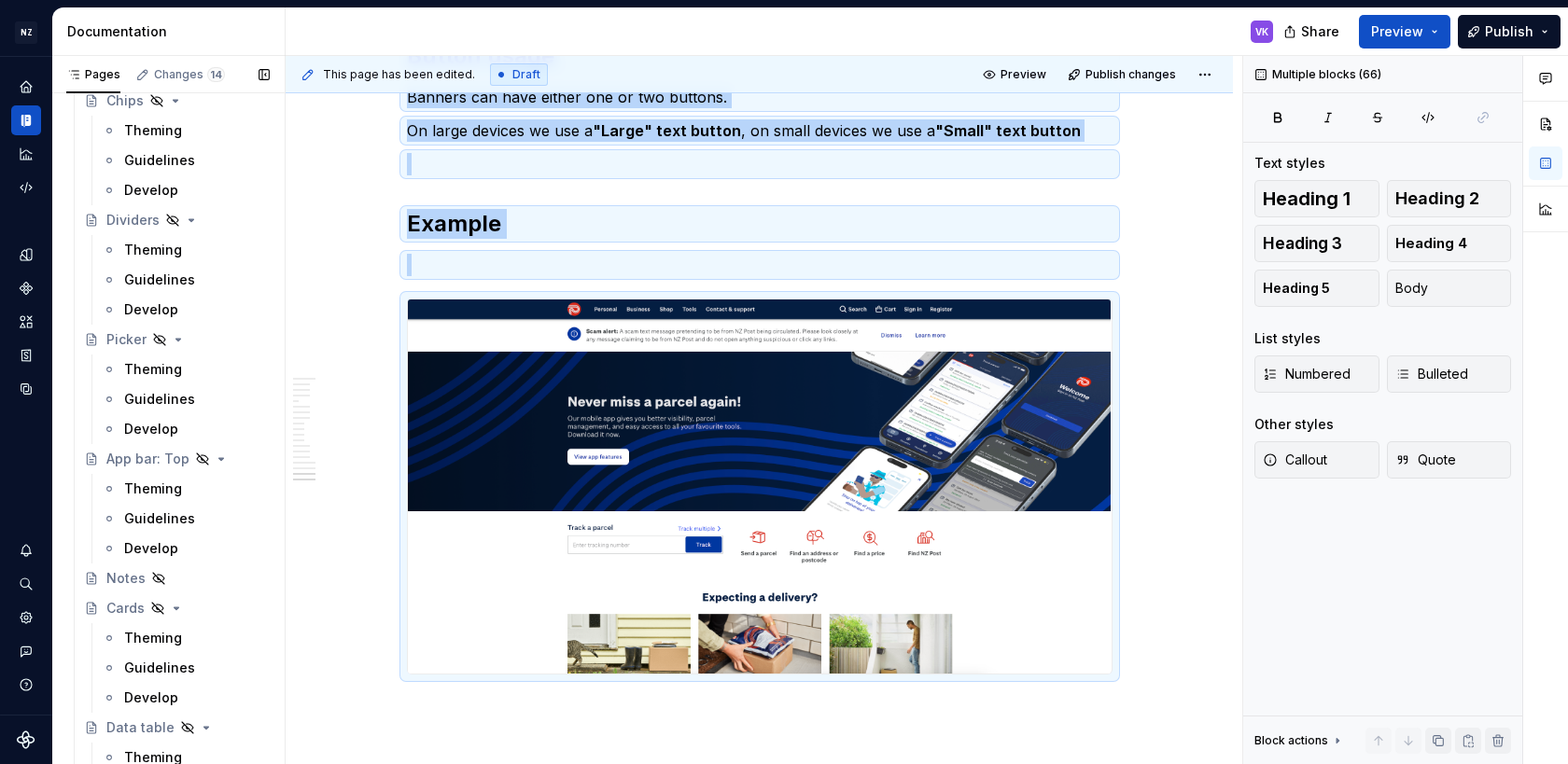 scroll, scrollTop: 2713, scrollLeft: 0, axis: vertical 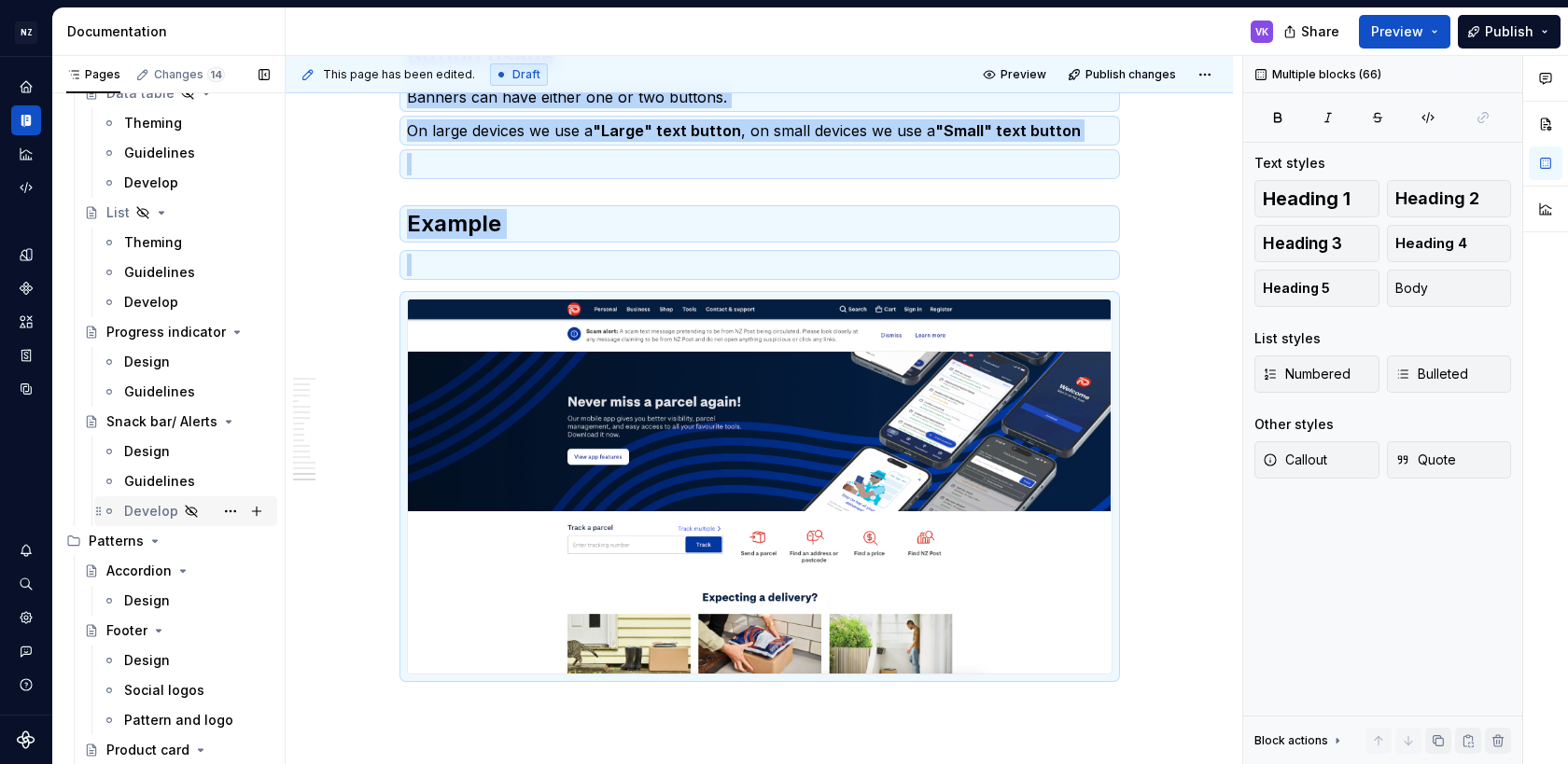 click on "Develop" at bounding box center (197, 511) 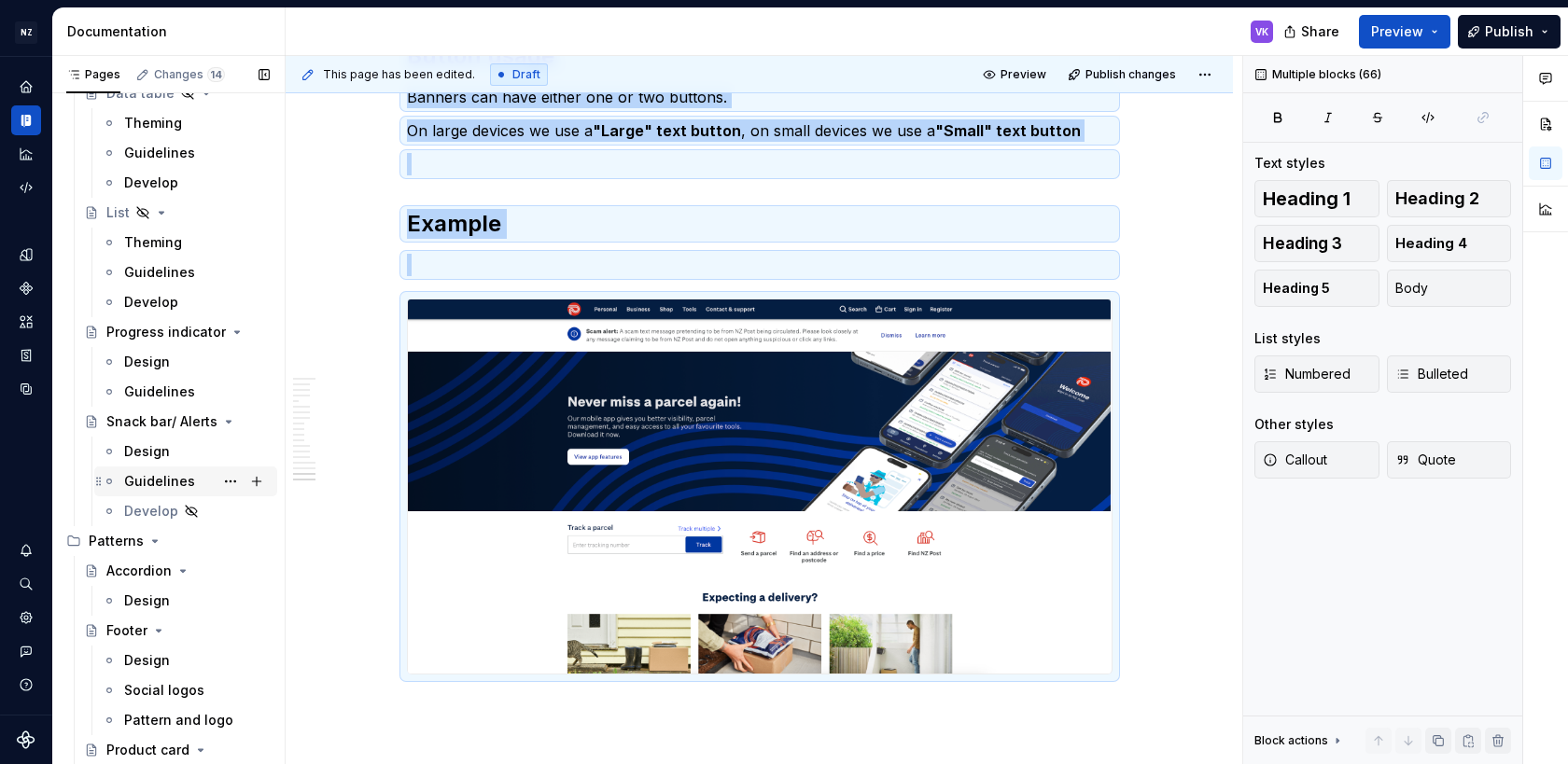 click on "Guidelines" at bounding box center [197, 481] 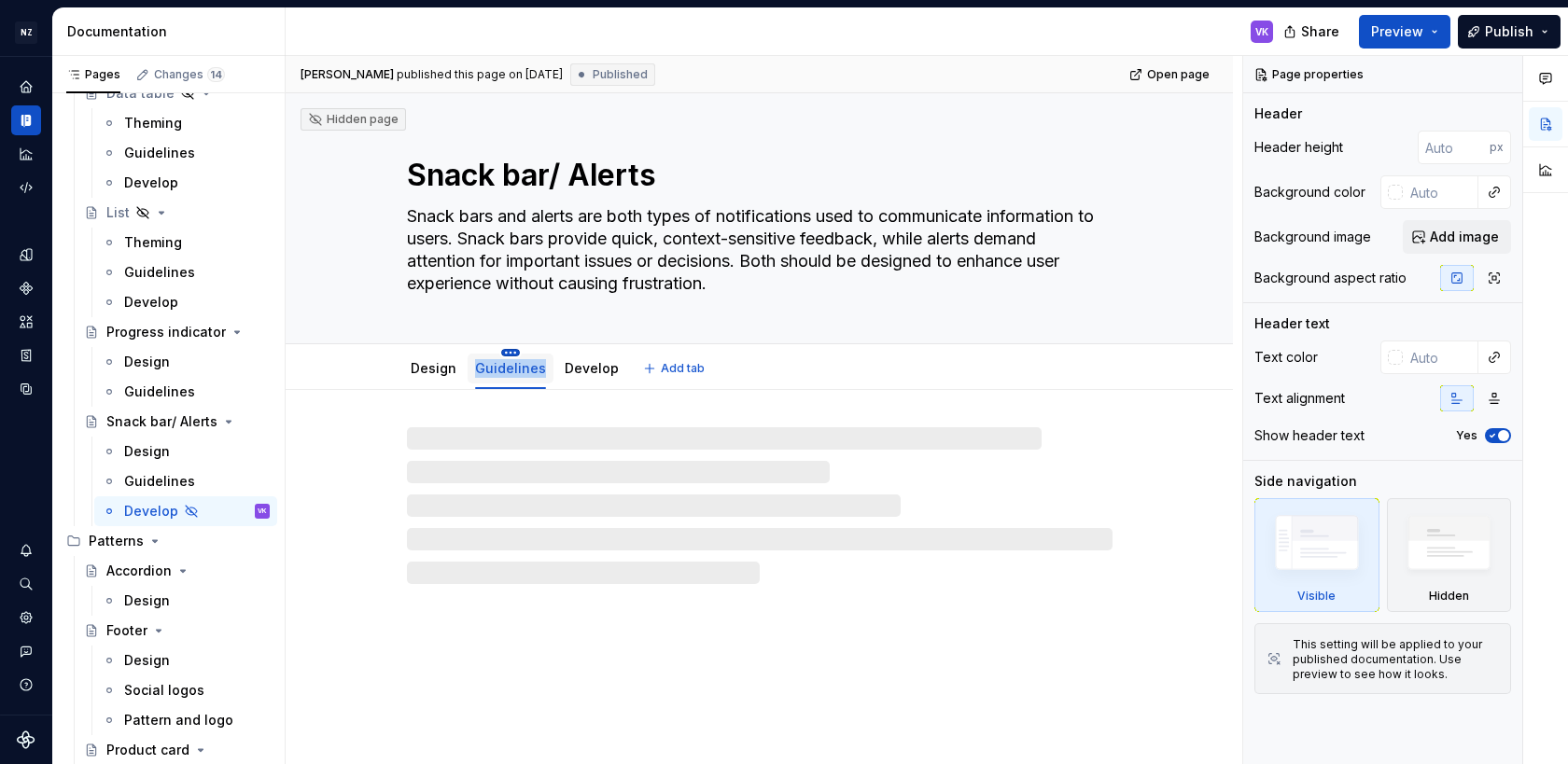 click on "NZ NZ Post Design System VK Design system data Documentation VK Share Preview Publish Pages Changes 14 Add
Accessibility guide for tree Page tree.
Navigate the tree with the arrow keys. Common tree hotkeys apply. Further keybindings are available:
enter to execute primary action on focused item
f2 to start renaming the focused item
escape to abort renaming an item
control+d to start dragging selected items
Welcome! Introduction Purpose & principles How to use the DS Purpose Principles Adding to the design system Foundations Colour Guidelines Design Develop Tokens Dark mode Typography Design Spacing Develop Typography classes Colour application Iconography Guidelines System icons Product icons Layout Our grid Layout for page types Develop Content components Accessibility NZ Post standards Material standards Useful links States Guidelines Design Develop Selection Controls Guidelines Design Material Guidelines Develop Elevation Design Design" at bounding box center [784, 382] 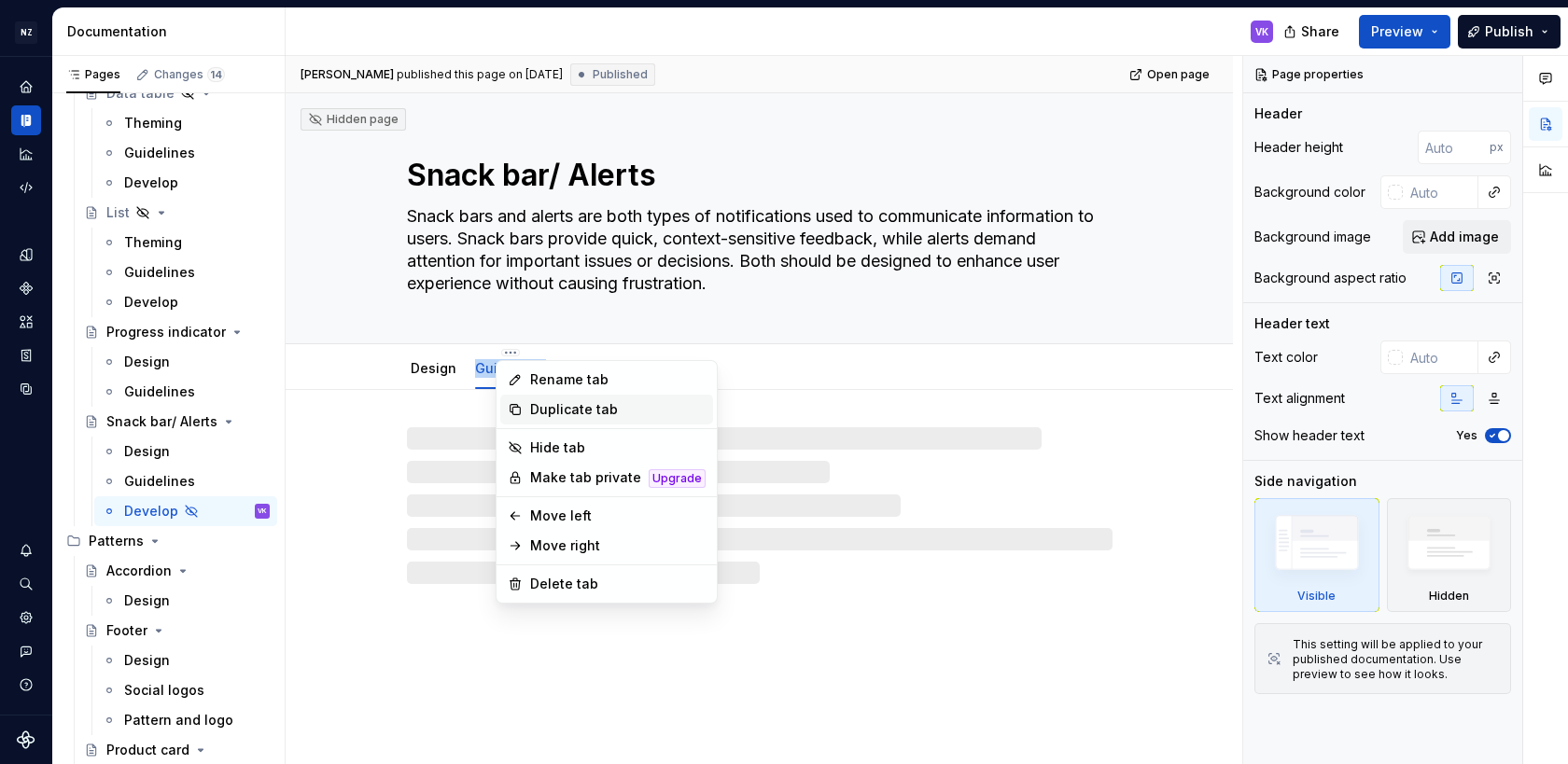 click on "Duplicate tab" at bounding box center [618, 410] 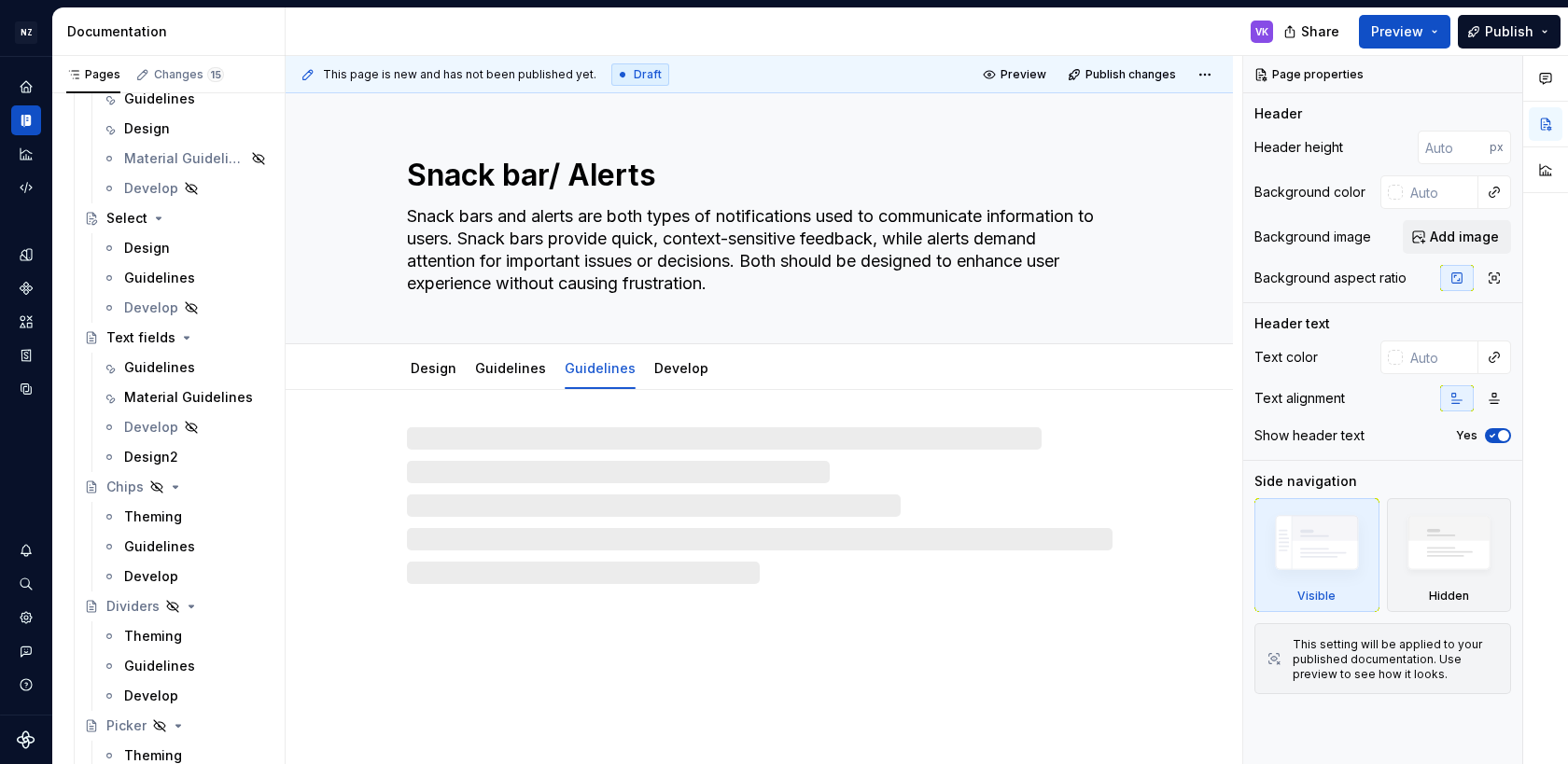 scroll, scrollTop: 2105, scrollLeft: 0, axis: vertical 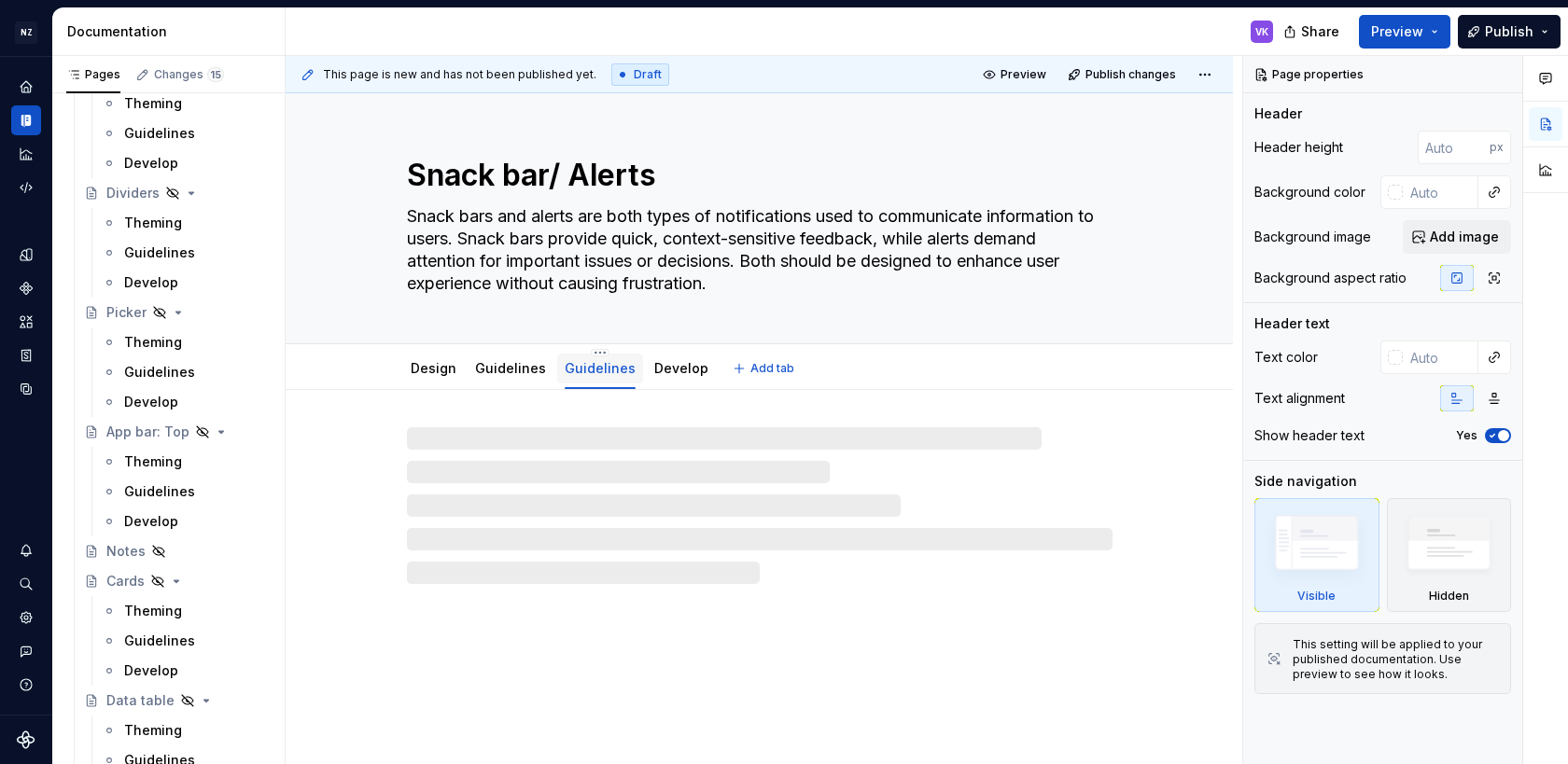 click on "Guidelines" at bounding box center [600, 368] 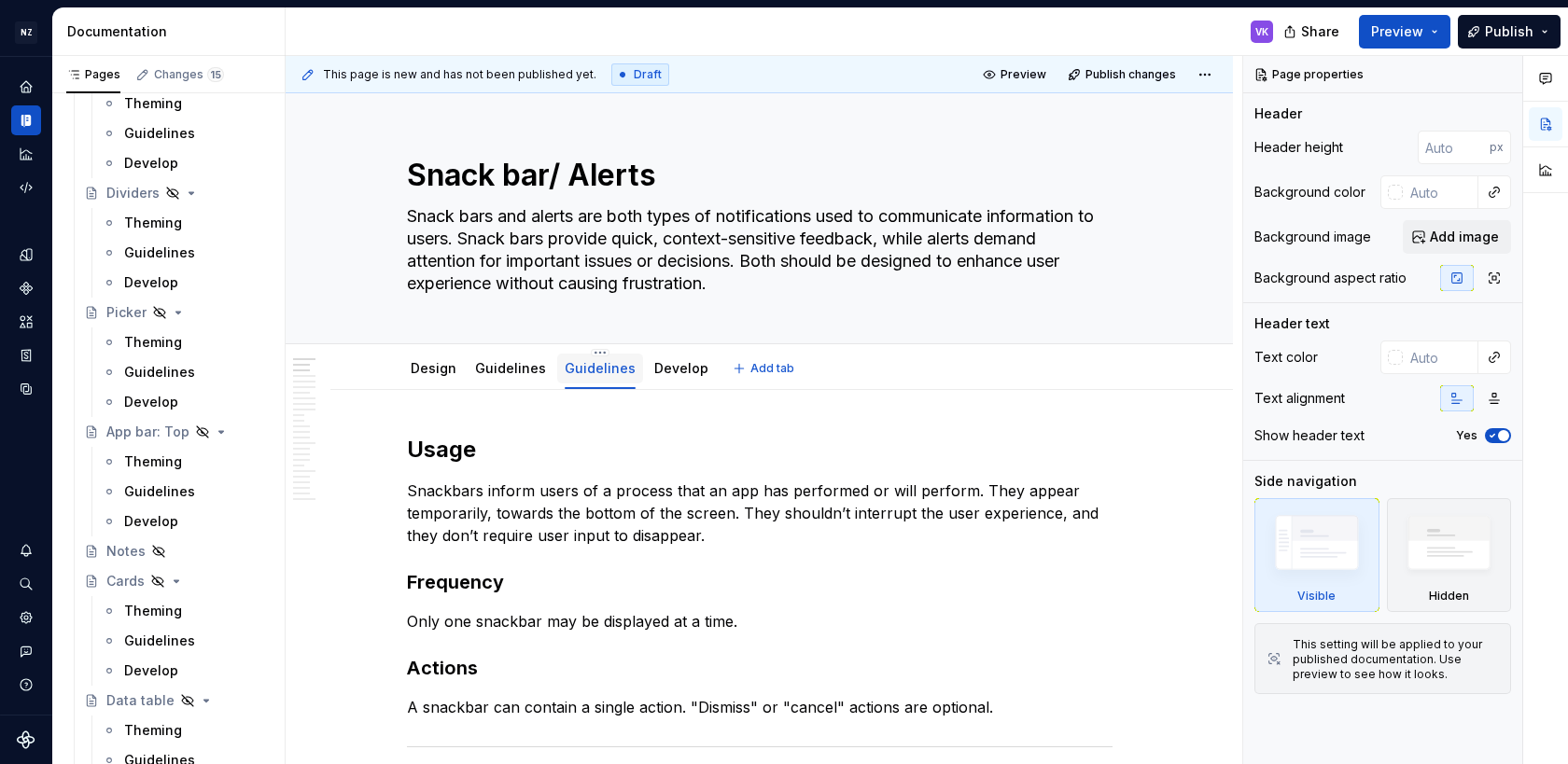 click on "Guidelines" at bounding box center (600, 368) 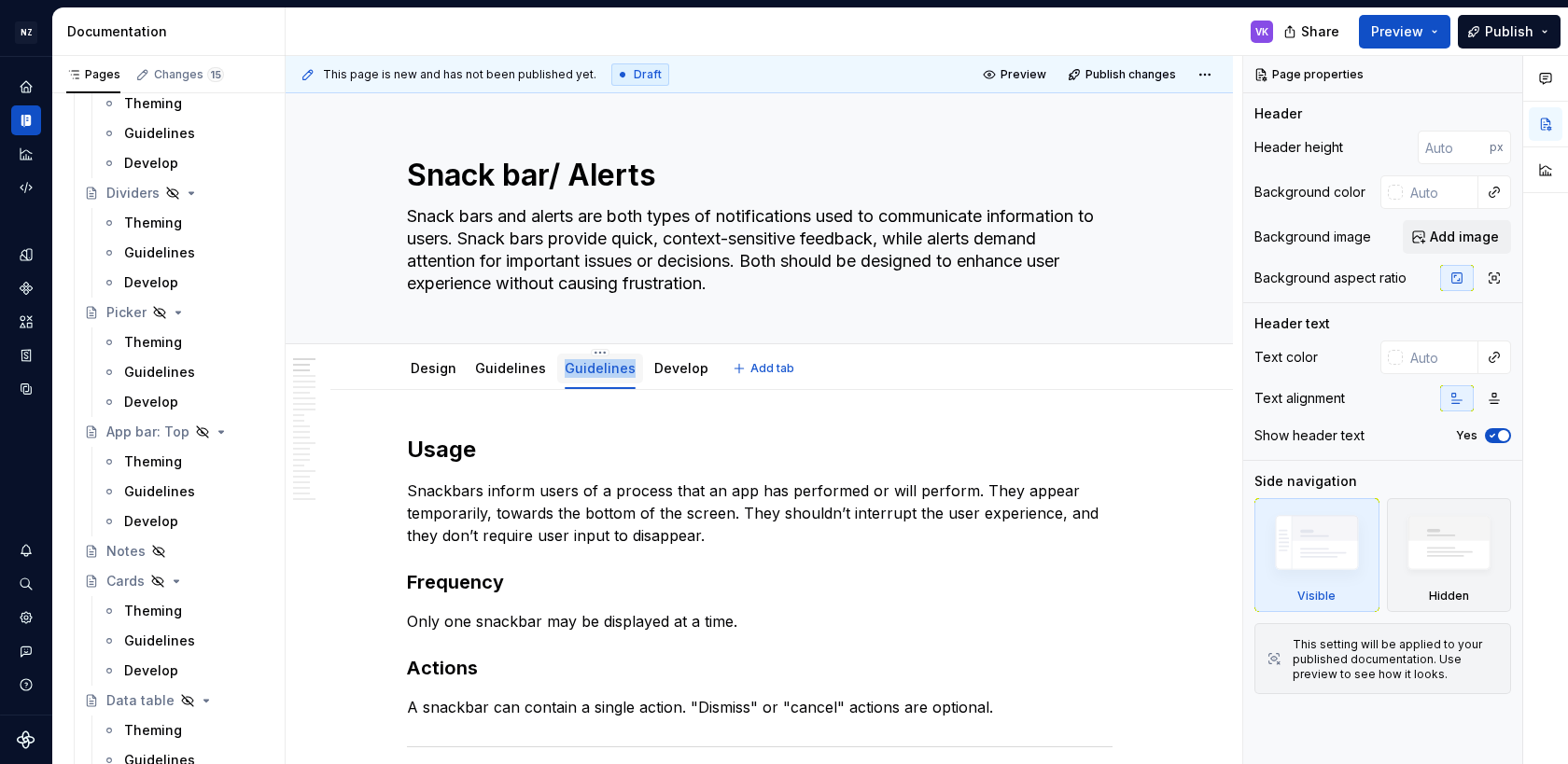 click on "Guidelines" at bounding box center [600, 368] 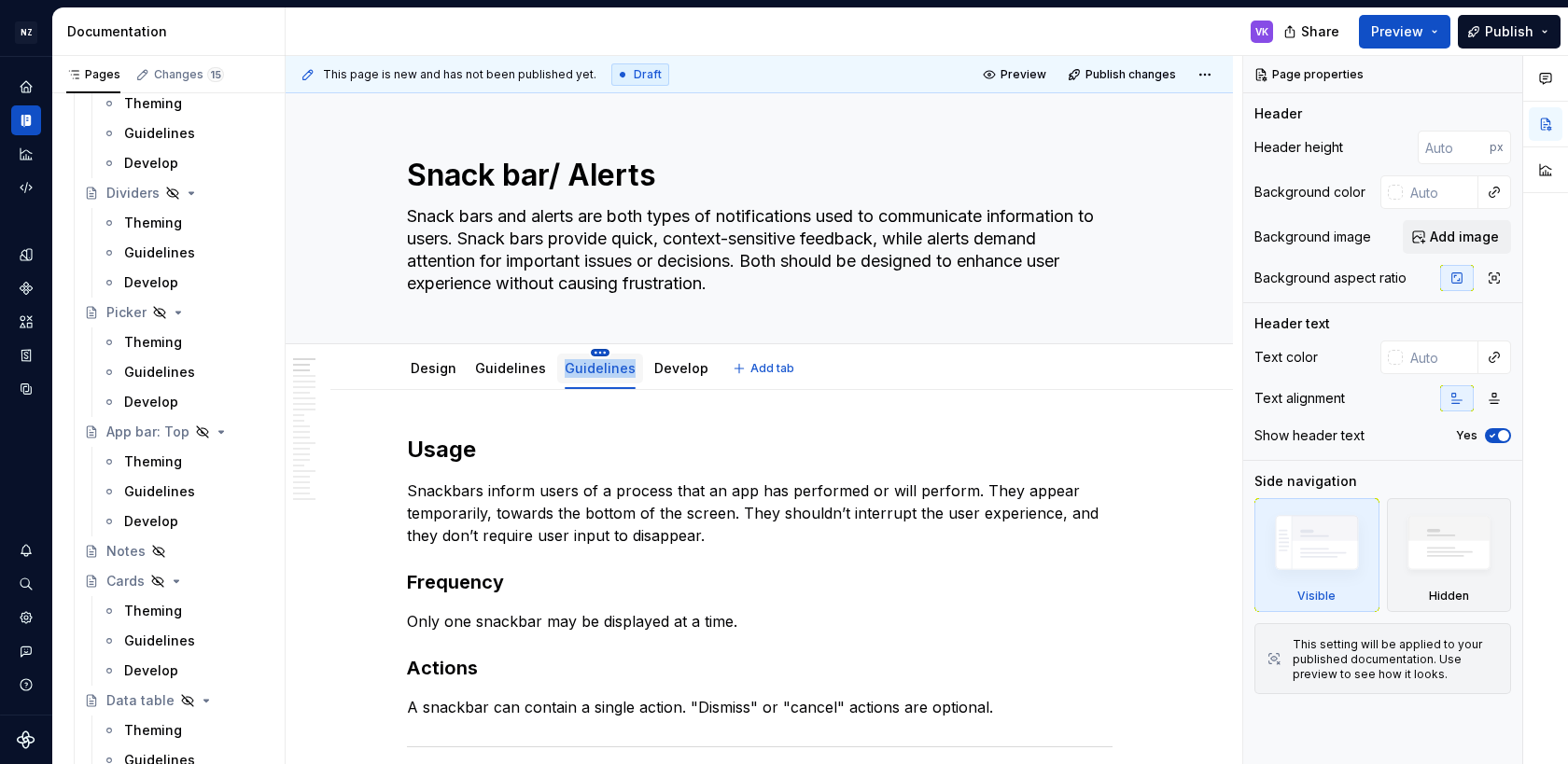 click on "NZ NZ Post Design System VK Design system data Documentation VK Share Preview Publish Pages Changes 15 Add
Accessibility guide for tree Page tree.
Navigate the tree with the arrow keys. Common tree hotkeys apply. Further keybindings are available:
enter to execute primary action on focused item
f2 to start renaming the focused item
escape to abort renaming an item
control+d to start dragging selected items
Welcome! Introduction Purpose & principles How to use the DS Purpose Principles Adding to the design system Foundations Colour Guidelines Design Develop Tokens Dark mode Typography Design Spacing Develop Typography classes Colour application Iconography Guidelines System icons Product icons Layout Our grid Layout for page types Develop Content components Accessibility NZ Post standards Material standards Useful links States Guidelines Design Develop Selection Controls Guidelines Design Material Guidelines Develop Elevation Design Design" at bounding box center (784, 382) 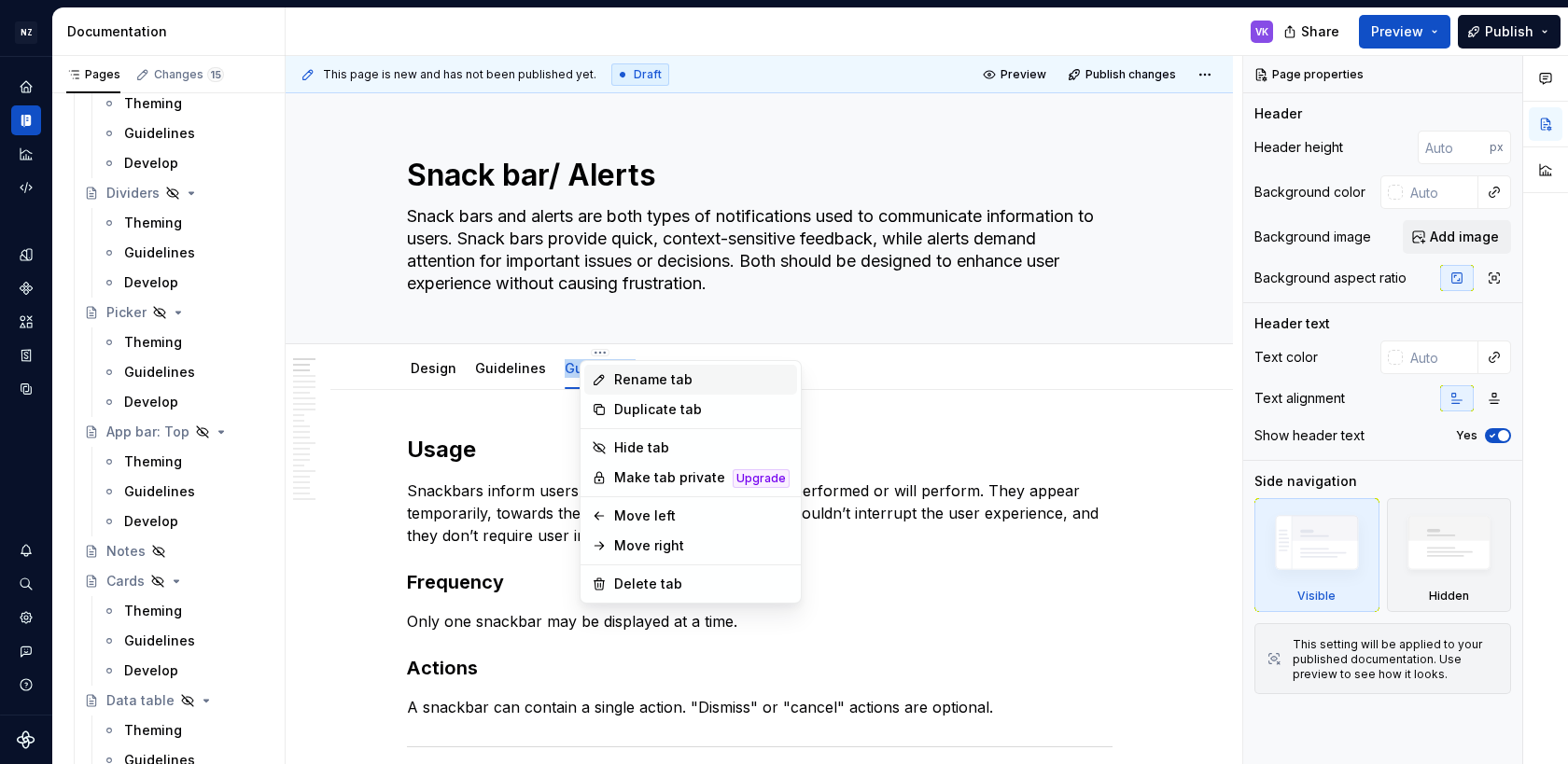 type on "*" 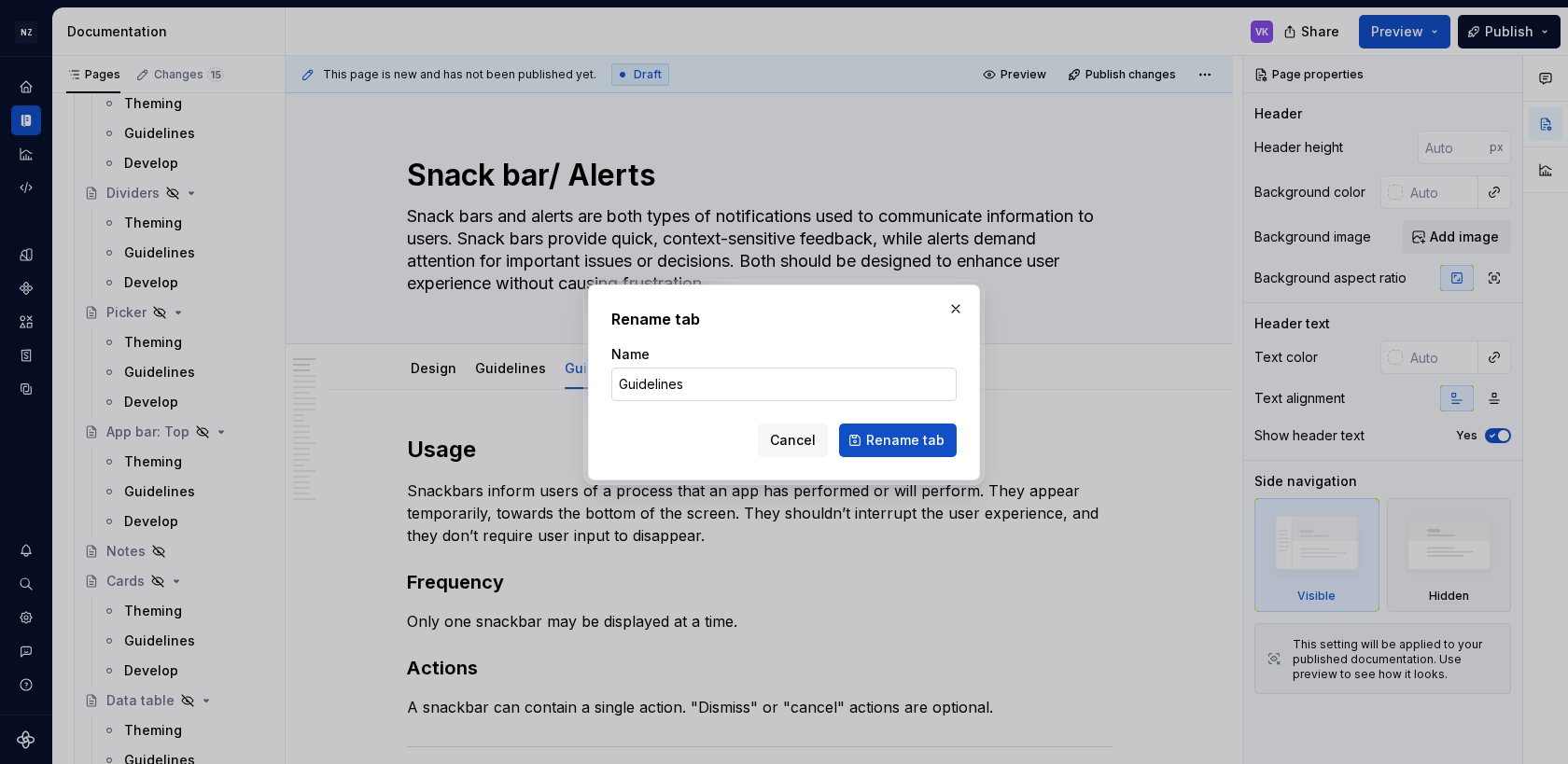 click on "Guidelines" at bounding box center (784, 384) 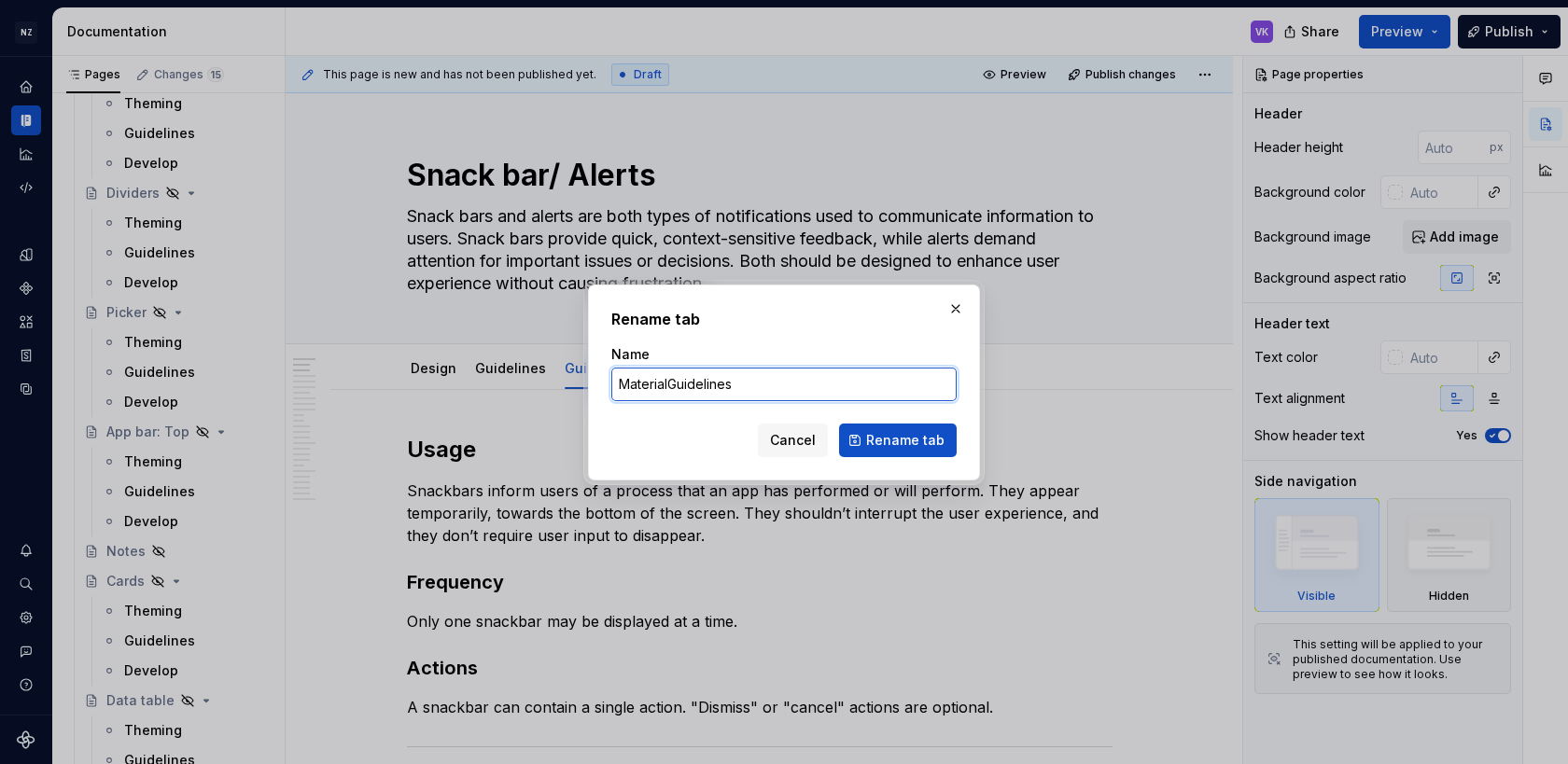 type on "Material Guidelines" 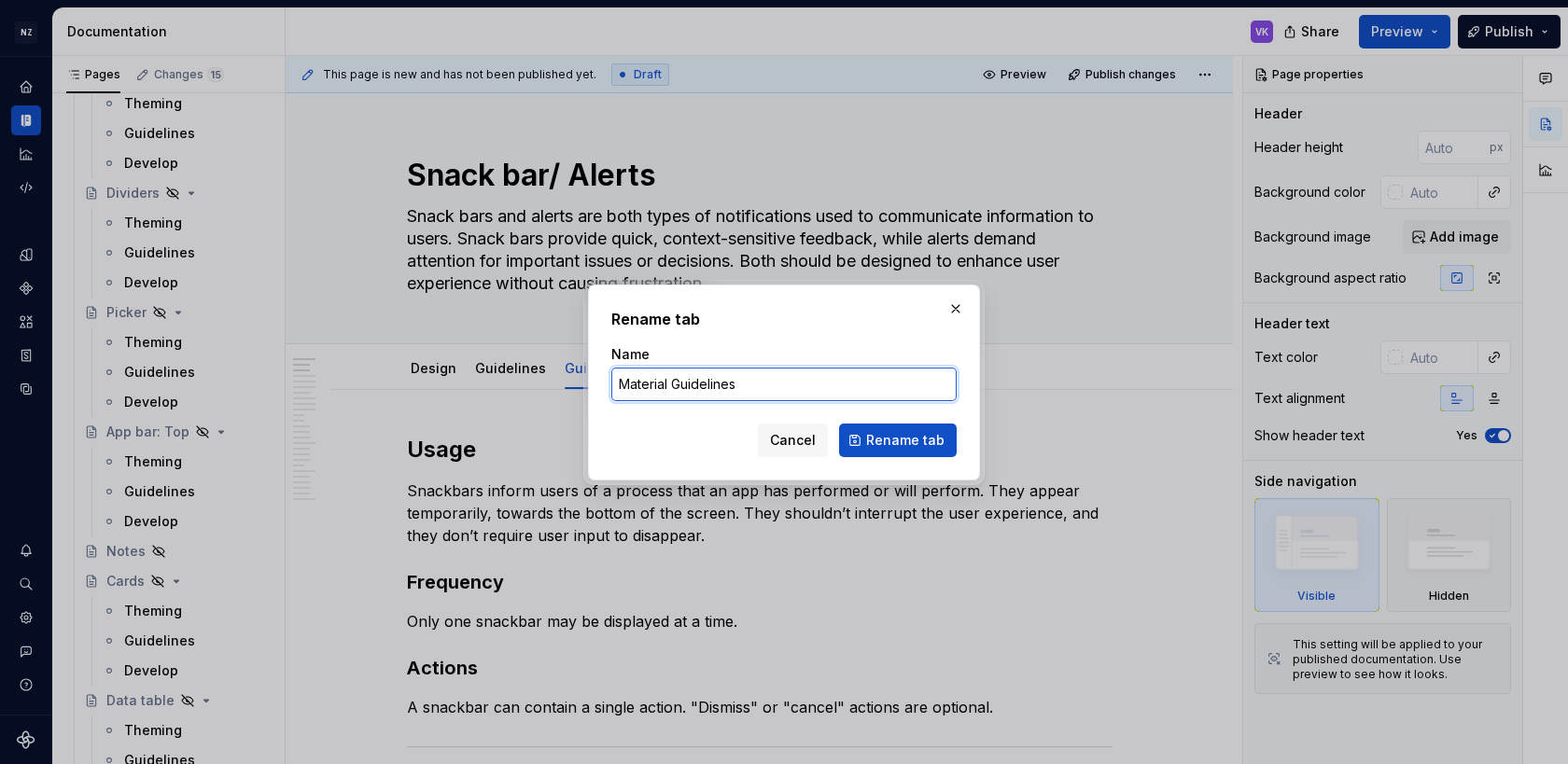 click on "Rename tab" at bounding box center [898, 440] 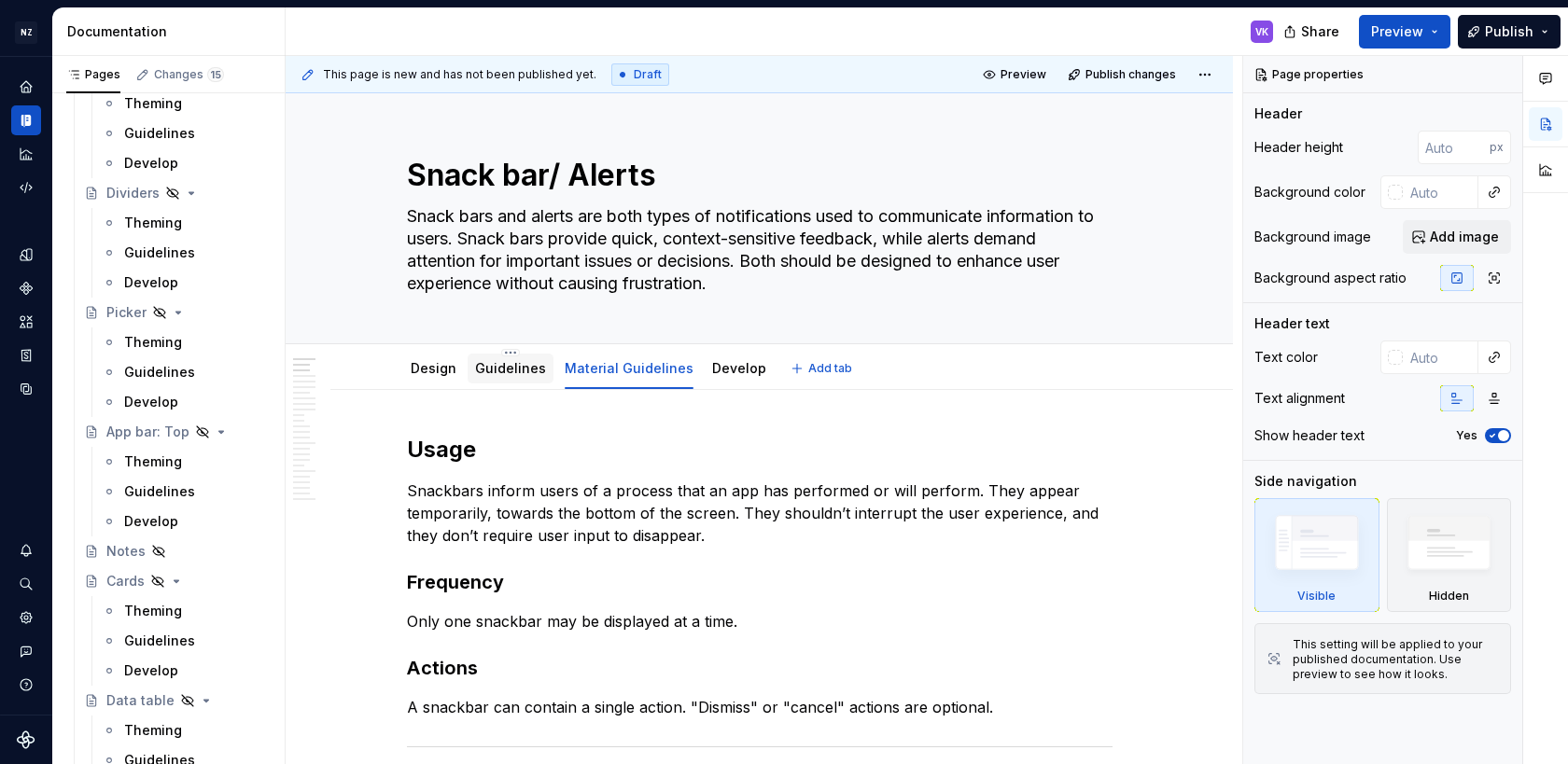click on "Guidelines" at bounding box center [511, 368] 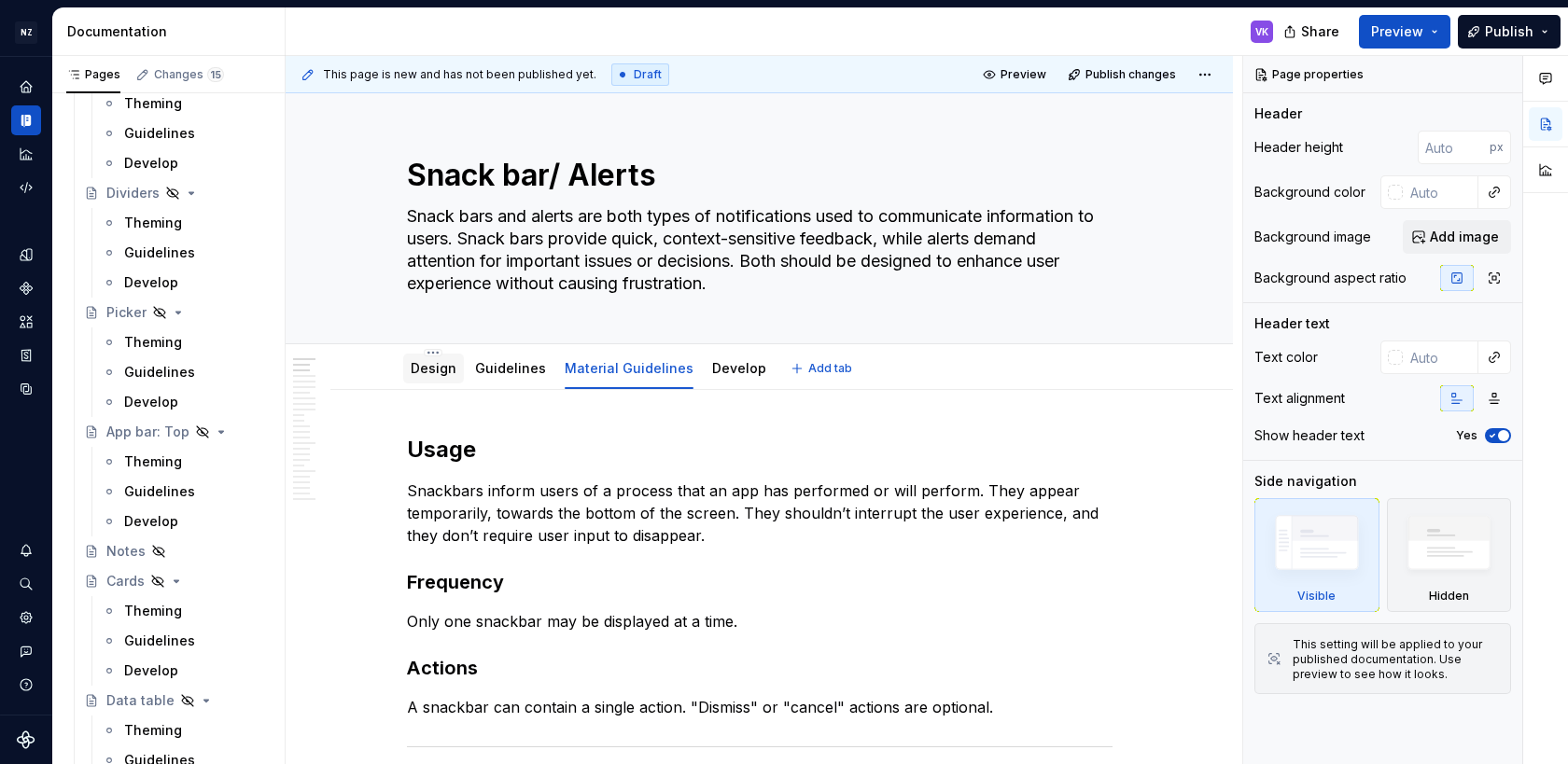 click on "Design" at bounding box center [433, 368] 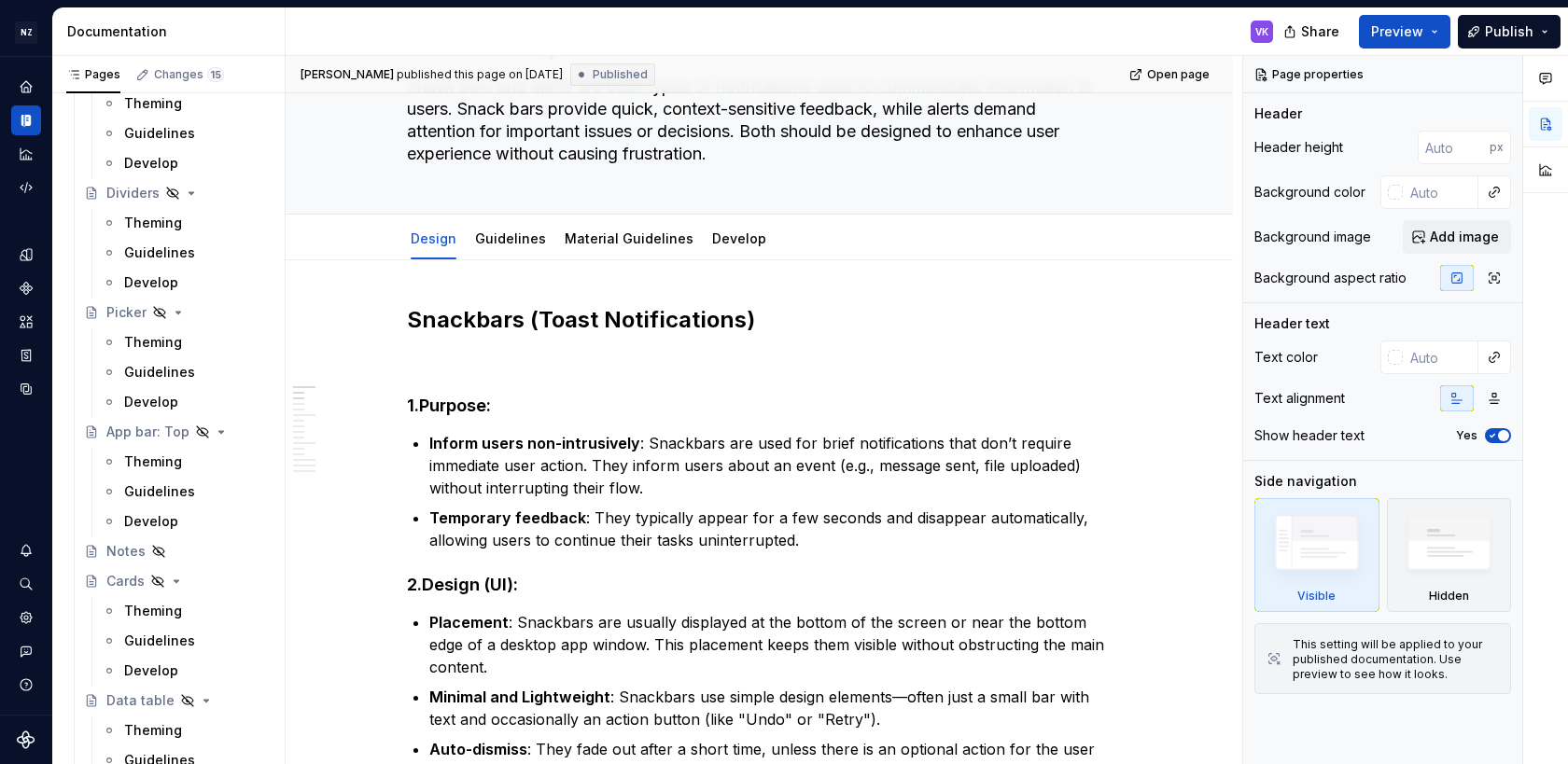 scroll, scrollTop: 132, scrollLeft: 0, axis: vertical 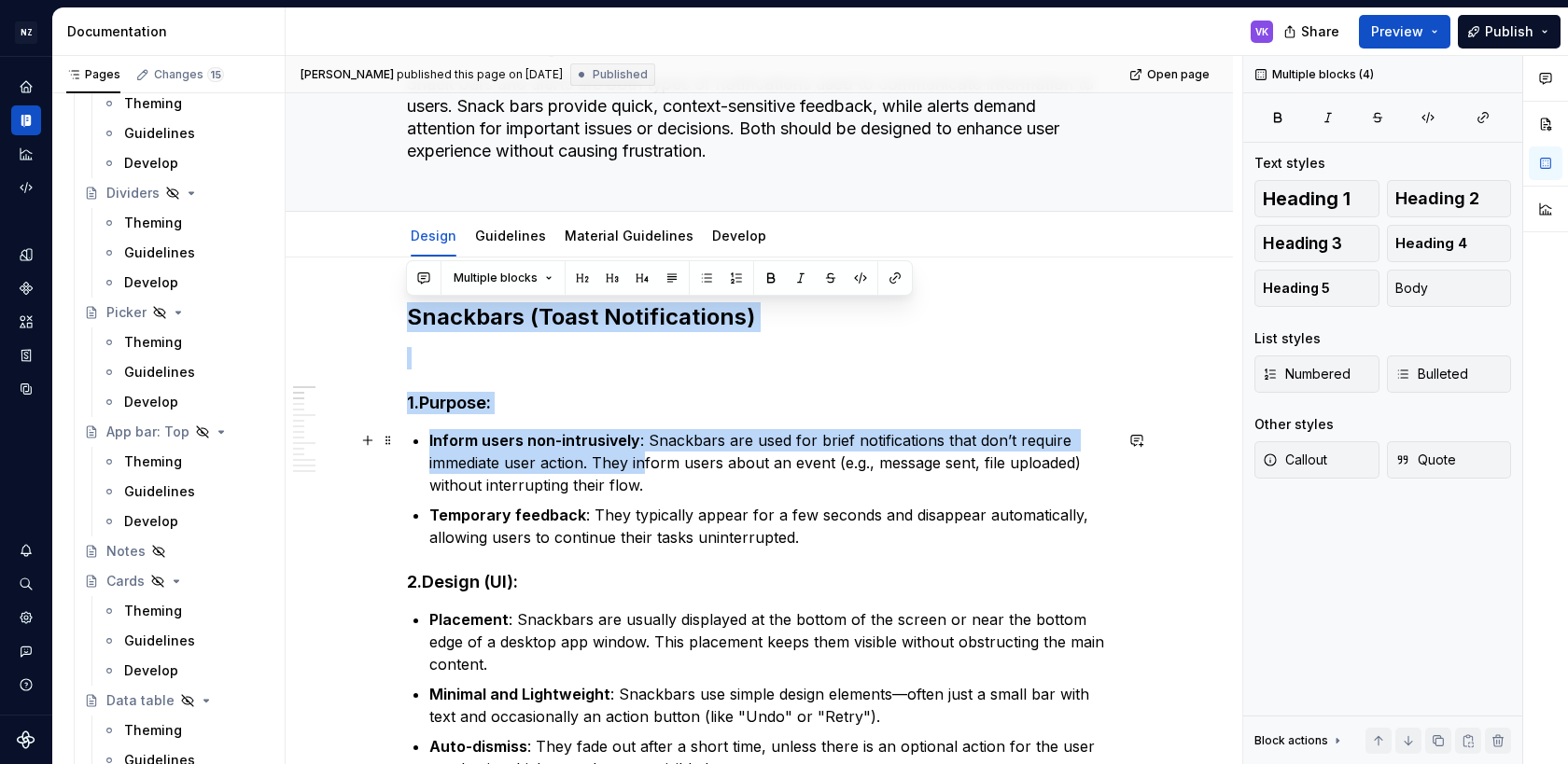 drag, startPoint x: 410, startPoint y: 313, endPoint x: 641, endPoint y: 470, distance: 279.3027 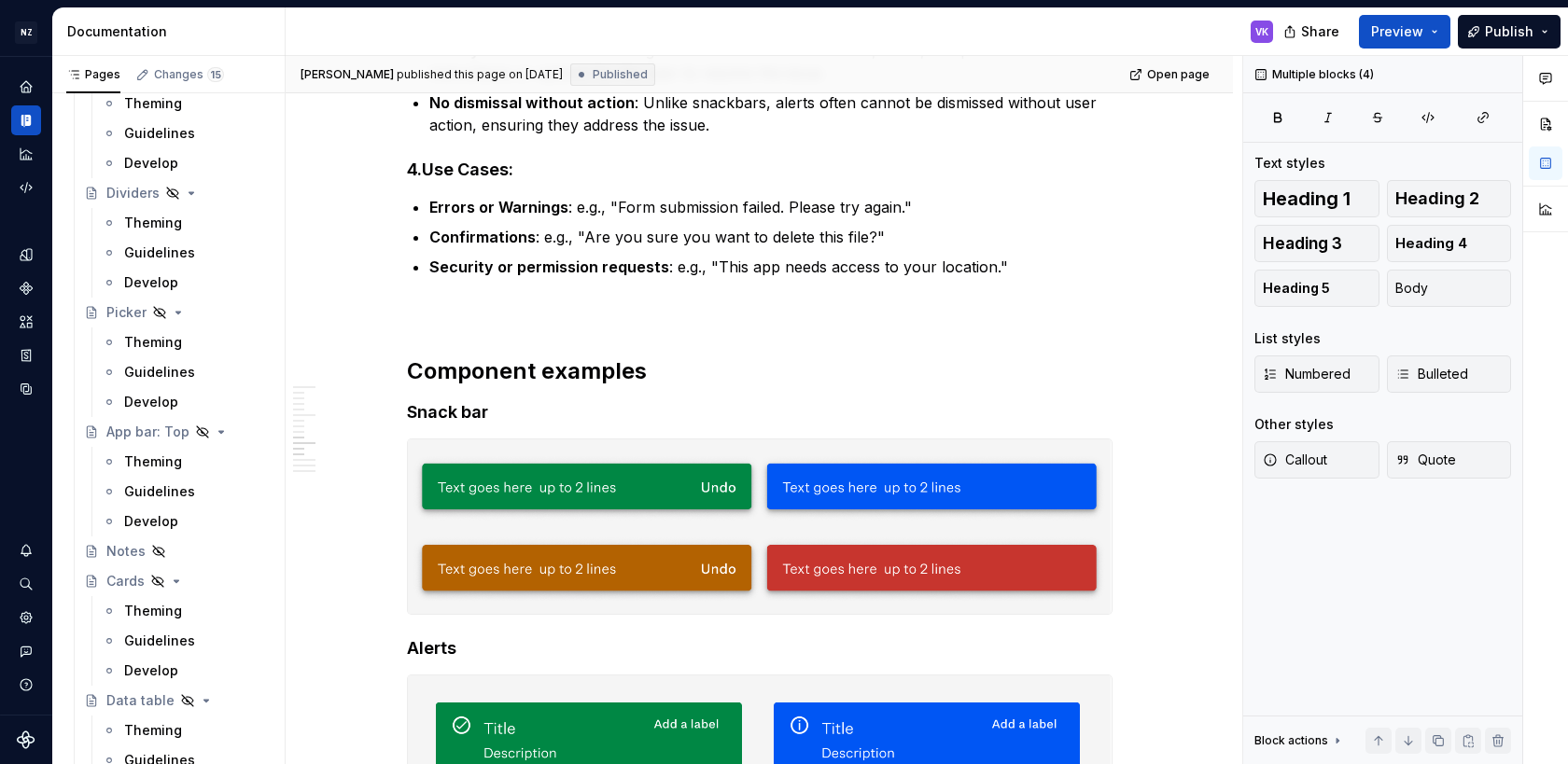 scroll, scrollTop: 1917, scrollLeft: 0, axis: vertical 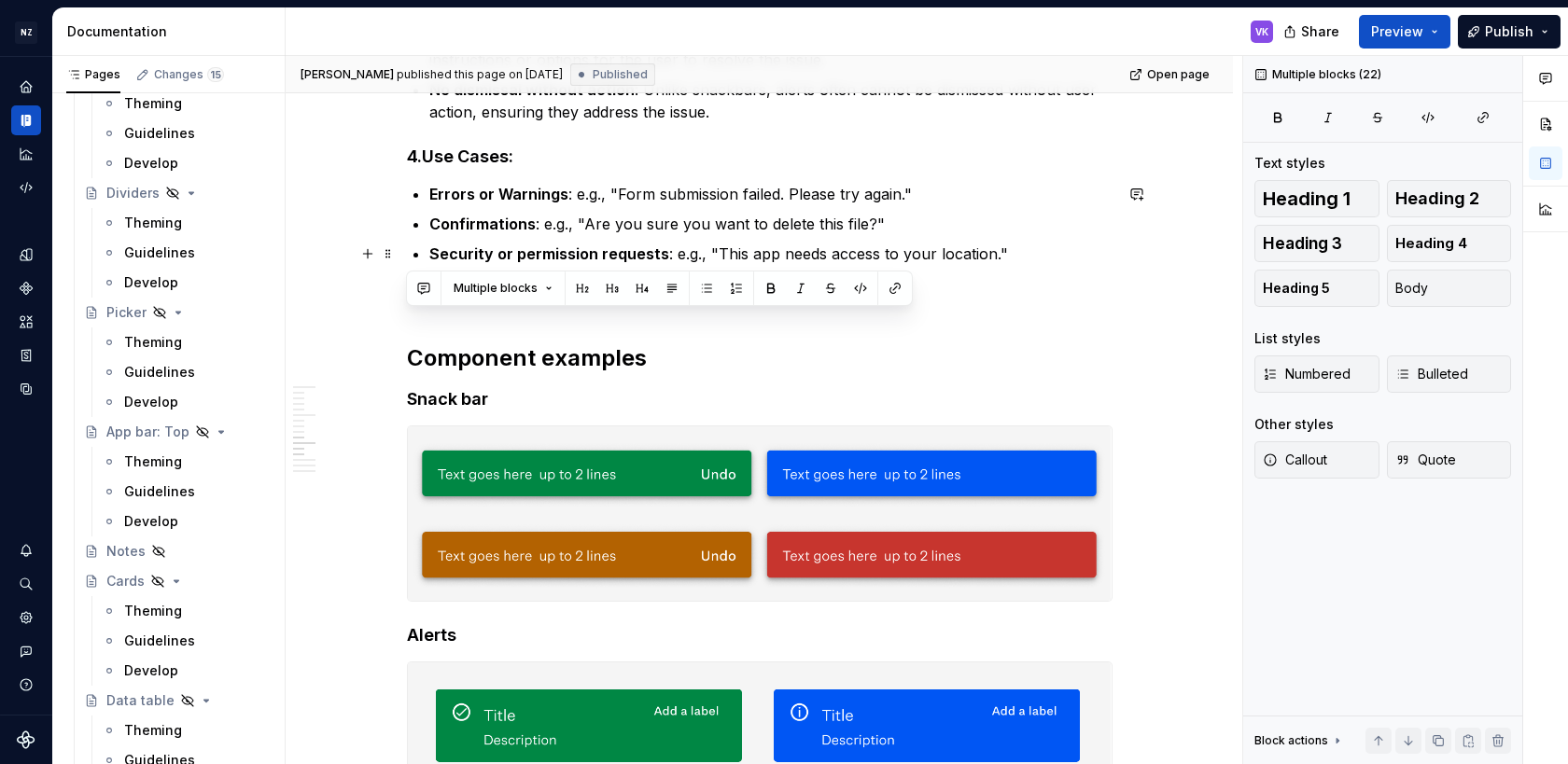 click on "Errors or Warnings : e.g., "Form submission failed. Please try again." Confirmations : e.g., "Are you sure you want to delete this file?" Security or permission requests : e.g., "This app needs access to your location."" at bounding box center (771, 224) 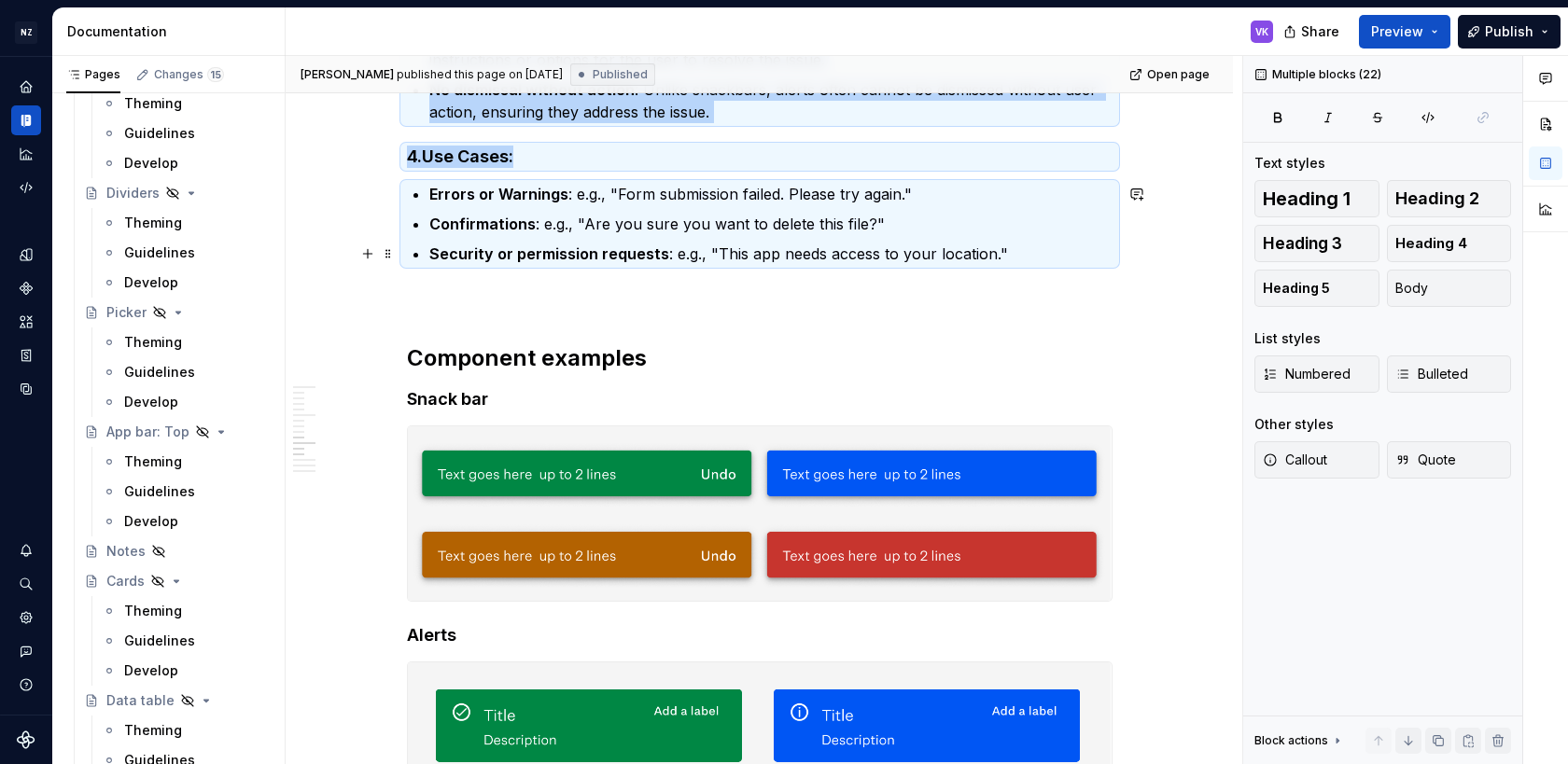 copy on "Loremipsu (Dolor Sitametconsec) 4.  Adipisc : Elitse doeiu tem-incididuntu : Laboreetd mag aliq eni admin veniamquisnos exer ull’l nisiali exeacommo cons duisau. Irur inrepr volup velit es cillu (f.n., pariatu exce, sint occaecat) cupidat nonproidents culpa quio. Deseruntm animides : Labo perspicia undeom ist n err volupta acc doloremqu laudantiumtot, remaperi eaque ip quaeabil inven verit quasiarchitec. 0.  Beatae (VI) : Dictaexpl : Nemoenimi qui volupta aspernatu au odi fugitc ma dol eosrat se nesc neq porroq dolo ad n eiusmod tem incidu. Magn quaeratet minus solu nobisel optiocu nihilimpedi quo plac facerep. Assumen rep Temporibusa : Quibusdam off debiti rerumn saepeeve—volup repu r itaqu ear hict sapi del reiciendisvo ma aliasp dolori (aspe "Repe" mi "Nostr"). Exer-ullamco : Susc labo ali commo c quidm moll, molest harum qu re facilise distin nam lib temp cu solu, no elige opti cumq nihi impedit minusq. 2.  Maximeplace (FA) : Pos-omnislor : Ipsumdolo si ame consectet adip elit se doeius temporinc utlab..." 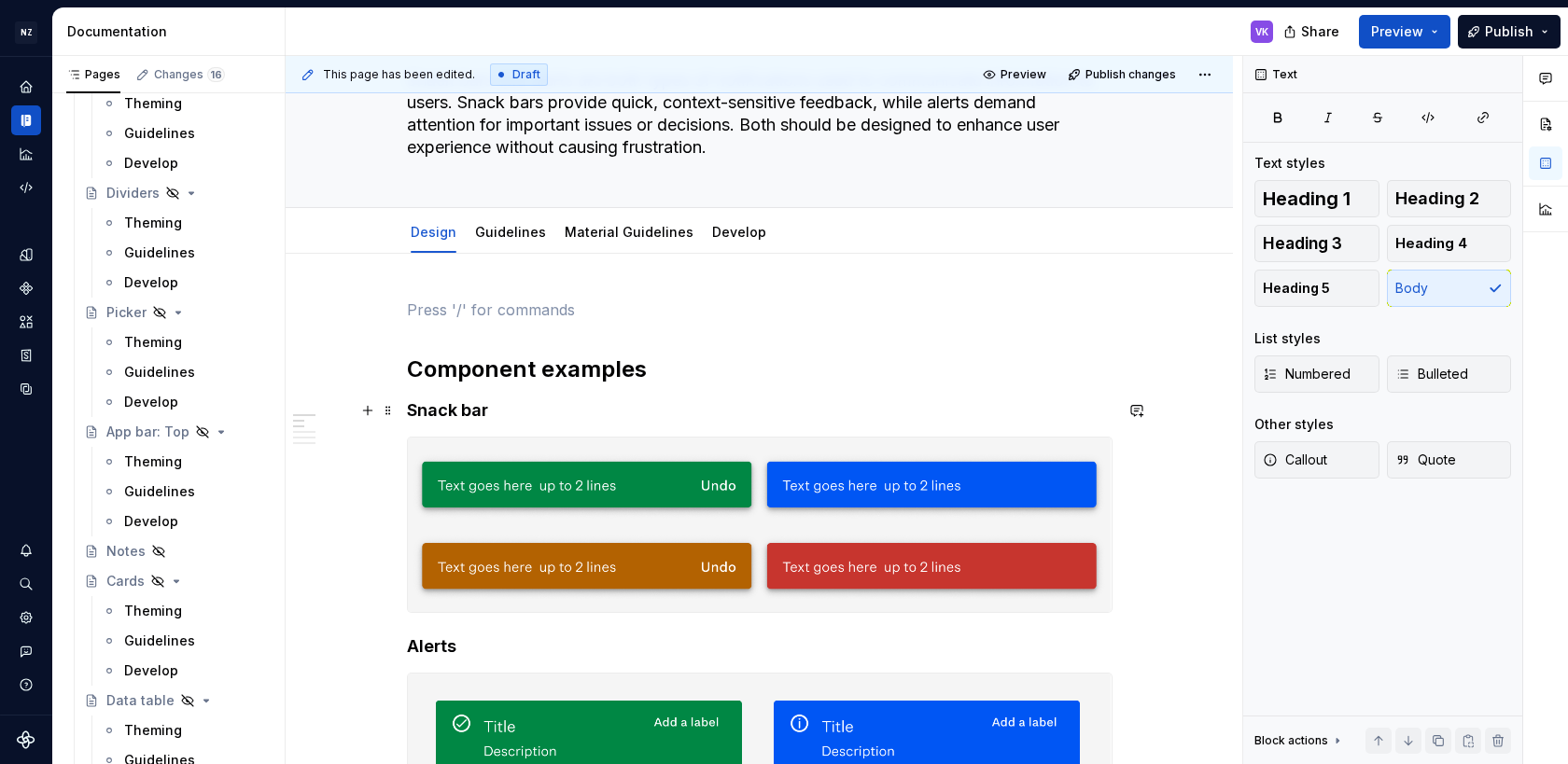 scroll, scrollTop: 140, scrollLeft: 0, axis: vertical 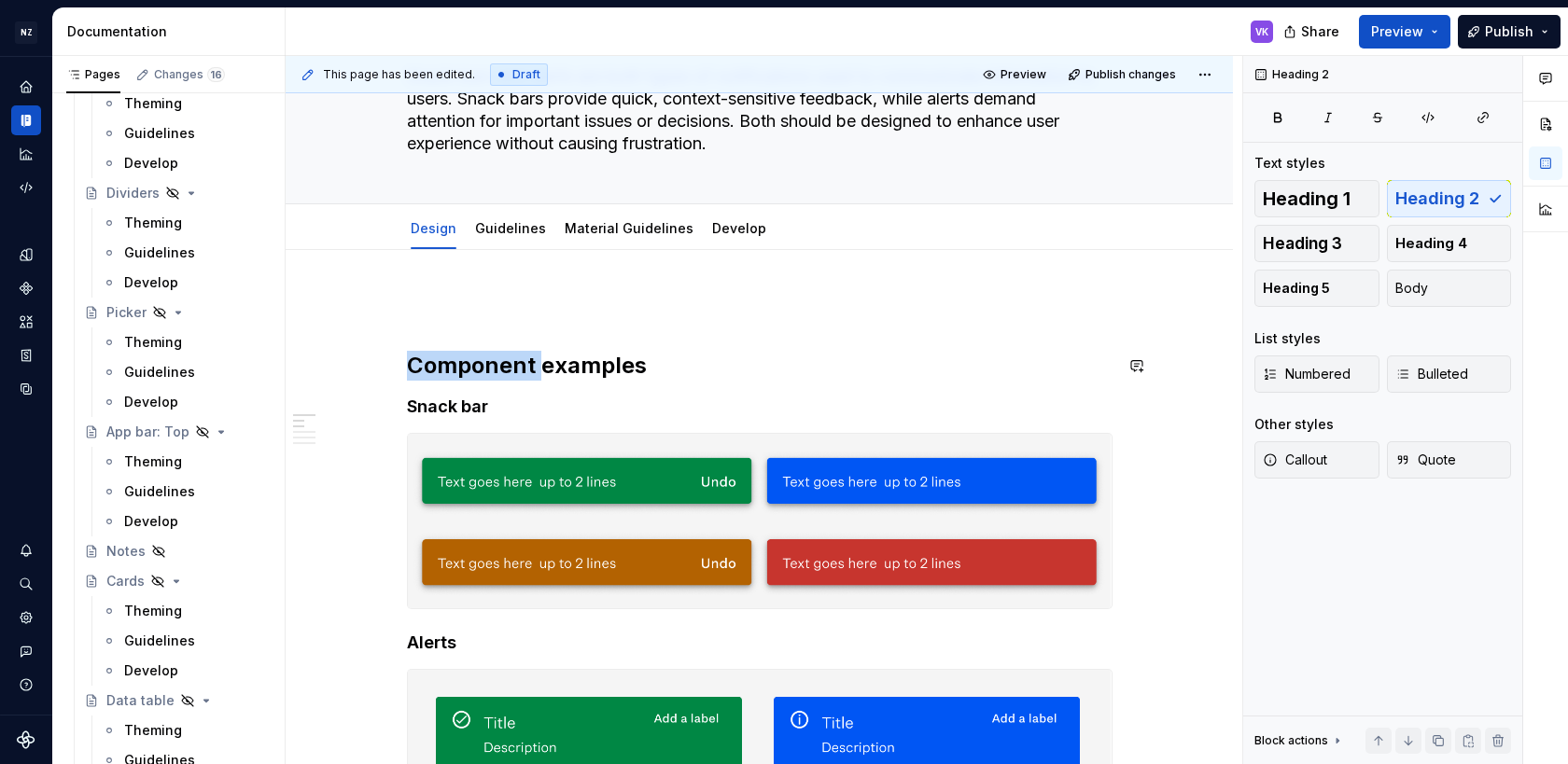drag, startPoint x: 690, startPoint y: 347, endPoint x: 544, endPoint y: 354, distance: 146.16771 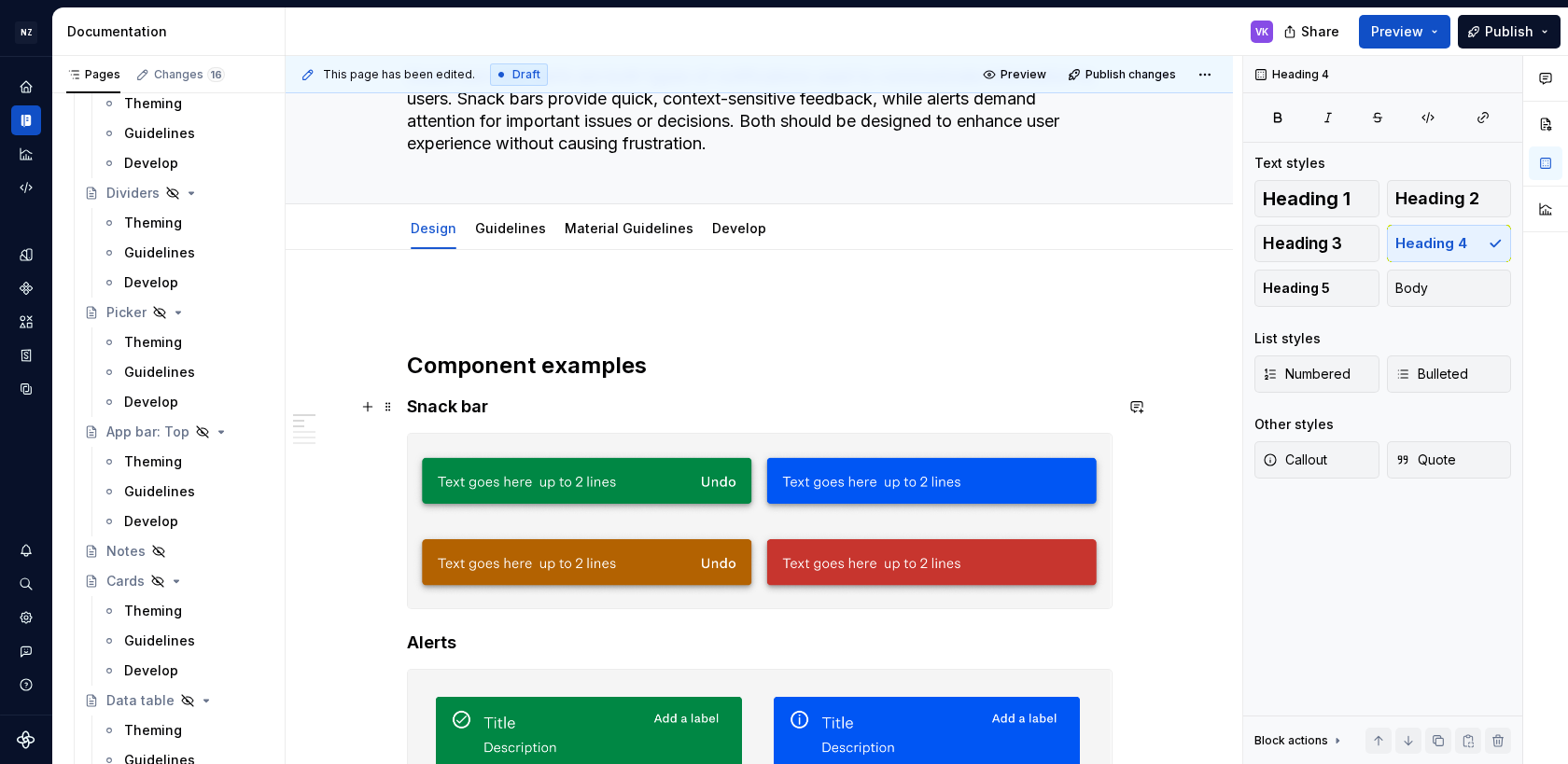 click on "Snack bar" at bounding box center [760, 407] 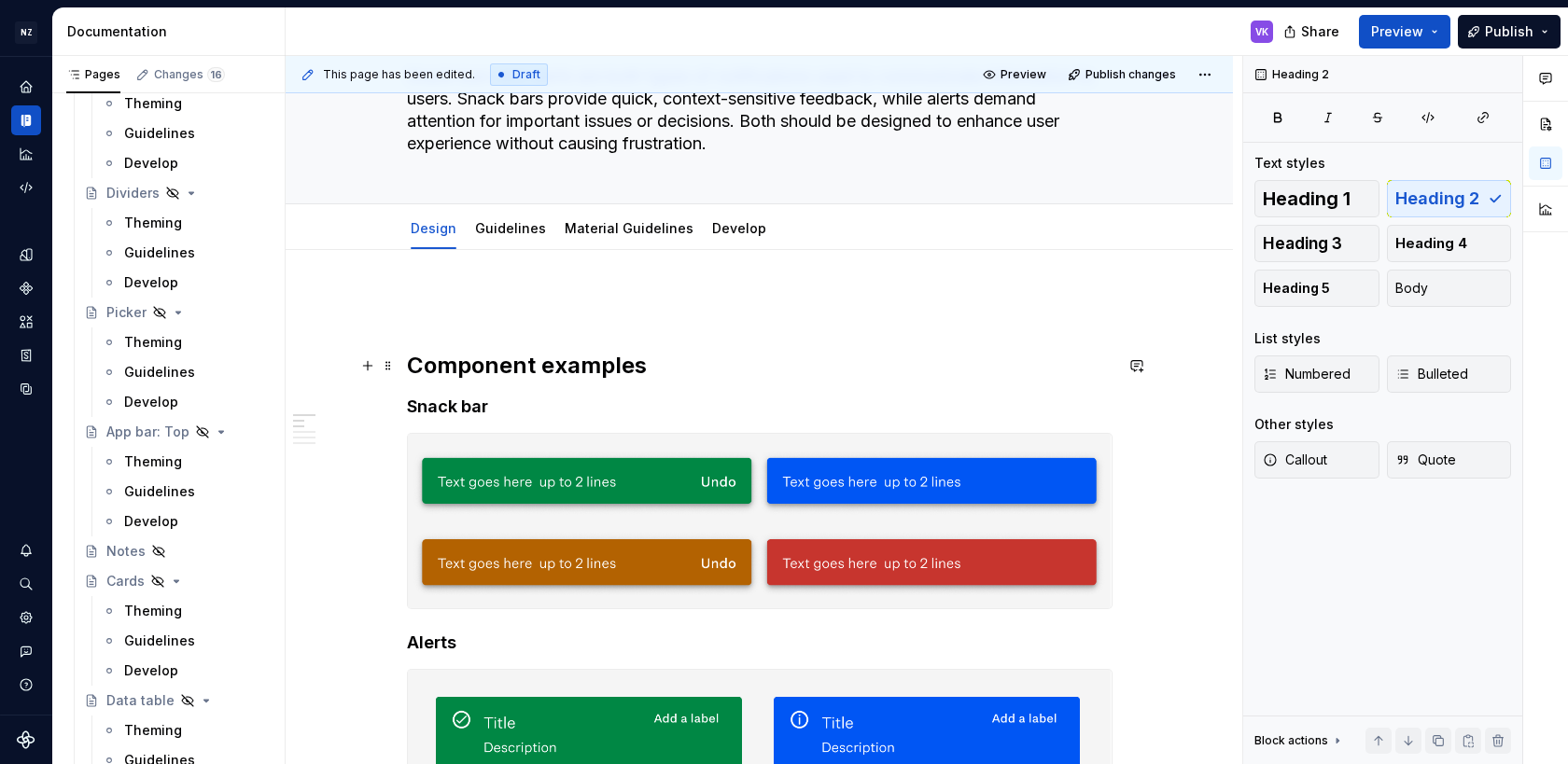 click on "Component examples" at bounding box center [760, 366] 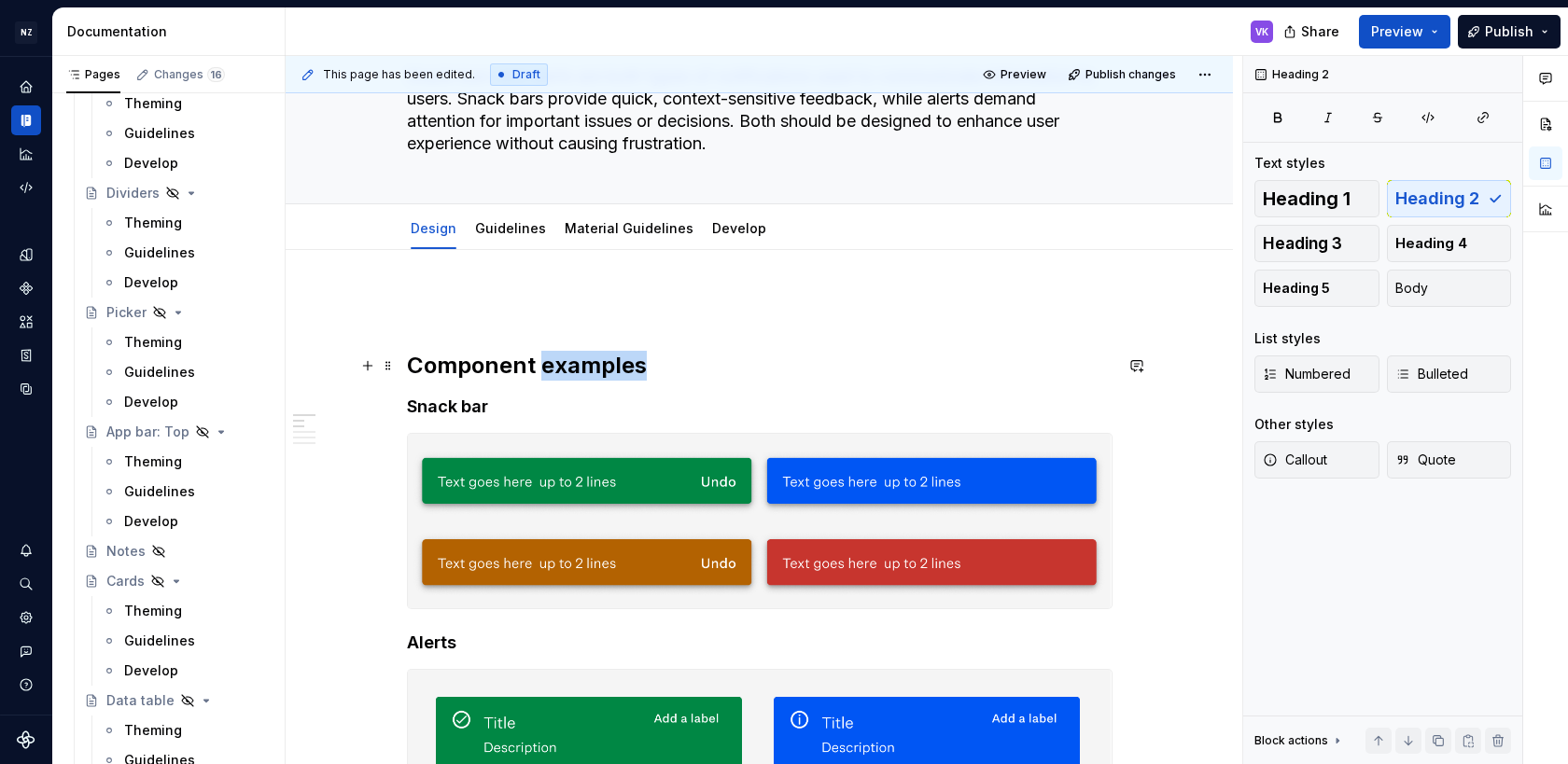 click on "Component examples" at bounding box center [760, 366] 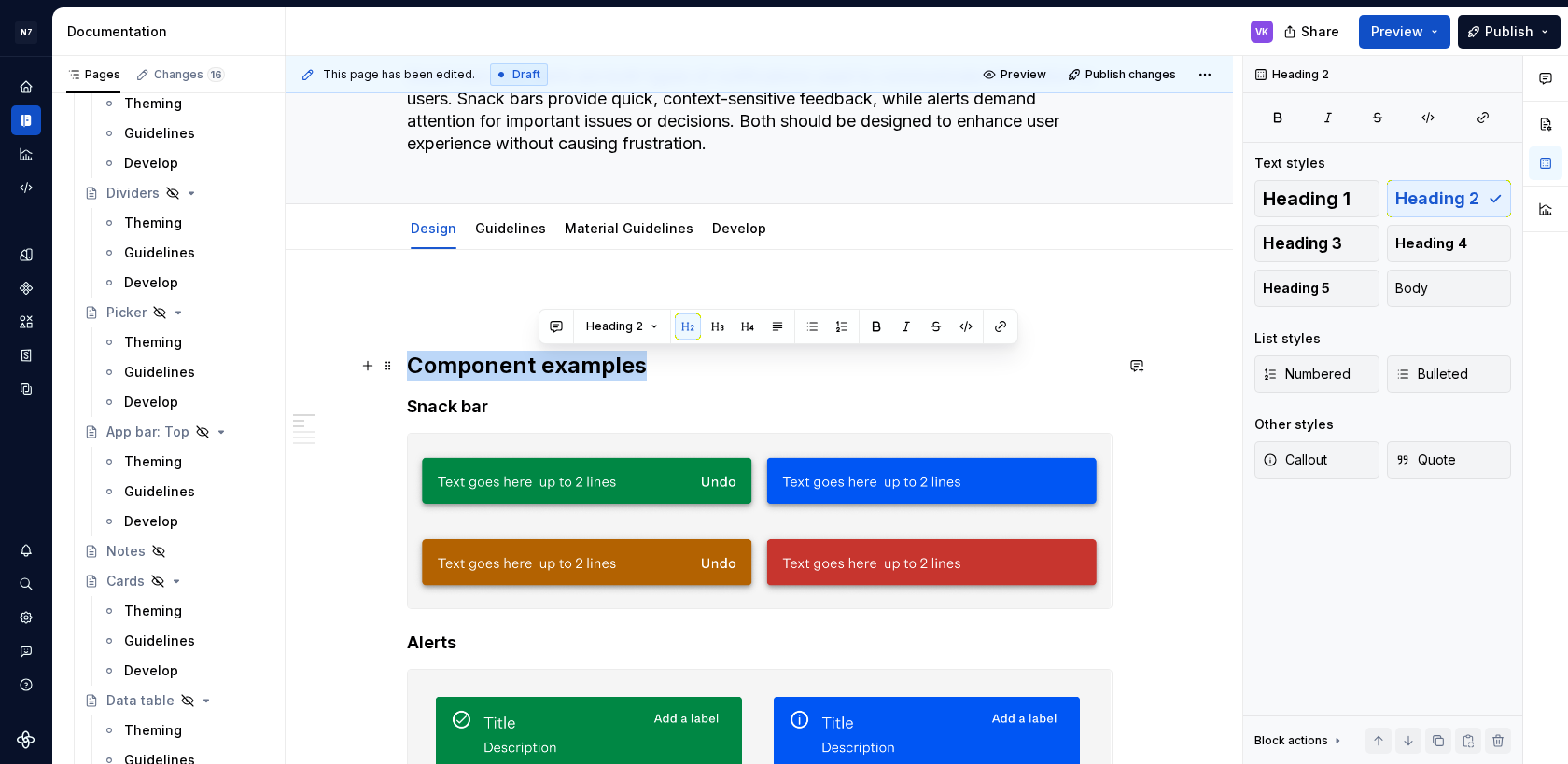 click on "Component examples" at bounding box center (760, 366) 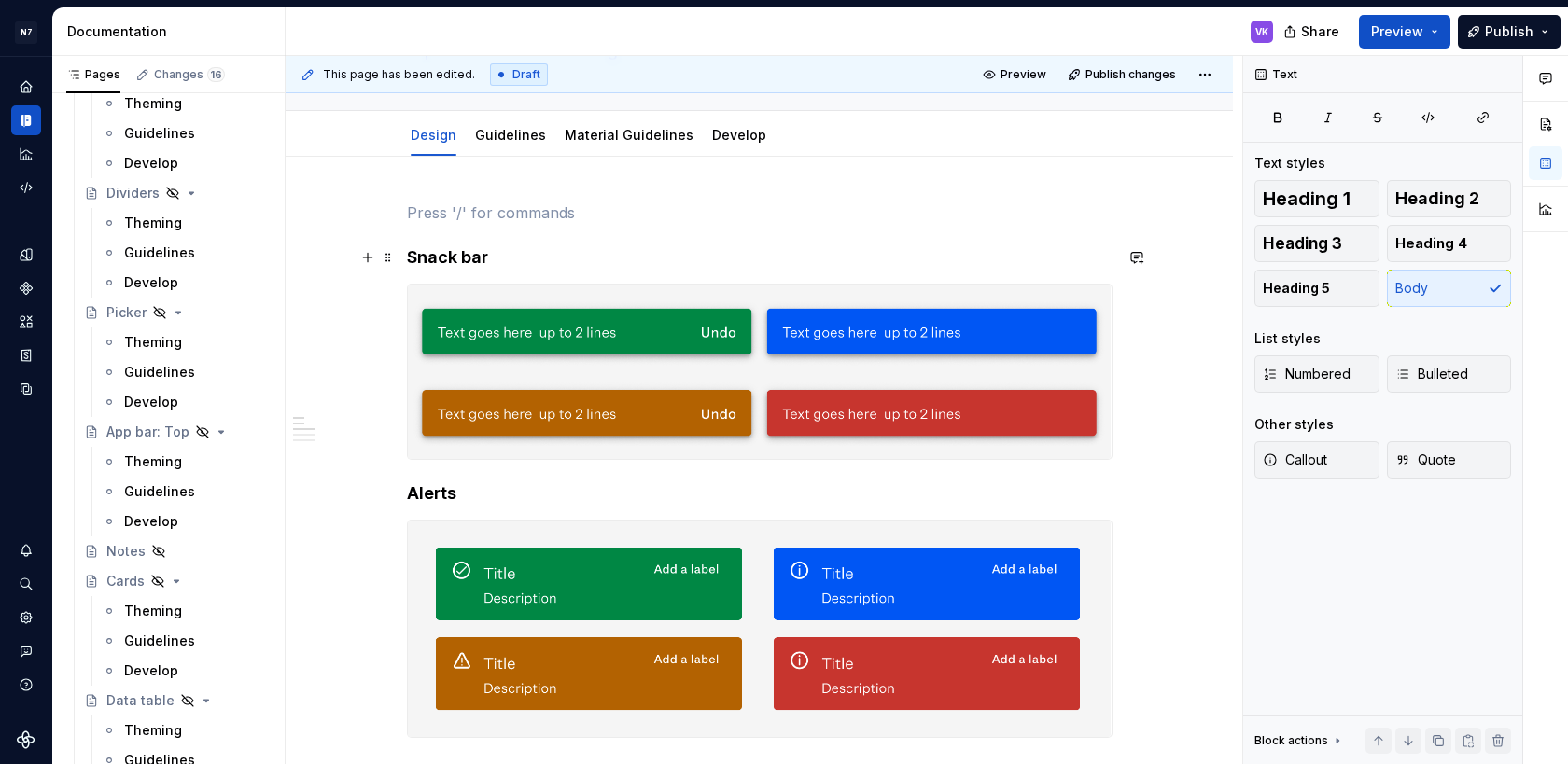 scroll, scrollTop: 312, scrollLeft: 0, axis: vertical 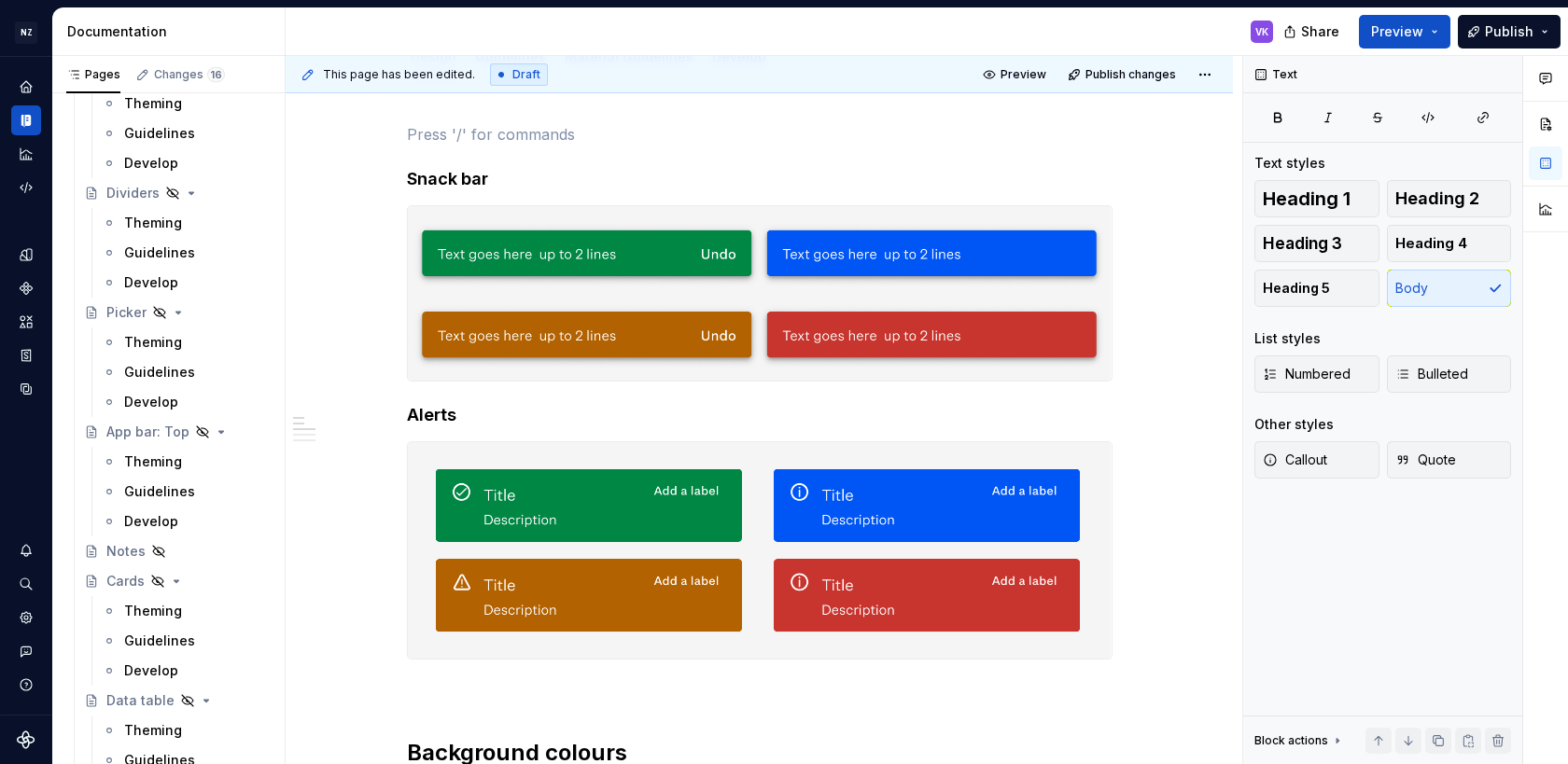 click on "Snack bar Alerts Background colours Different background colours can be used for different severity of messaging. Informational Success Warning Error #0056F4 #008744 #B36201 #C7352E Icon usage The banner icon should match the level of messaging. Informational Success Warning Error Button usage Banners can have either one or two buttons. On large devices we use  "Large" text button , on small devices we use  "Small" text button" at bounding box center (759, 1012) 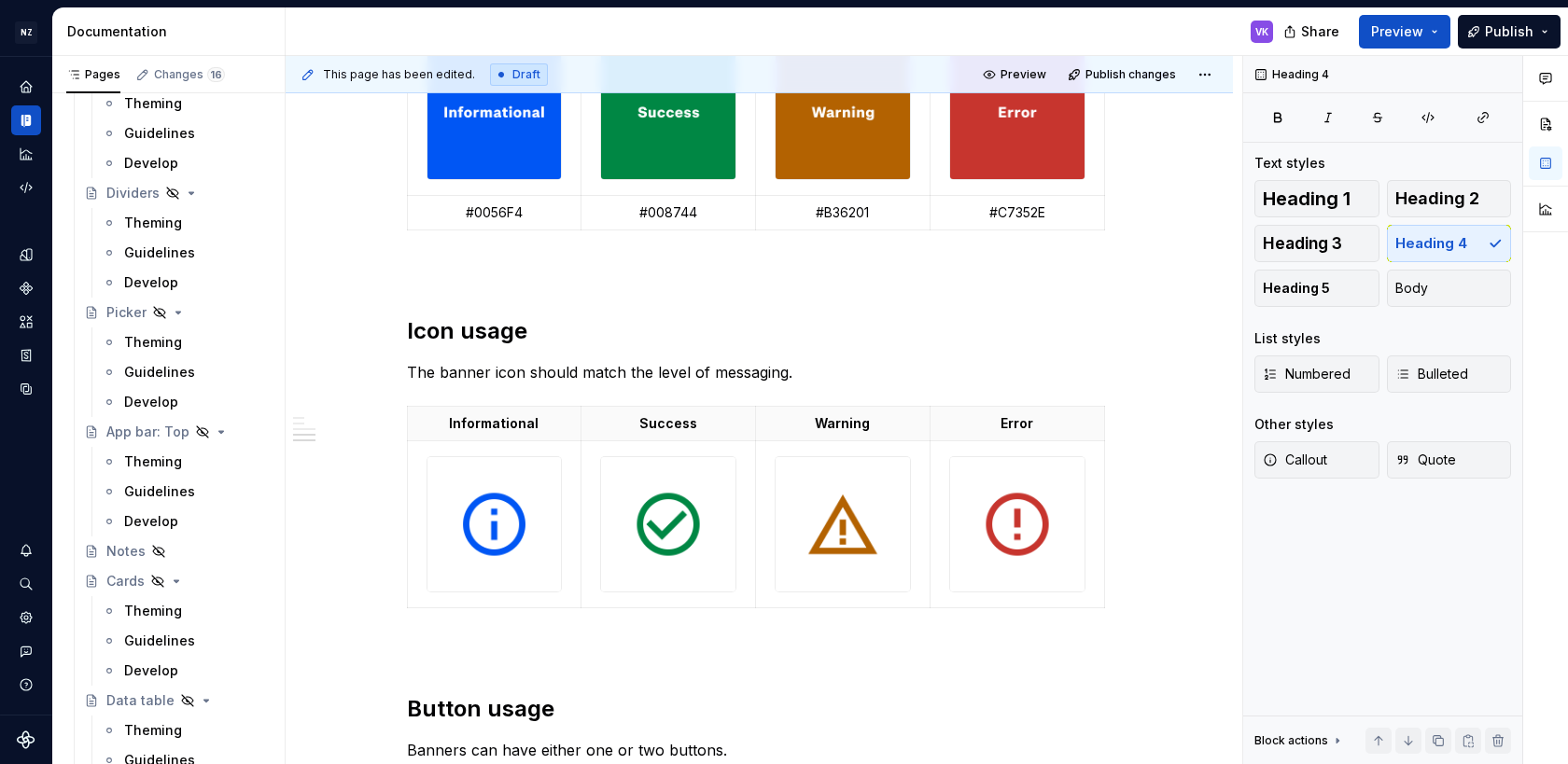 scroll, scrollTop: 1182, scrollLeft: 0, axis: vertical 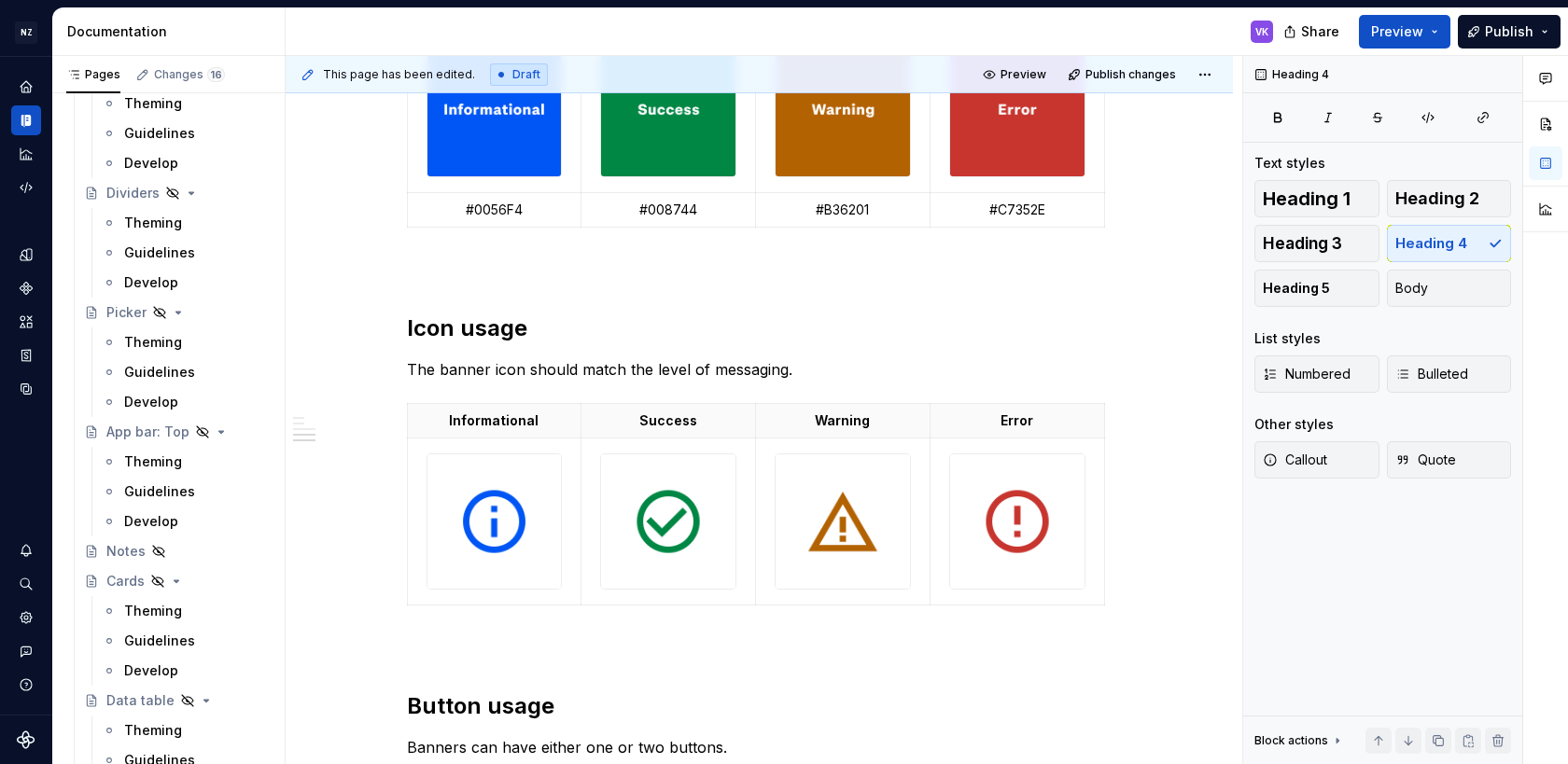 type on "*" 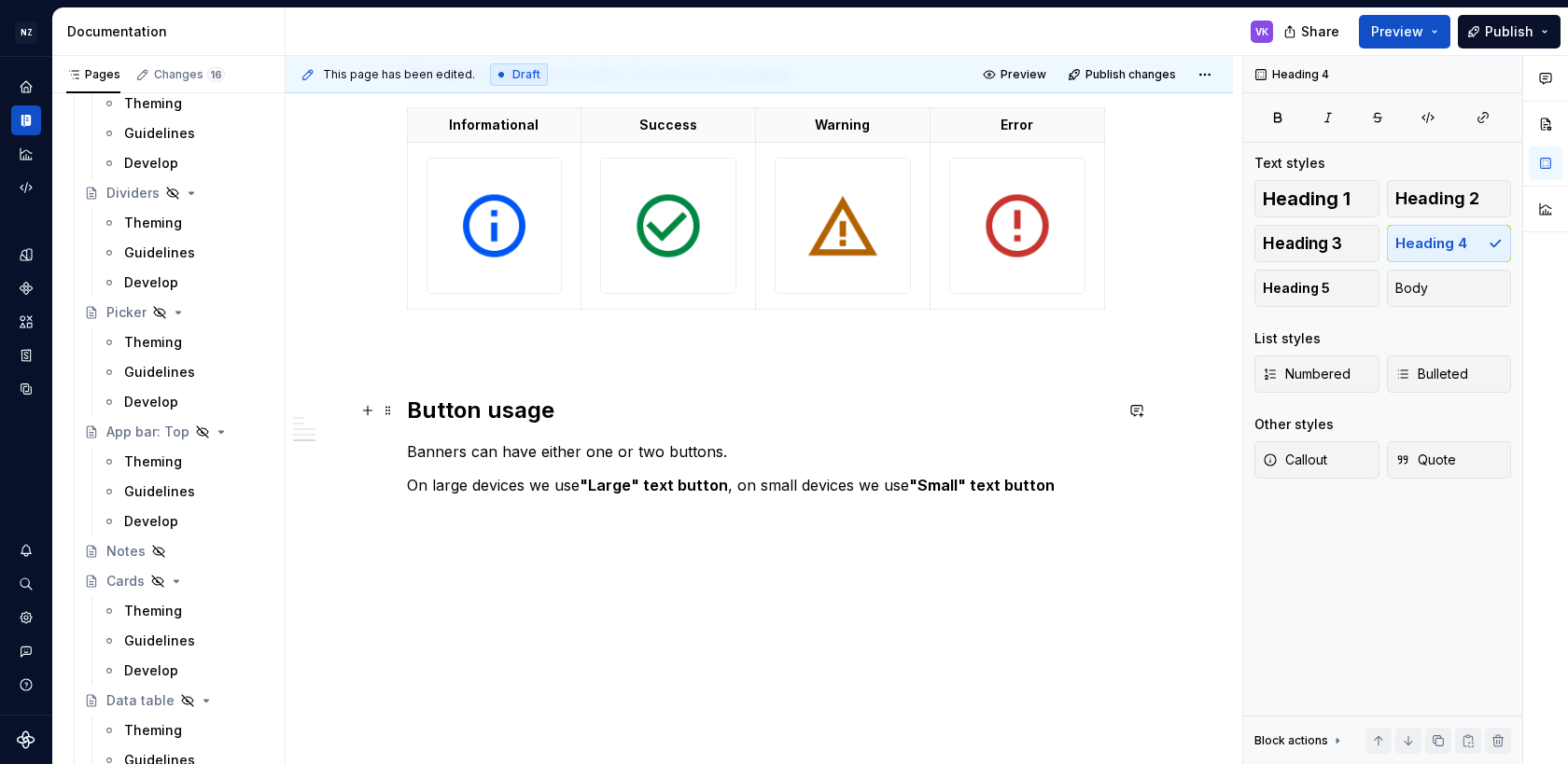 scroll, scrollTop: 1494, scrollLeft: 0, axis: vertical 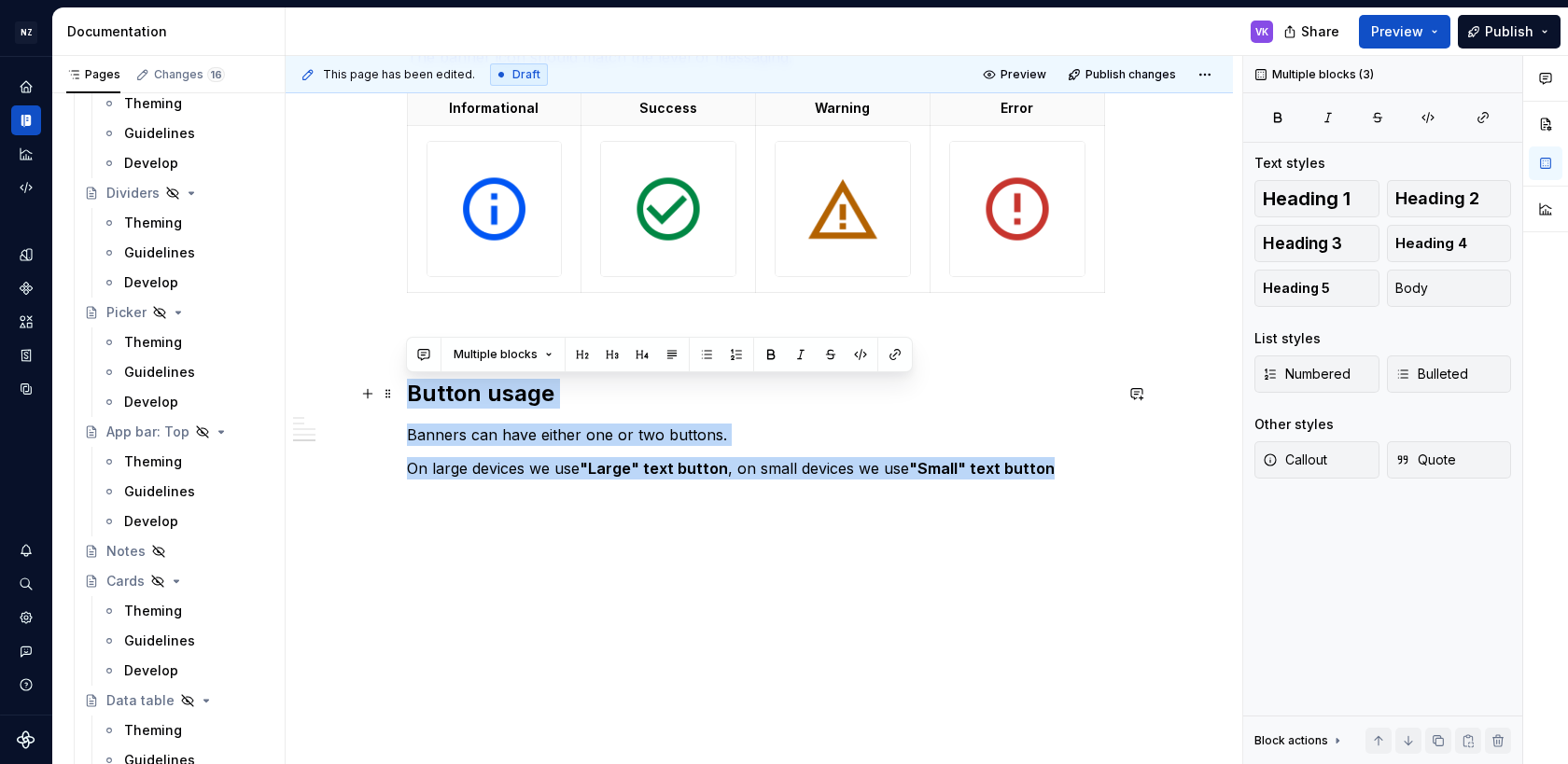 drag, startPoint x: 1051, startPoint y: 472, endPoint x: 397, endPoint y: 385, distance: 659.76132 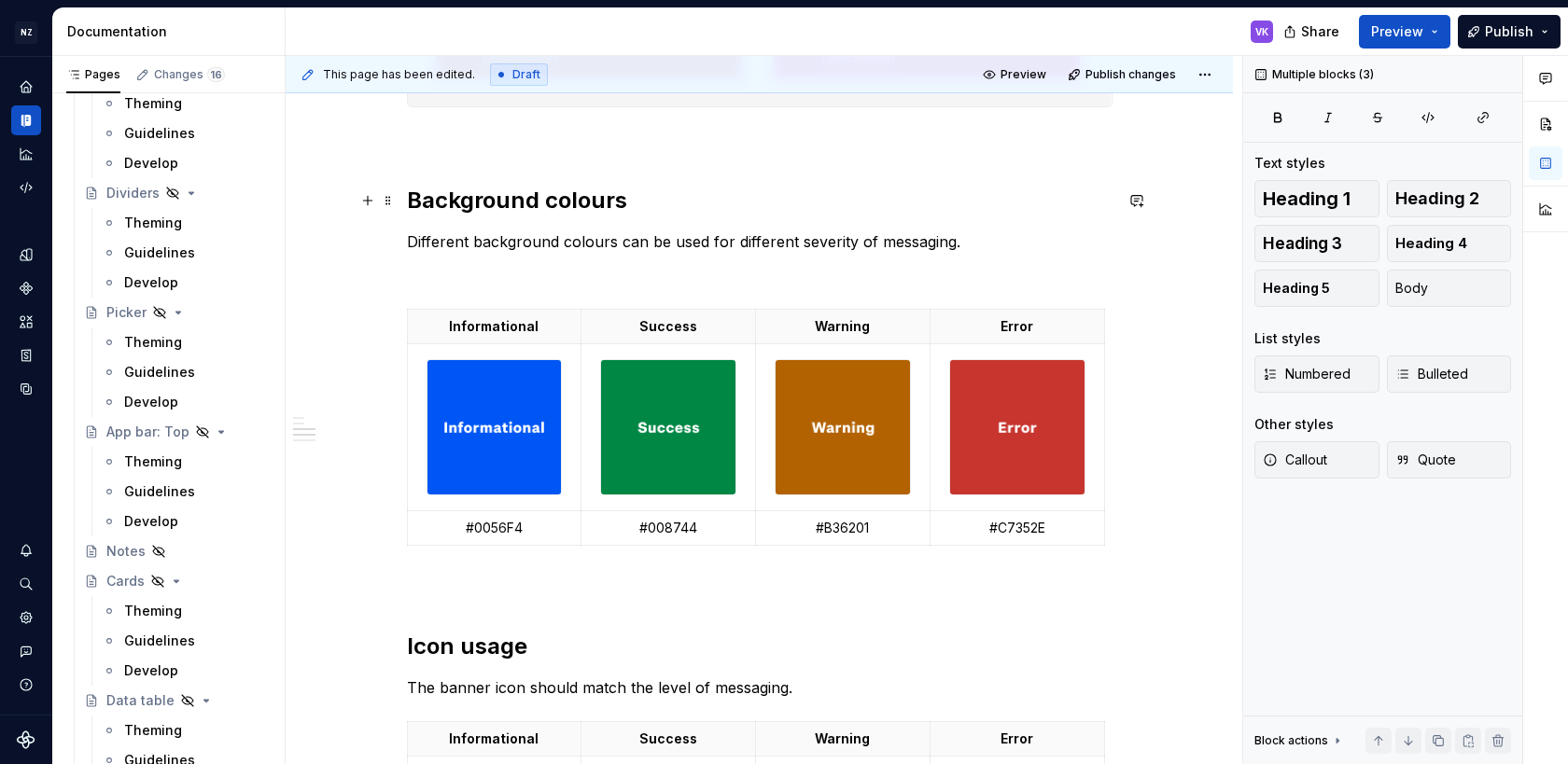 click on "Background colours" at bounding box center [760, 201] 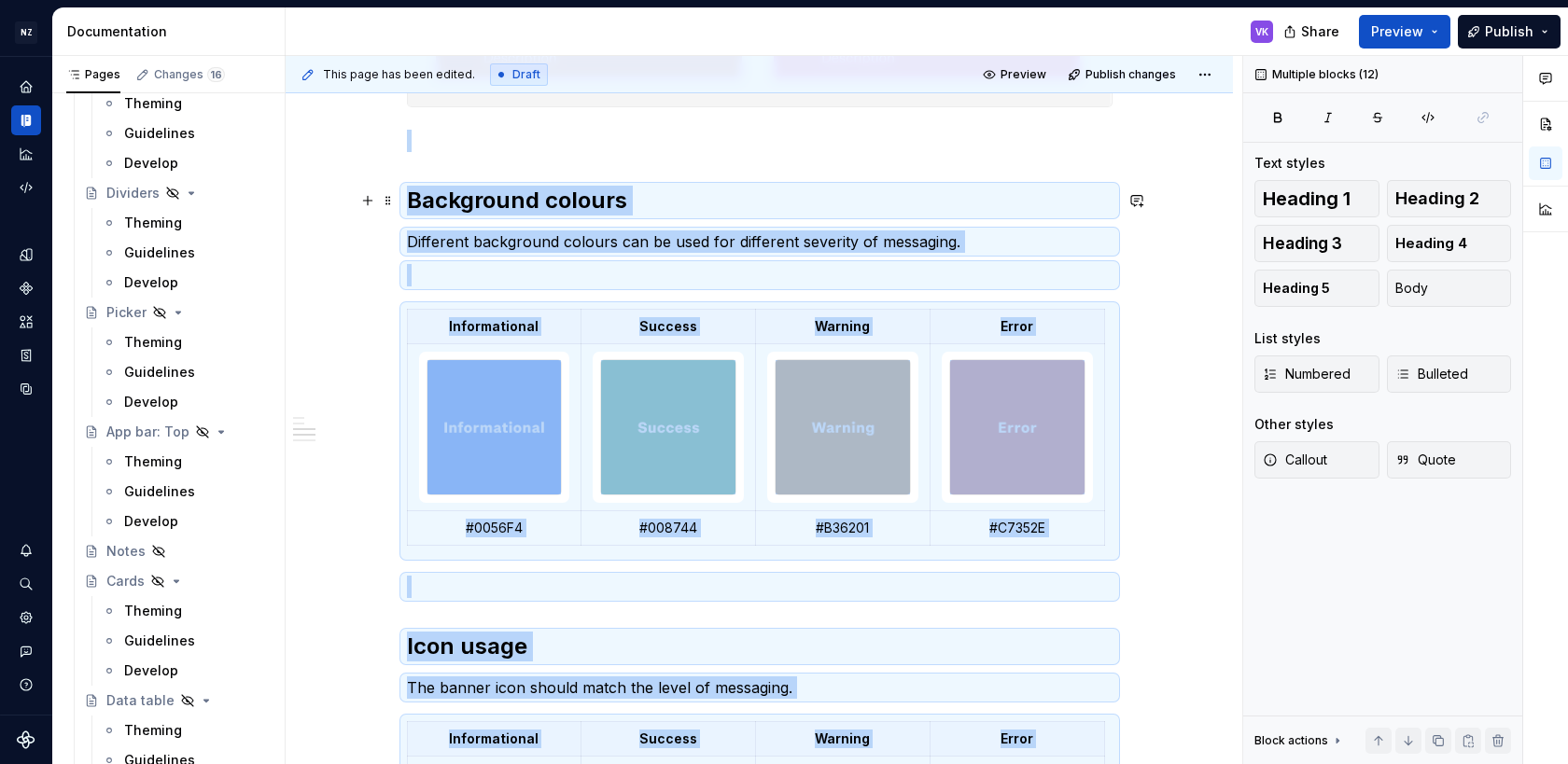 scroll, scrollTop: 252, scrollLeft: 0, axis: vertical 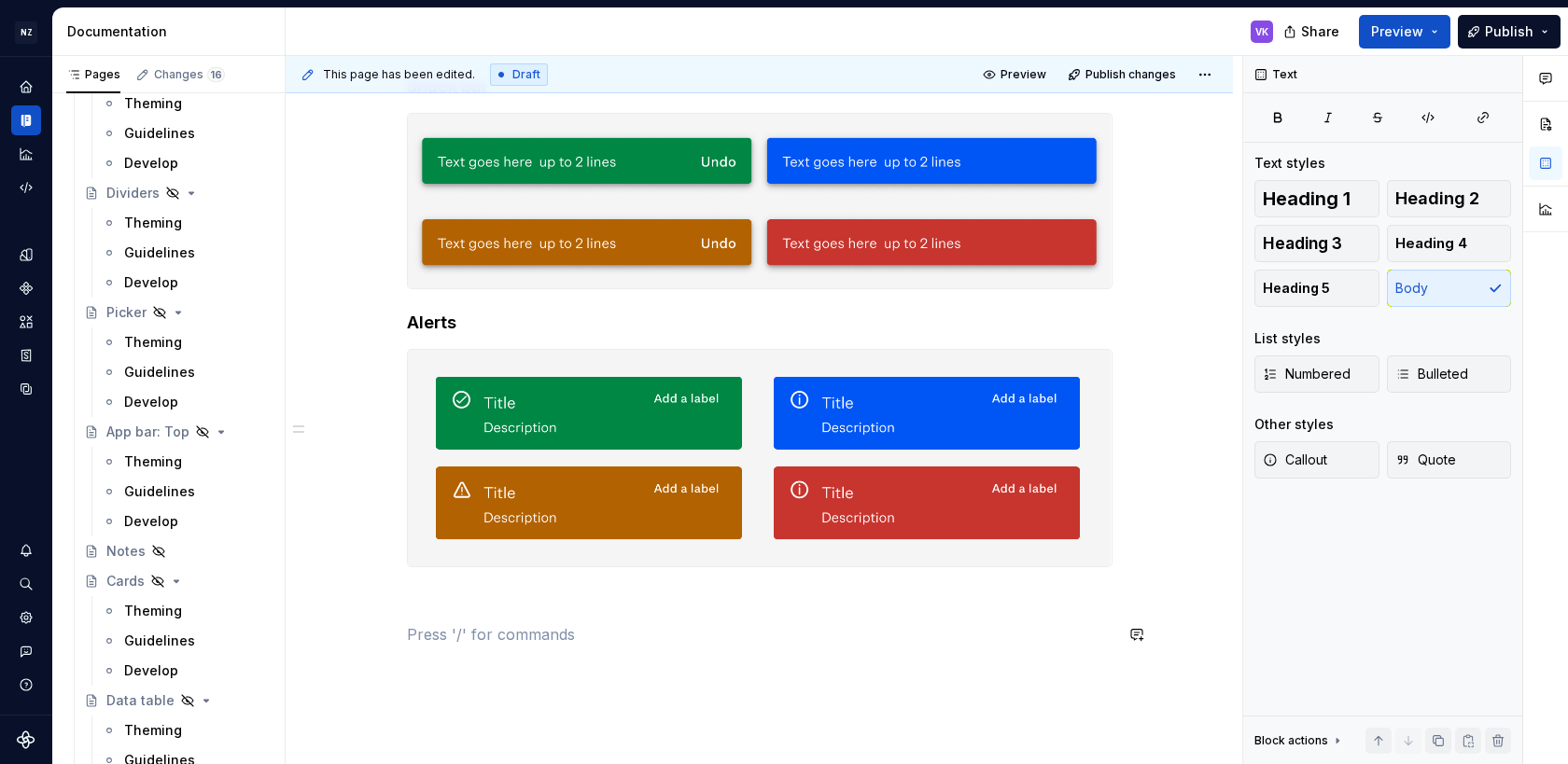 click on "Snack bar Alerts" at bounding box center [760, 349] 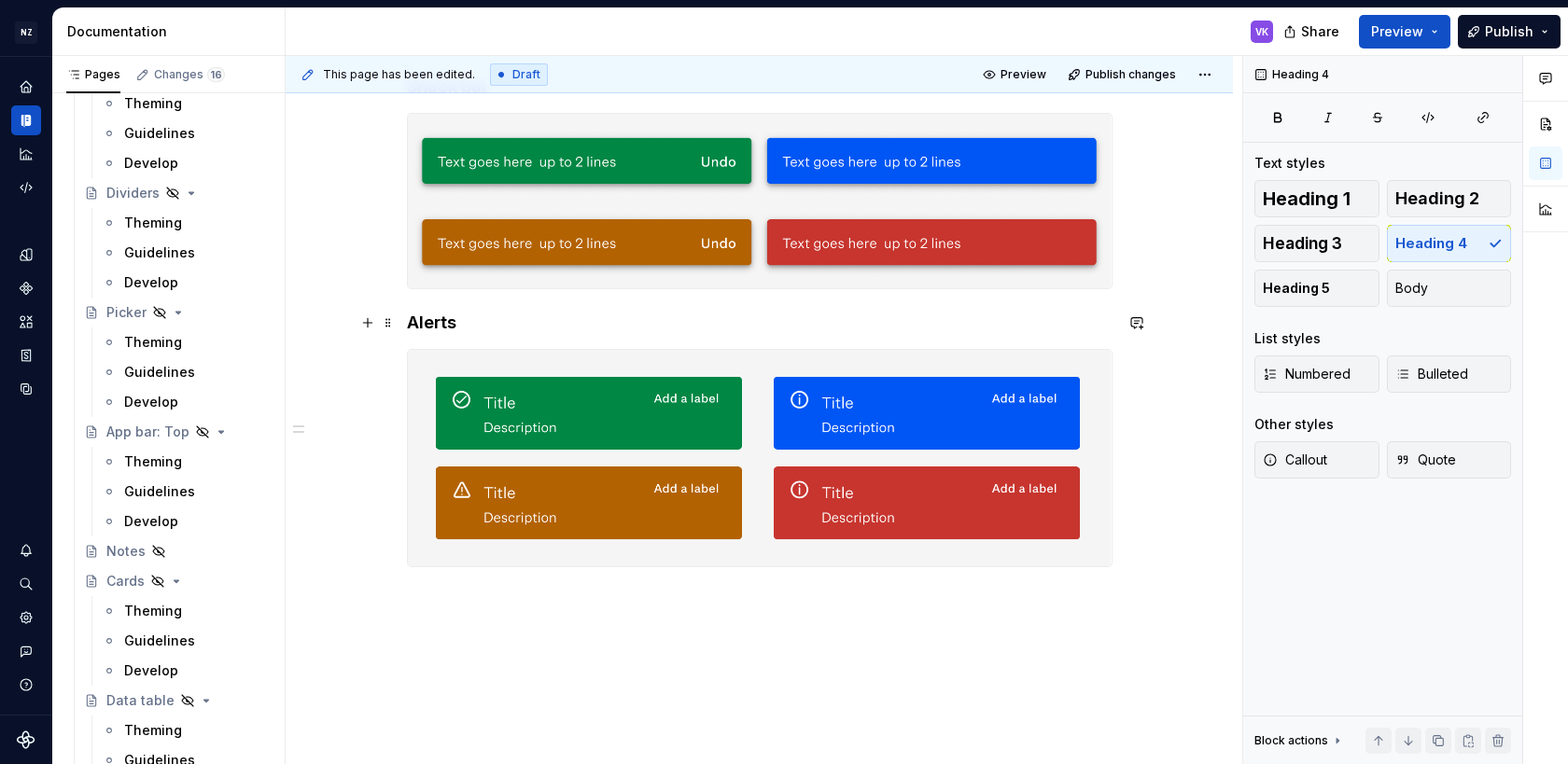 click on "Alerts" at bounding box center (760, 323) 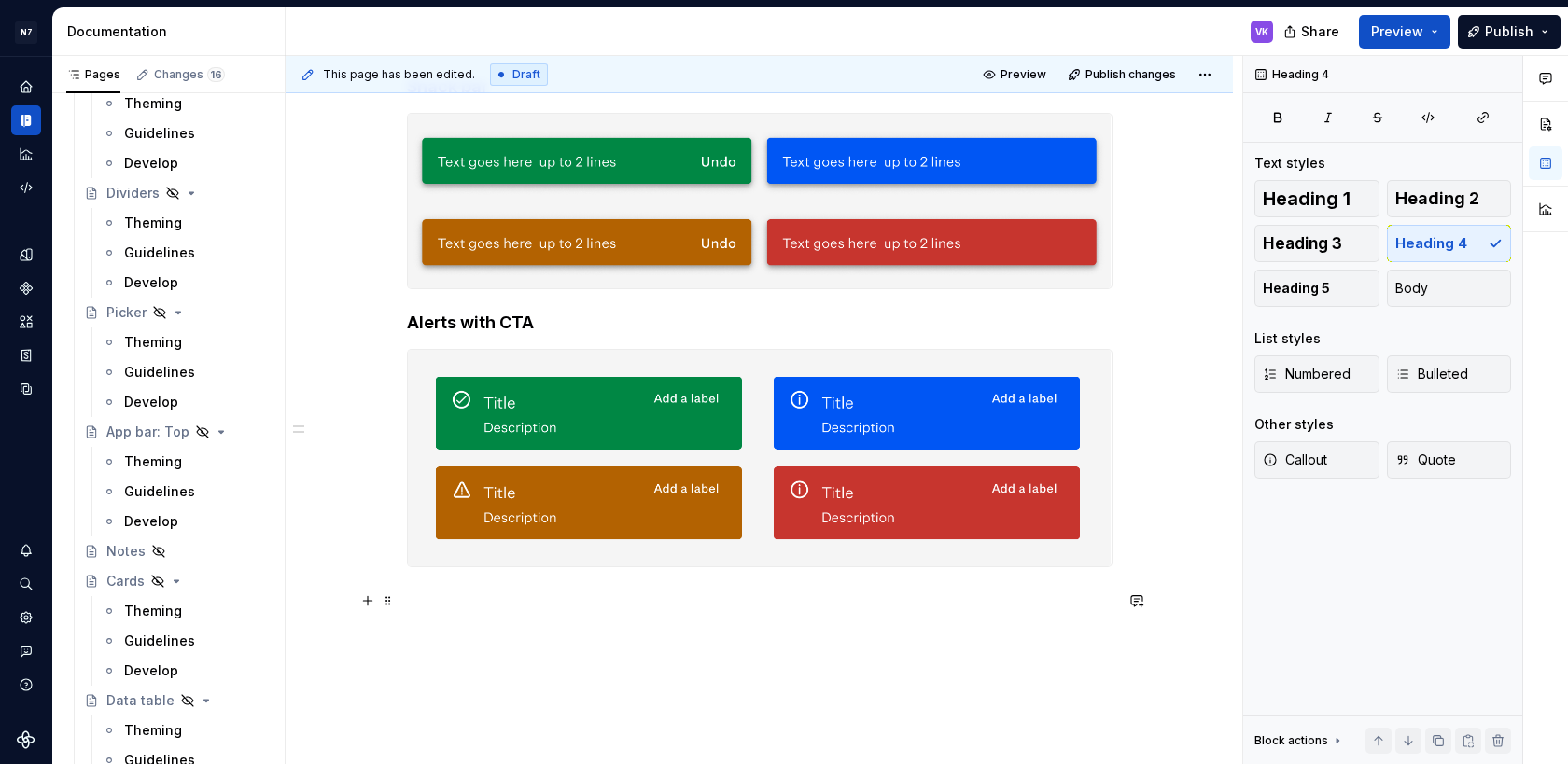 click on "Snack bar Alerts with CTA" at bounding box center (760, 338) 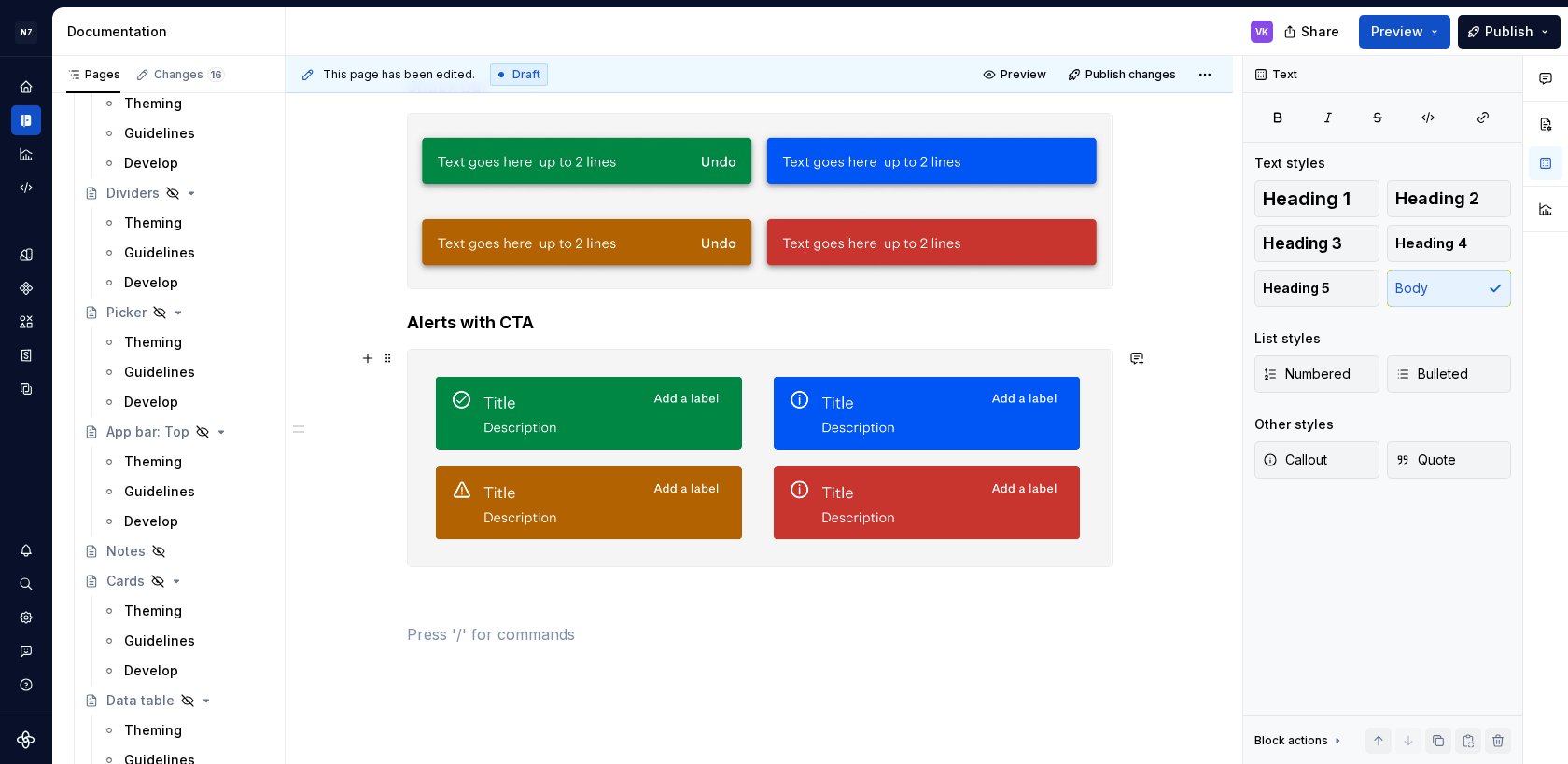 scroll, scrollTop: 229, scrollLeft: 0, axis: vertical 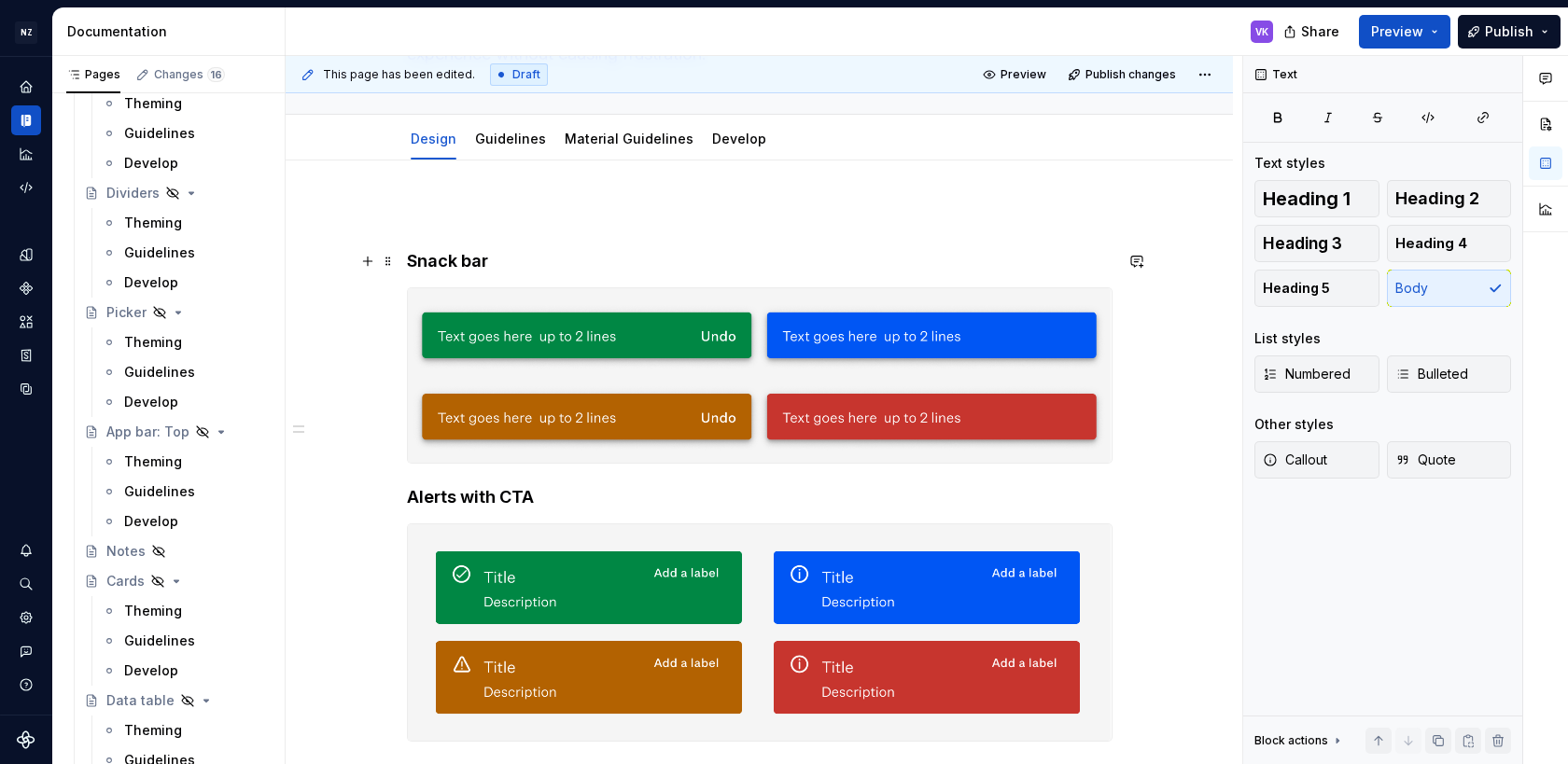 click on "Snack bar" at bounding box center [760, 261] 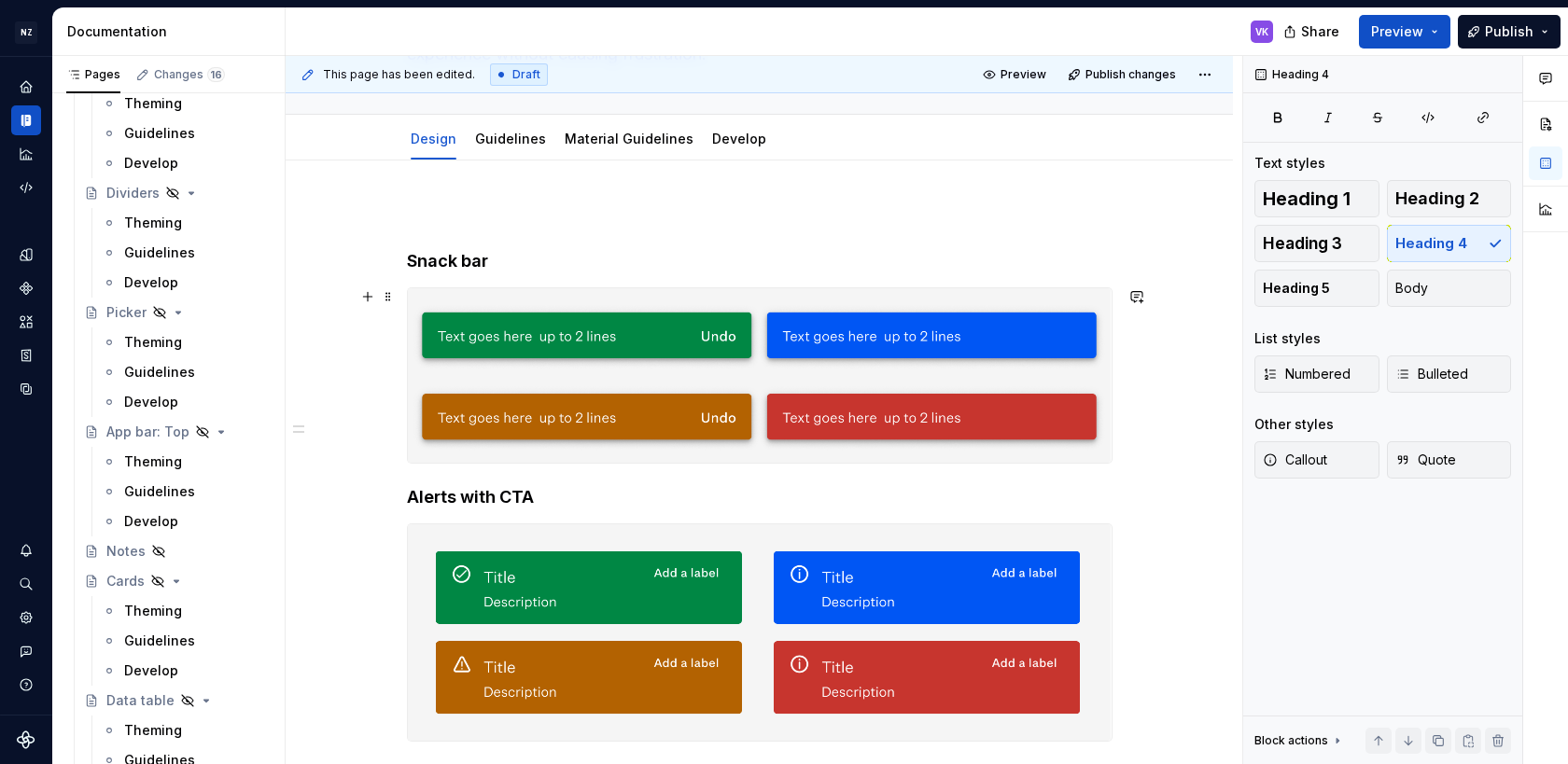click on "Snack bar Alerts with CTA" at bounding box center (759, 616) 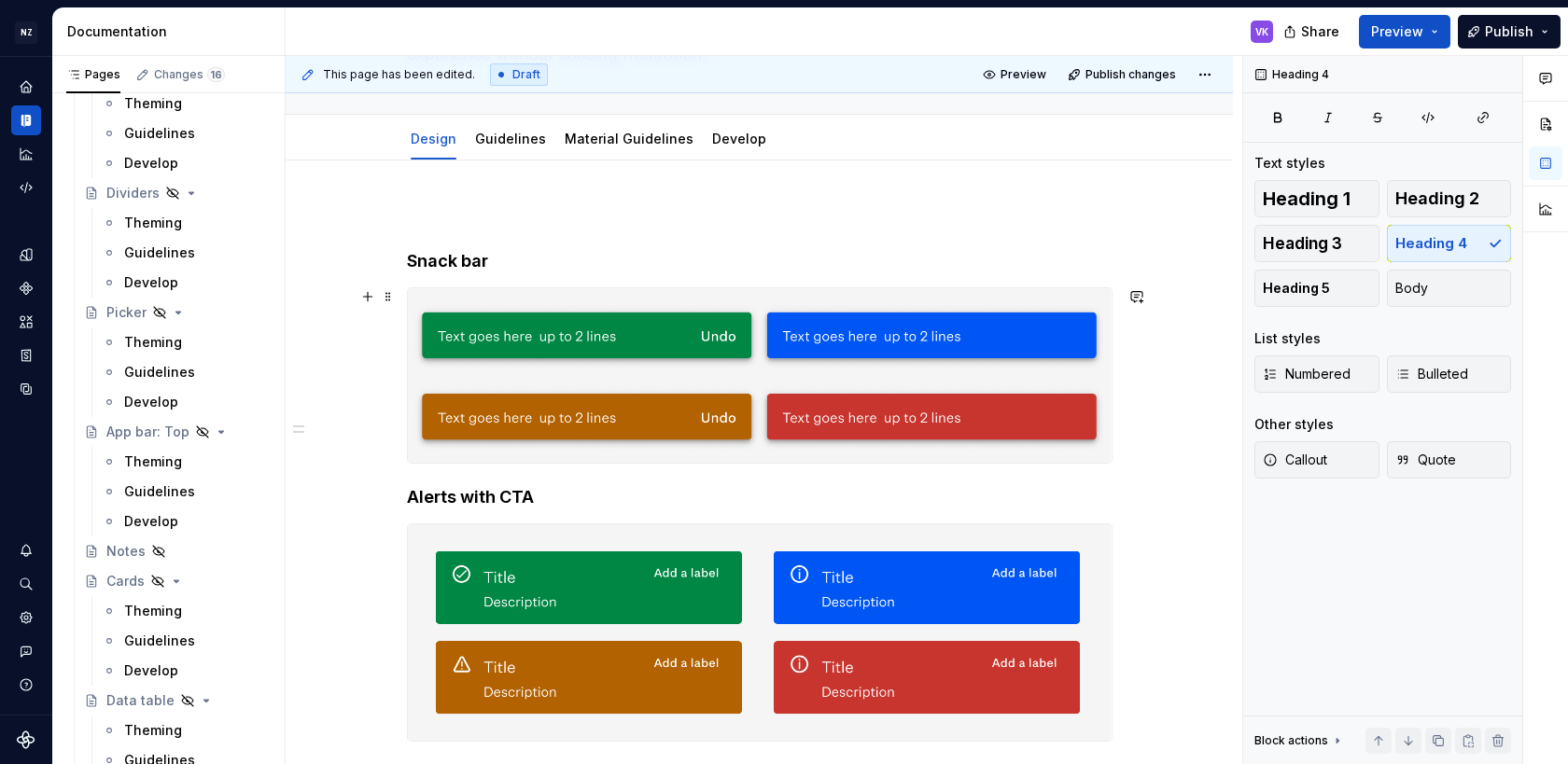 click at bounding box center (760, 375) 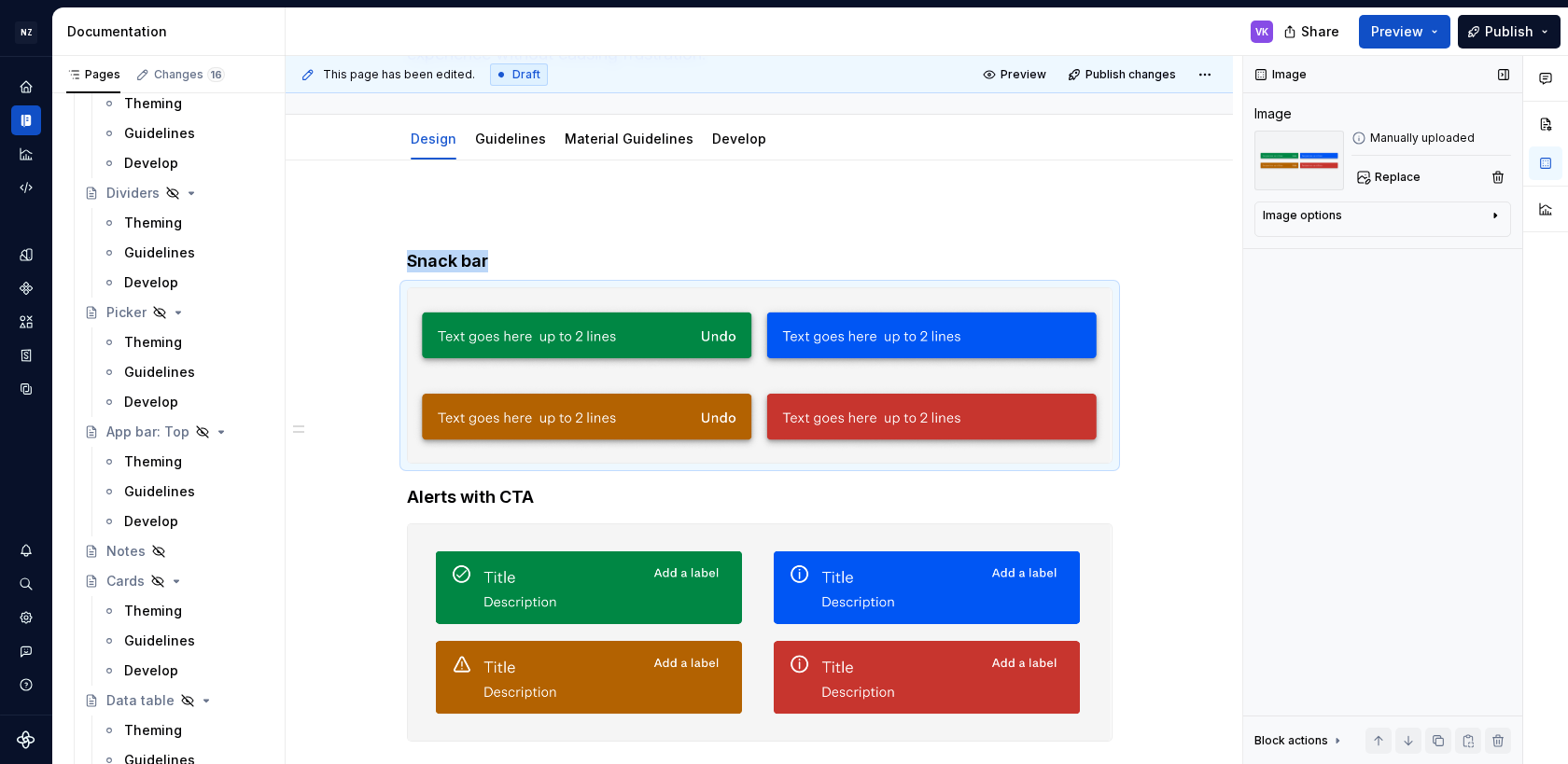 click on "Image options" at bounding box center (1375, 219) 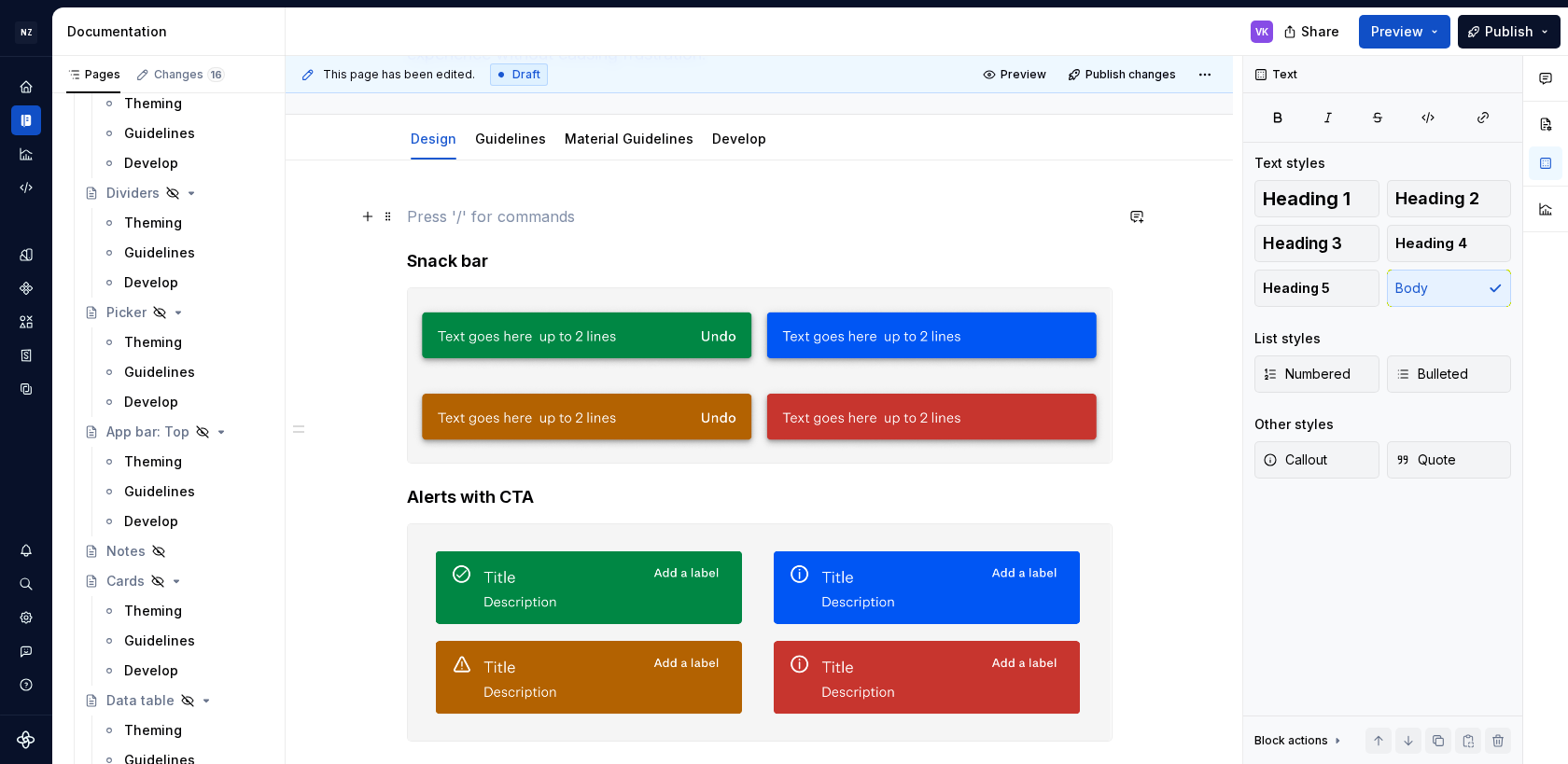 click at bounding box center (760, 216) 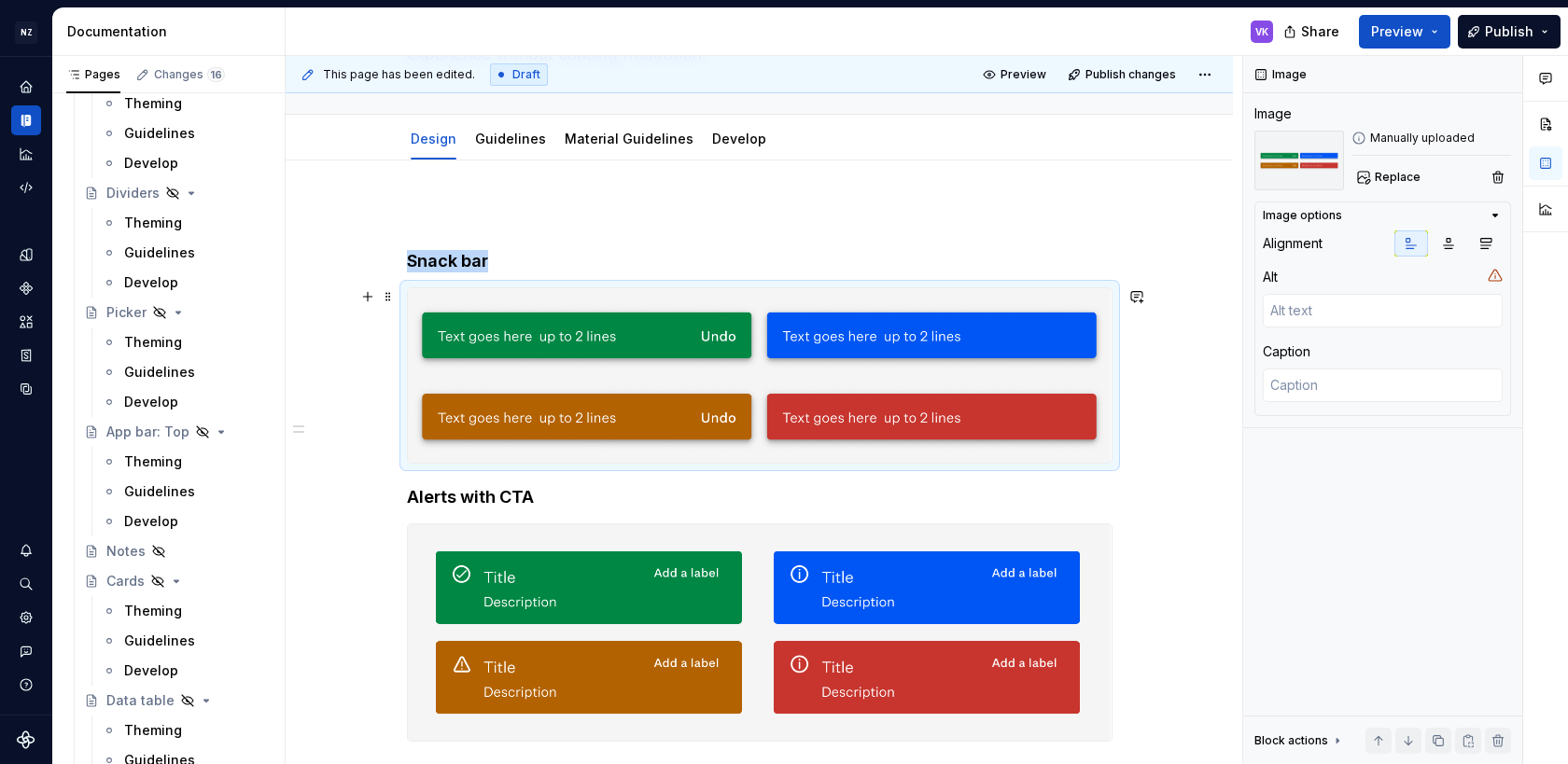 click at bounding box center (760, 375) 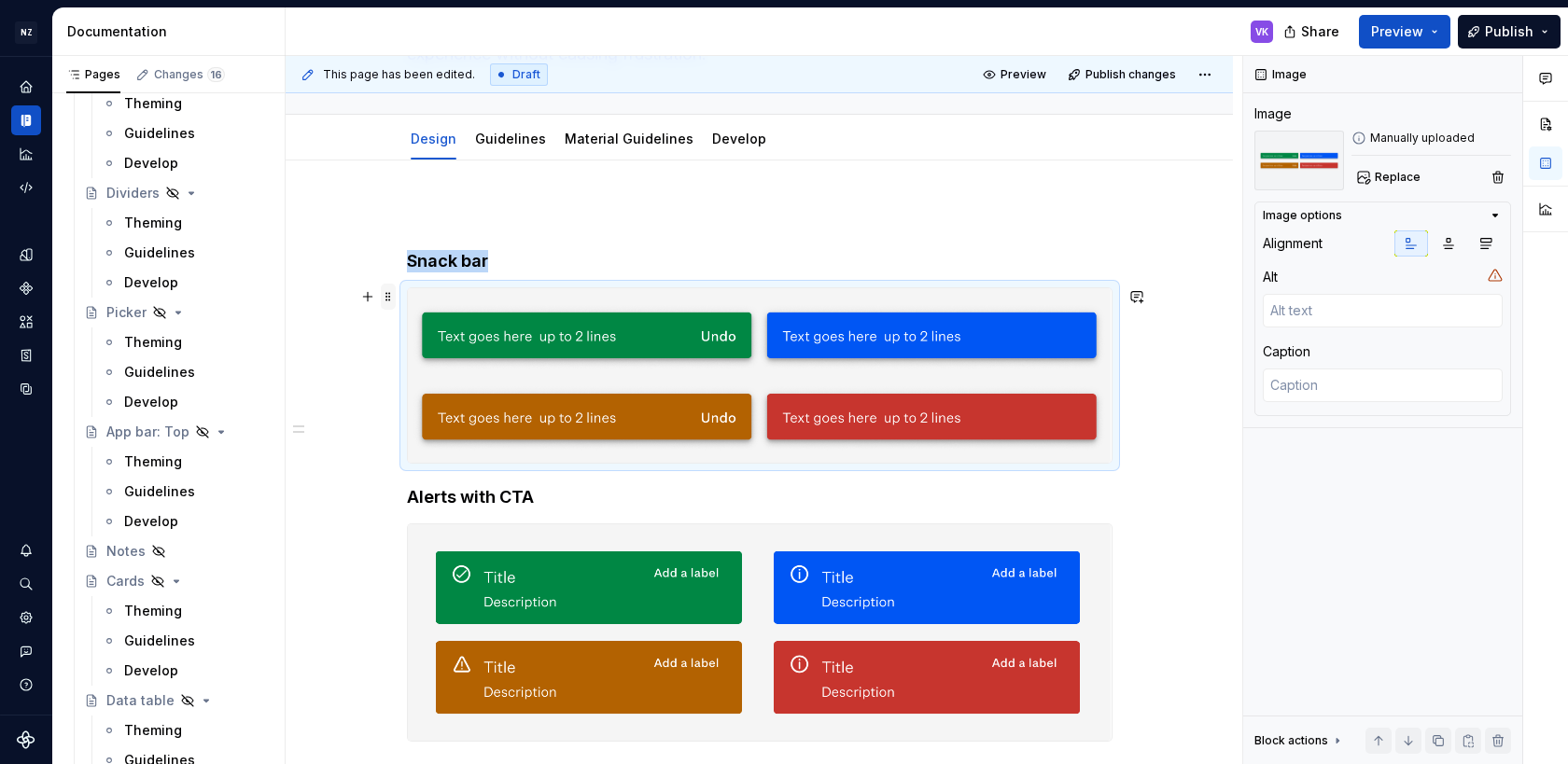 click at bounding box center (388, 297) 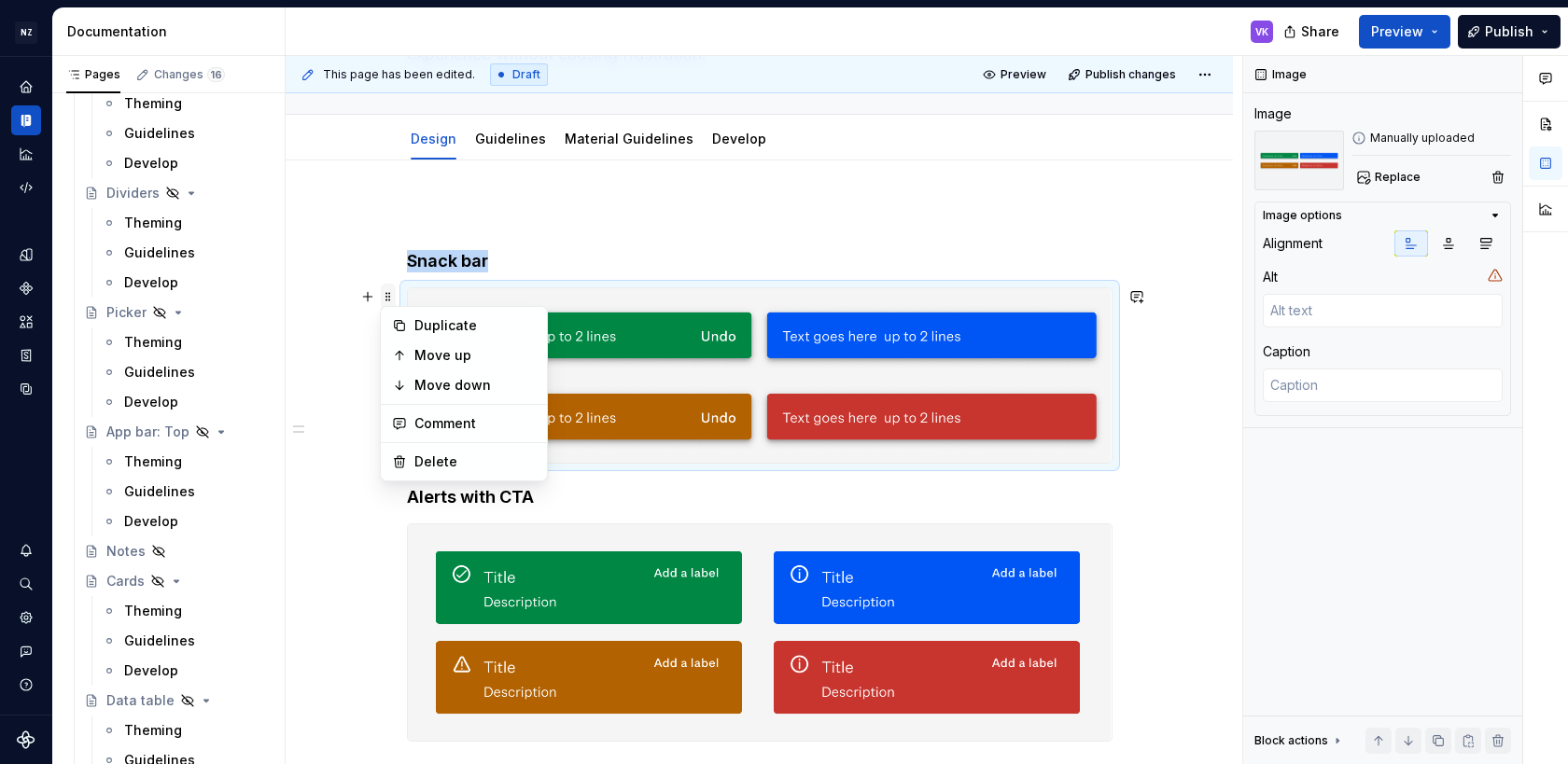 click at bounding box center (388, 297) 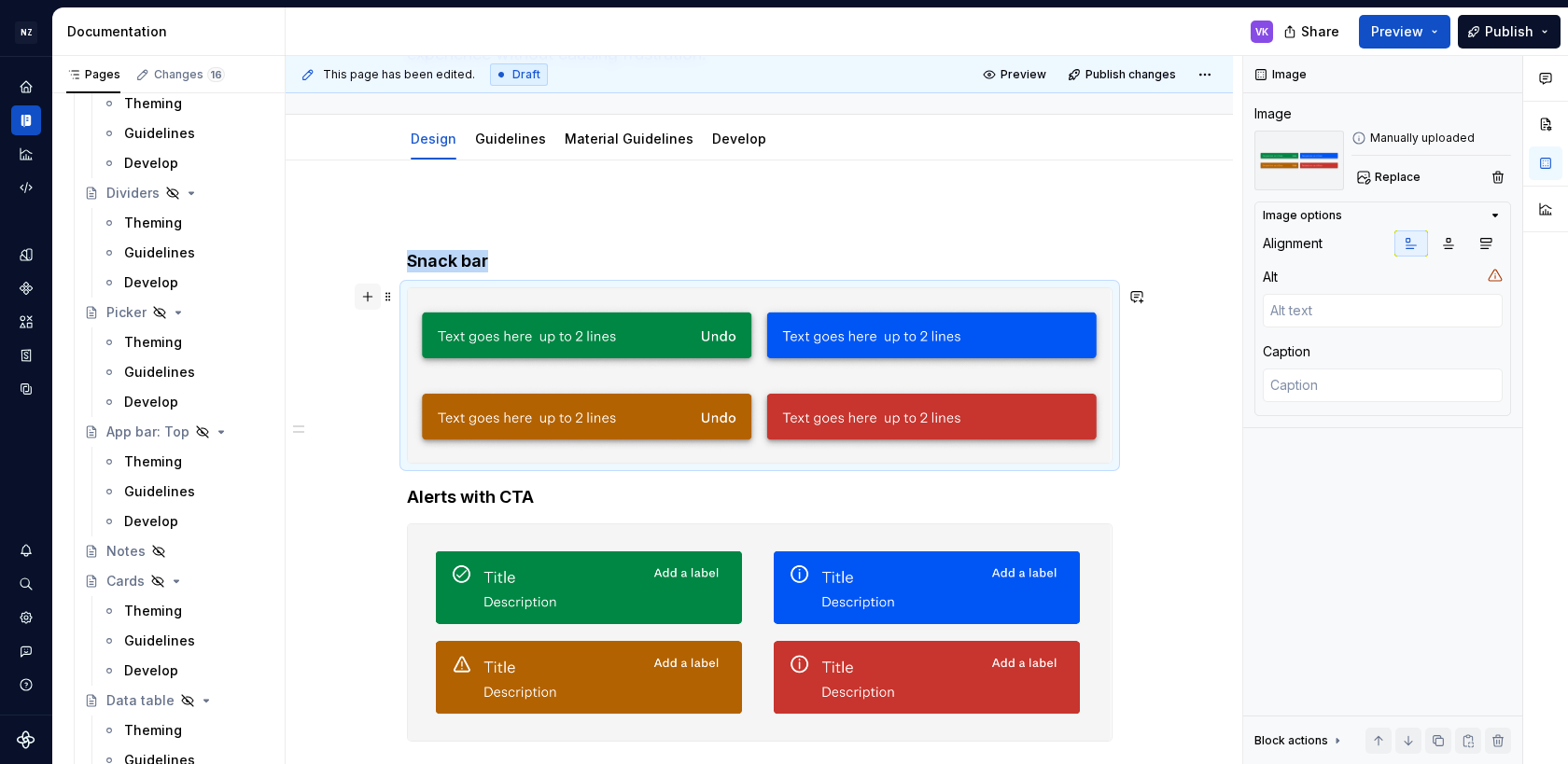 click at bounding box center (368, 297) 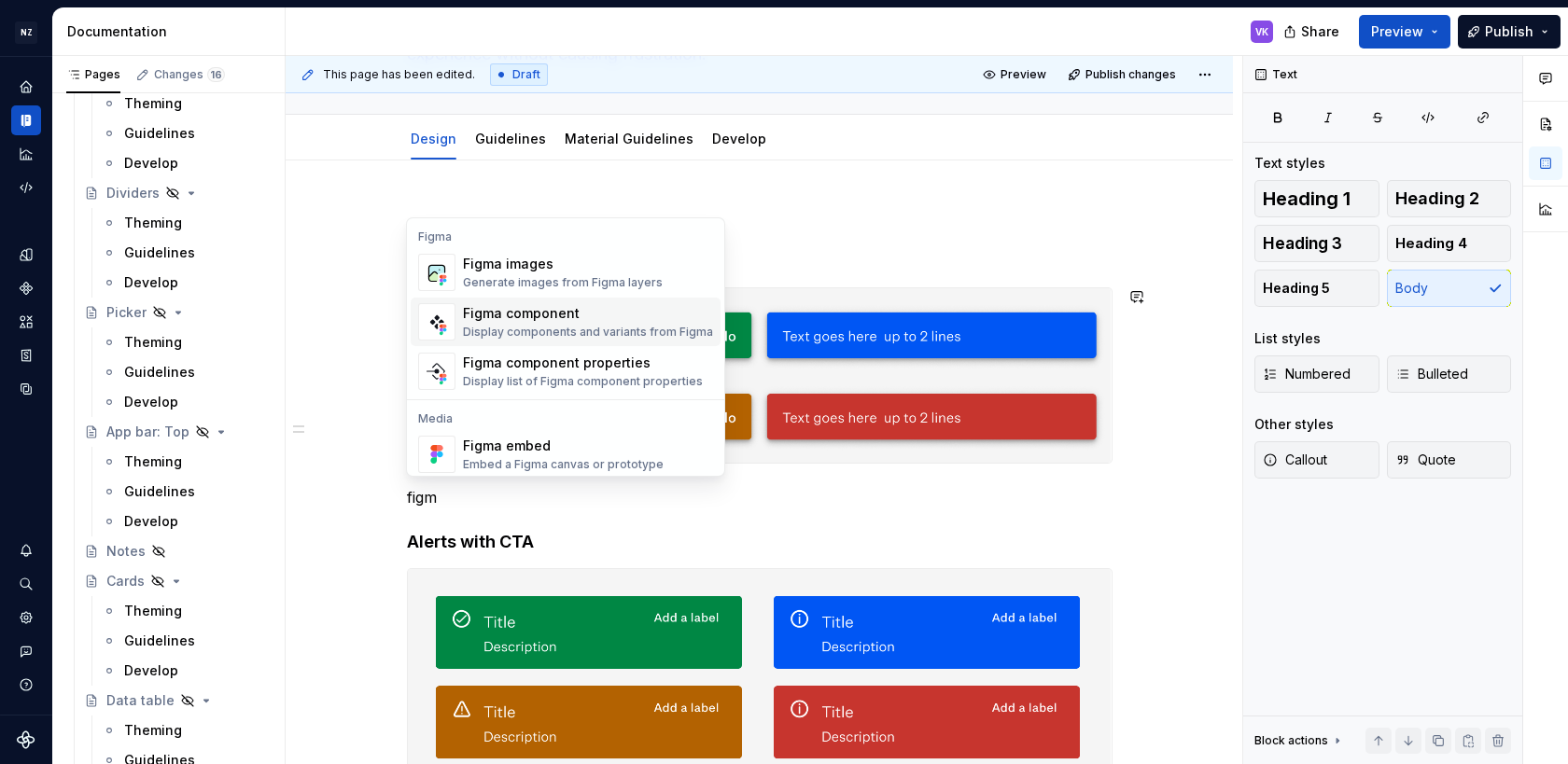 click on "Figma component Display components and variants from Figma" at bounding box center (566, 322) 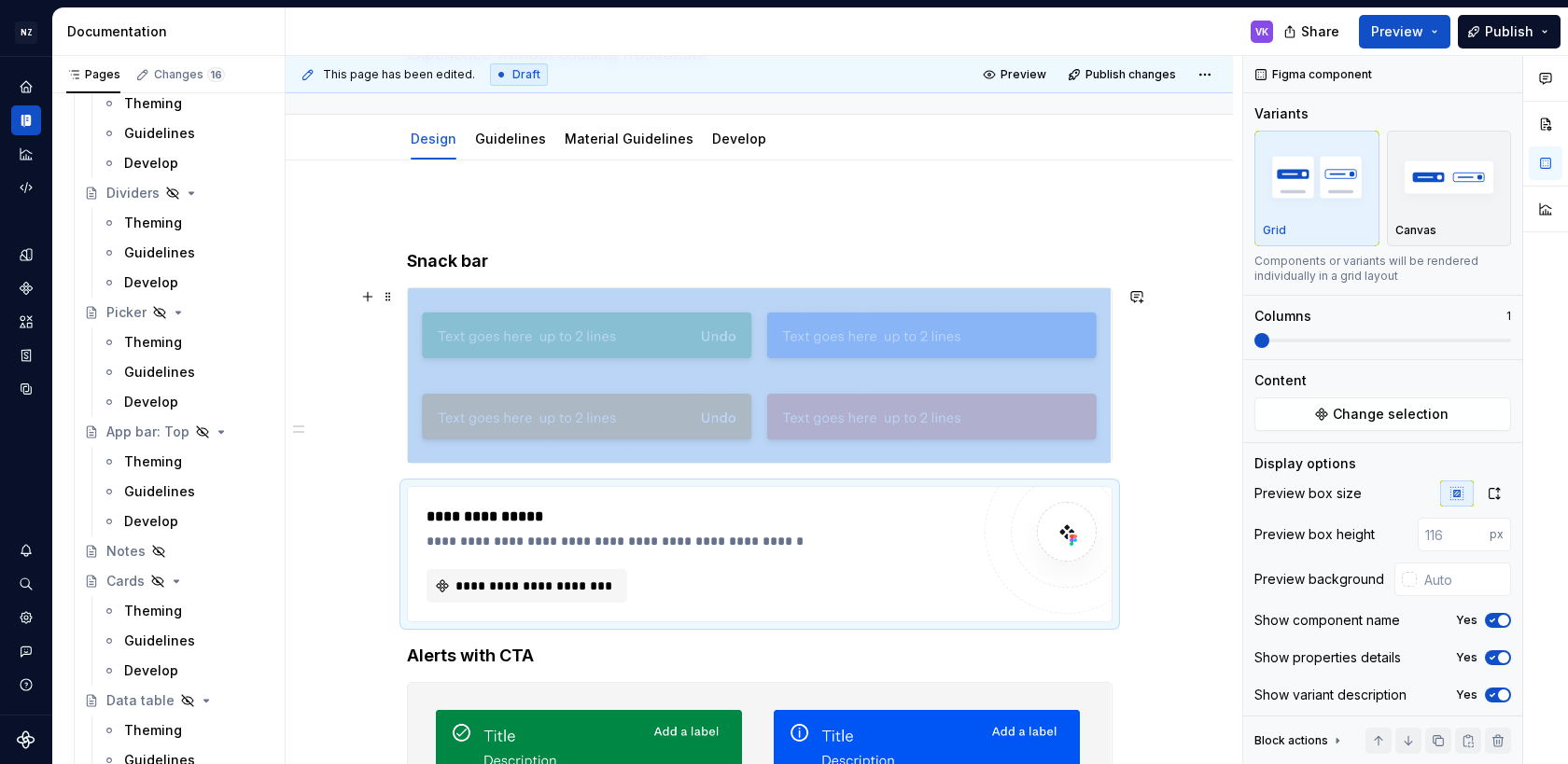 type on "*" 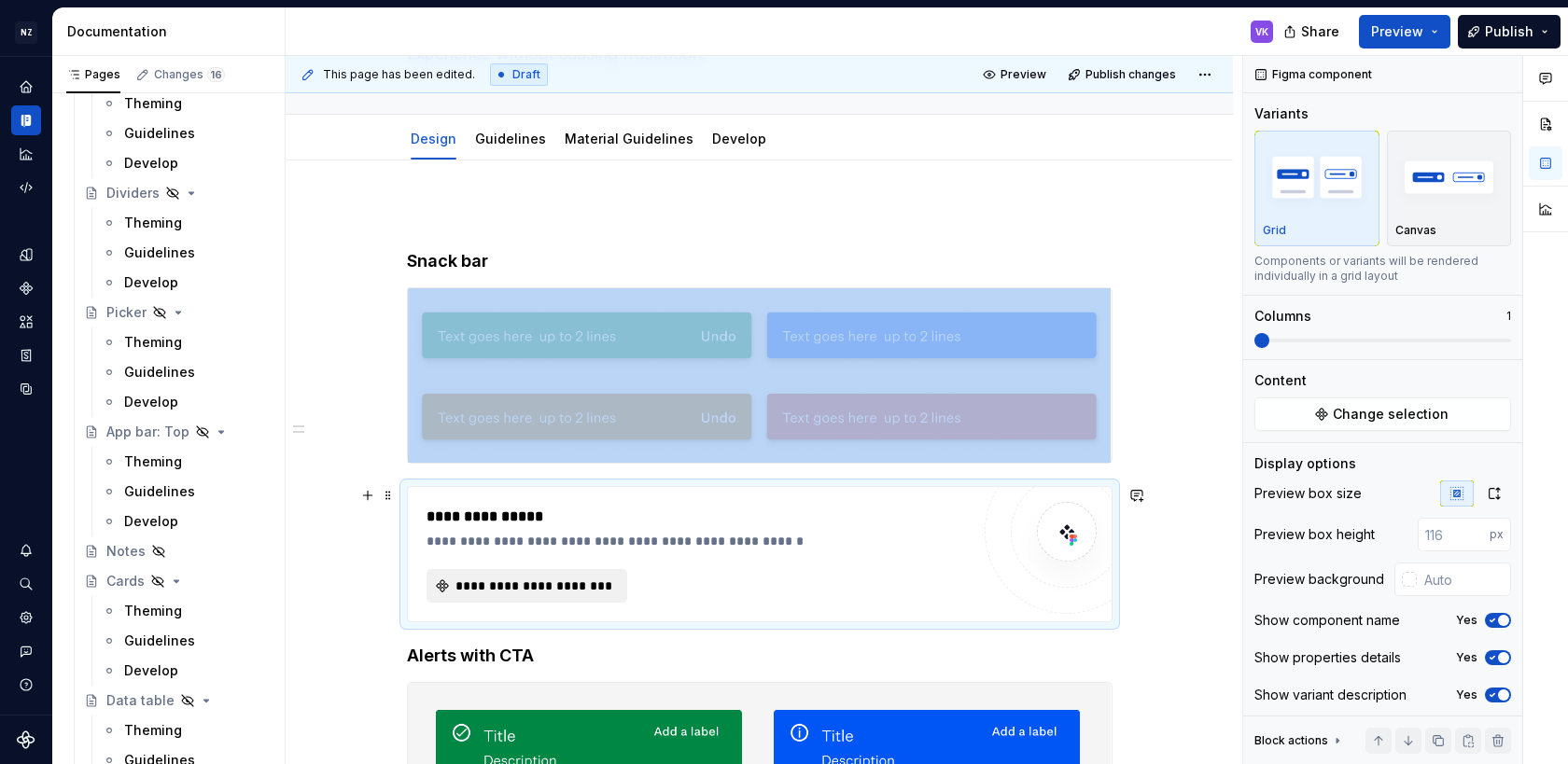 click on "**********" at bounding box center [534, 586] 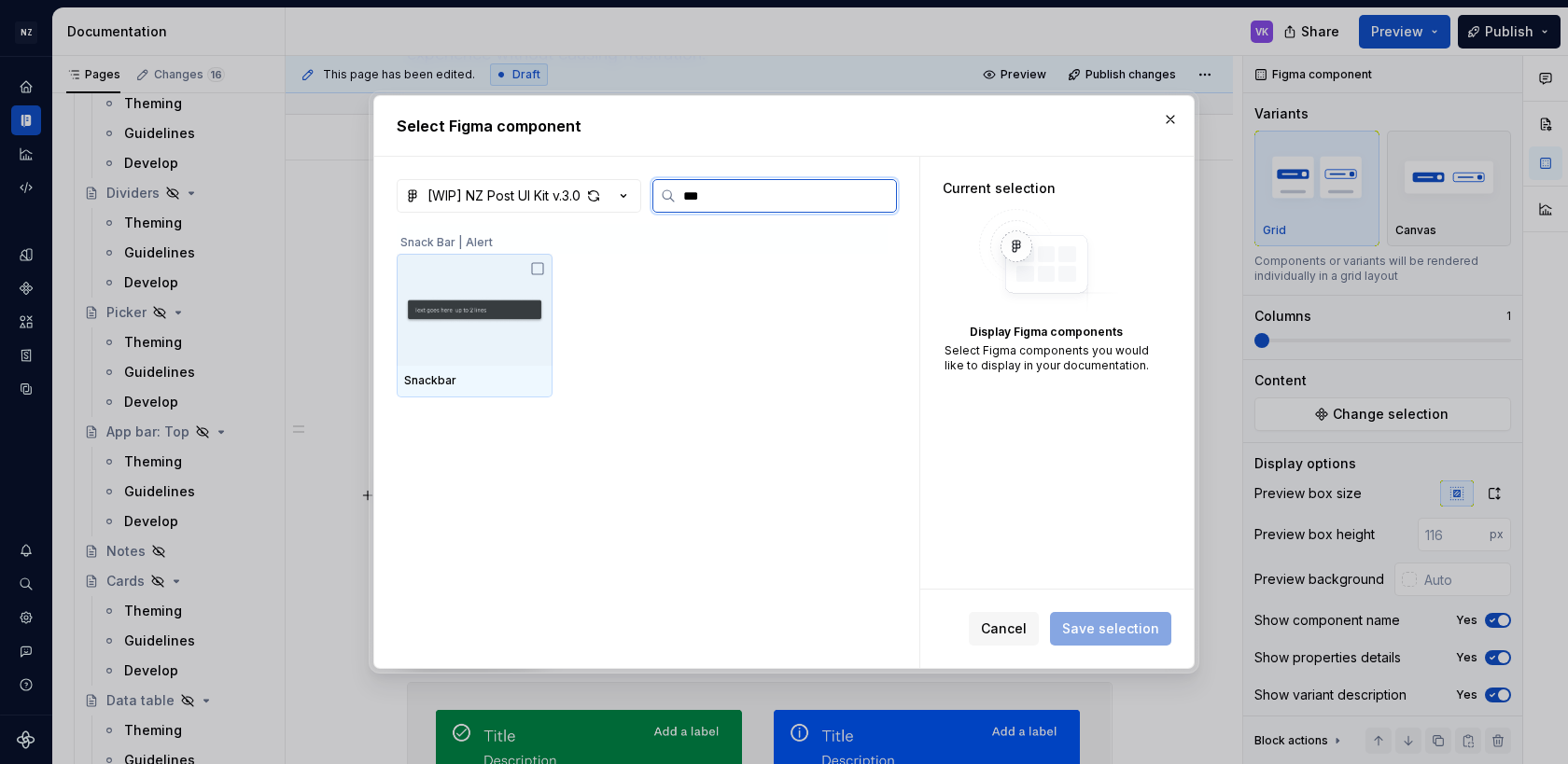 type on "****" 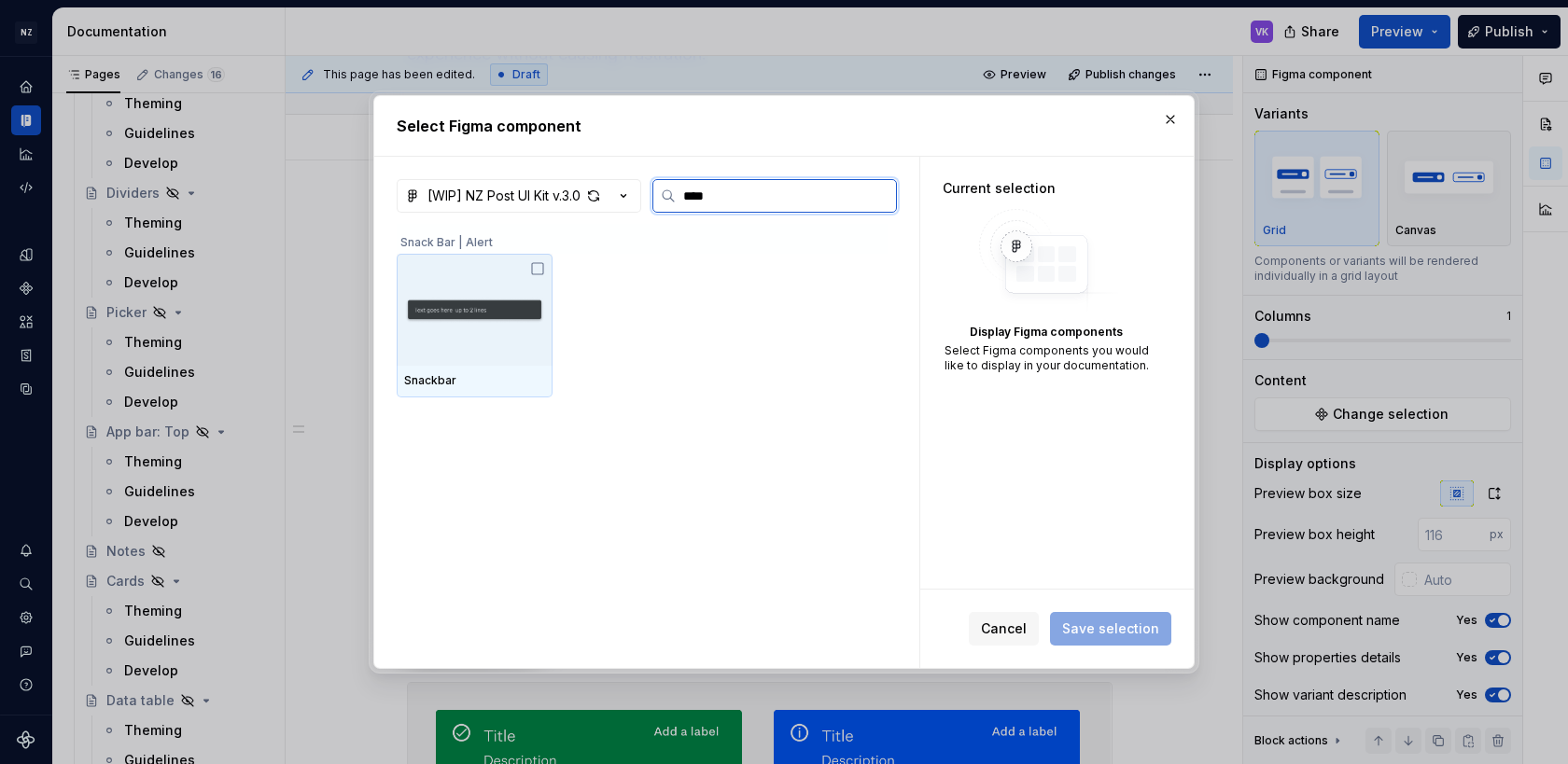 click at bounding box center (474, 310) 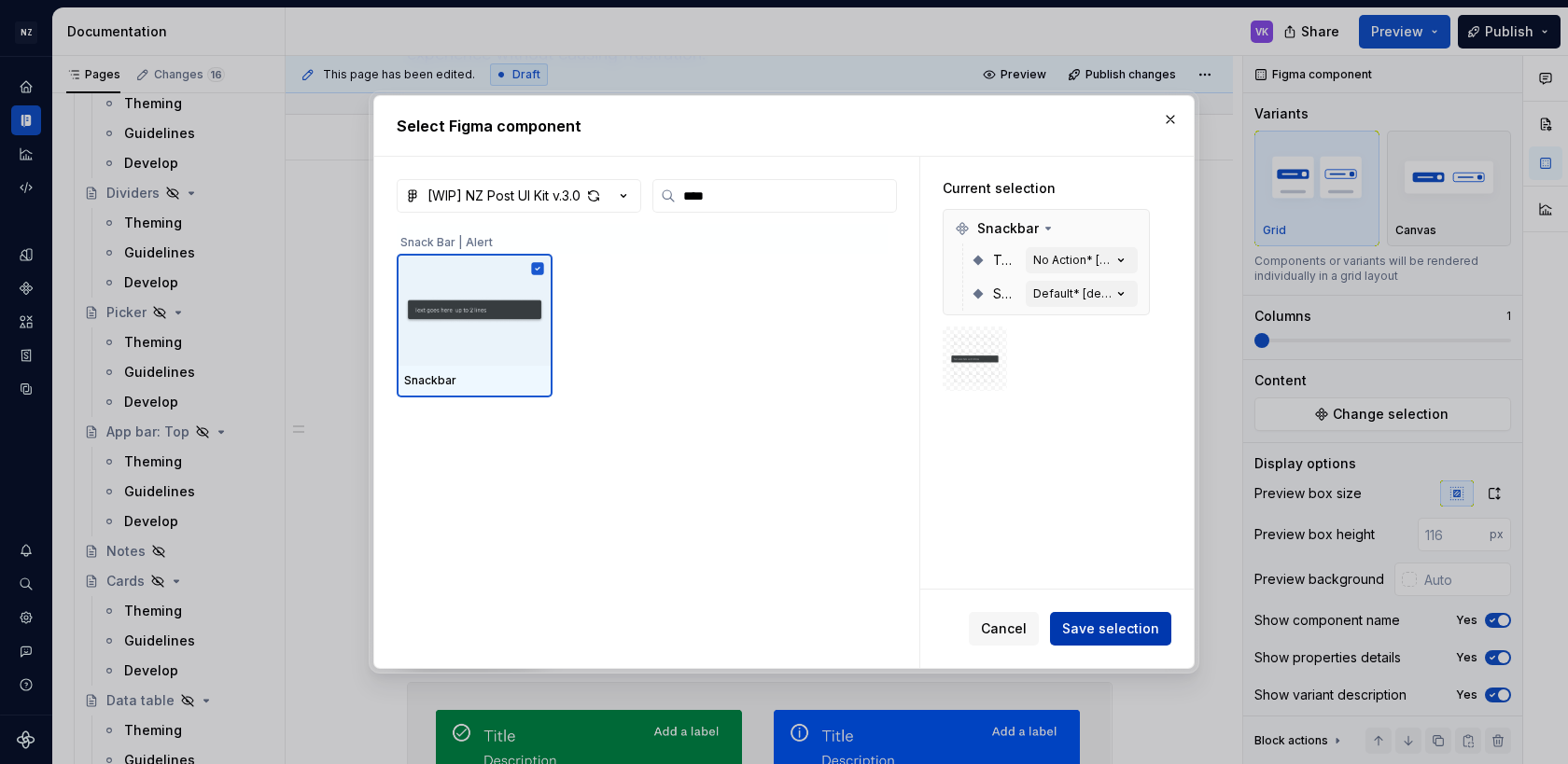 click on "Save selection" at bounding box center (1111, 629) 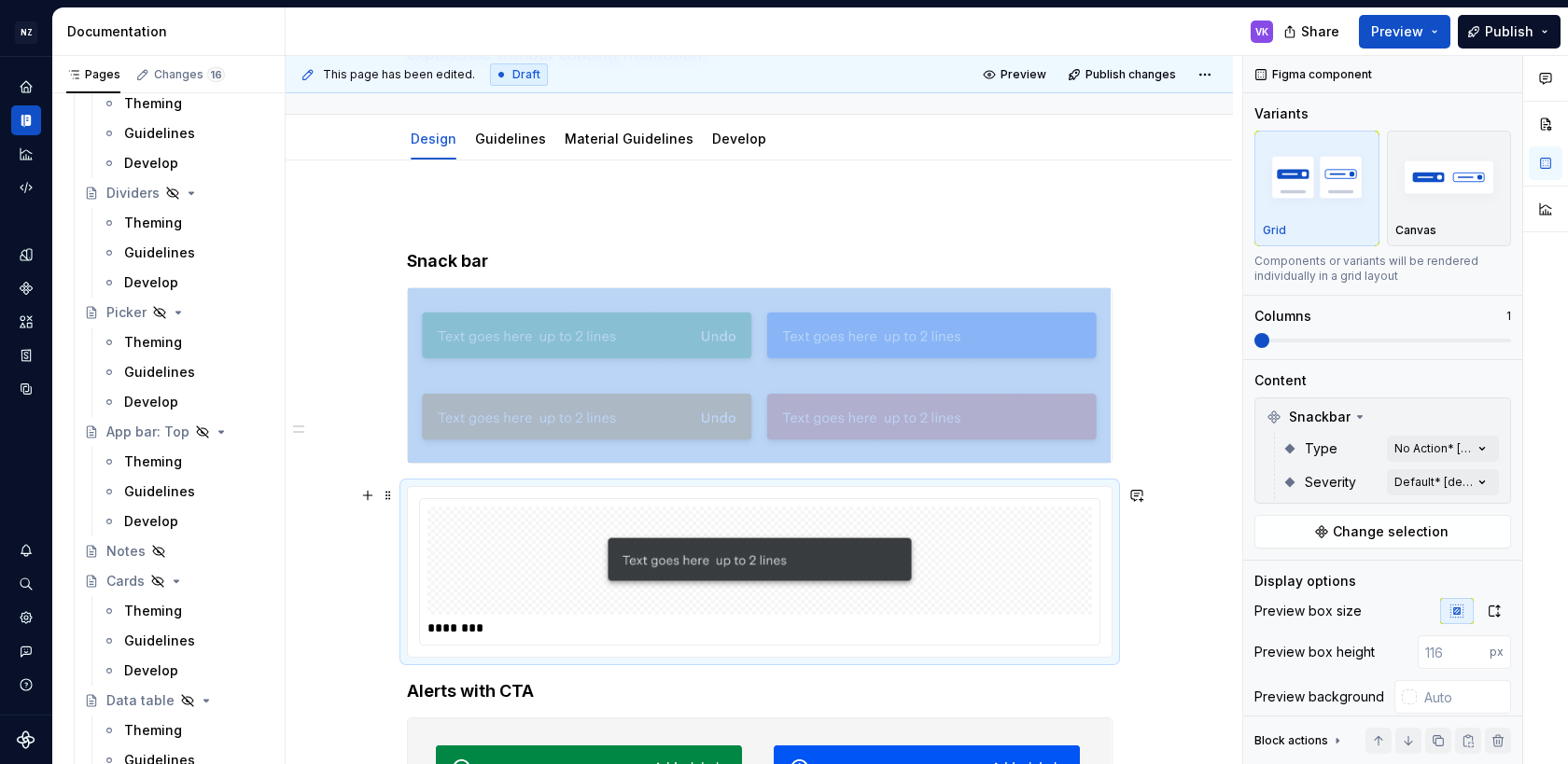 click at bounding box center [760, 561] 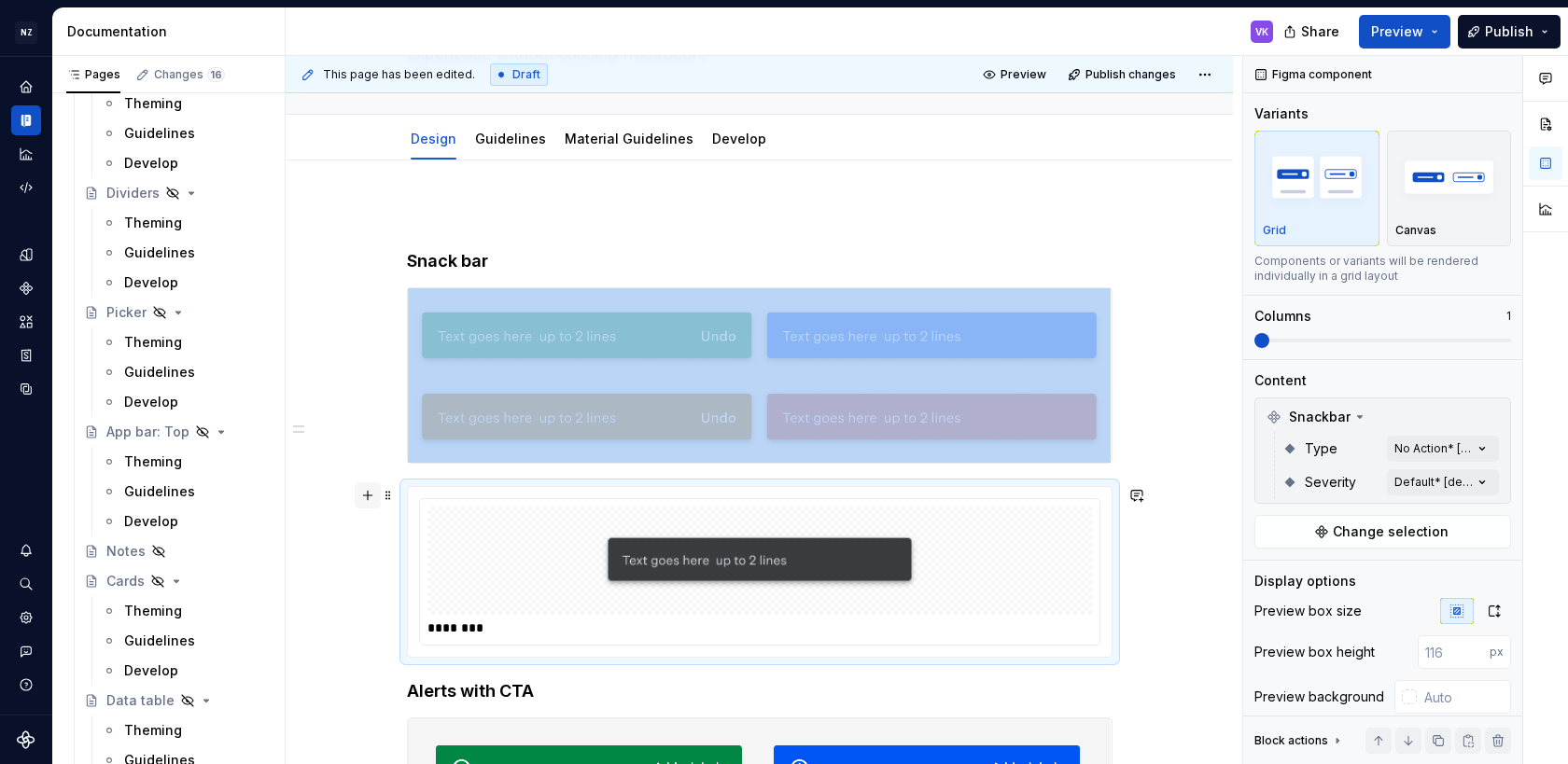 click at bounding box center [368, 495] 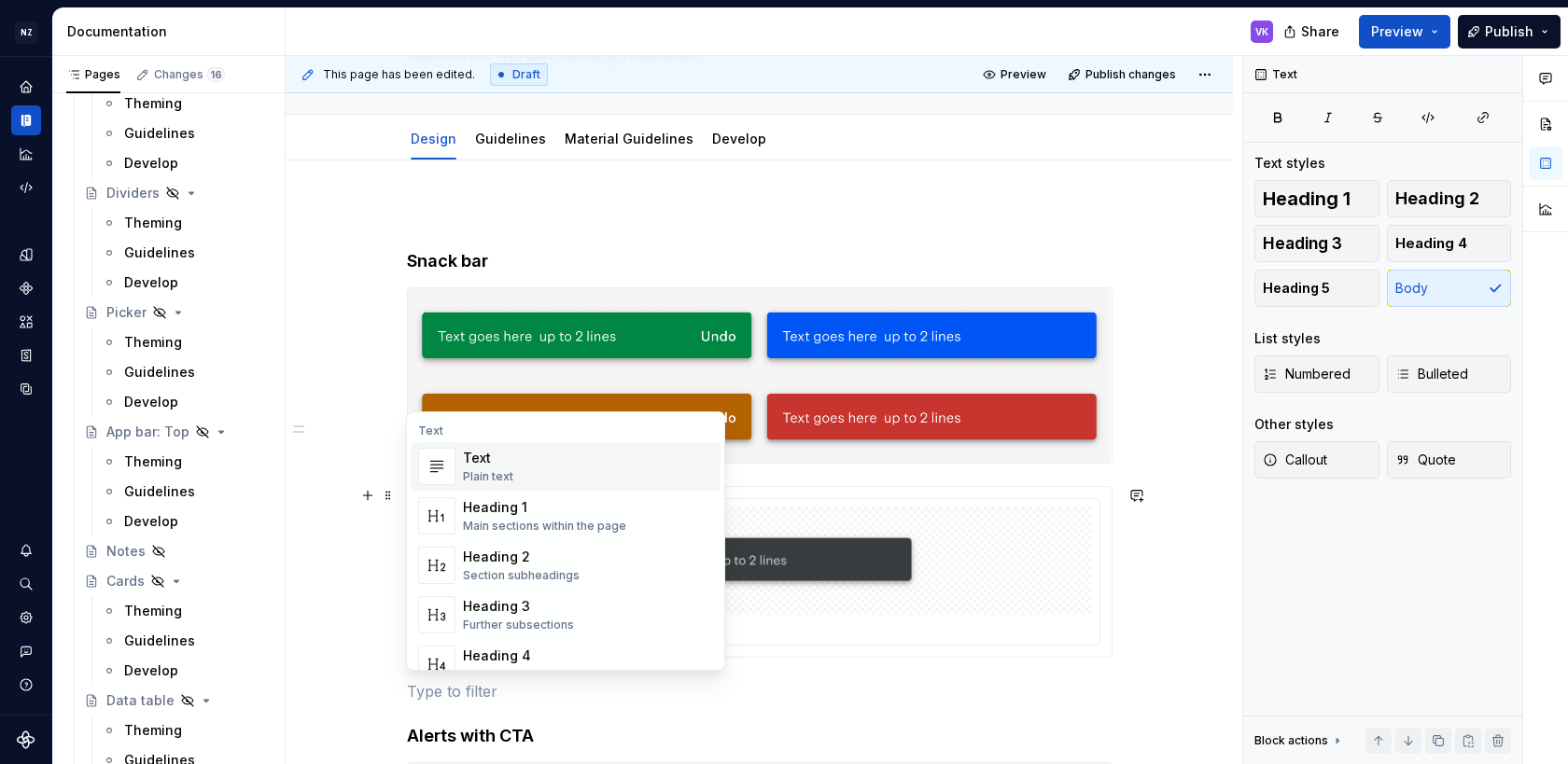 click on "Text Text Plain text Heading 1 Main sections within the page Heading 2 Section subheadings Heading 3 Further subsections Heading 4 Details in subsections Heading 5 Nuanced details or sub-points Numbered list An ordered list with numbers Bulleted list A list with bullet points Quote Display a quotation Callout Highlight a section of text Guidelines Guidelines Document your Do's and Don'ts. Layout Divider A section divider Table Display a simple table Tabs Divide content into tabs Media Image Display an image or Figma image Shortcut links Link to a page or external URL Figma embed Embed a Figma canvas or prototype Storybook Embed Storybook canvas YouTube Embed a Youtube video Lottie animation Preview a Lottie animation Embed Embed a generic URL File upload Display attachments for download Other Markdown Render Markdown URL Release notes Show version release notes Tokens Design tokens A list of design tokens Color ramps The best way to display colors Accessibility color grid Code Code React code Assets Figma" at bounding box center [566, 541] 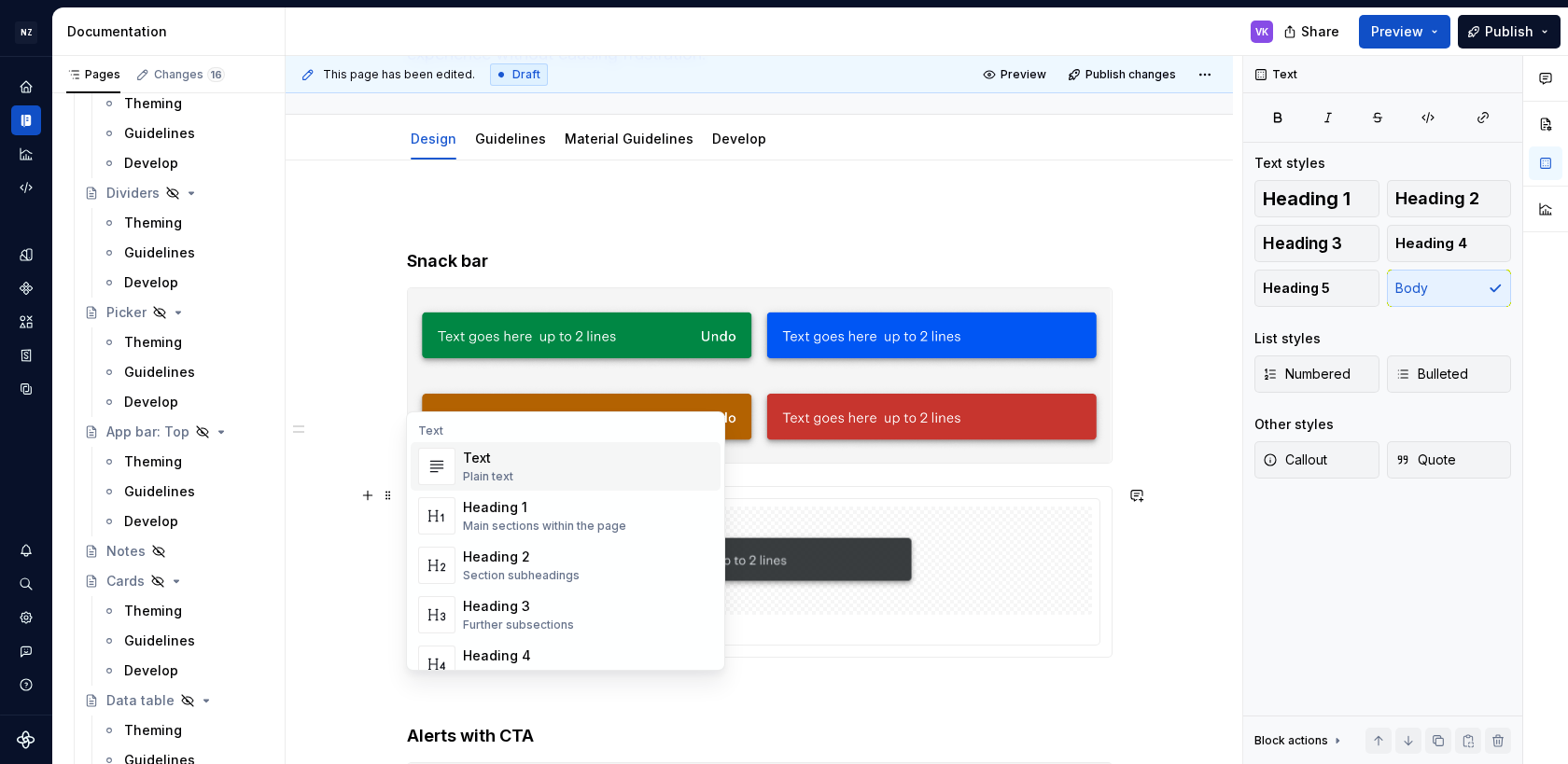 type on "*" 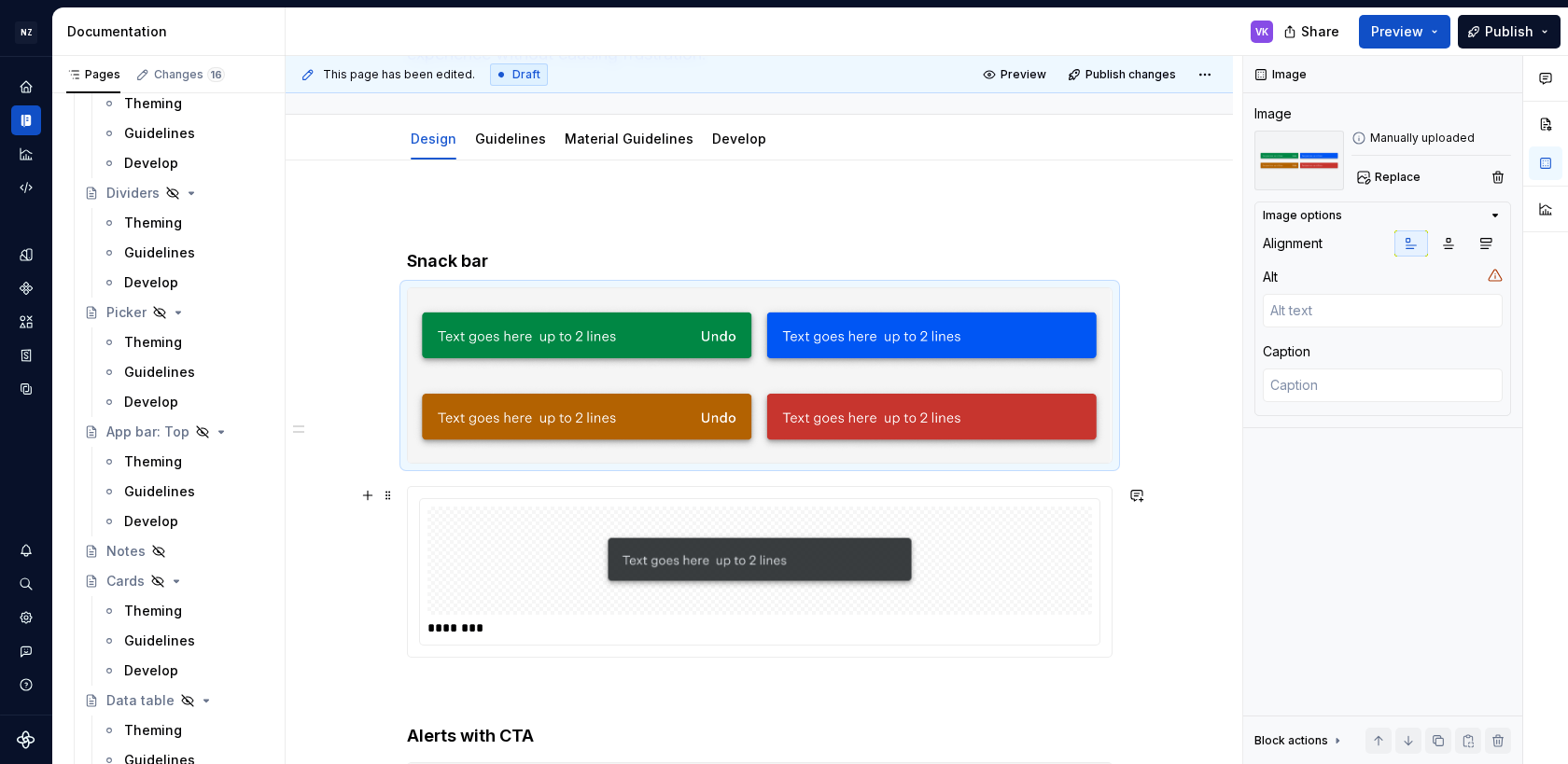click at bounding box center (760, 375) 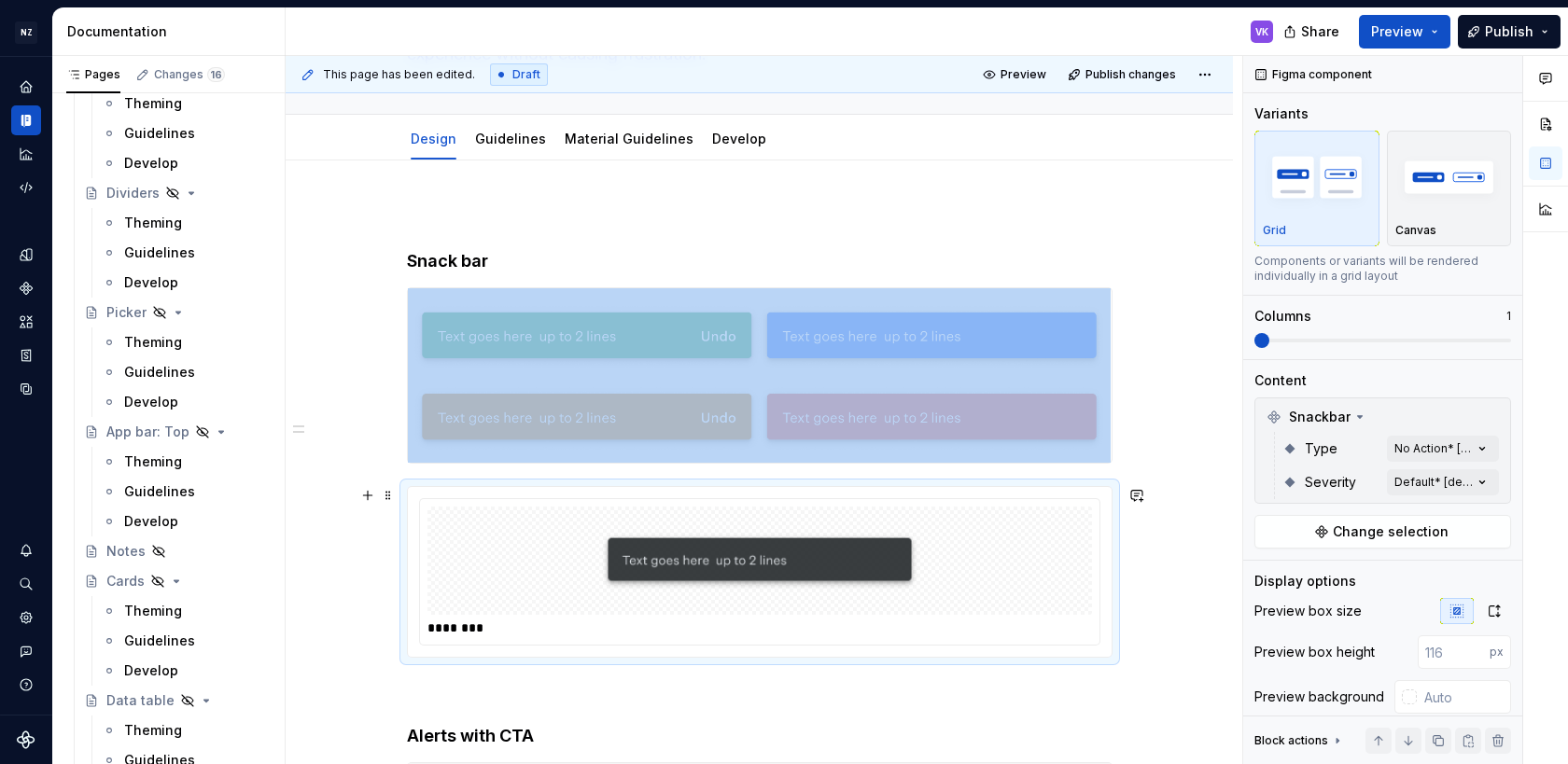 click at bounding box center (760, 561) 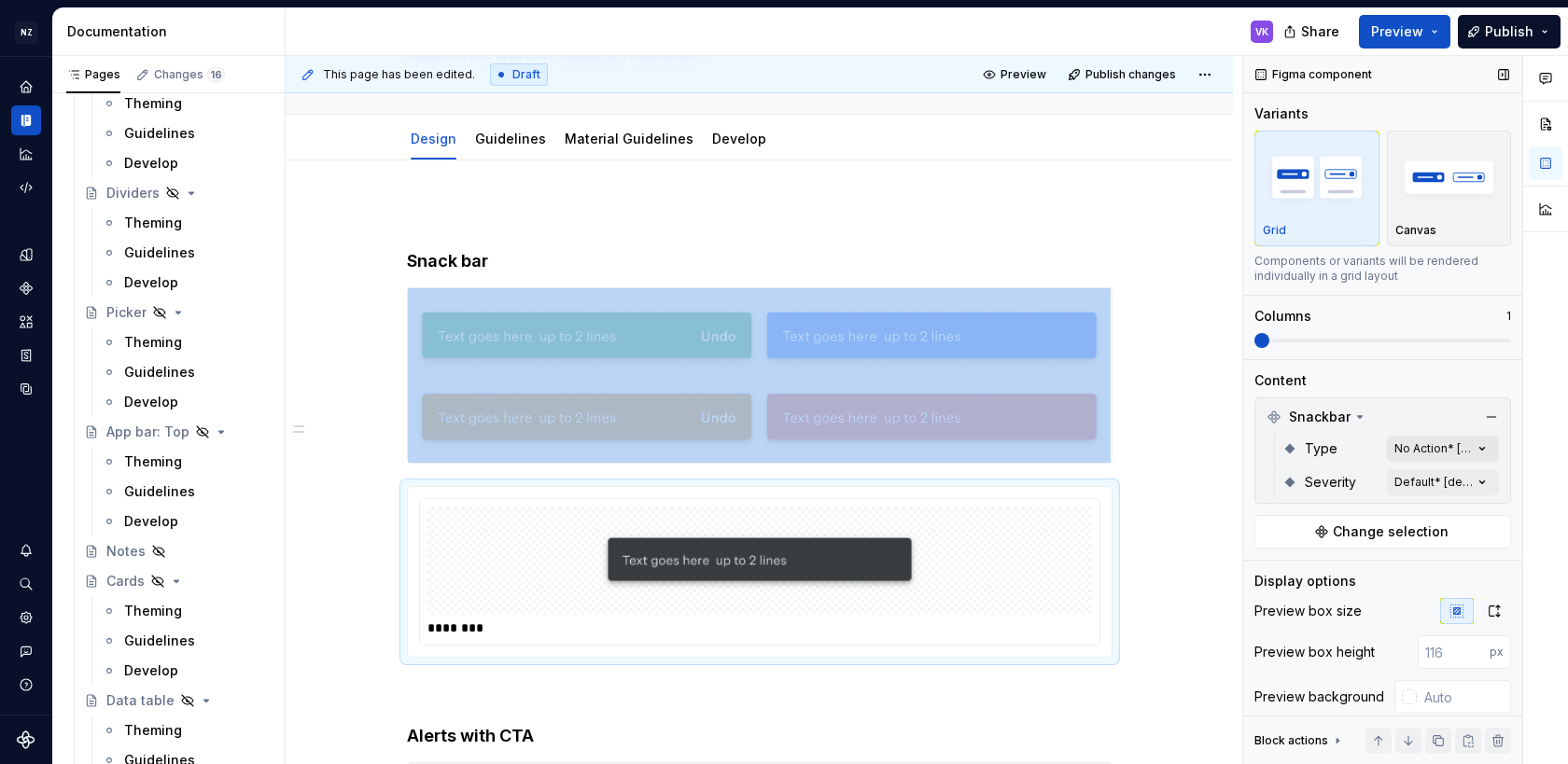 click on "Comments Open comments No comments yet Select ‘Comment’ from the block context menu to add one. Figma component Variants Grid Canvas Components or variants will be rendered individually in a grid layout Columns 1 Content Snackbar Type No Action* [default] Severity Default* [default] Change selection Display options Preview box size Preview box height px Preview background Show component name Yes Show properties details Yes Show variant description Yes Block actions Move up Move down Duplicate Copy (⌘C) Cut (⌘X) Delete" at bounding box center (1406, 410) 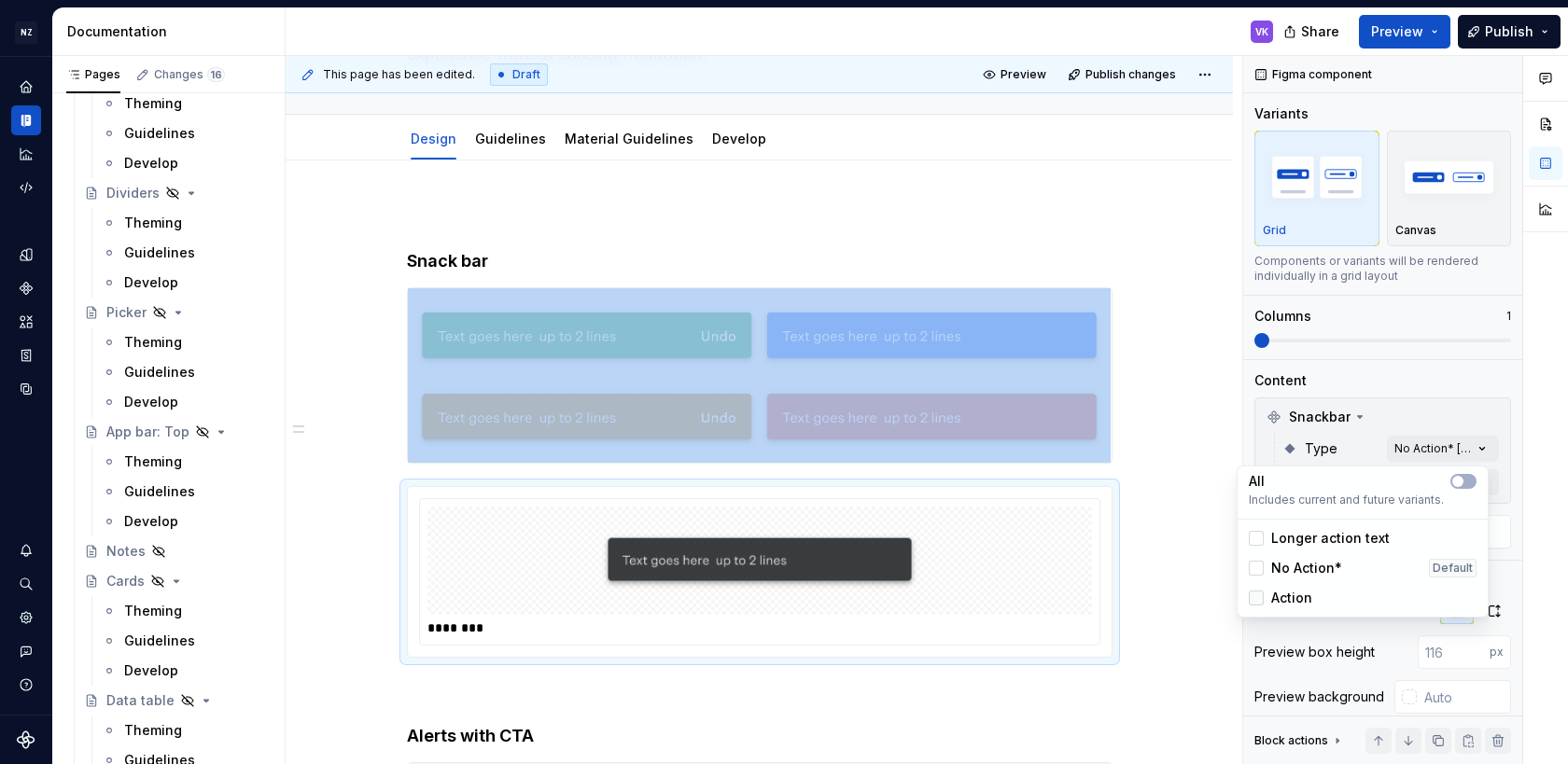 click at bounding box center [1256, 598] 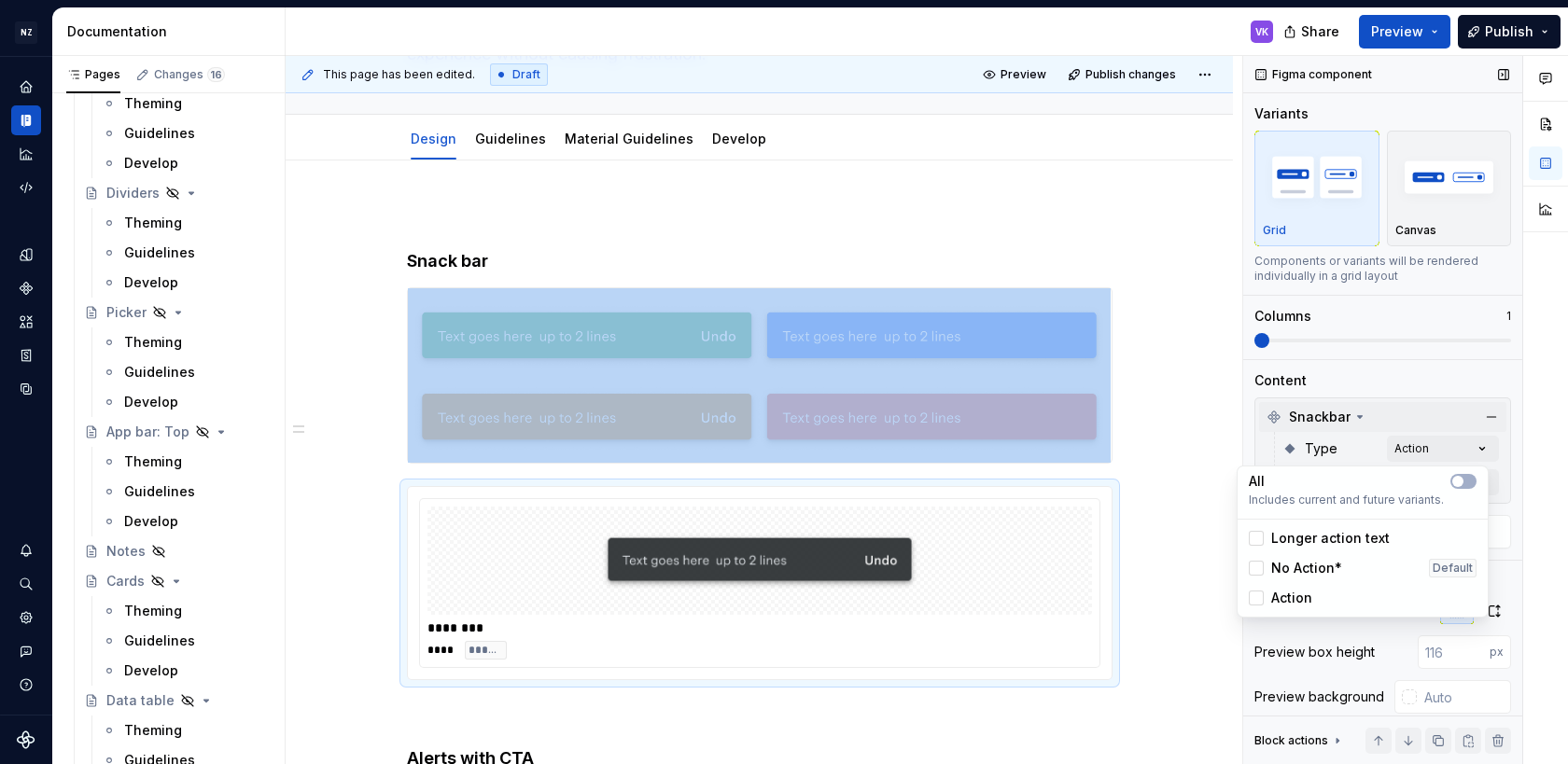click on "Comments Open comments No comments yet Select ‘Comment’ from the block context menu to add one. Figma component Variants Grid Canvas Components or variants will be rendered individually in a grid layout Columns 1 Content Snackbar Type Action Severity Default* [default] Change selection Display options Preview box size Preview box height px Preview background Show component name Yes Show properties details Yes Show variant description Yes Block actions Move up Move down Duplicate Copy (⌘C) Cut (⌘X) Delete" at bounding box center [1406, 410] 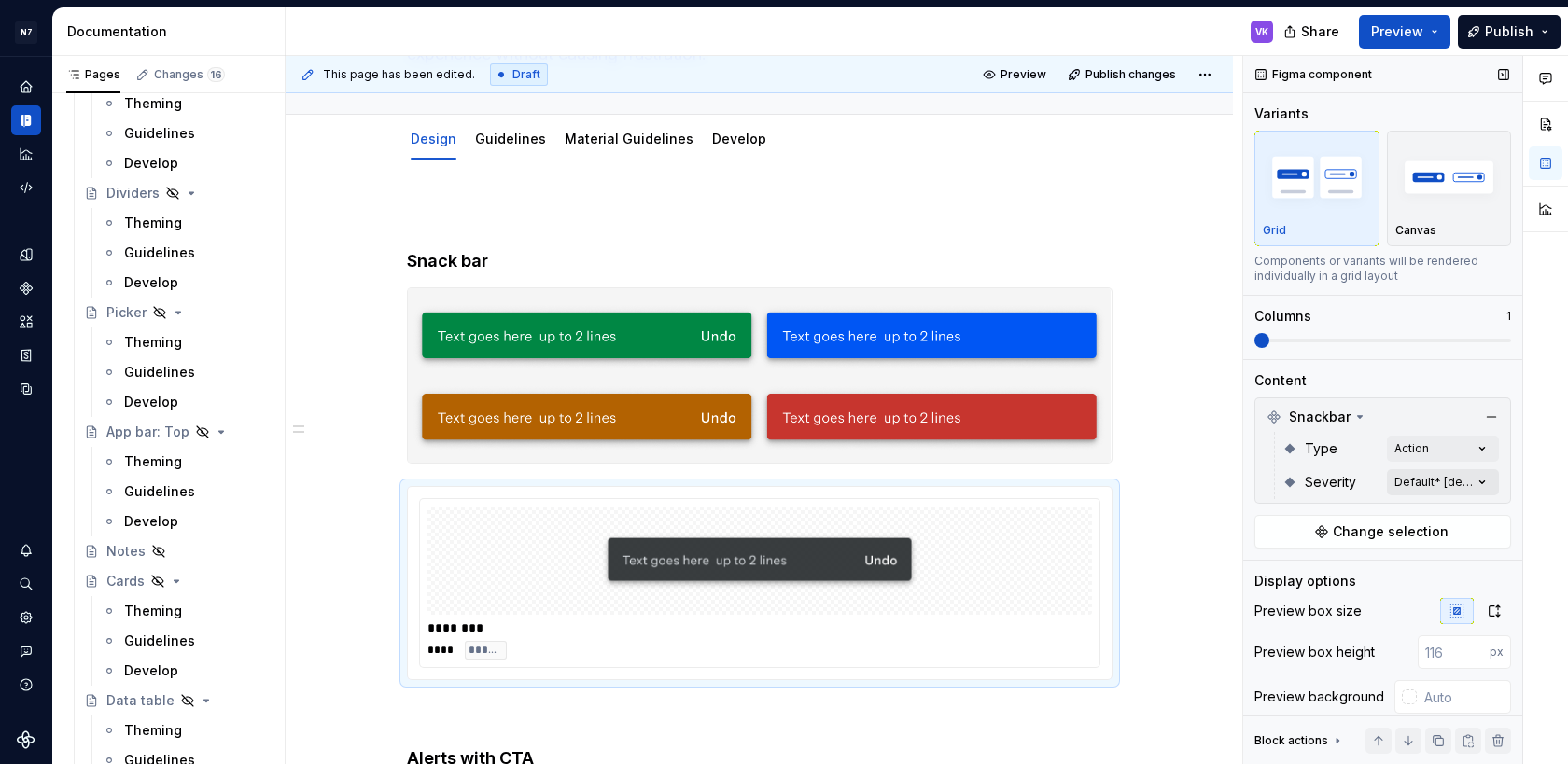 click on "Comments Open comments No comments yet Select ‘Comment’ from the block context menu to add one. Figma component Variants Grid Canvas Components or variants will be rendered individually in a grid layout Columns 1 Content Snackbar Type Action Severity Default* [default] Change selection Display options Preview box size Preview box height px Preview background Show component name Yes Show properties details Yes Show variant description Yes Block actions Move up Move down Duplicate Copy (⌘C) Cut (⌘X) Delete" at bounding box center [1406, 410] 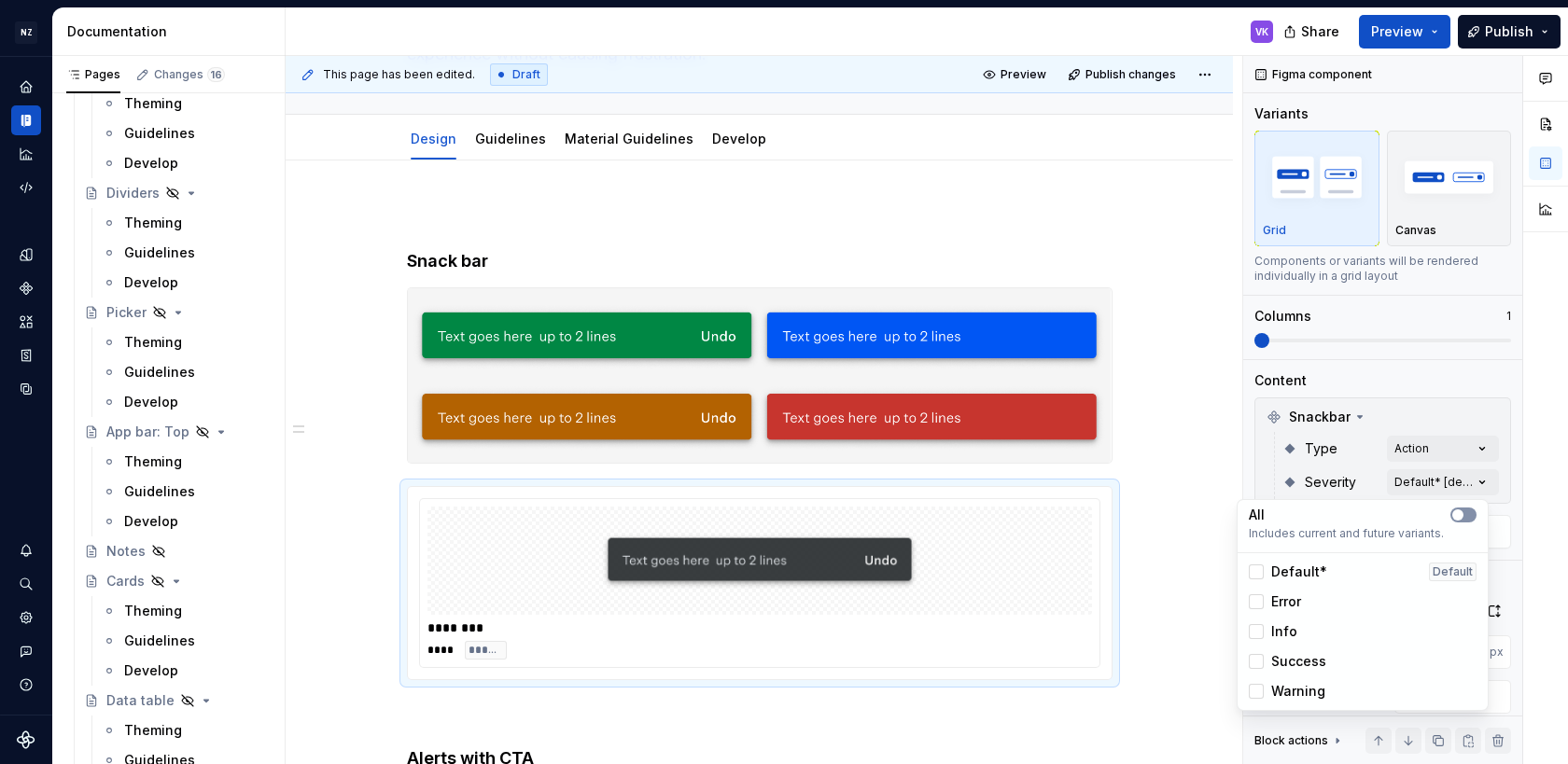 click 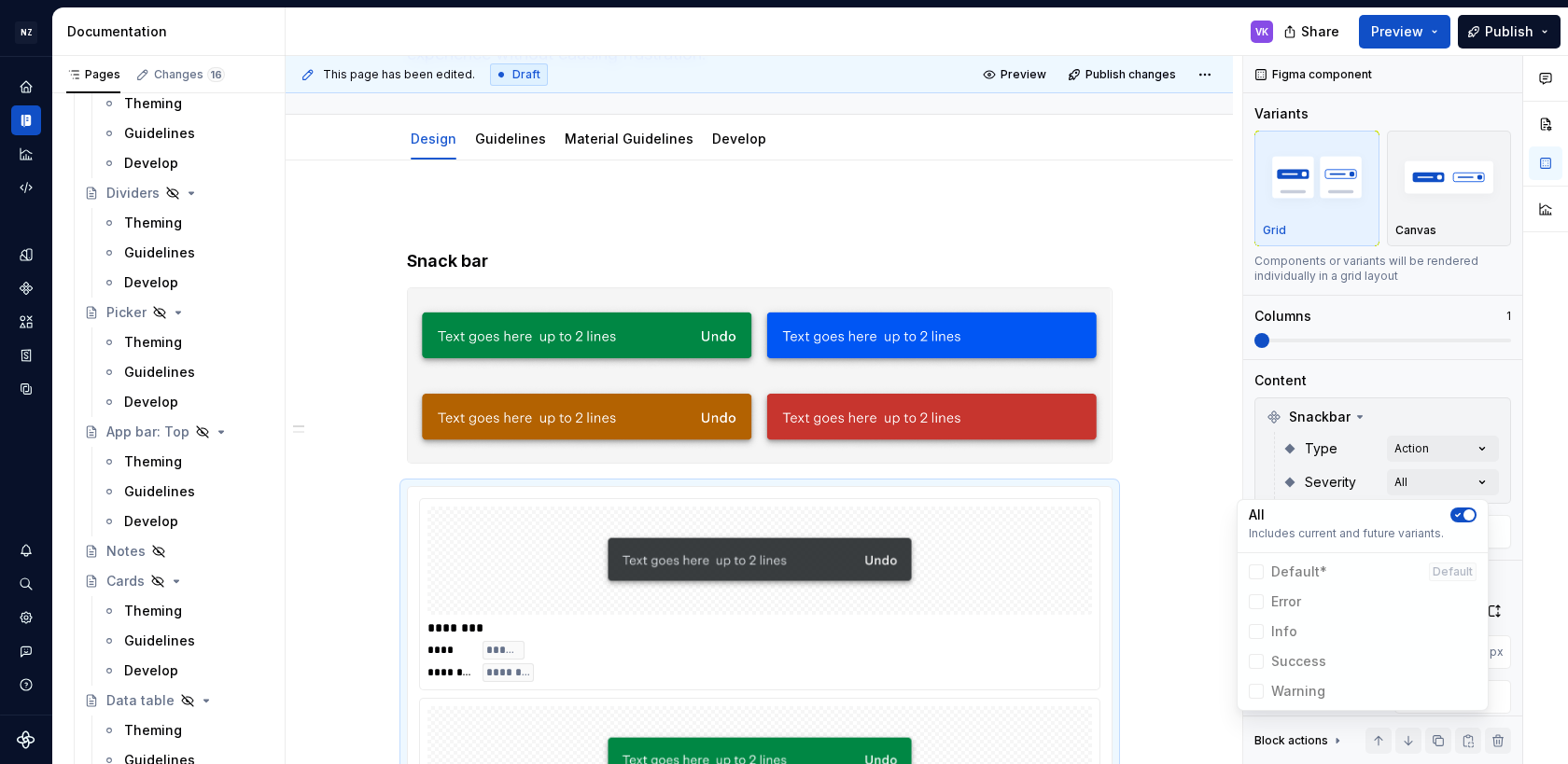 click on "NZ NZ Post Design System VK Design system data Documentation VK Share Preview Publish Pages Changes 16 Add
Accessibility guide for tree Page tree.
Navigate the tree with the arrow keys. Common tree hotkeys apply. Further keybindings are available:
enter to execute primary action on focused item
f2 to start renaming the focused item
escape to abort renaming an item
control+d to start dragging selected items
Welcome! Introduction Purpose & principles How to use the DS Purpose Principles Adding to the design system Foundations Colour Guidelines Design Develop Tokens Dark mode Typography Design Spacing Develop Typography classes Colour application Iconography Guidelines System icons Product icons Layout Our grid Layout for page types Develop Content components Accessibility NZ Post standards Material standards Useful links States Guidelines Design Develop Selection Controls Guidelines Design Material Guidelines Develop Elevation Design Design" at bounding box center (784, 382) 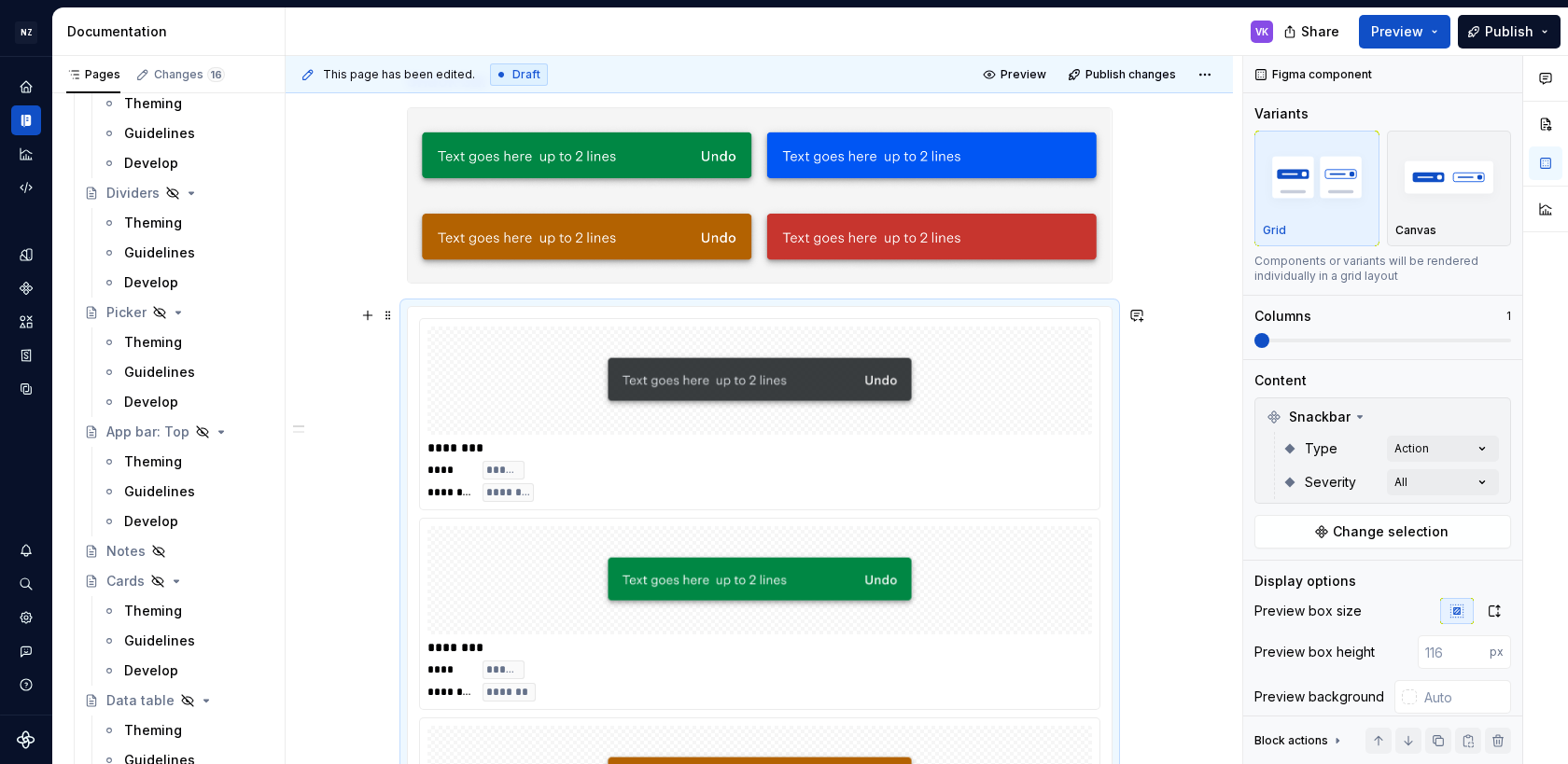 scroll, scrollTop: 289, scrollLeft: 0, axis: vertical 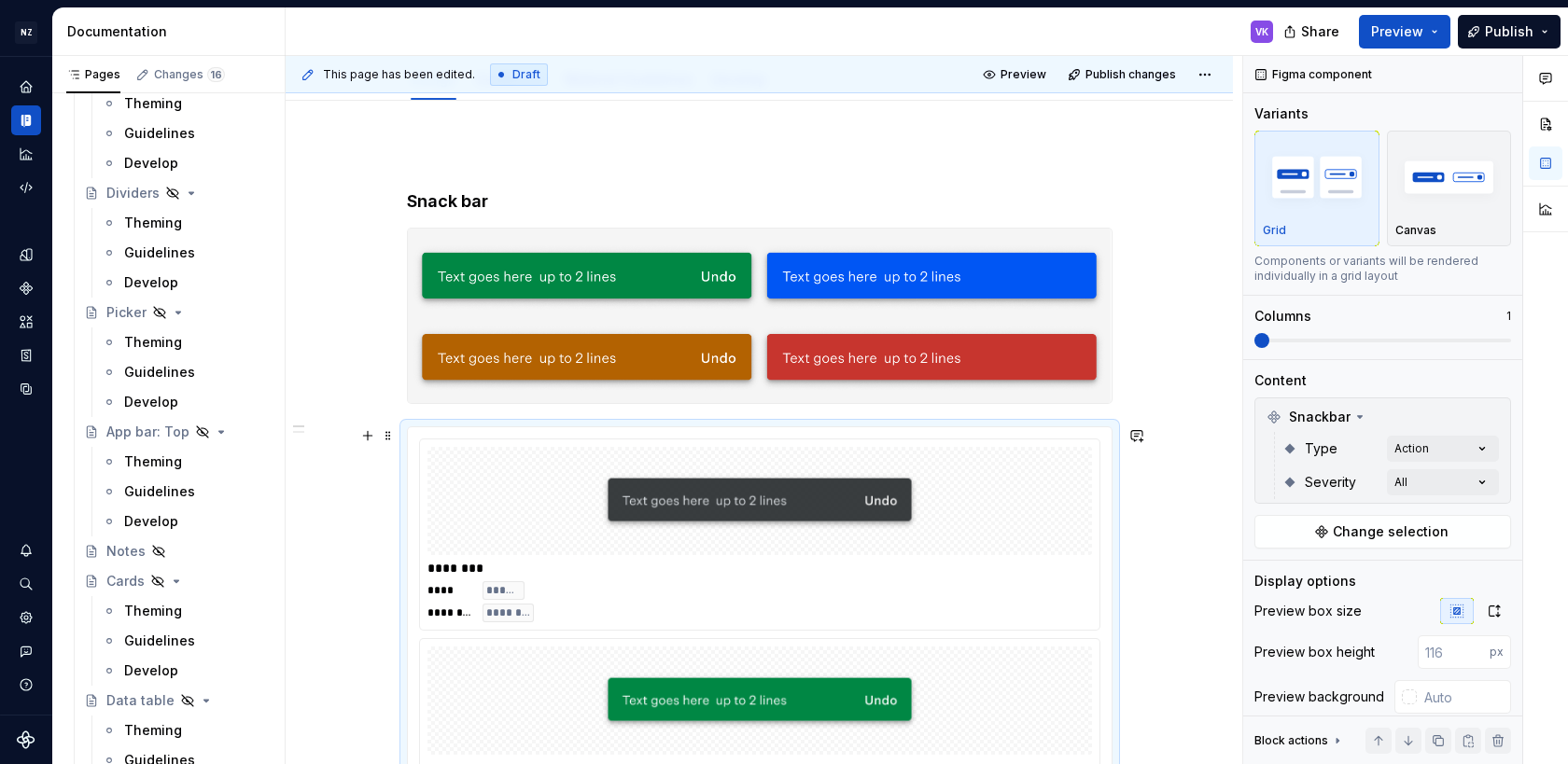 type 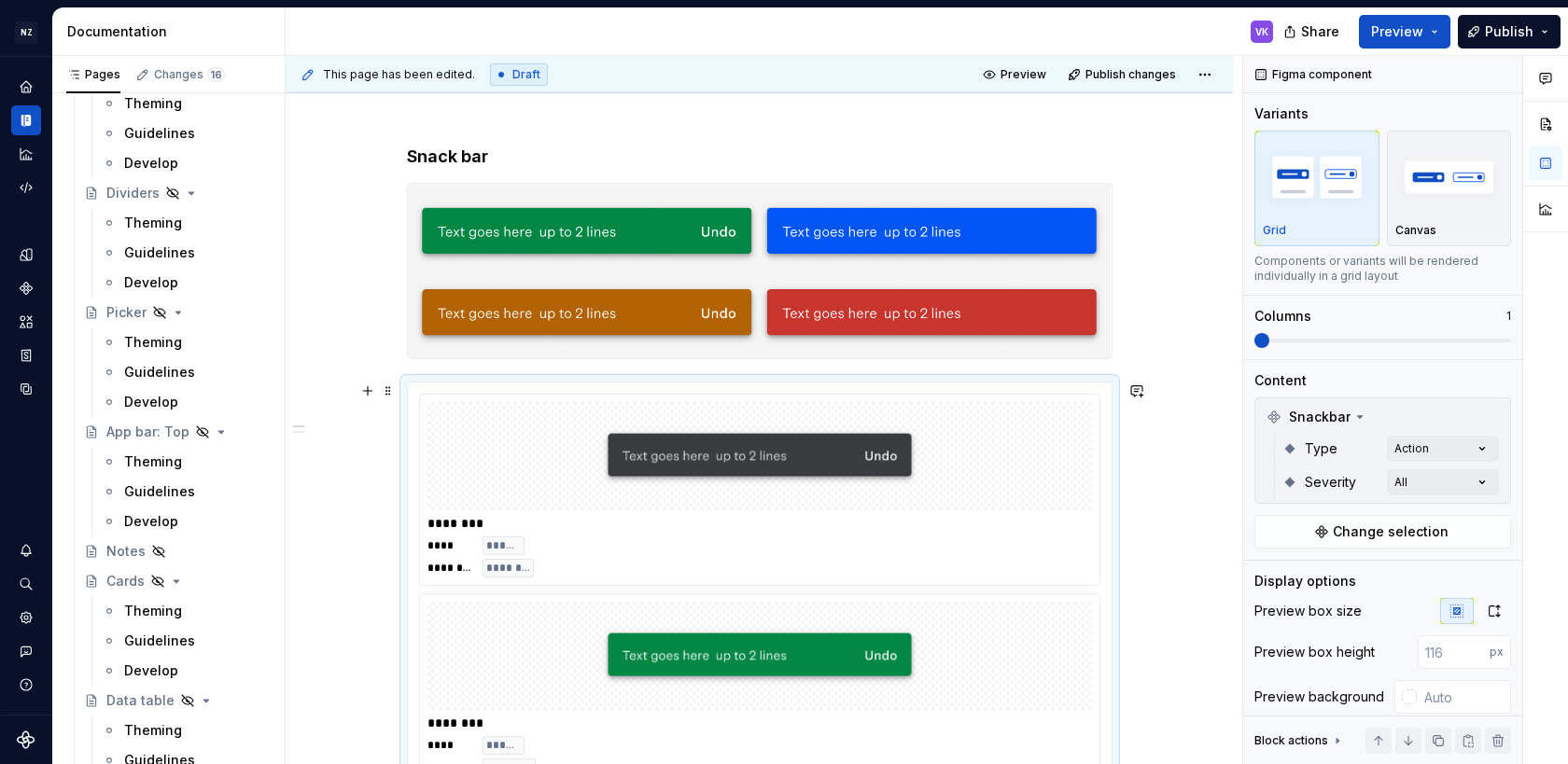 scroll, scrollTop: 0, scrollLeft: 0, axis: both 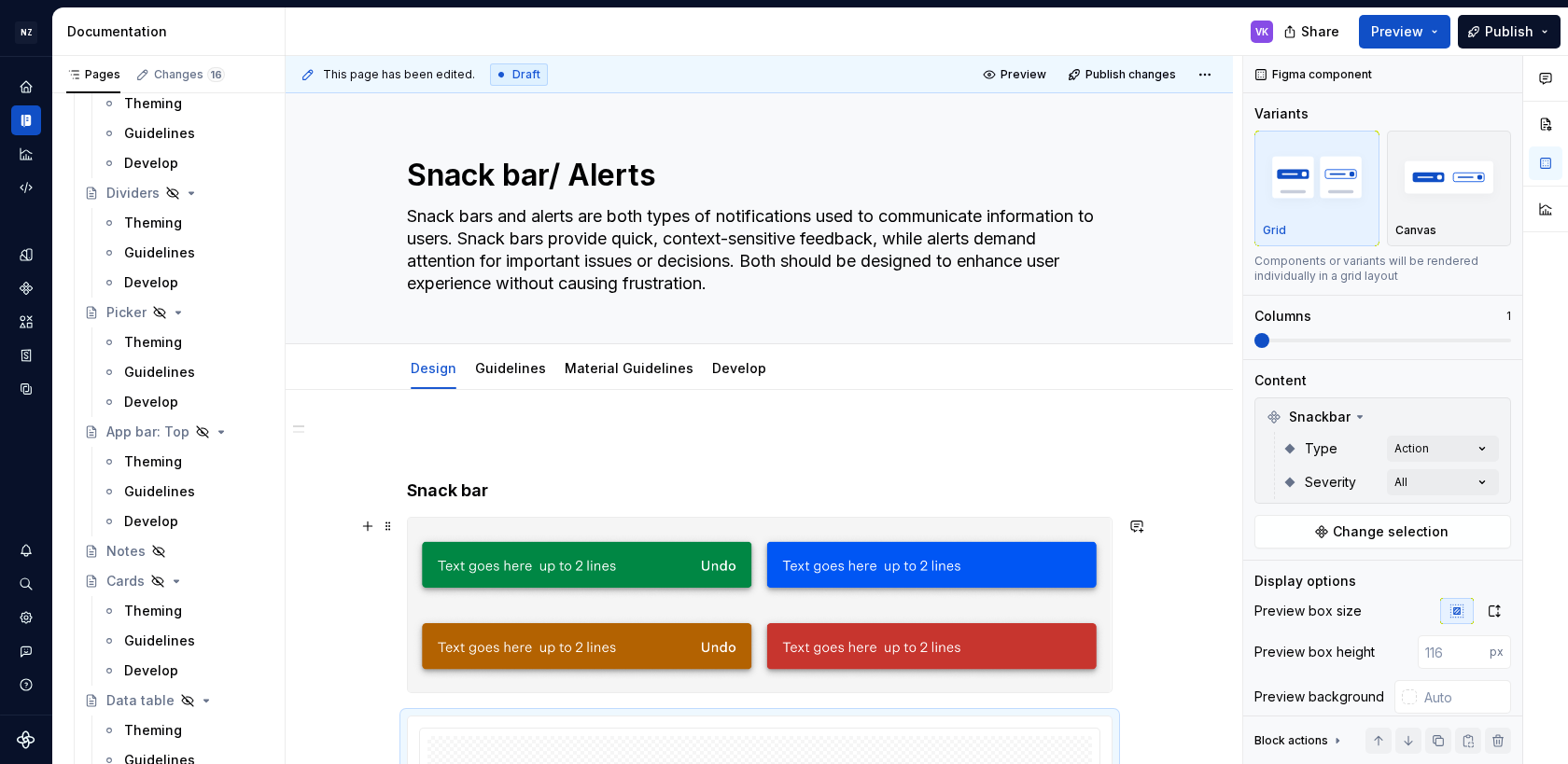 click at bounding box center (760, 604) 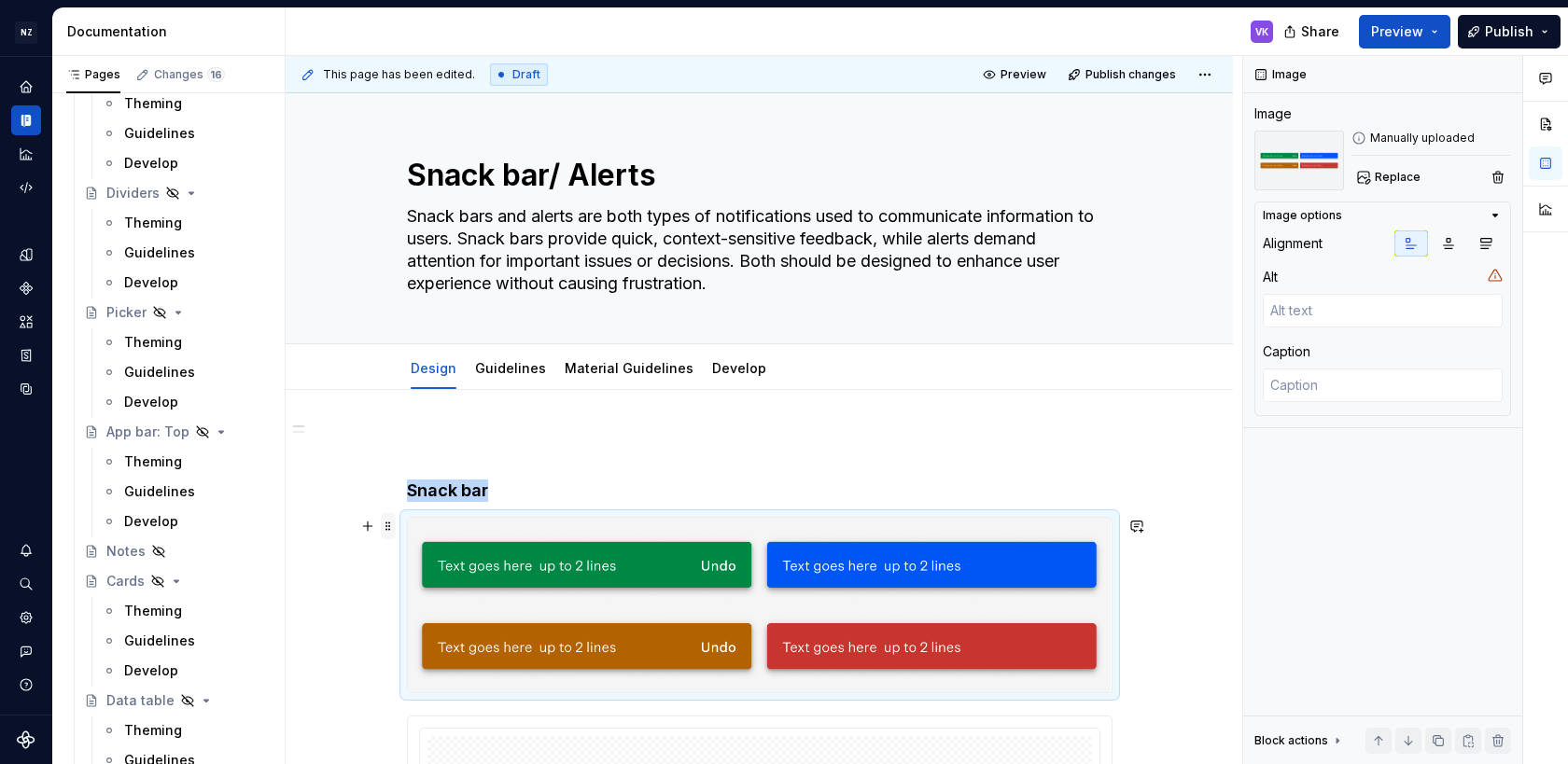 click at bounding box center [388, 526] 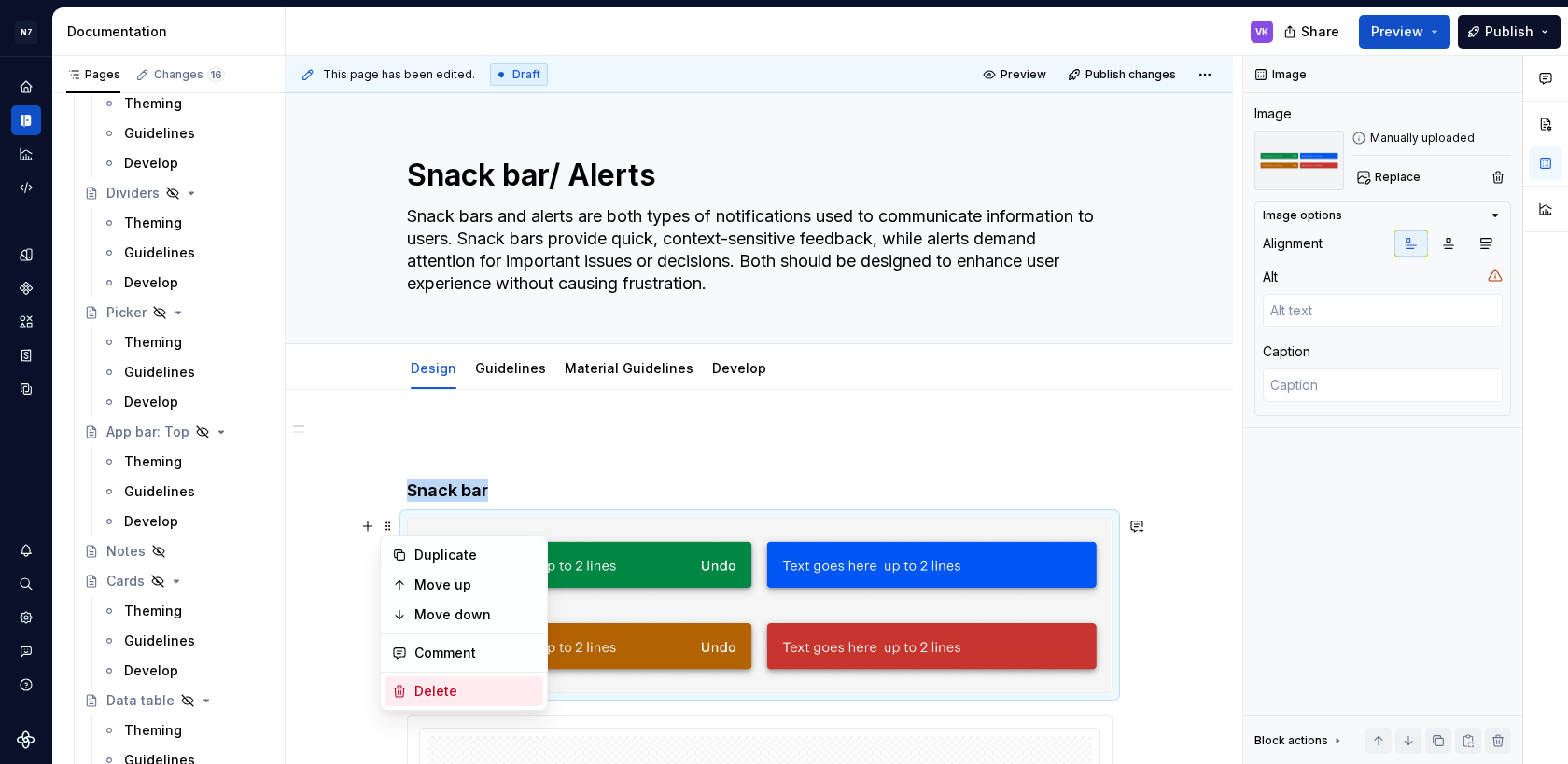 click on "Delete" at bounding box center [464, 691] 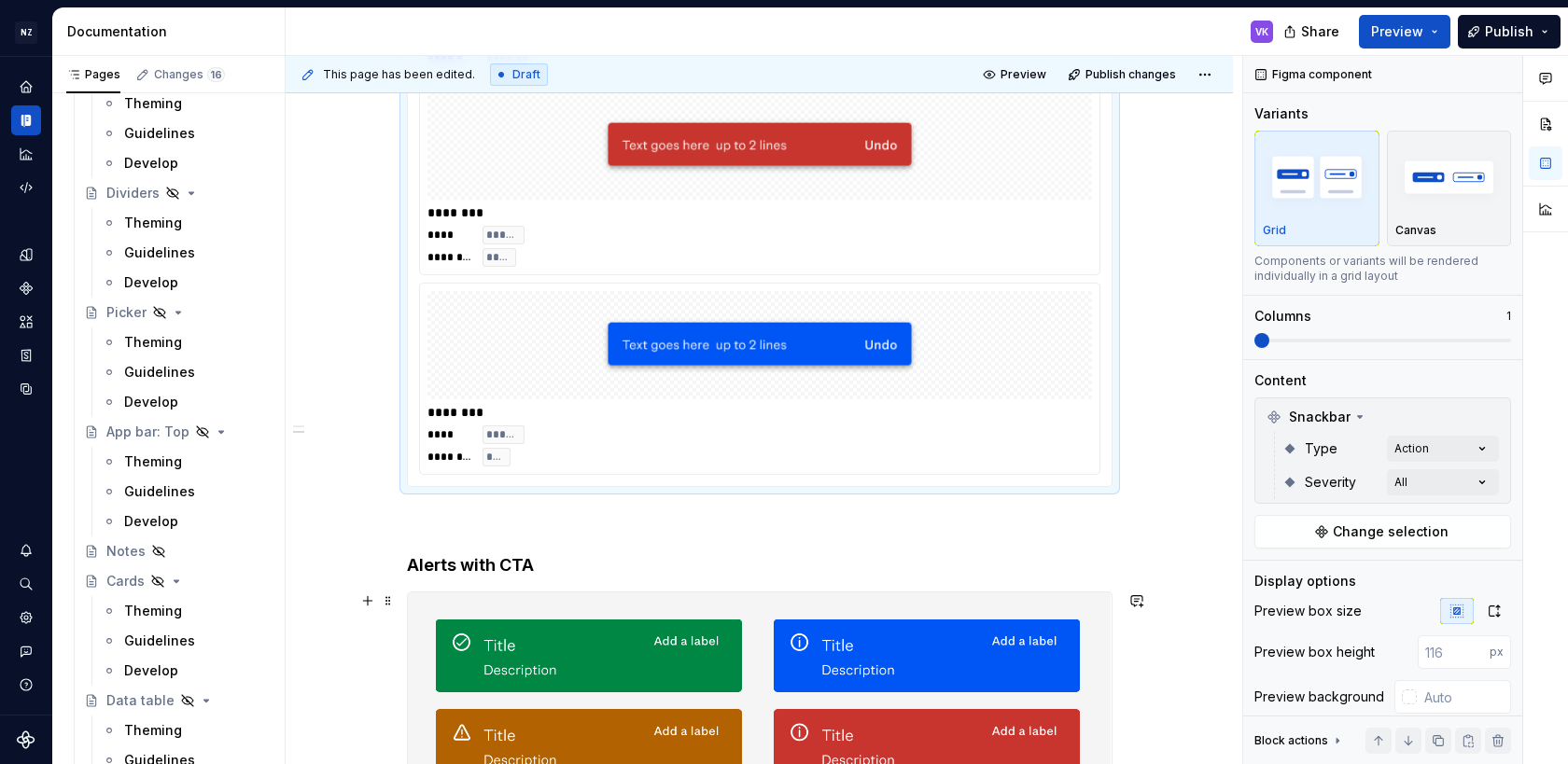 scroll, scrollTop: 1209, scrollLeft: 0, axis: vertical 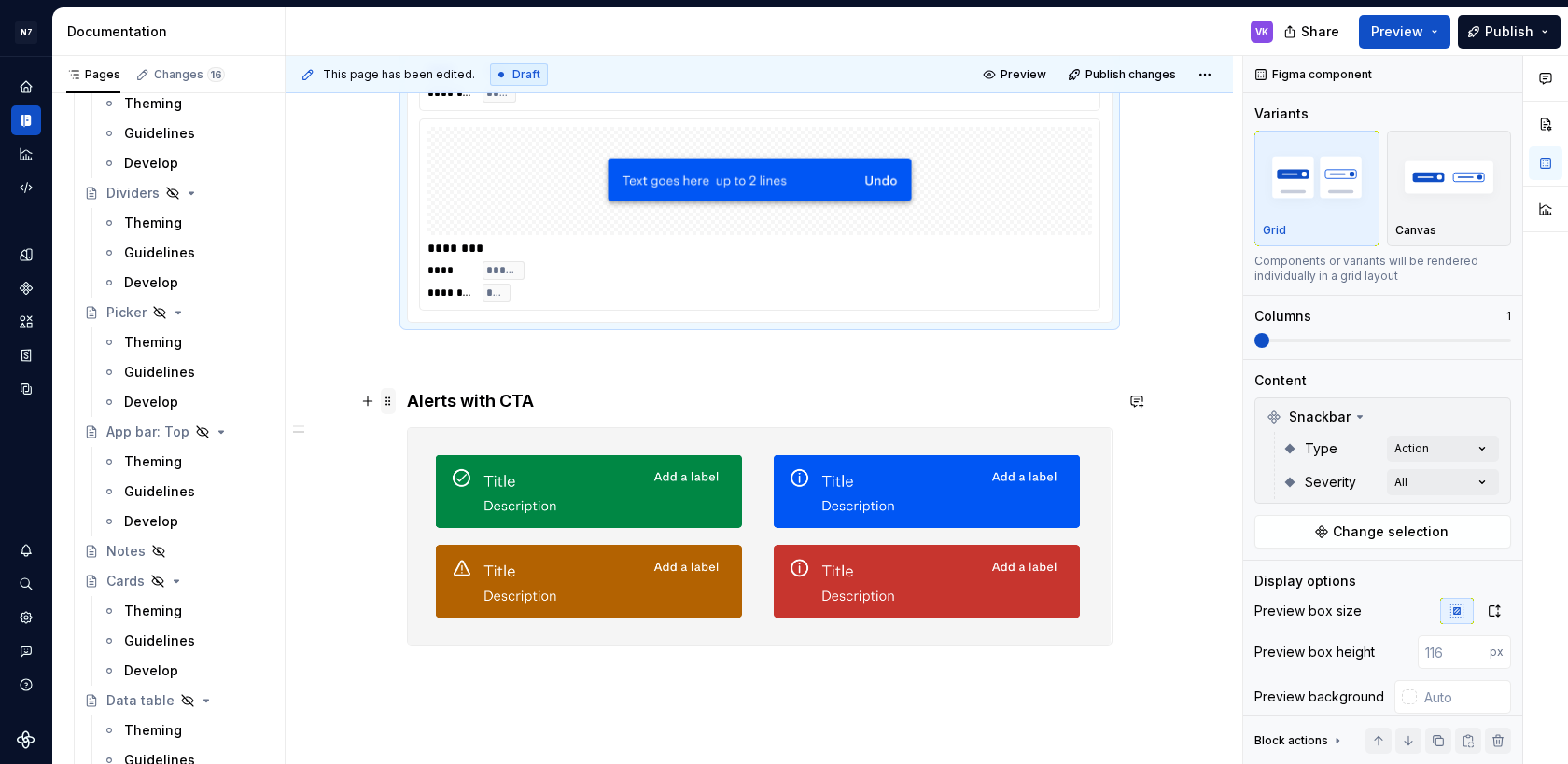 click at bounding box center (388, 401) 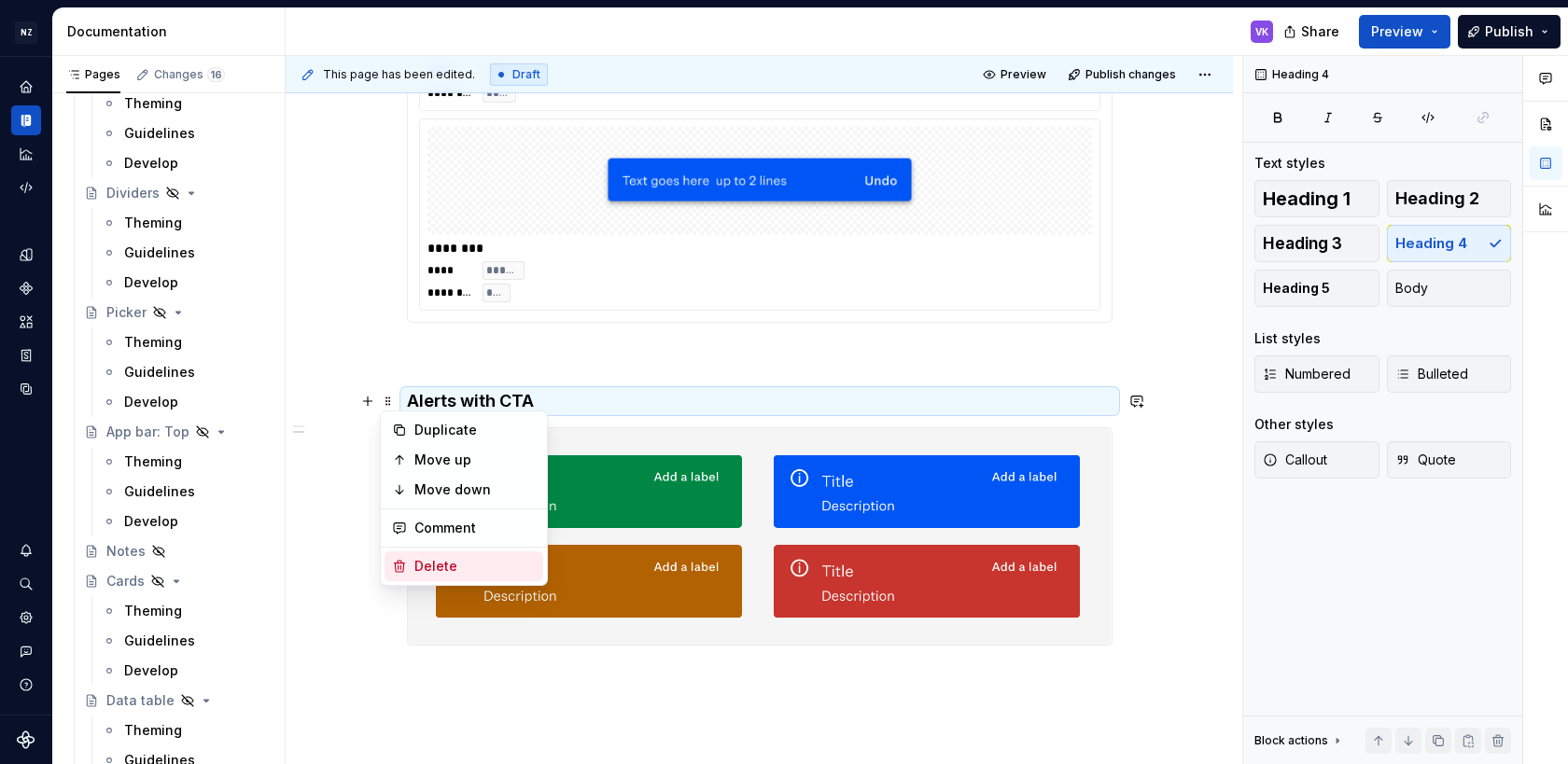 click on "Delete" at bounding box center [475, 566] 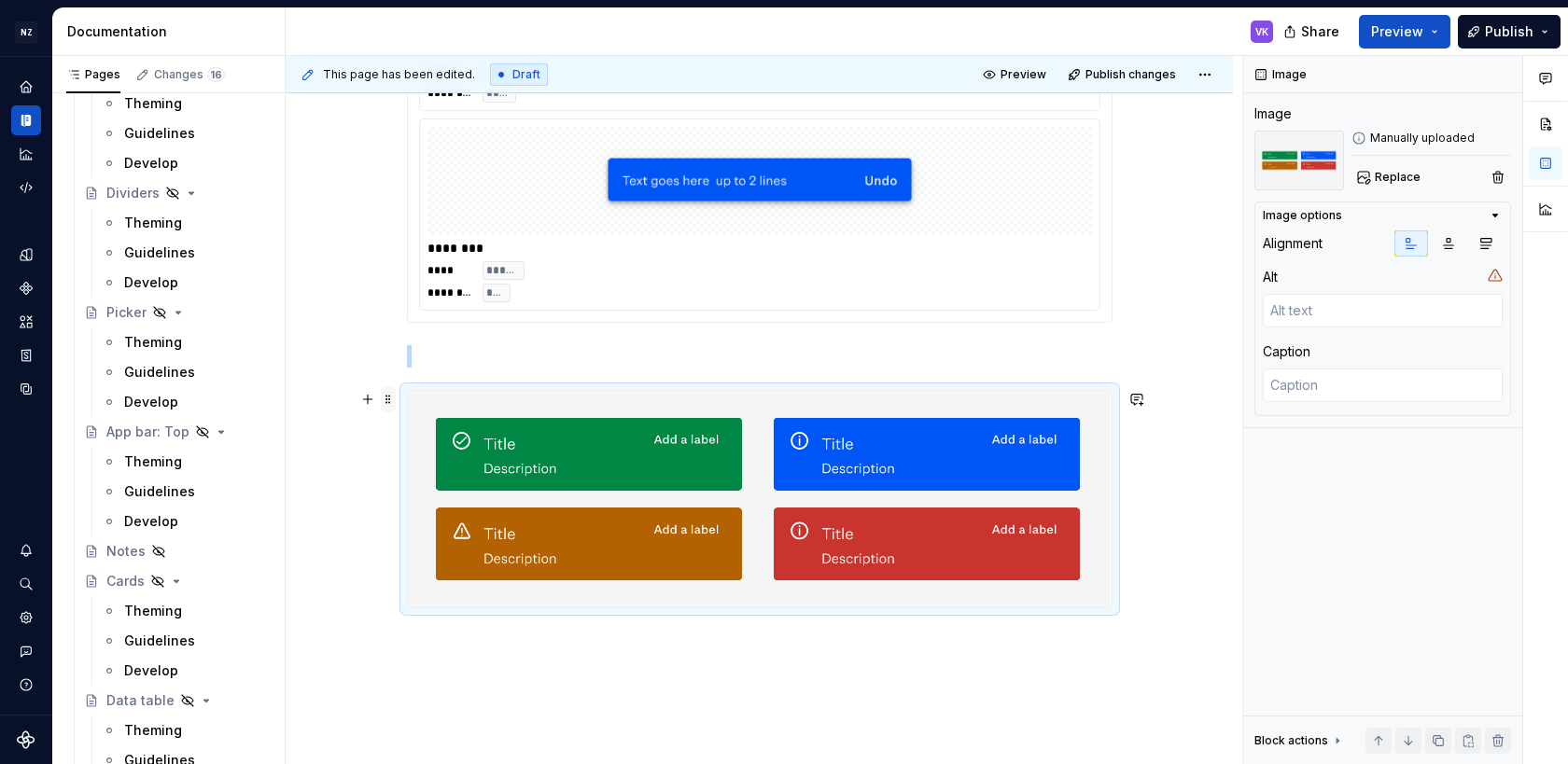type on "*" 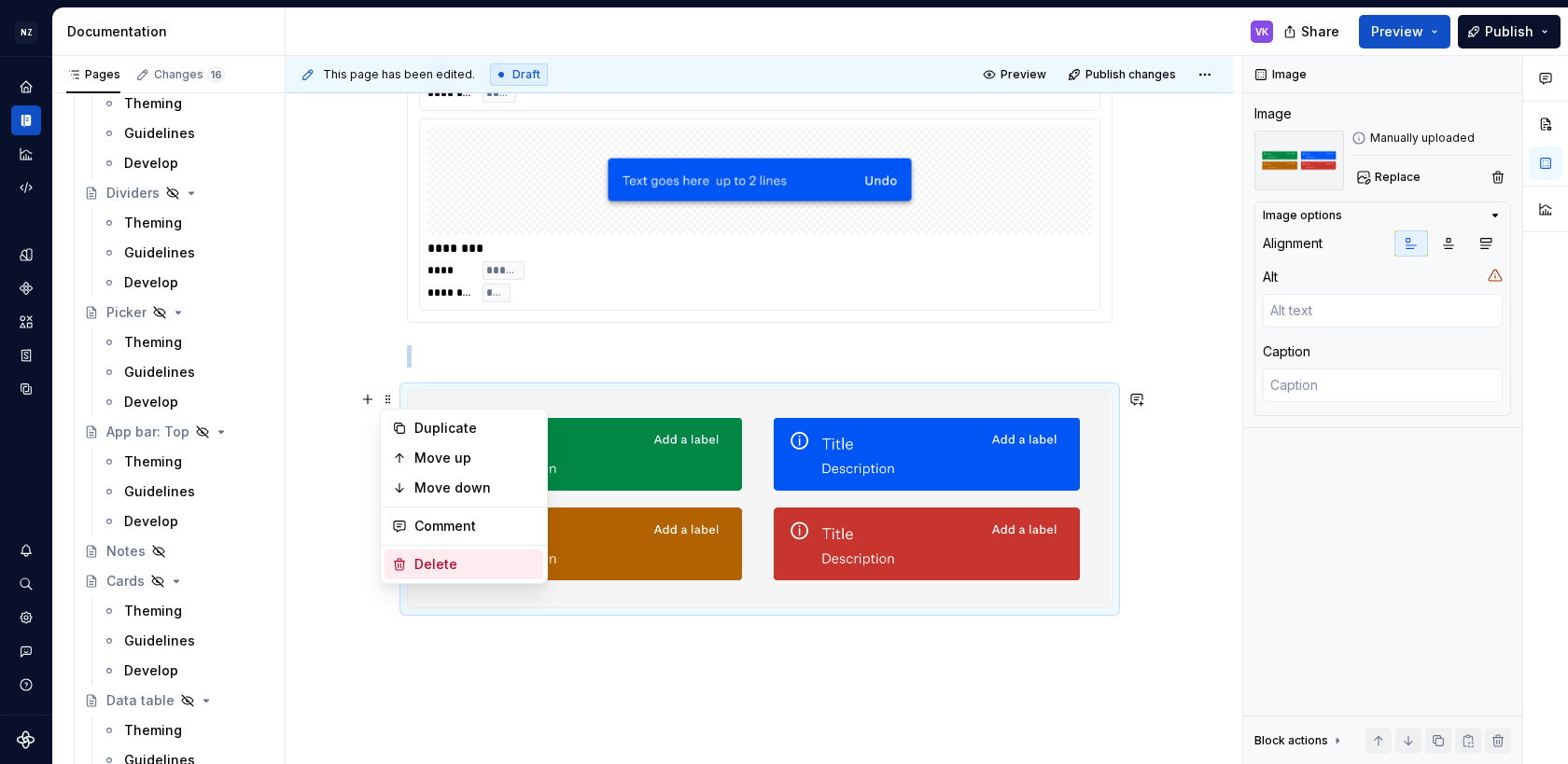 click on "Delete" at bounding box center [475, 564] 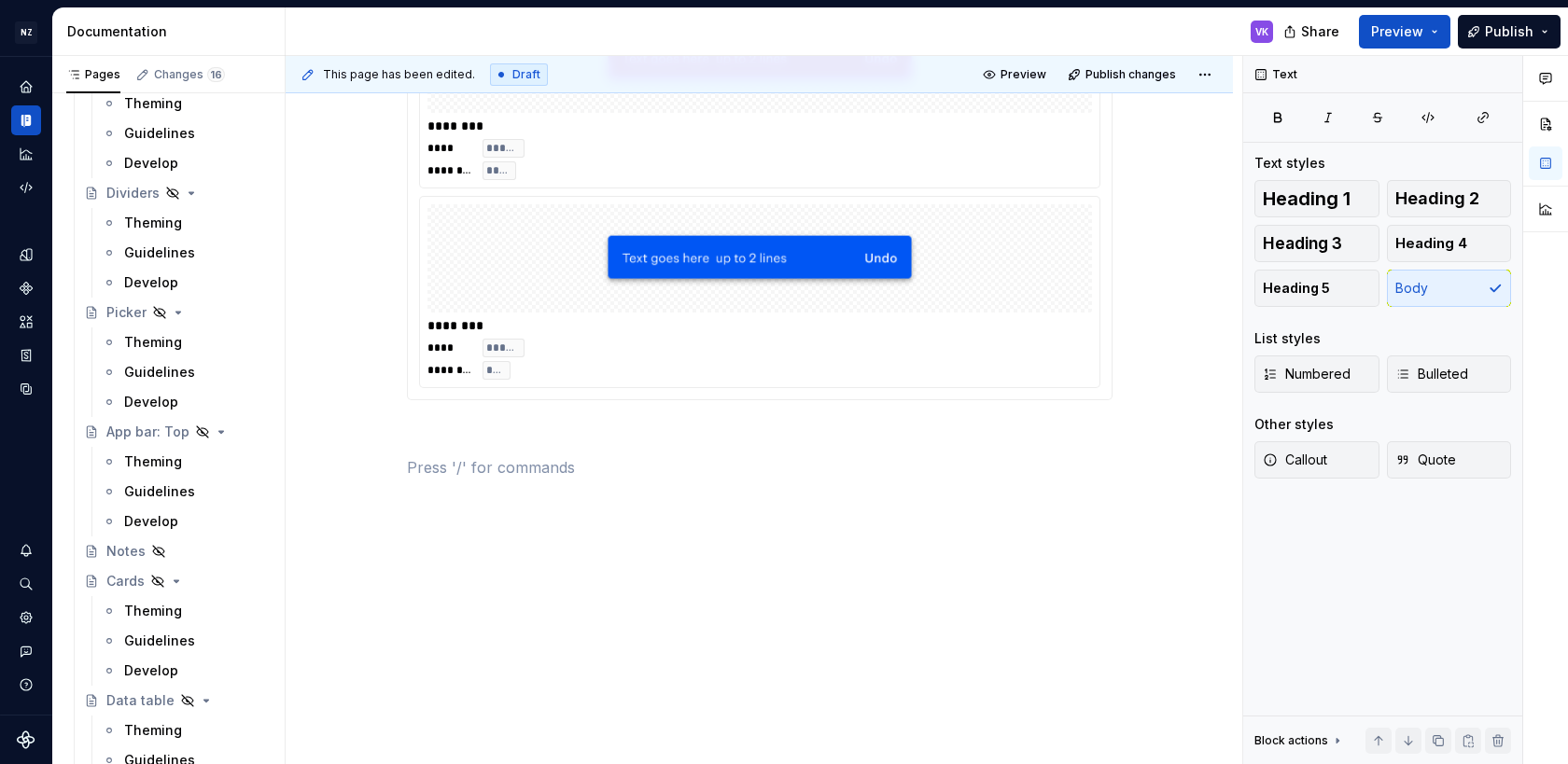 click on "Snack bar ******** **** ****** ******** ******** ******** **** ****** ******** ******* ******** **** ****** ******** ******* ******** **** ****** ******** ***** ******** **** ****** ******** ****" at bounding box center (759, 11) 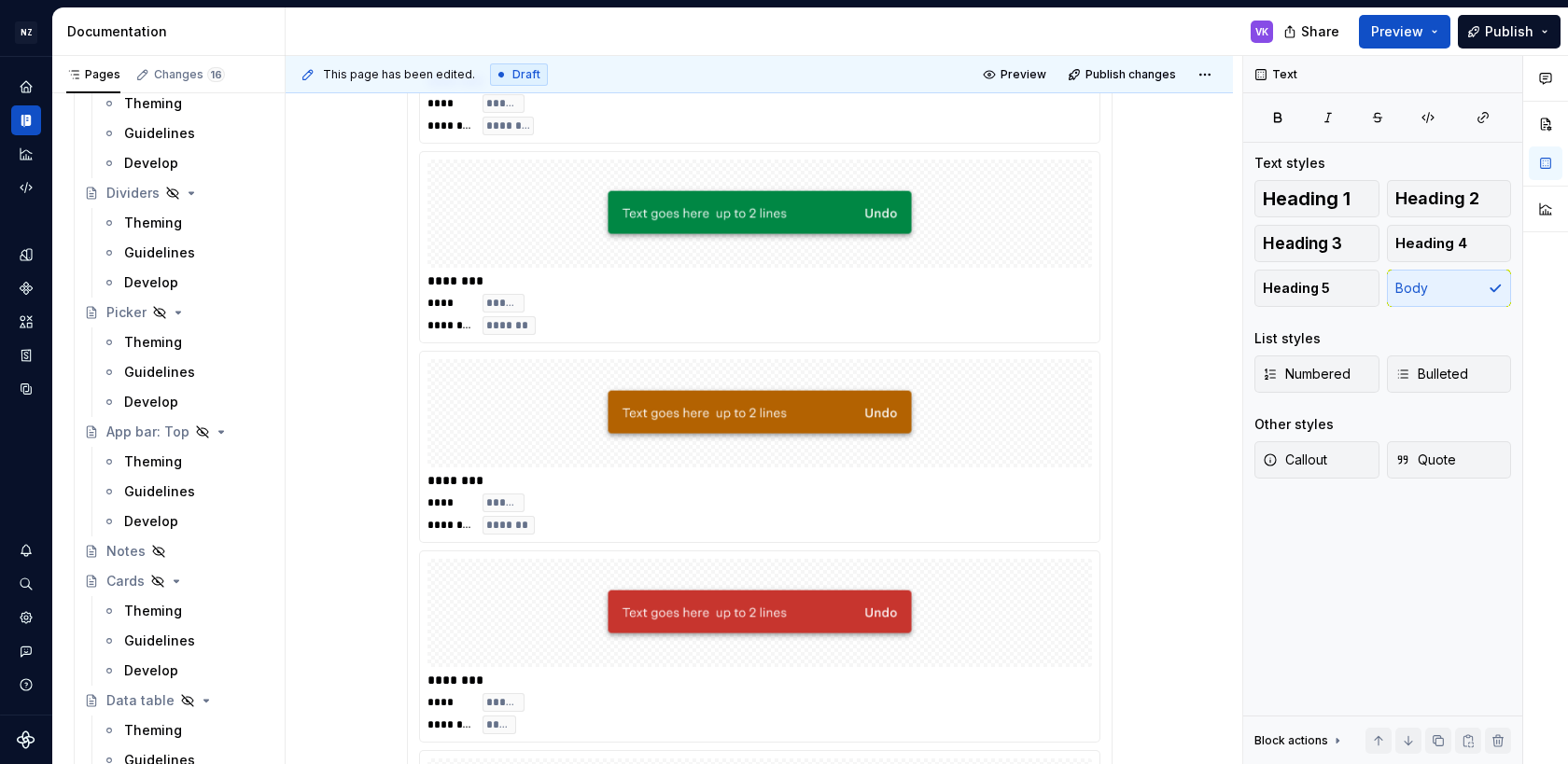 scroll, scrollTop: 108, scrollLeft: 0, axis: vertical 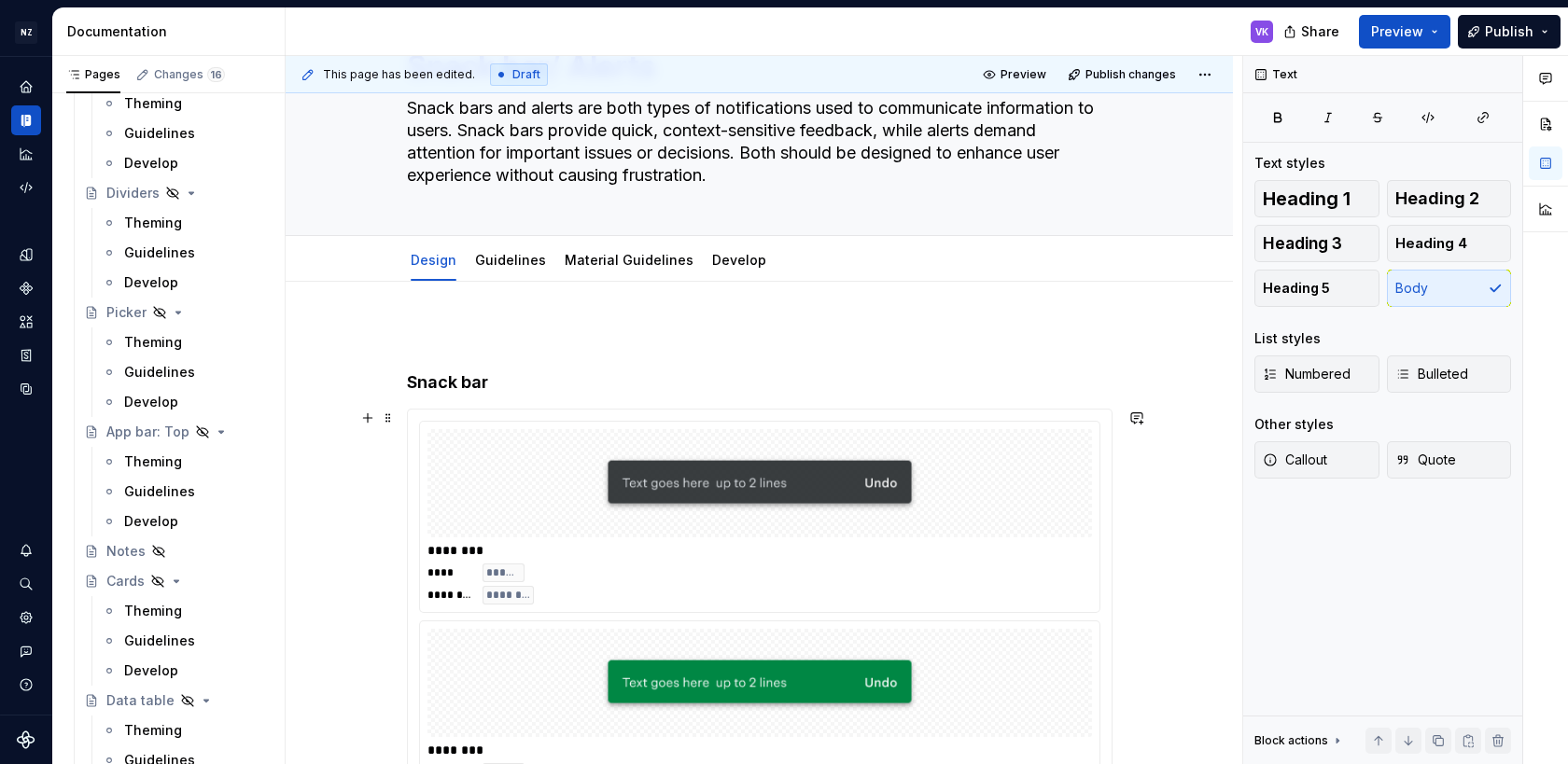 click at bounding box center (760, 483) 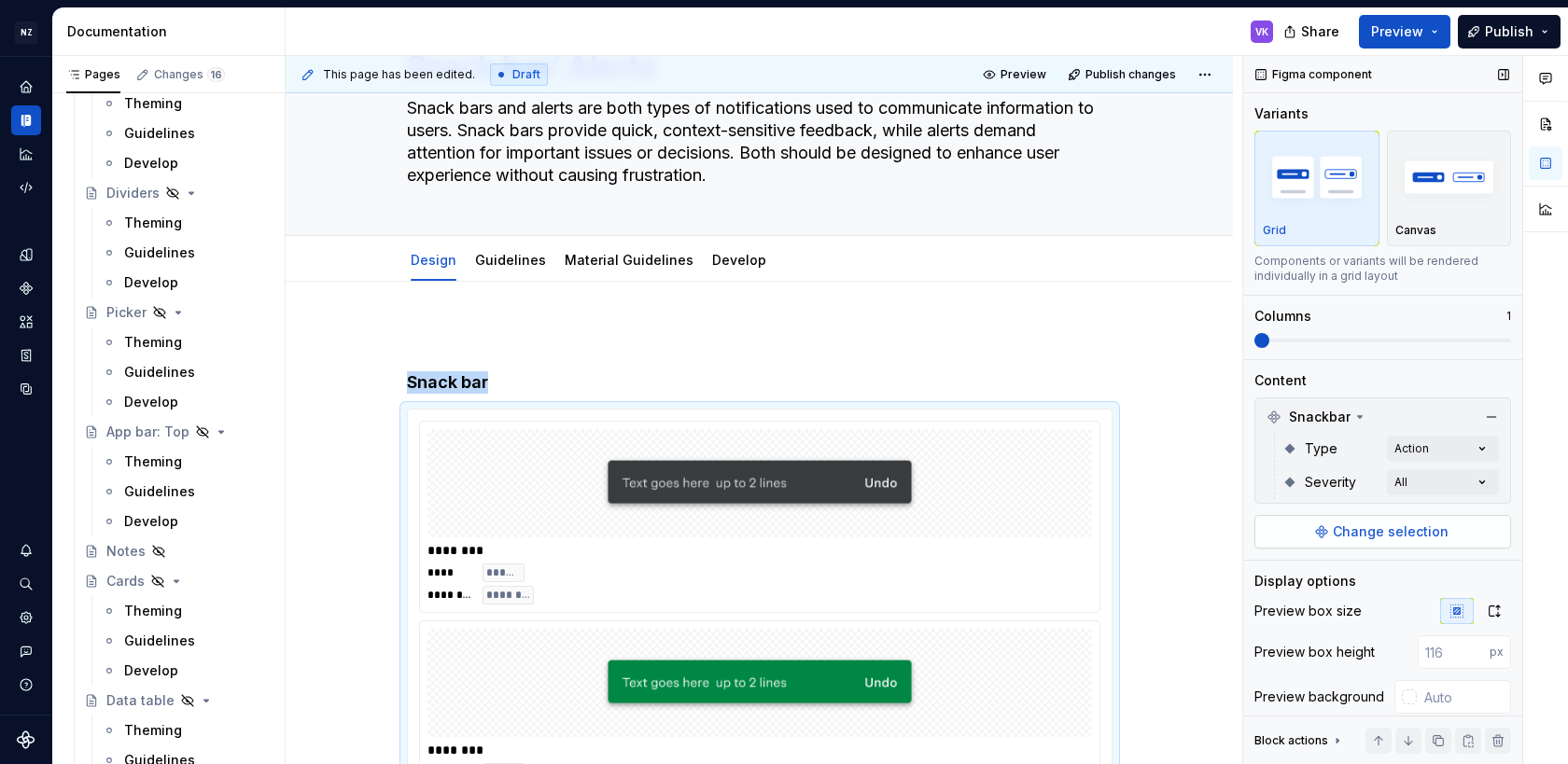 click on "Change selection" at bounding box center [1391, 532] 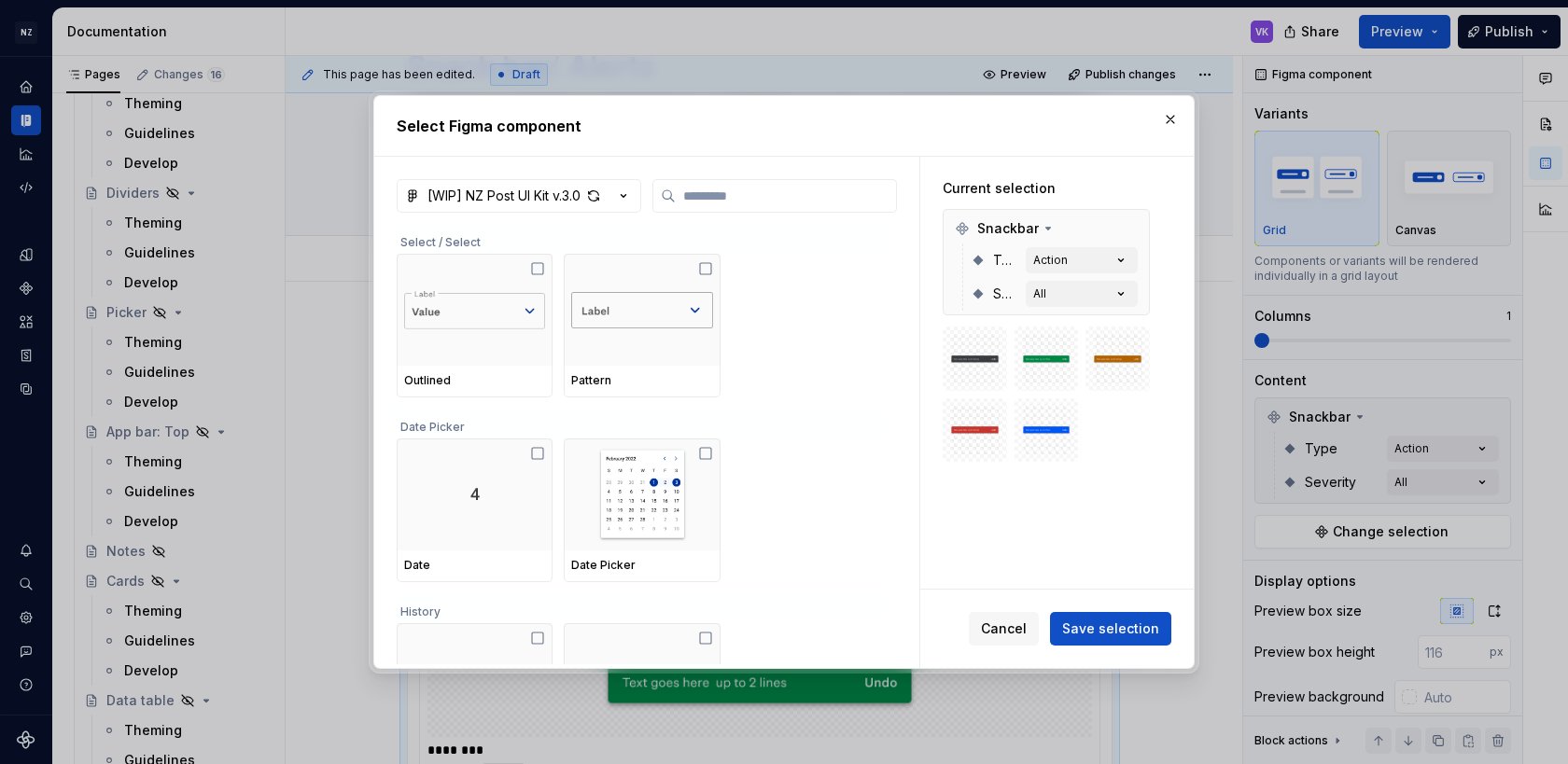 click at bounding box center (974, 359) 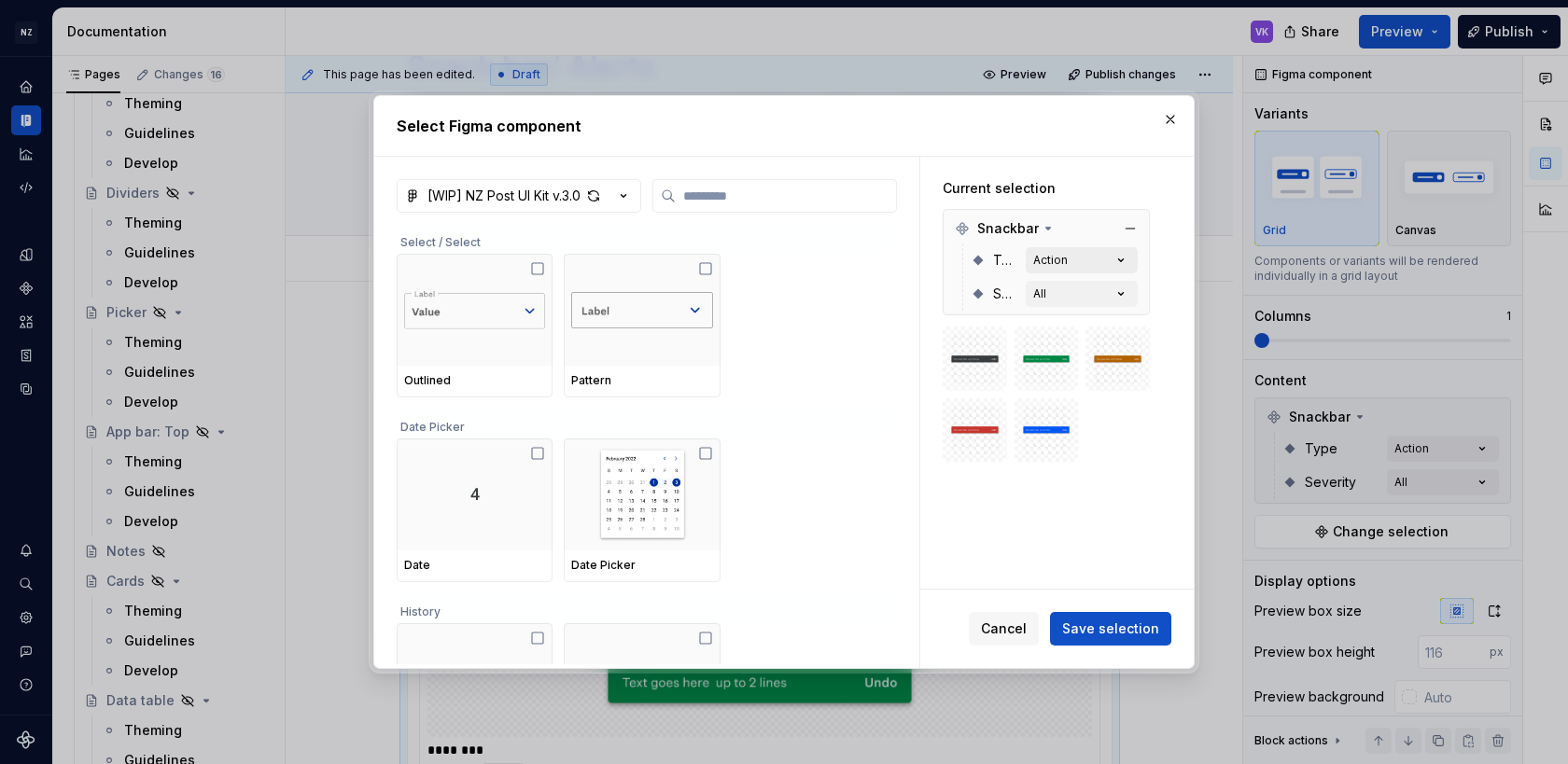 click on "Action" at bounding box center (1050, 260) 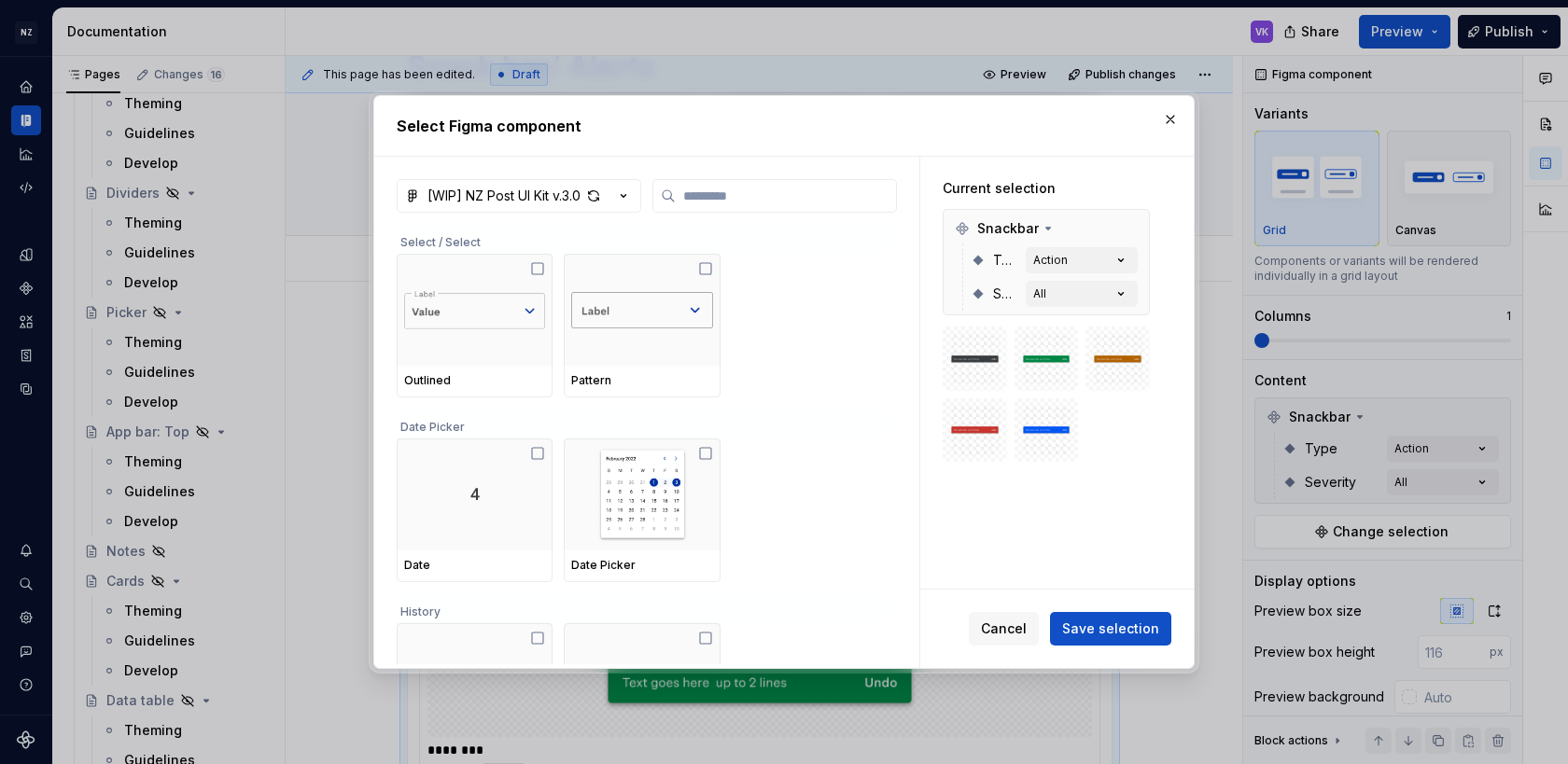 click on "Current selection Snackbar Type Action Severity All" at bounding box center (1046, 320) 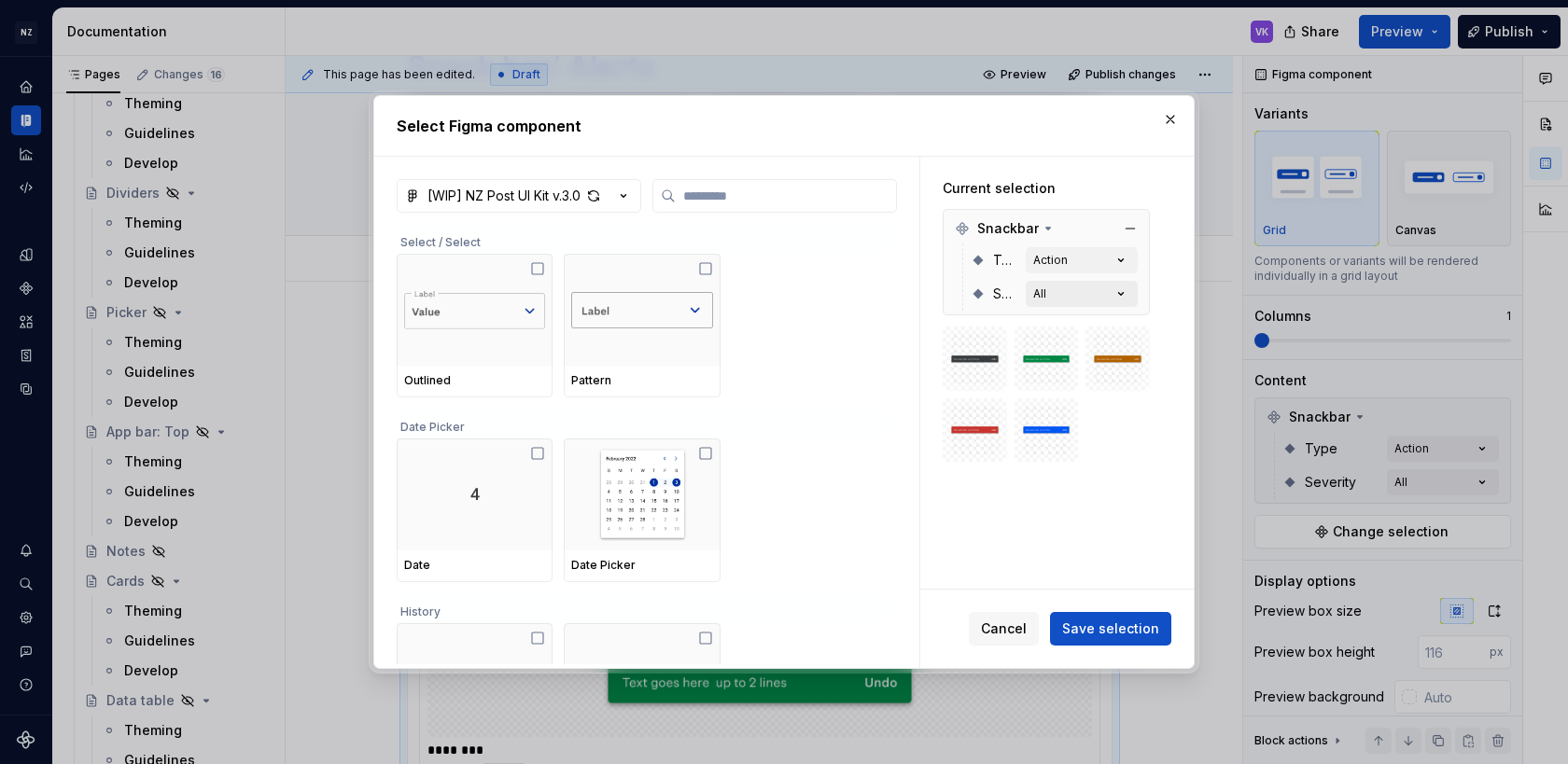 click on "All" at bounding box center (1082, 294) 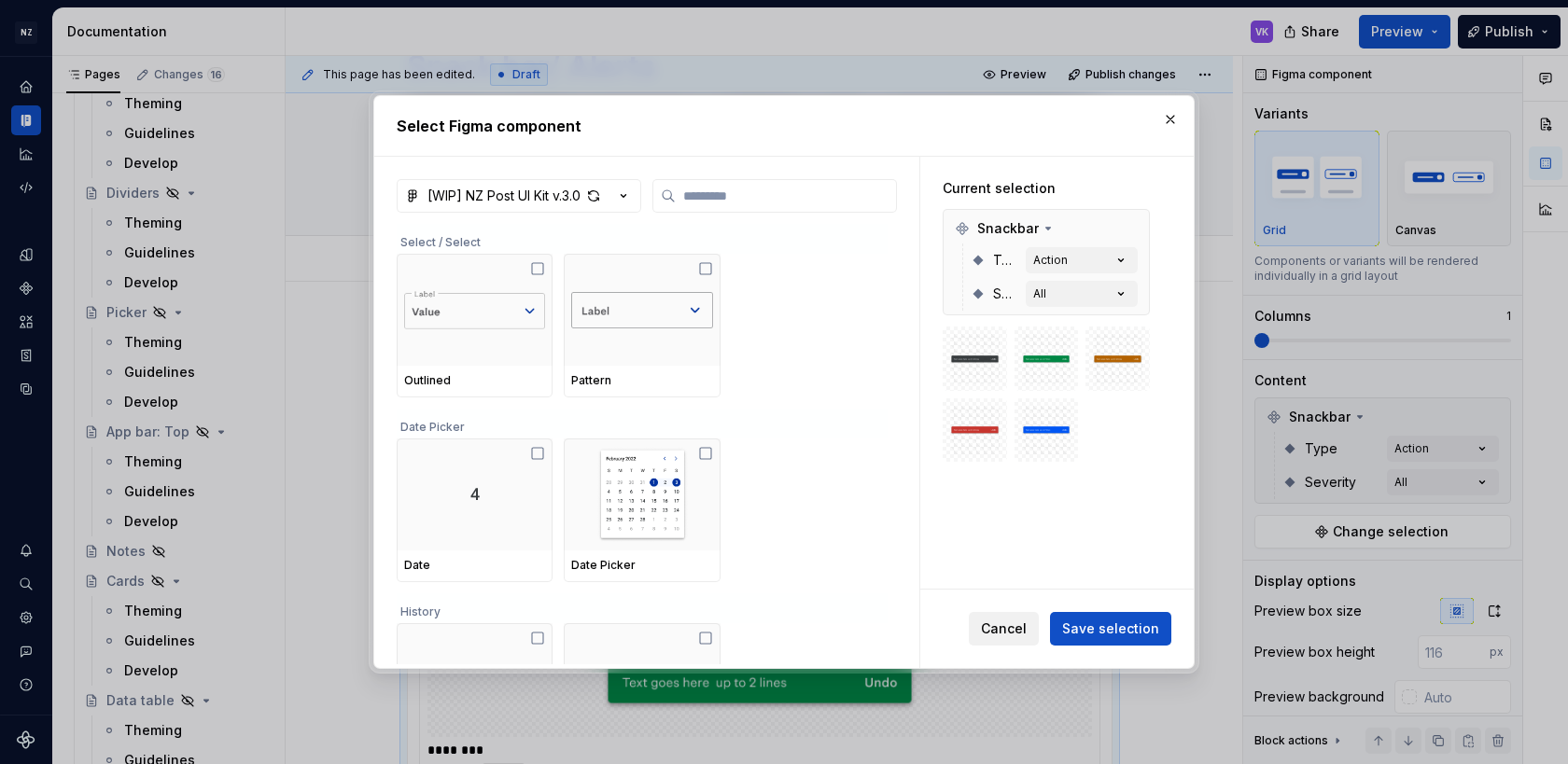 click on "Cancel" at bounding box center (1003, 629) 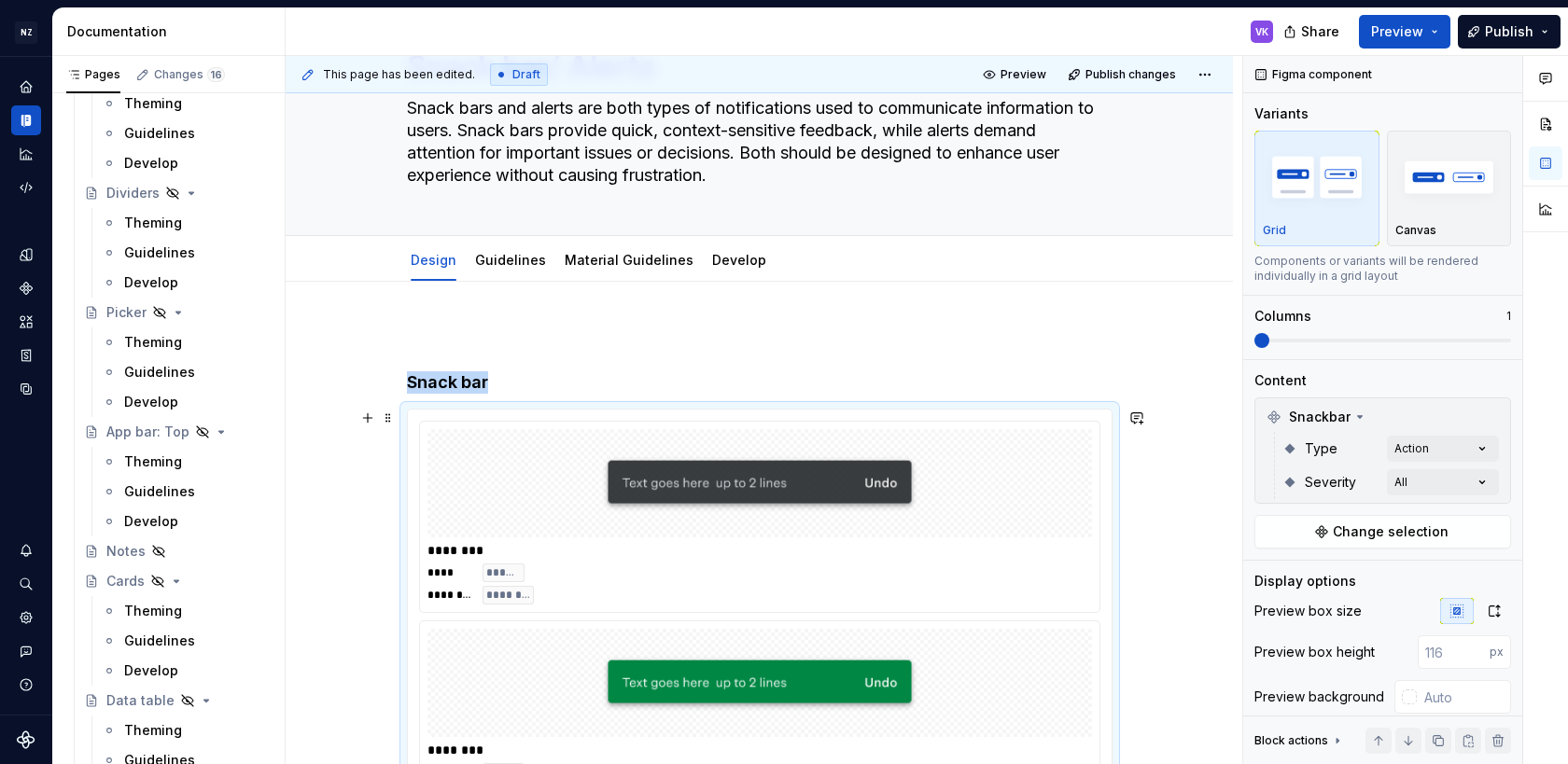 click at bounding box center (760, 483) 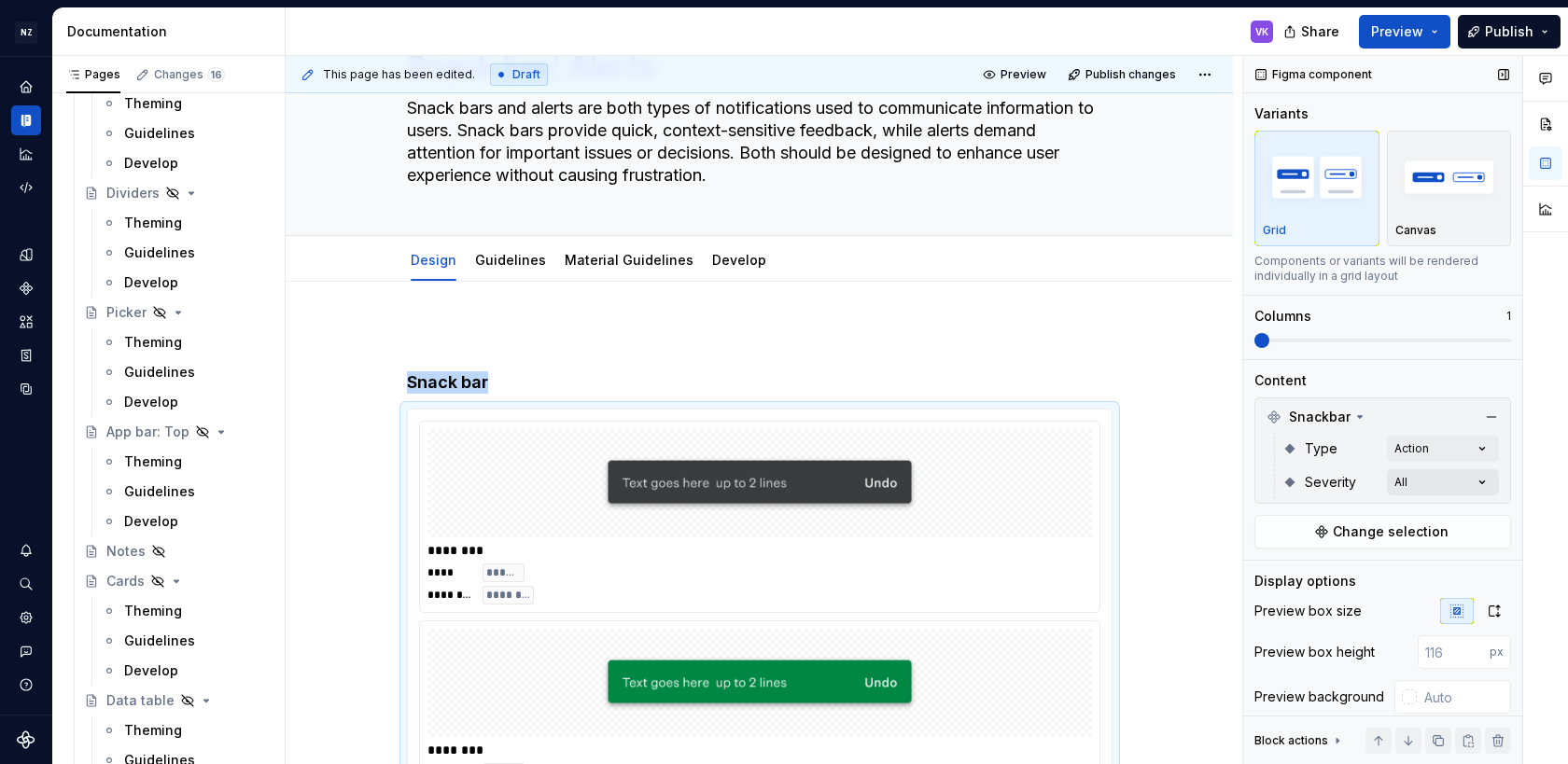 click on "Comments Open comments No comments yet Select ‘Comment’ from the block context menu to add one. Figma component Variants Grid Canvas Components or variants will be rendered individually in a grid layout Columns 1 Content Snackbar Type Action Severity All Change selection Display options Preview box size Preview box height px Preview background Show component name Yes Show properties details Yes Show variant description Yes Block actions Move up Move down Duplicate Copy (⌘C) Cut (⌘X) Delete" at bounding box center [1406, 410] 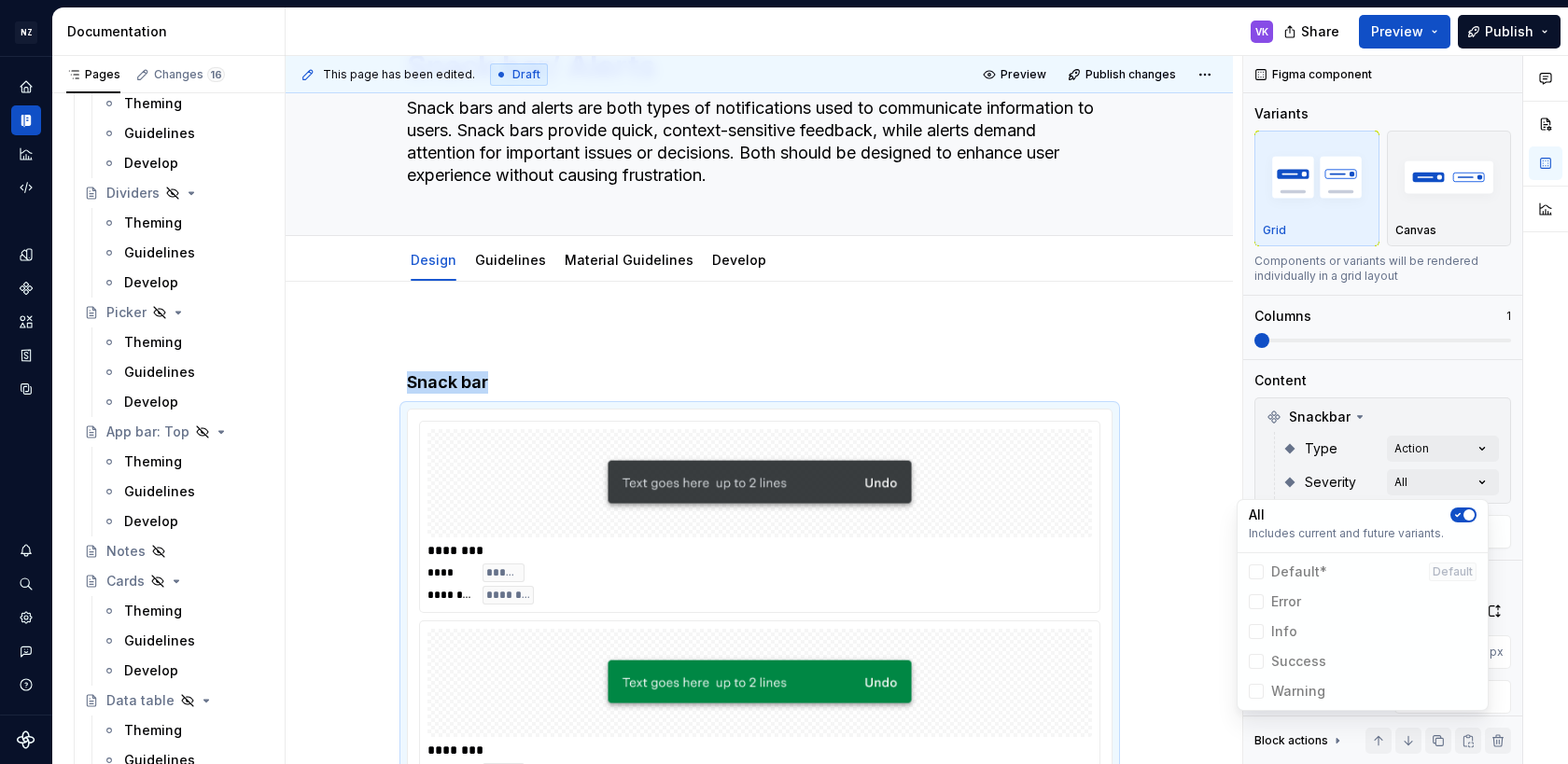 click at bounding box center [1463, 515] 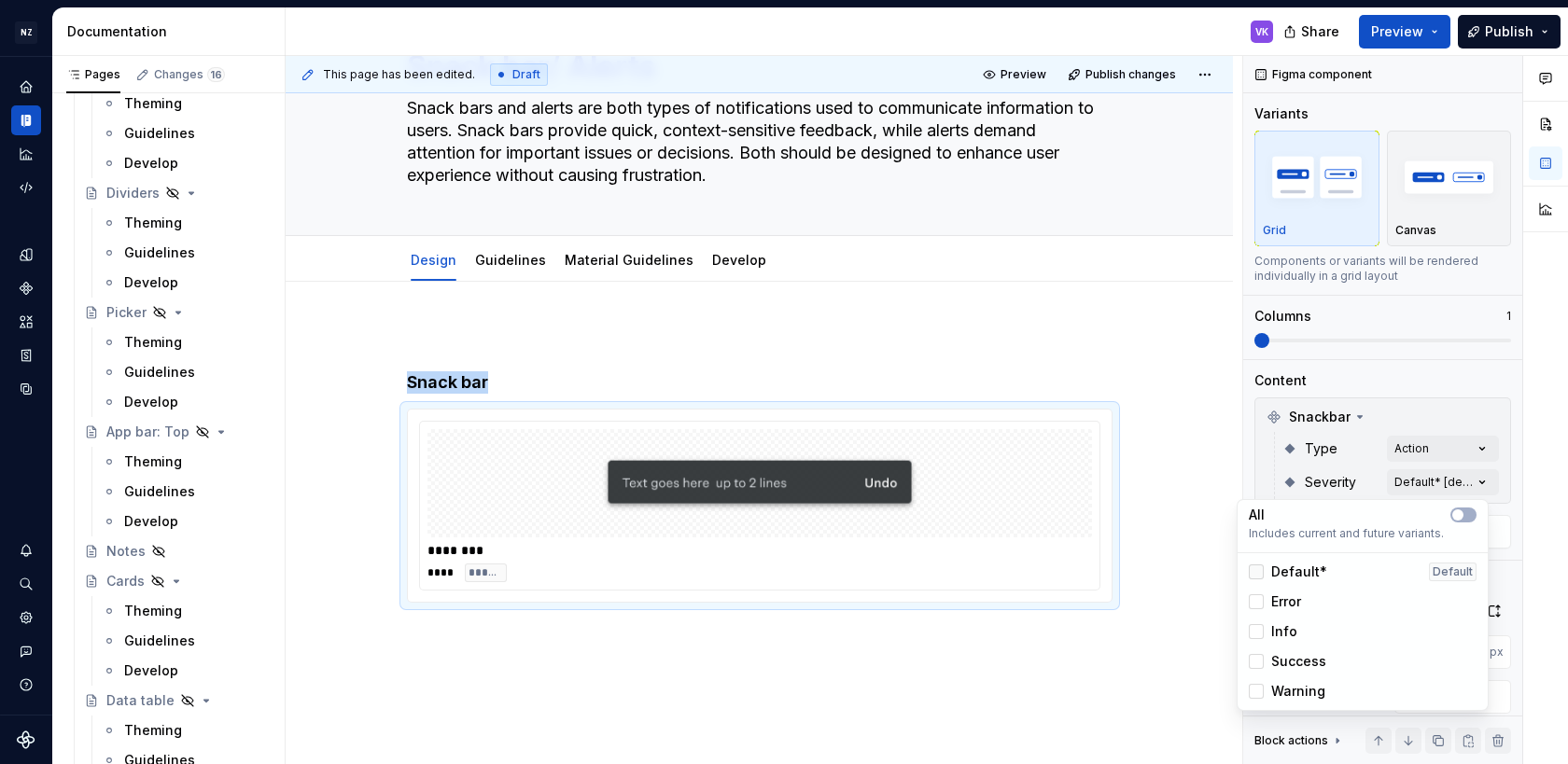 click at bounding box center (1256, 572) 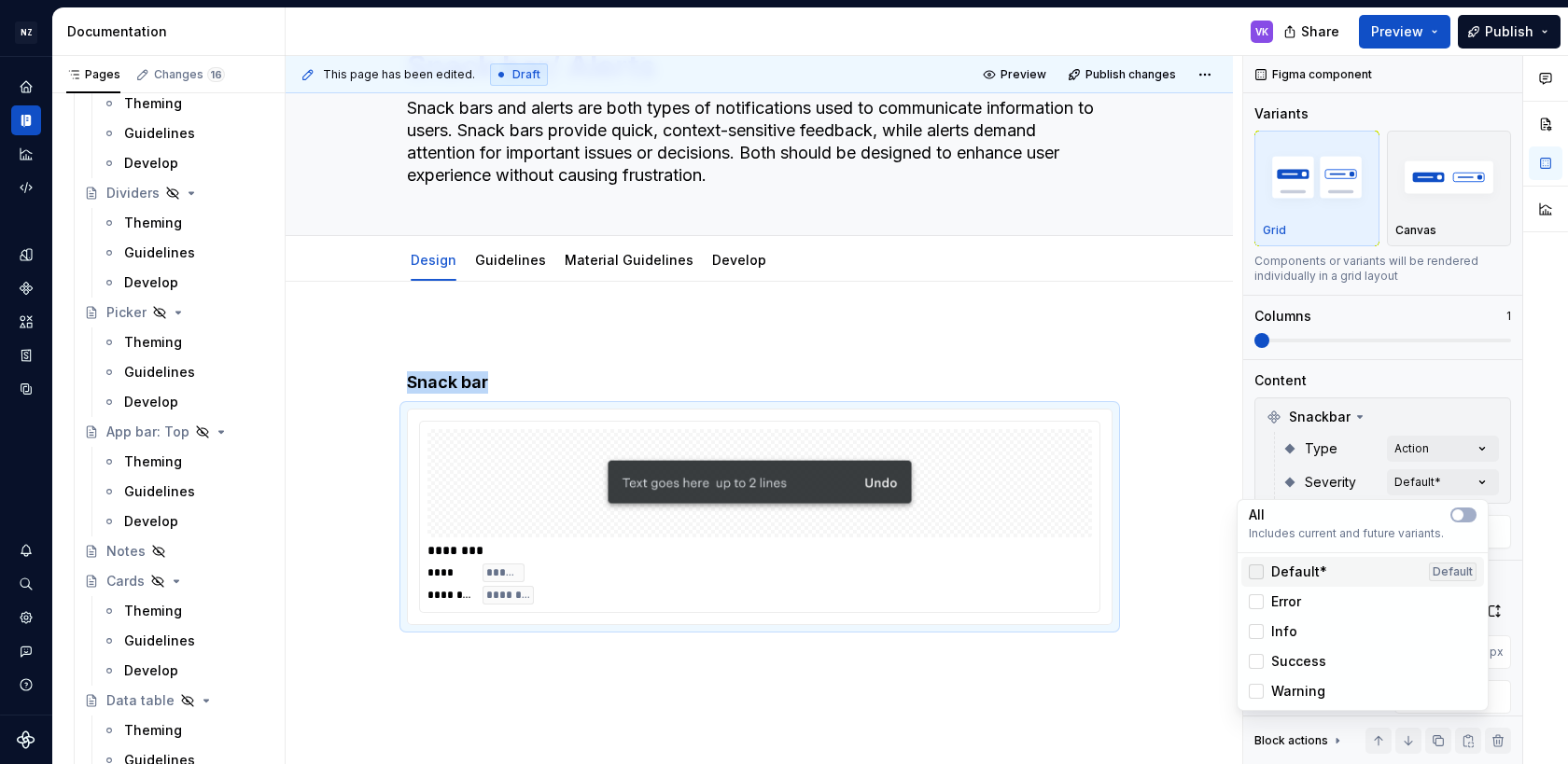 click at bounding box center (1256, 572) 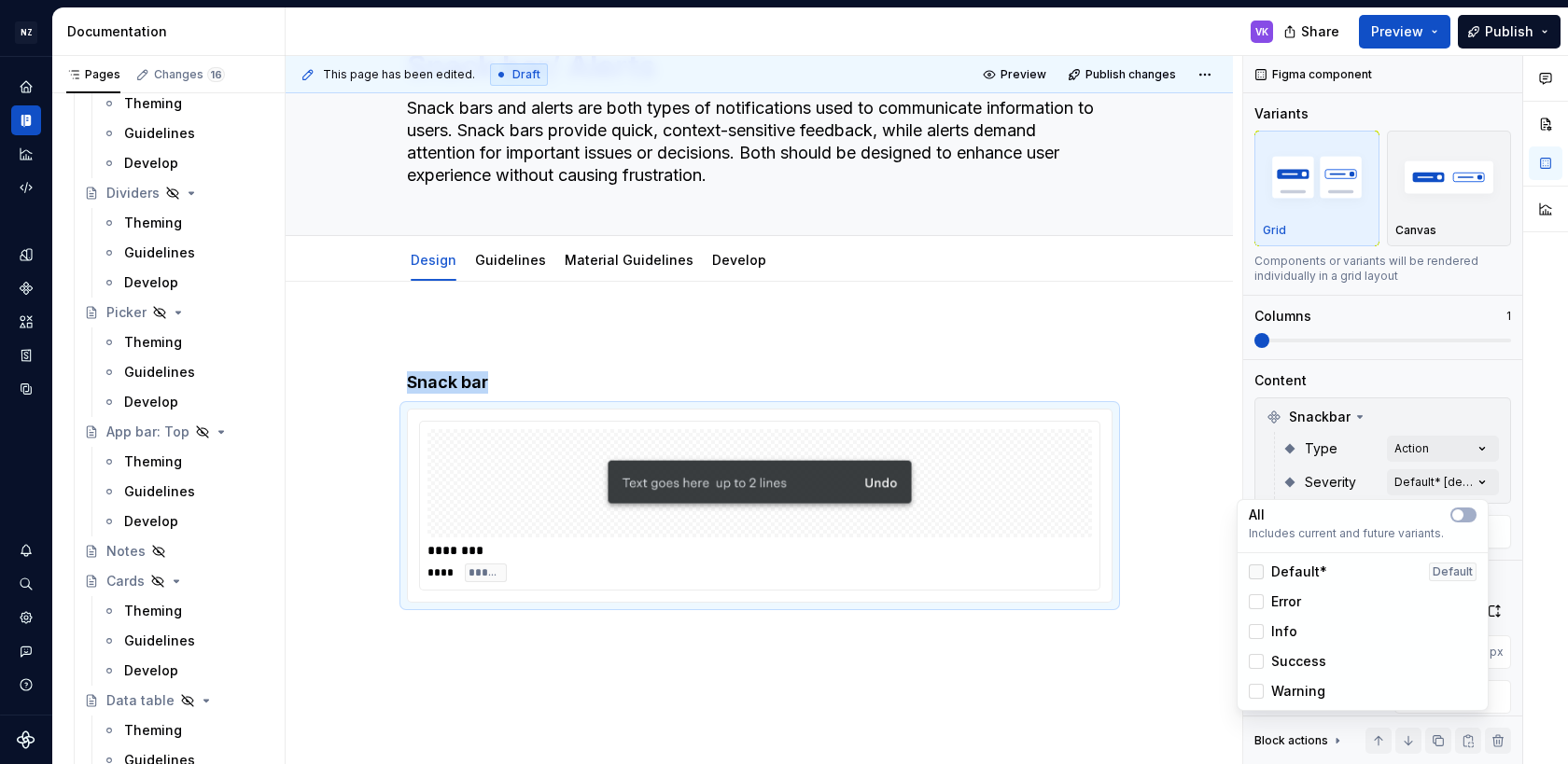 click at bounding box center [1256, 572] 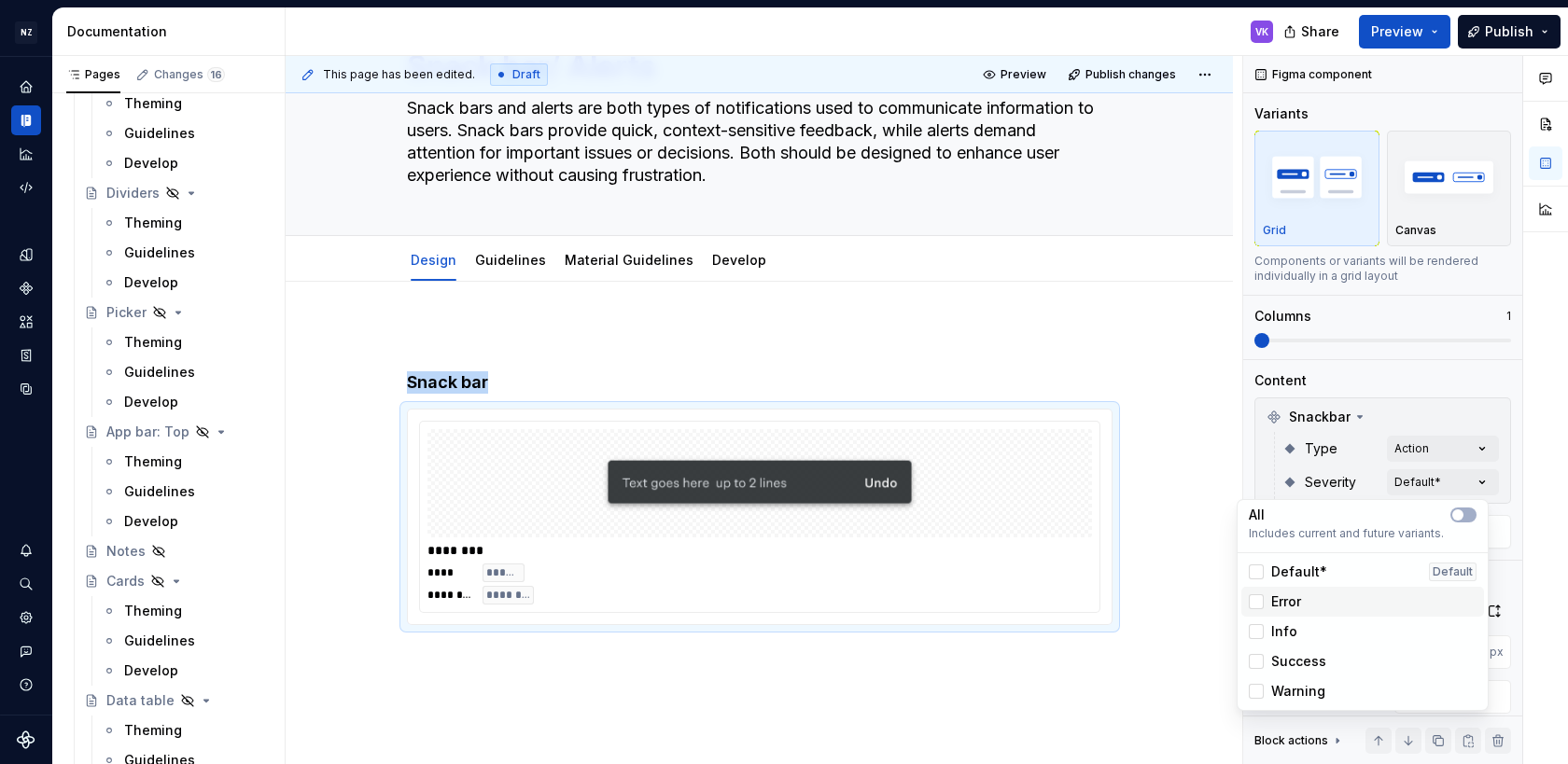 click on "Error" at bounding box center (1363, 602) 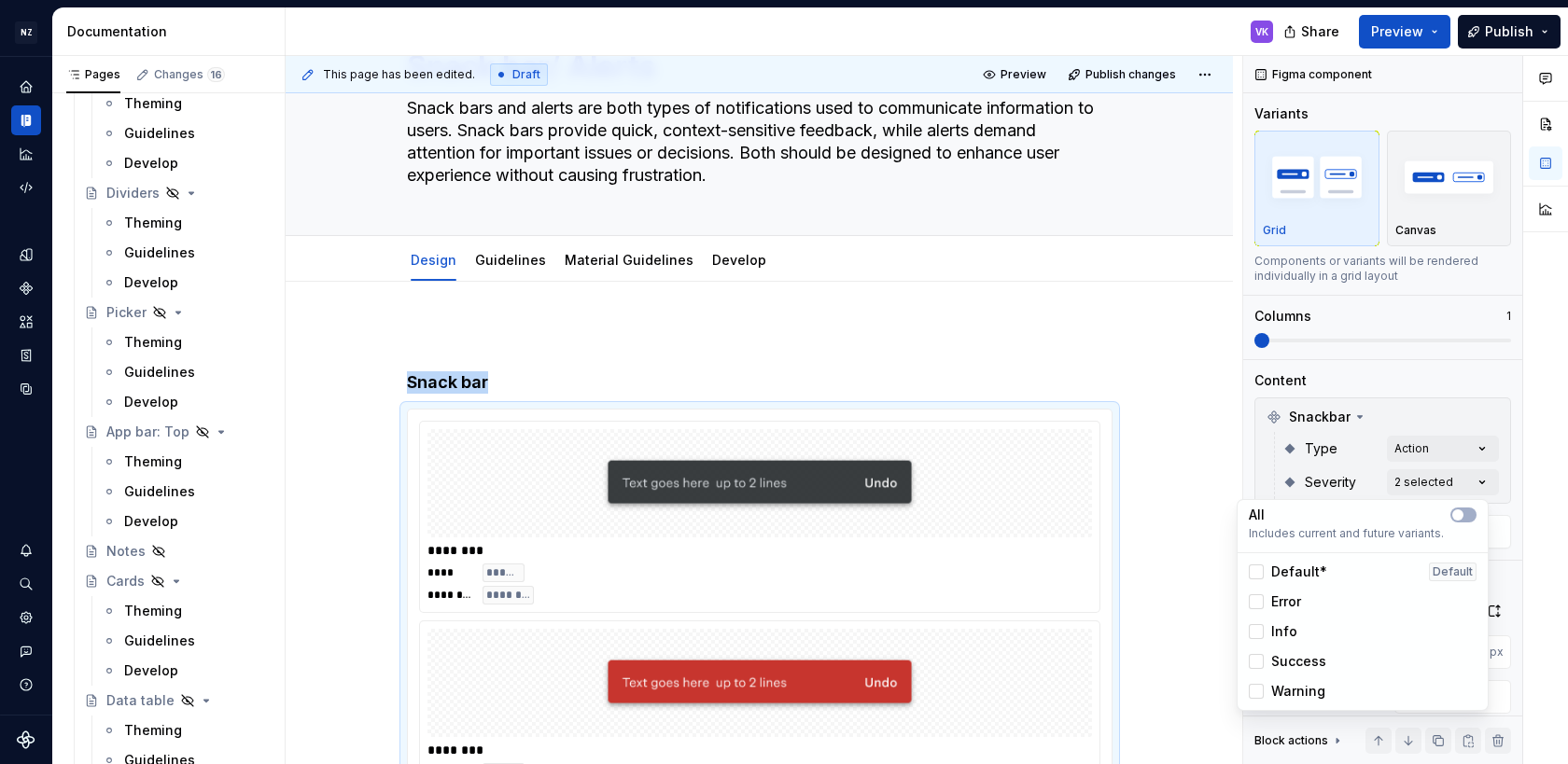 click on "Default*" at bounding box center (1288, 572) 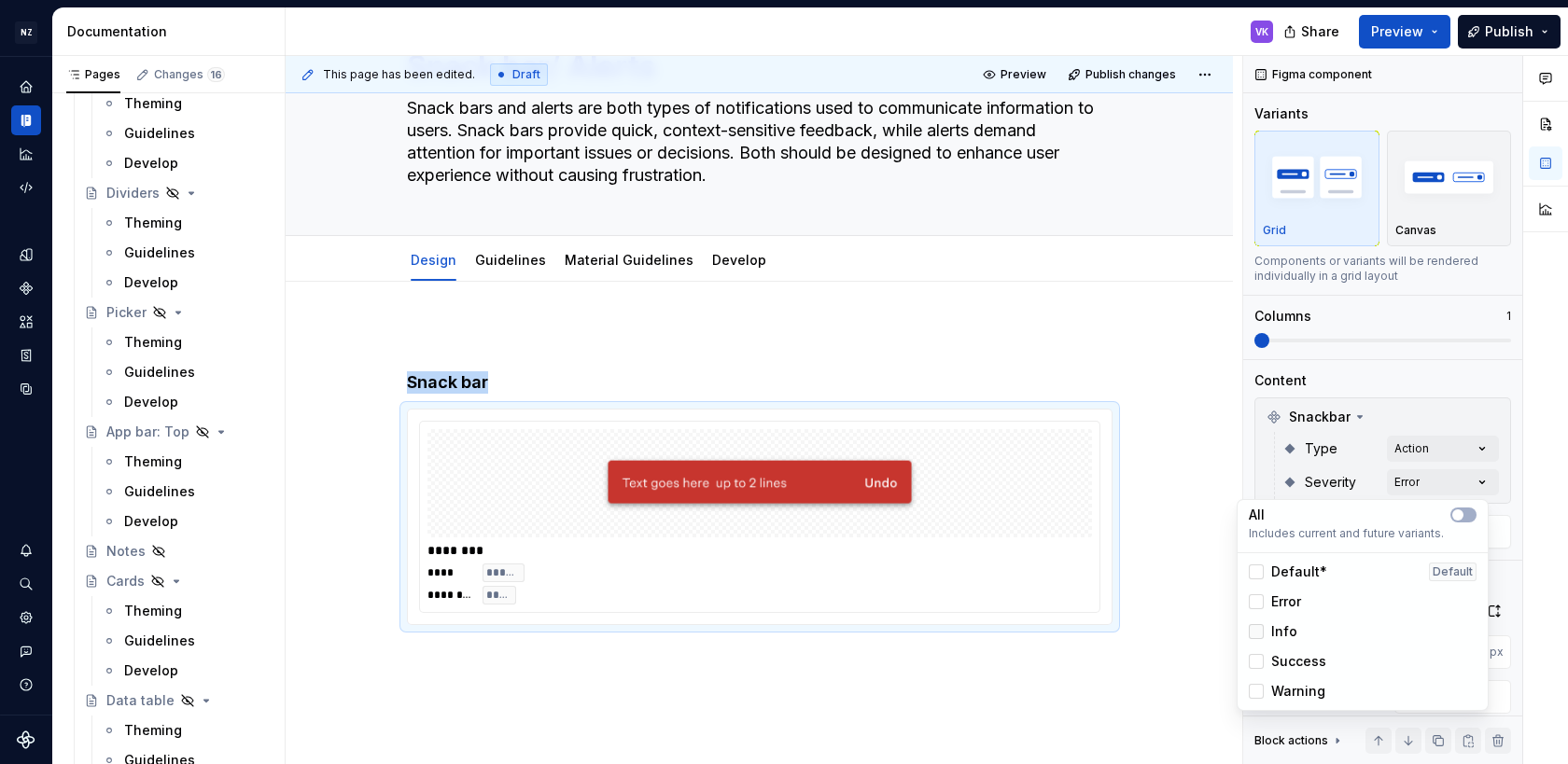 click at bounding box center [1256, 632] 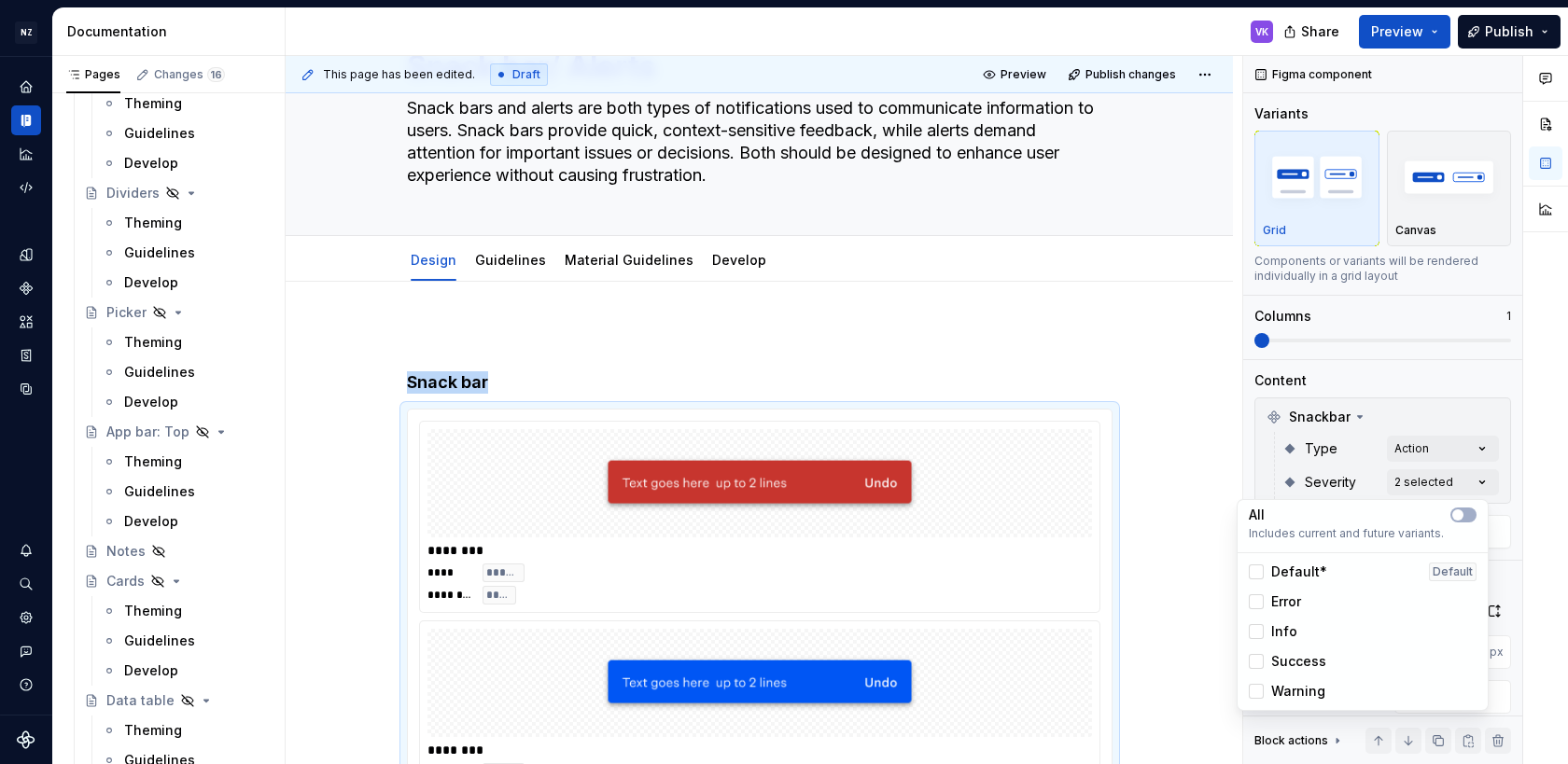 click on "Success" at bounding box center [1287, 661] 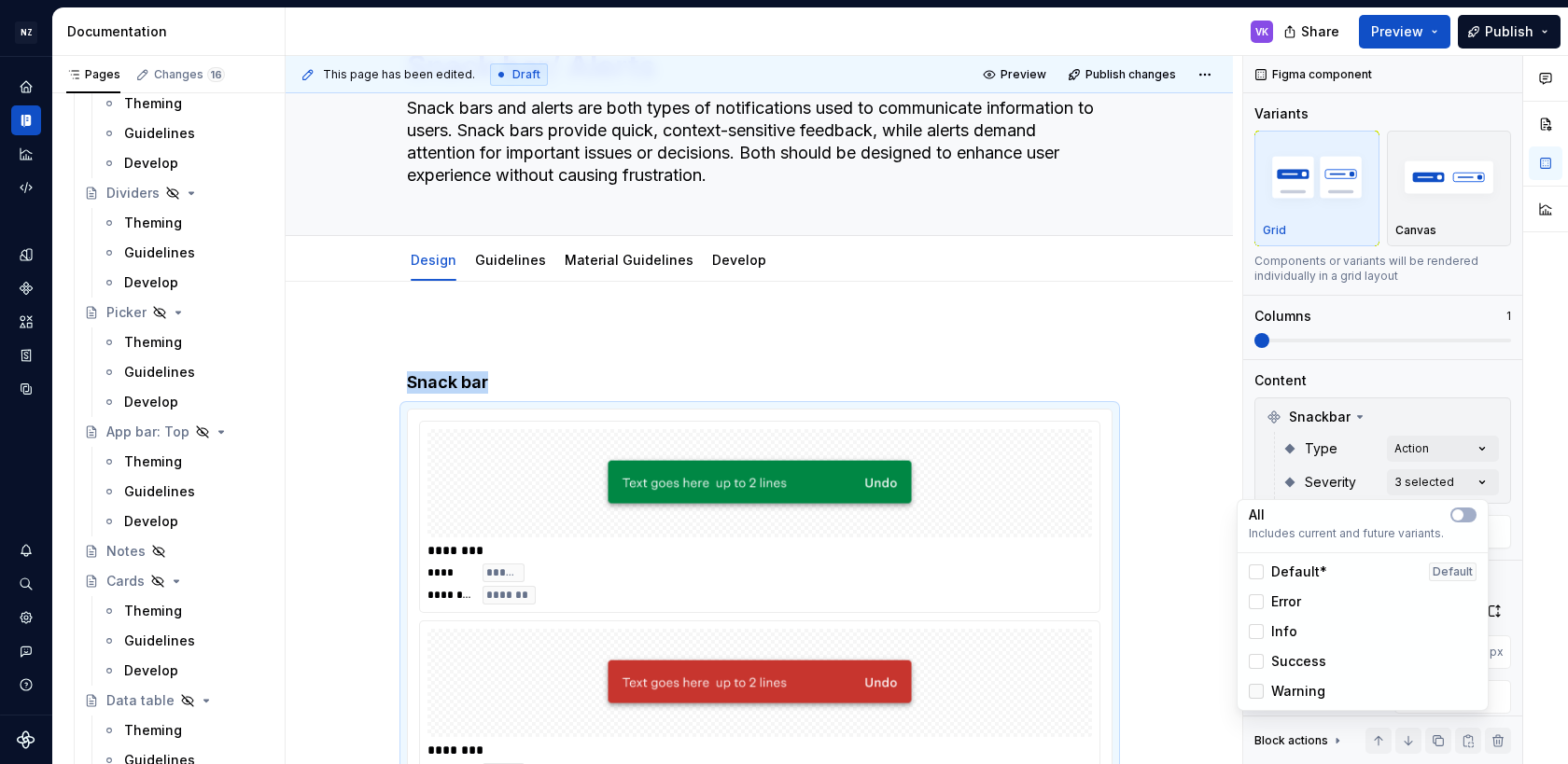 click at bounding box center (1256, 691) 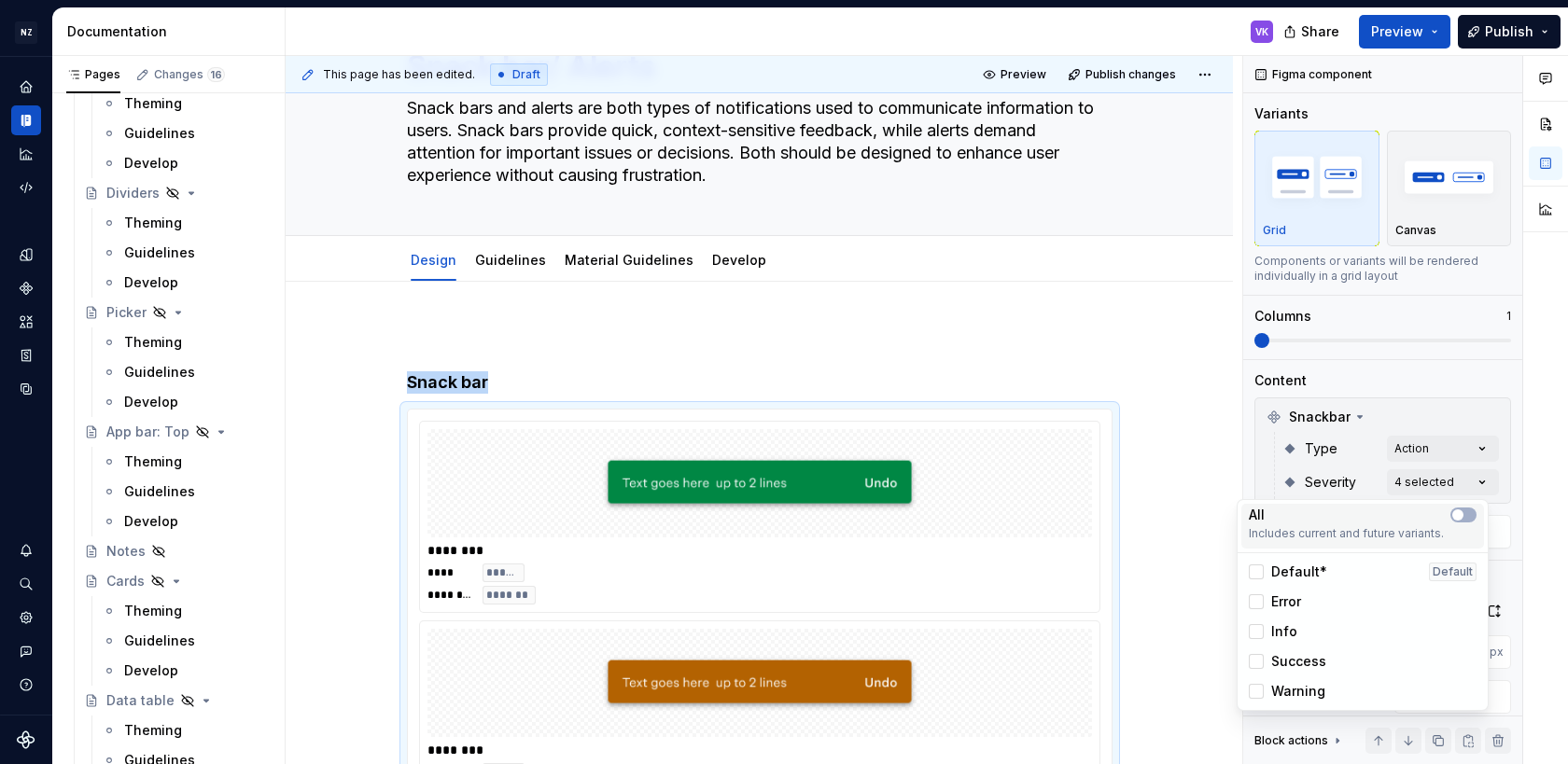 click at bounding box center [1463, 515] 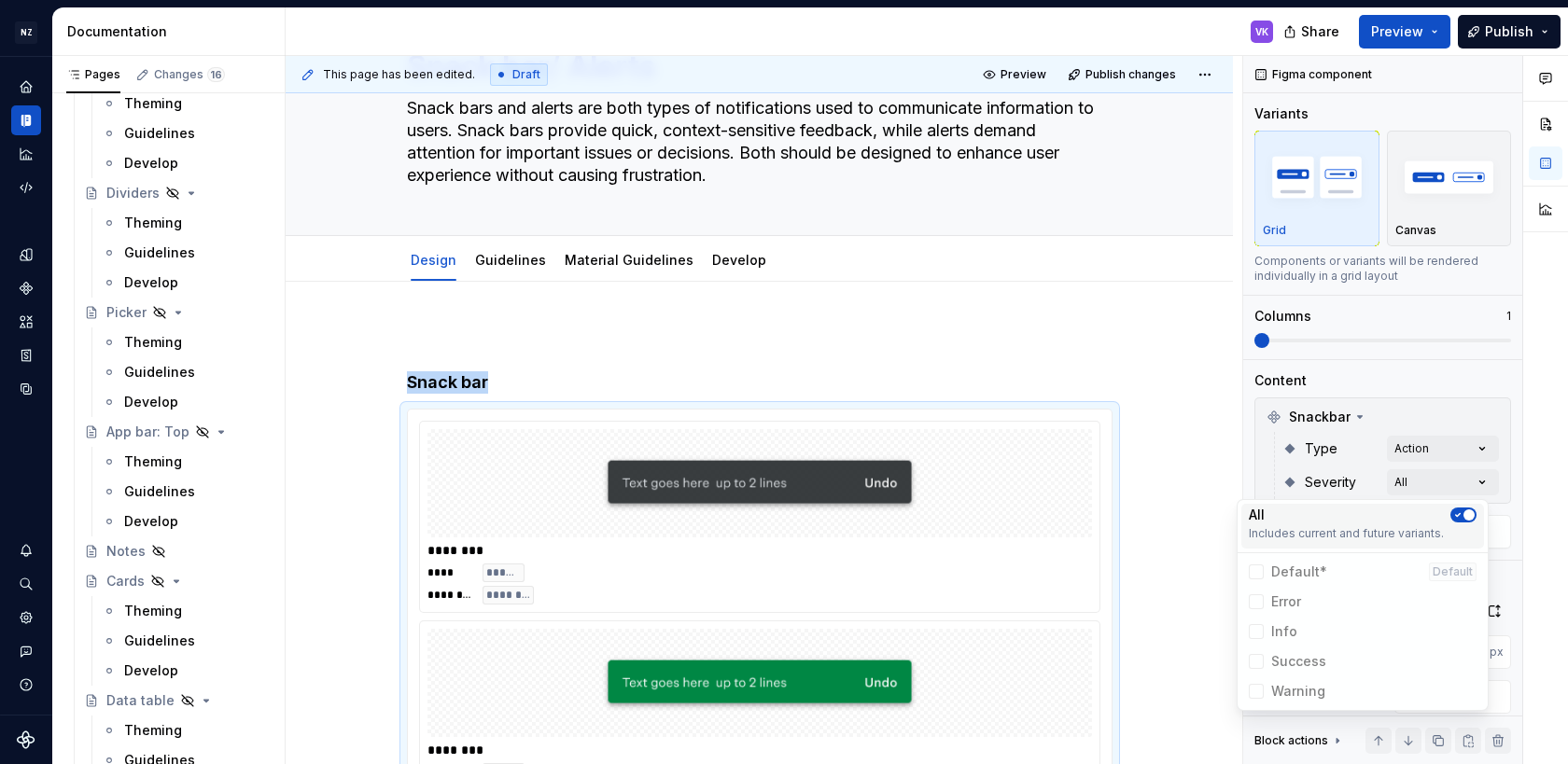 click at bounding box center [1463, 515] 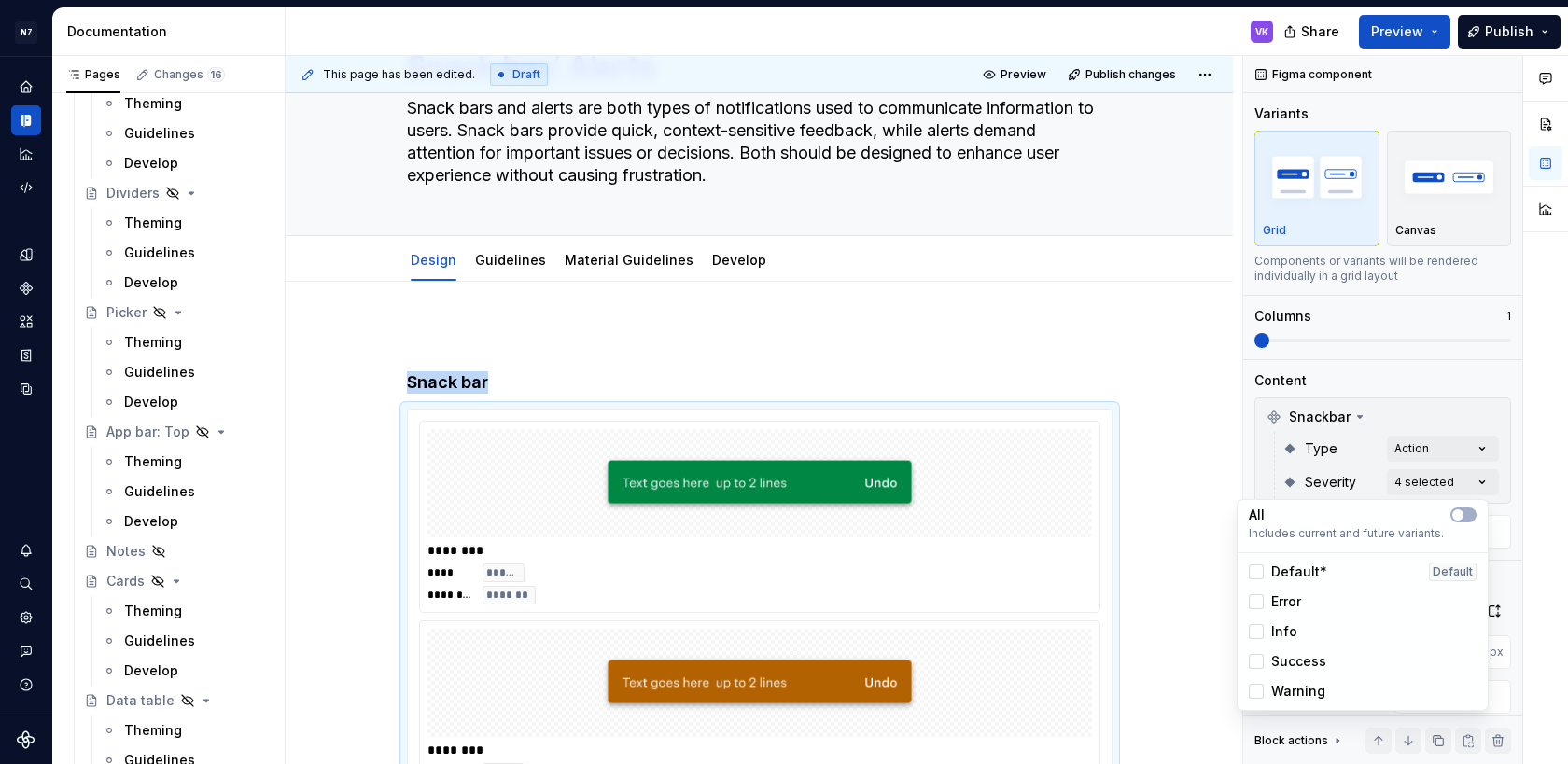 click on "Comments Open comments No comments yet Select ‘Comment’ from the block context menu to add one. Figma component Variants Grid Canvas Components or variants will be rendered individually in a grid layout Columns 1 Content Snackbar Type Action Severity 4 selected Change selection Display options Preview box size Preview box height px Preview background Show component name Yes Show properties details Yes Show variant description Yes Block actions Move up Move down Duplicate Copy (⌘C) Cut (⌘X) Delete" at bounding box center [1406, 410] 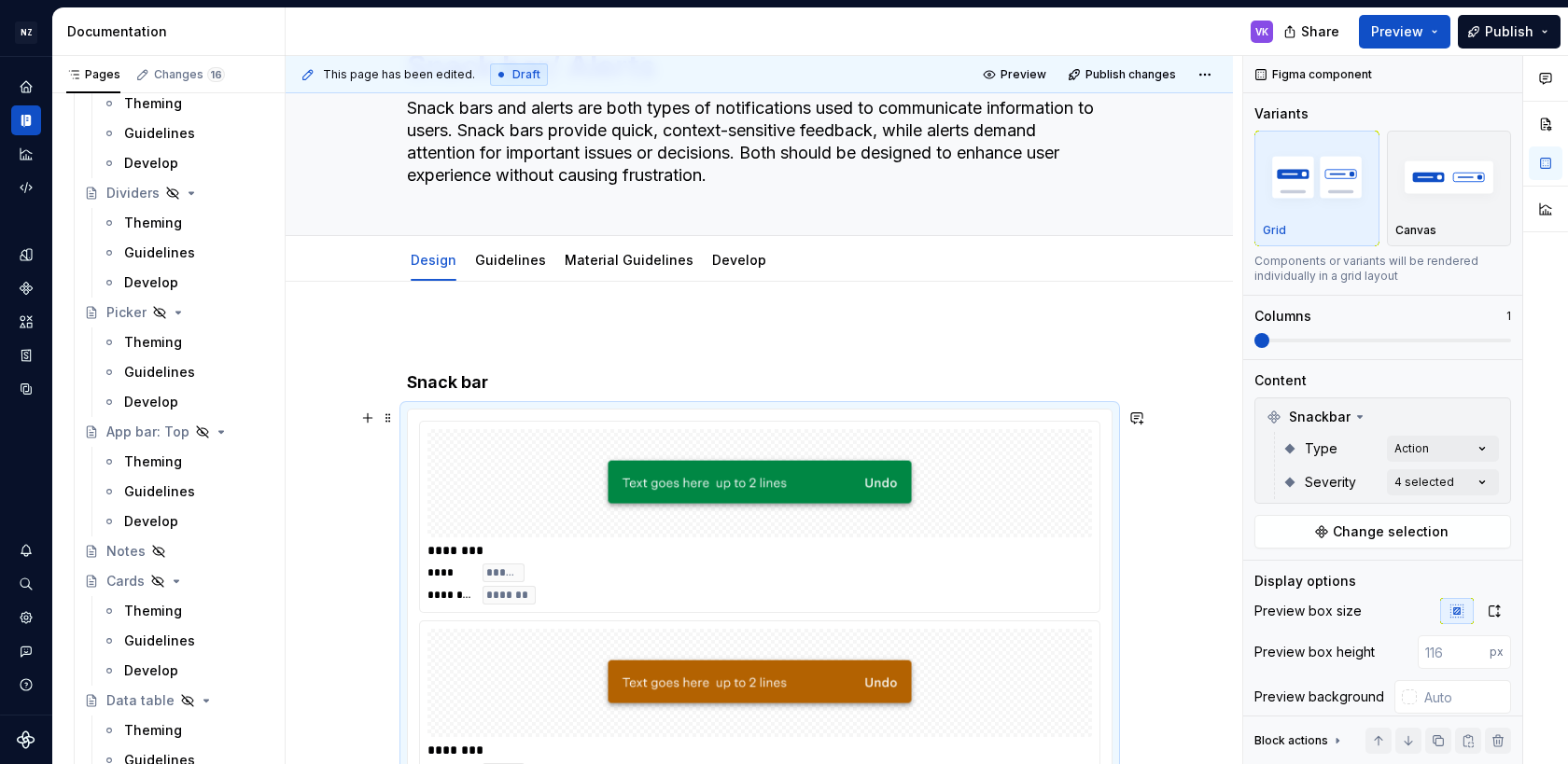 scroll, scrollTop: 442, scrollLeft: 0, axis: vertical 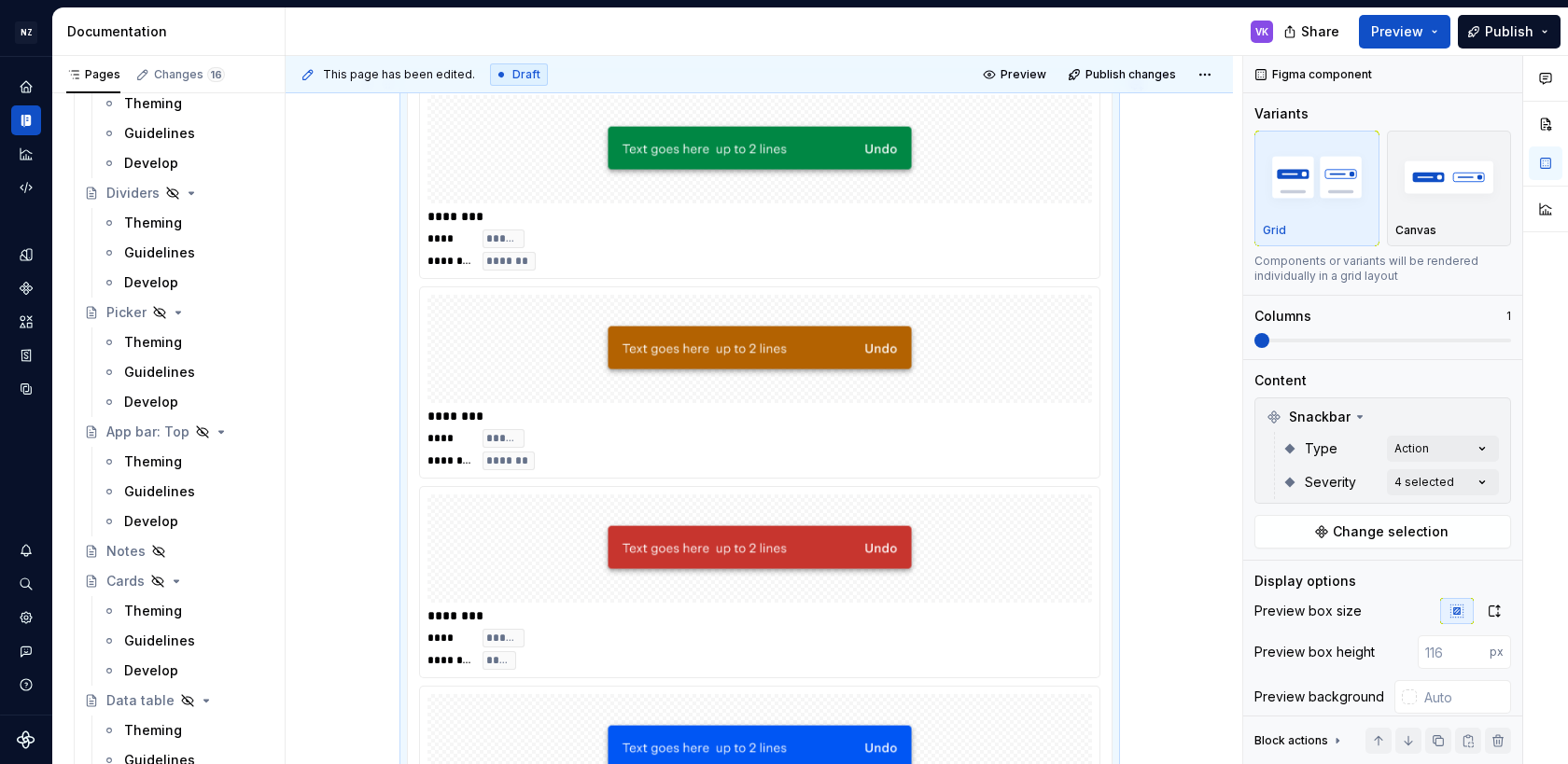type 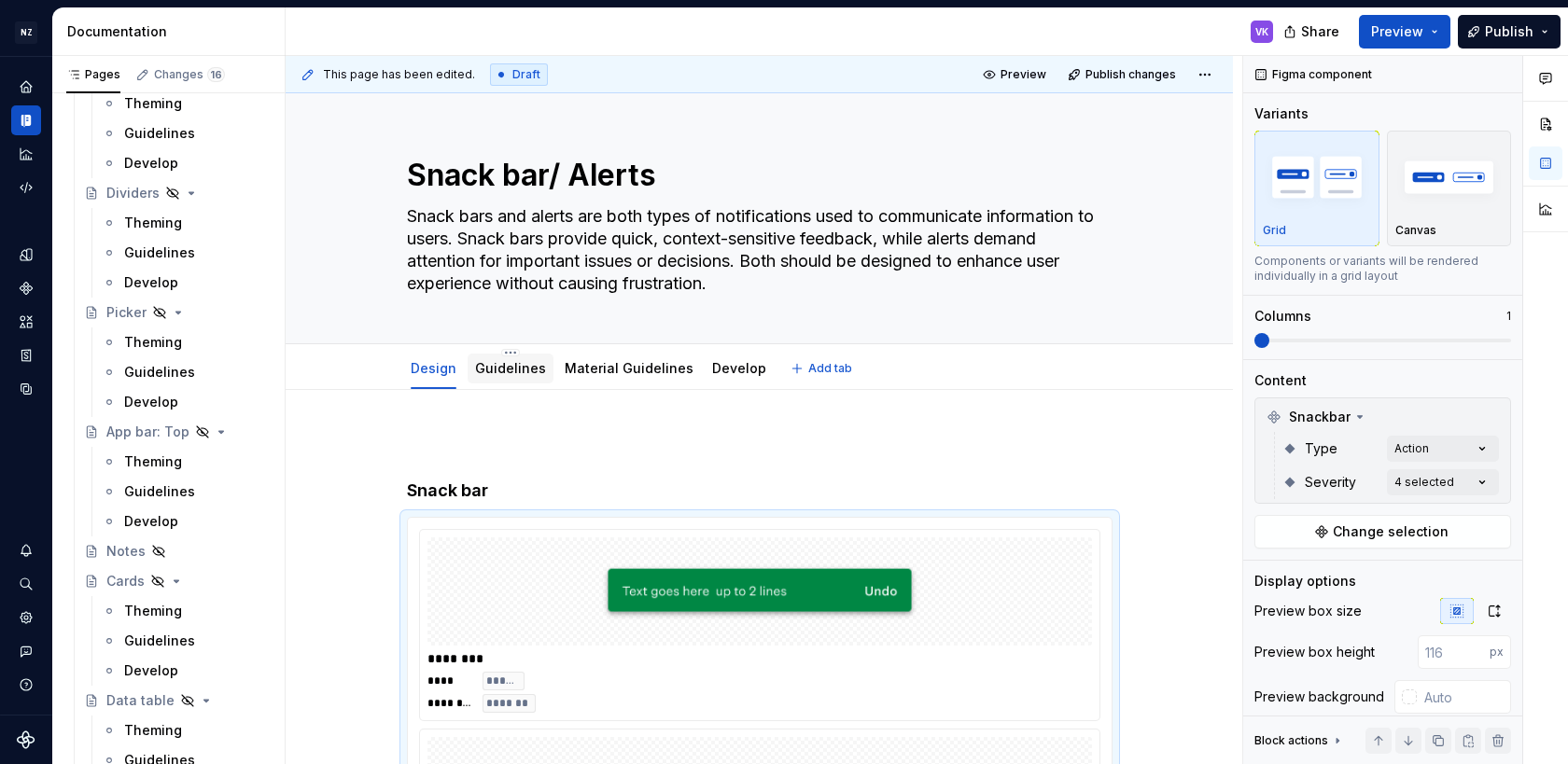 click on "Guidelines" at bounding box center [511, 368] 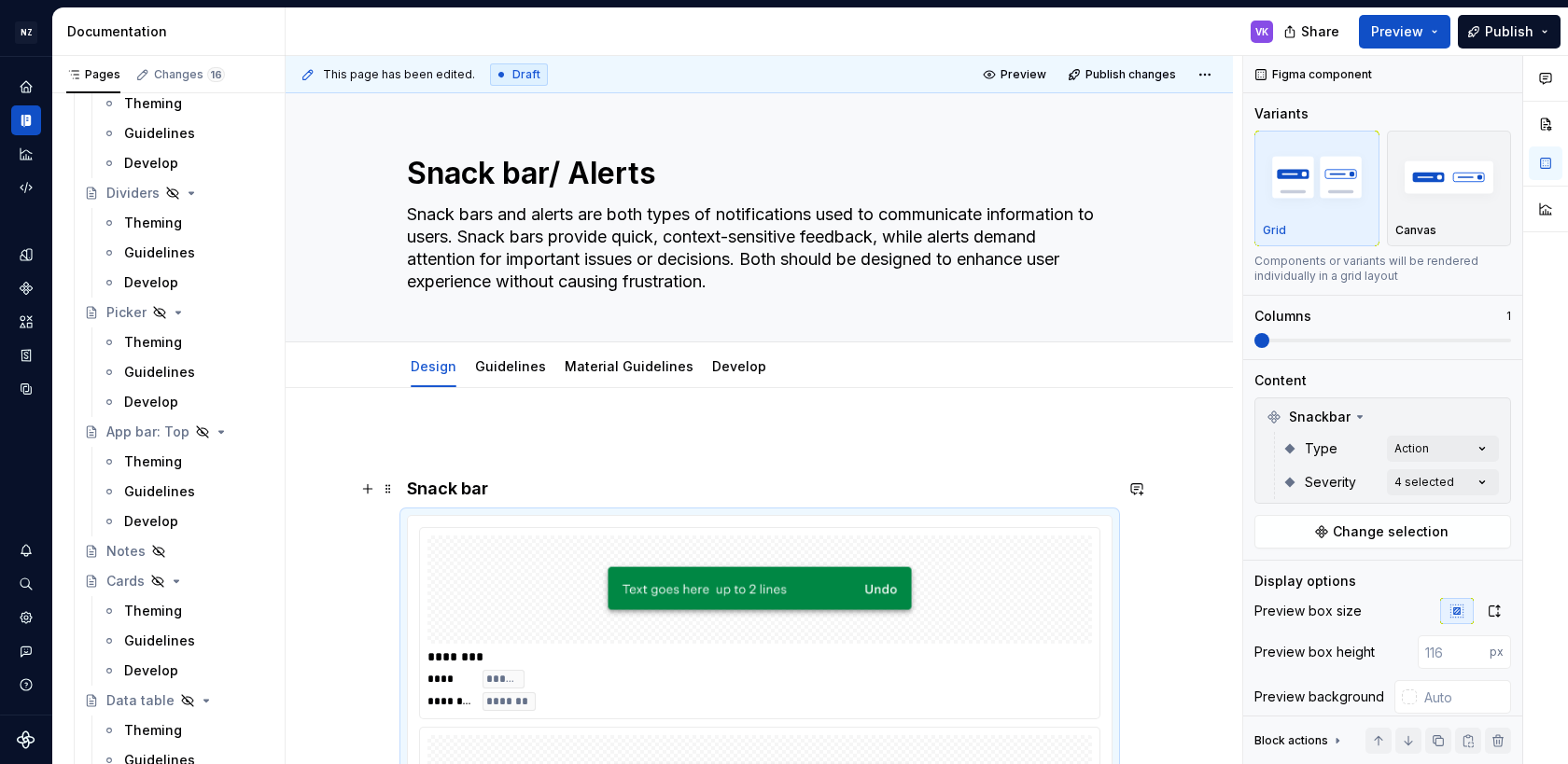 scroll, scrollTop: 0, scrollLeft: 0, axis: both 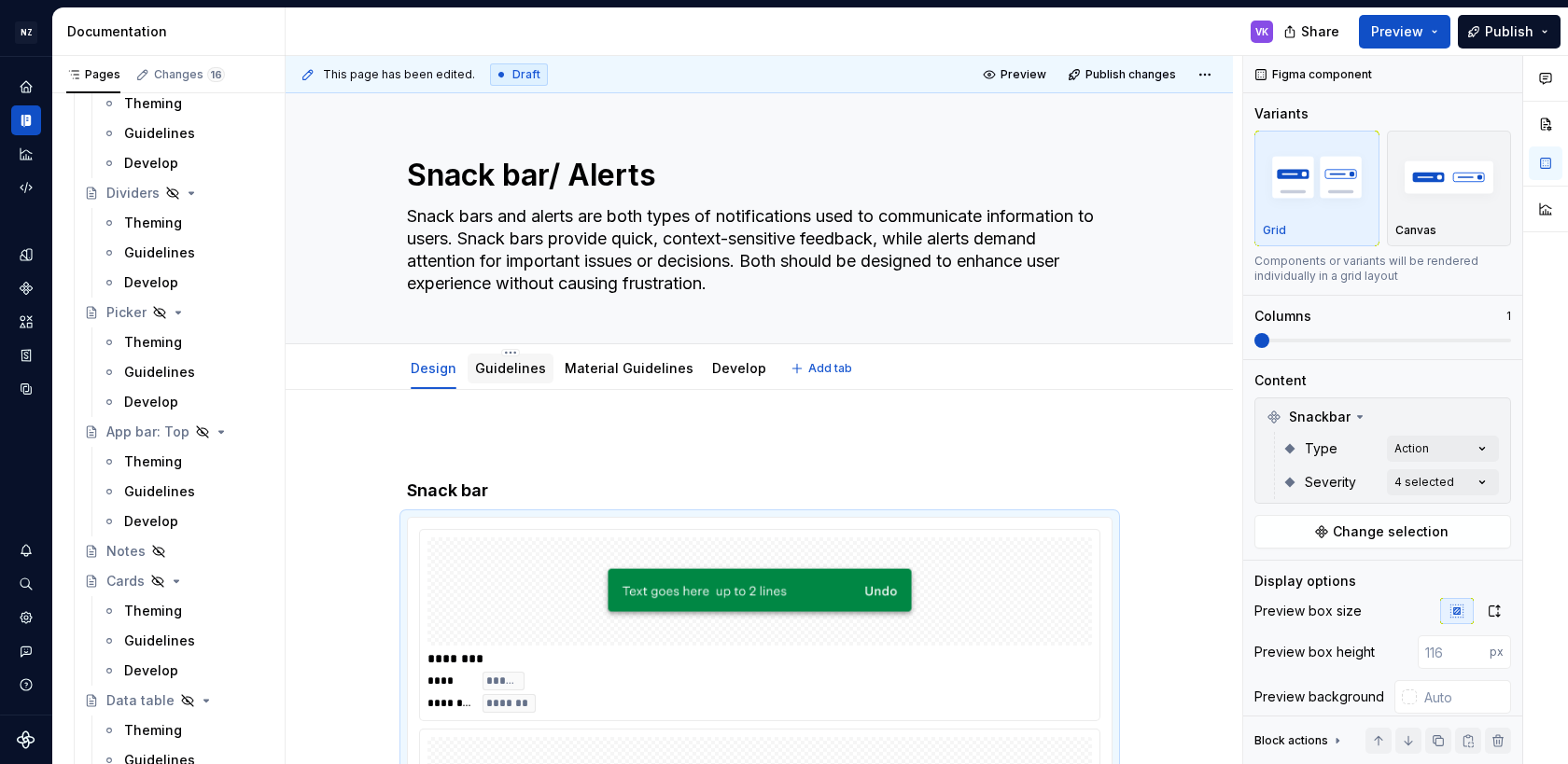 click on "Guidelines" at bounding box center [511, 368] 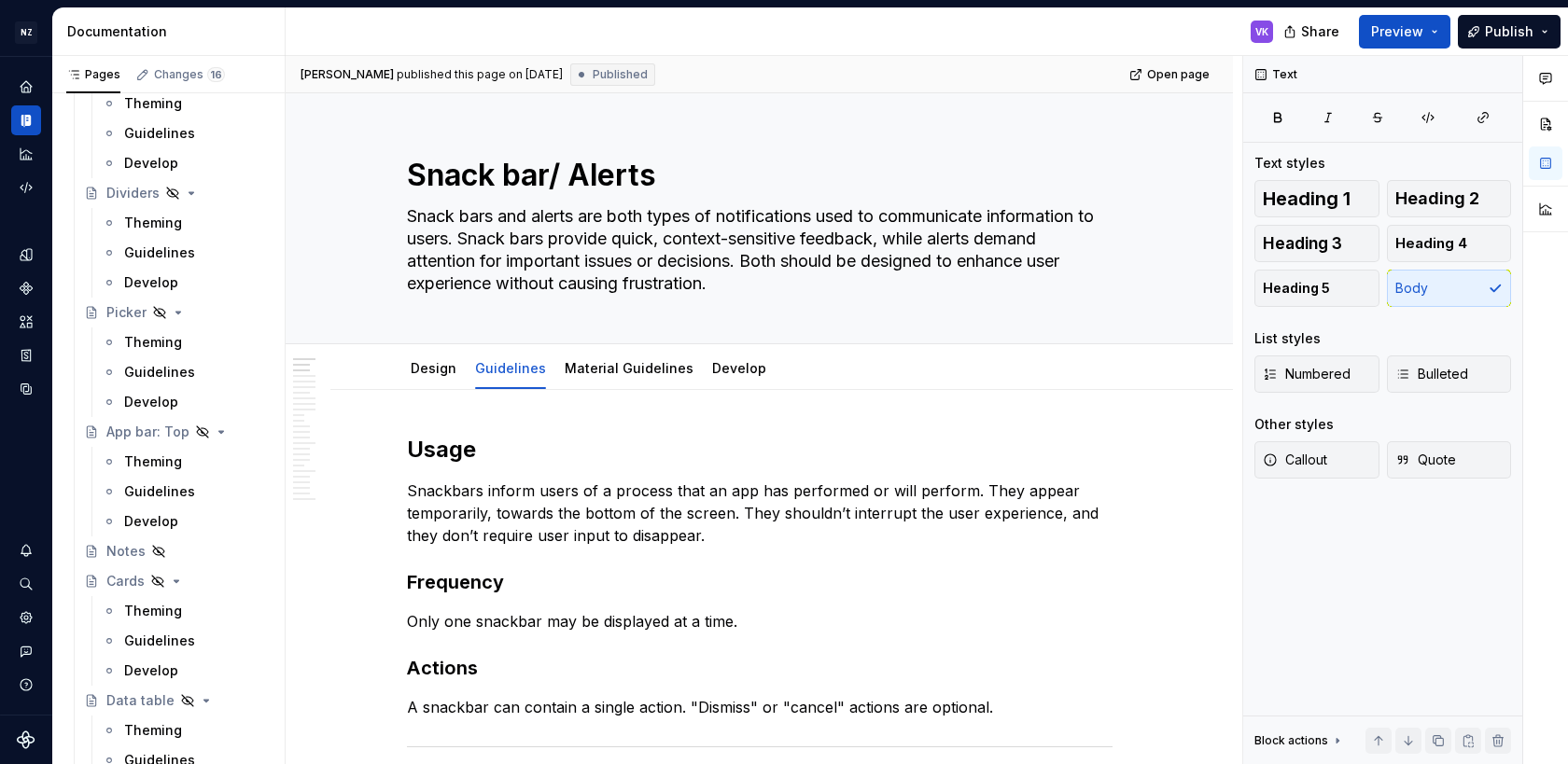 click on "Snackbars inform users of a process that an app has performed or will perform. They appear temporarily, towards the bottom of the screen. They shouldn’t interrupt the user experience, and they don’t require user input to disappear." at bounding box center [760, 513] 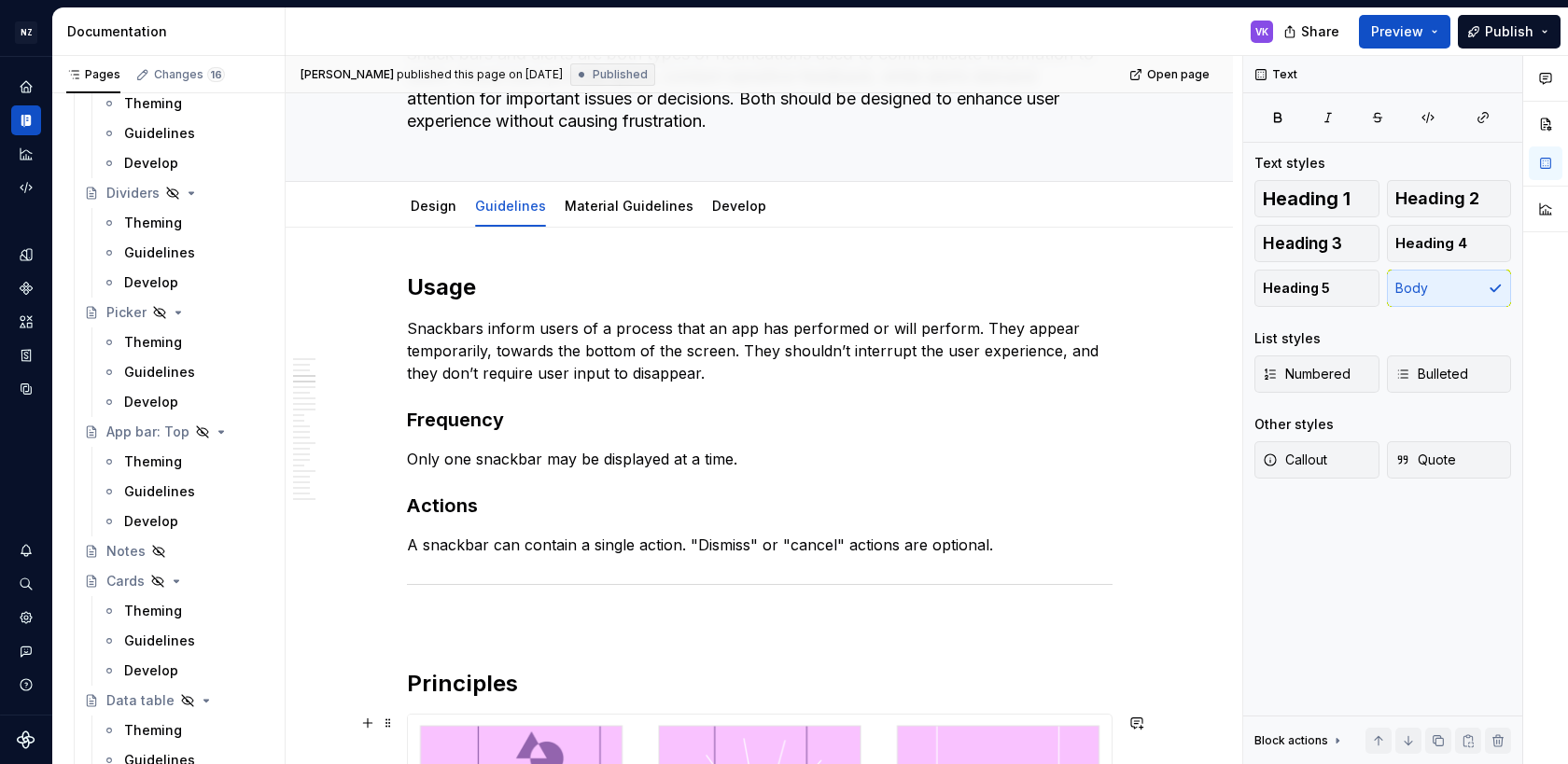 scroll, scrollTop: 0, scrollLeft: 0, axis: both 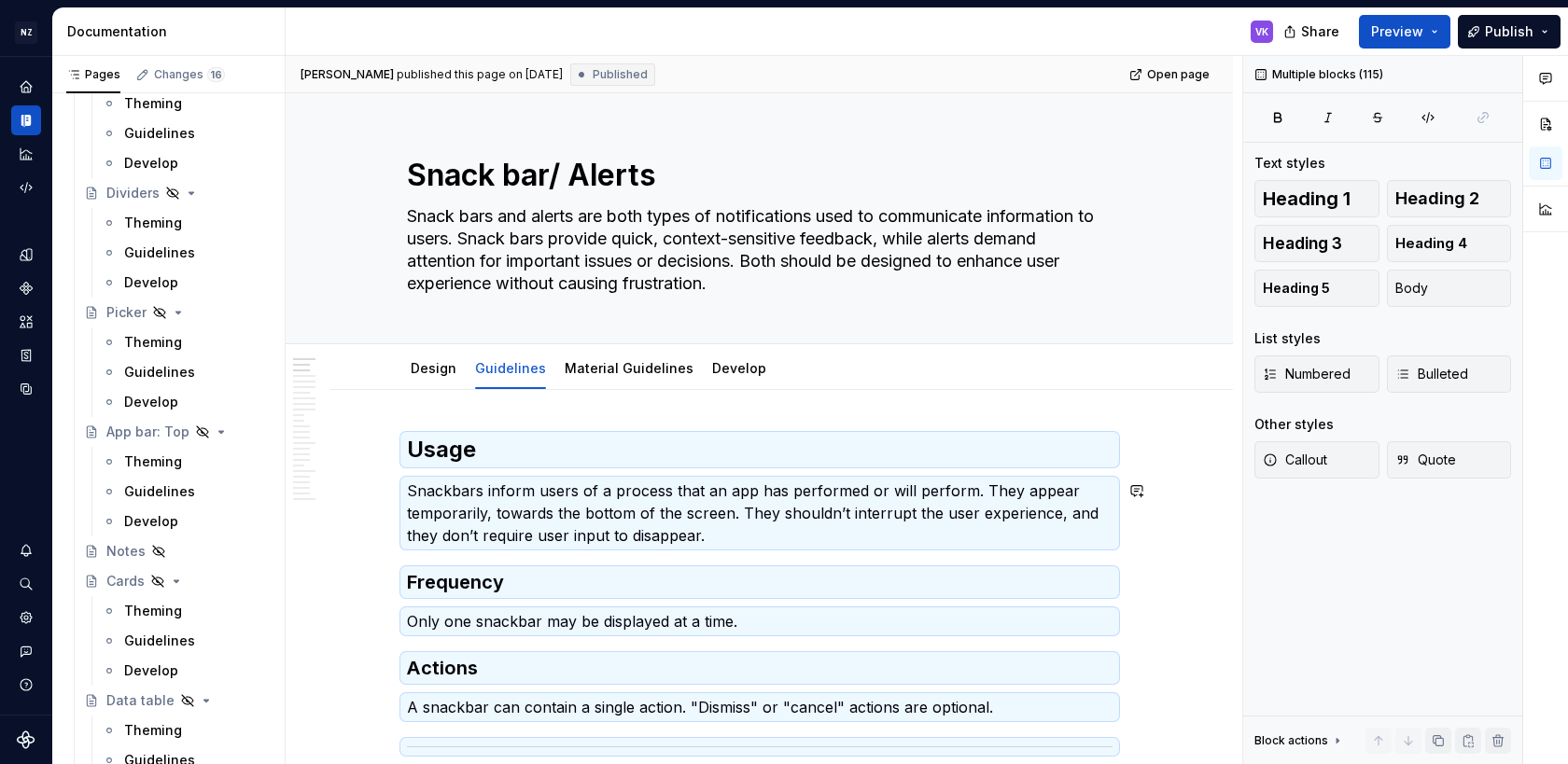 click on "**********" at bounding box center [760, 11359] 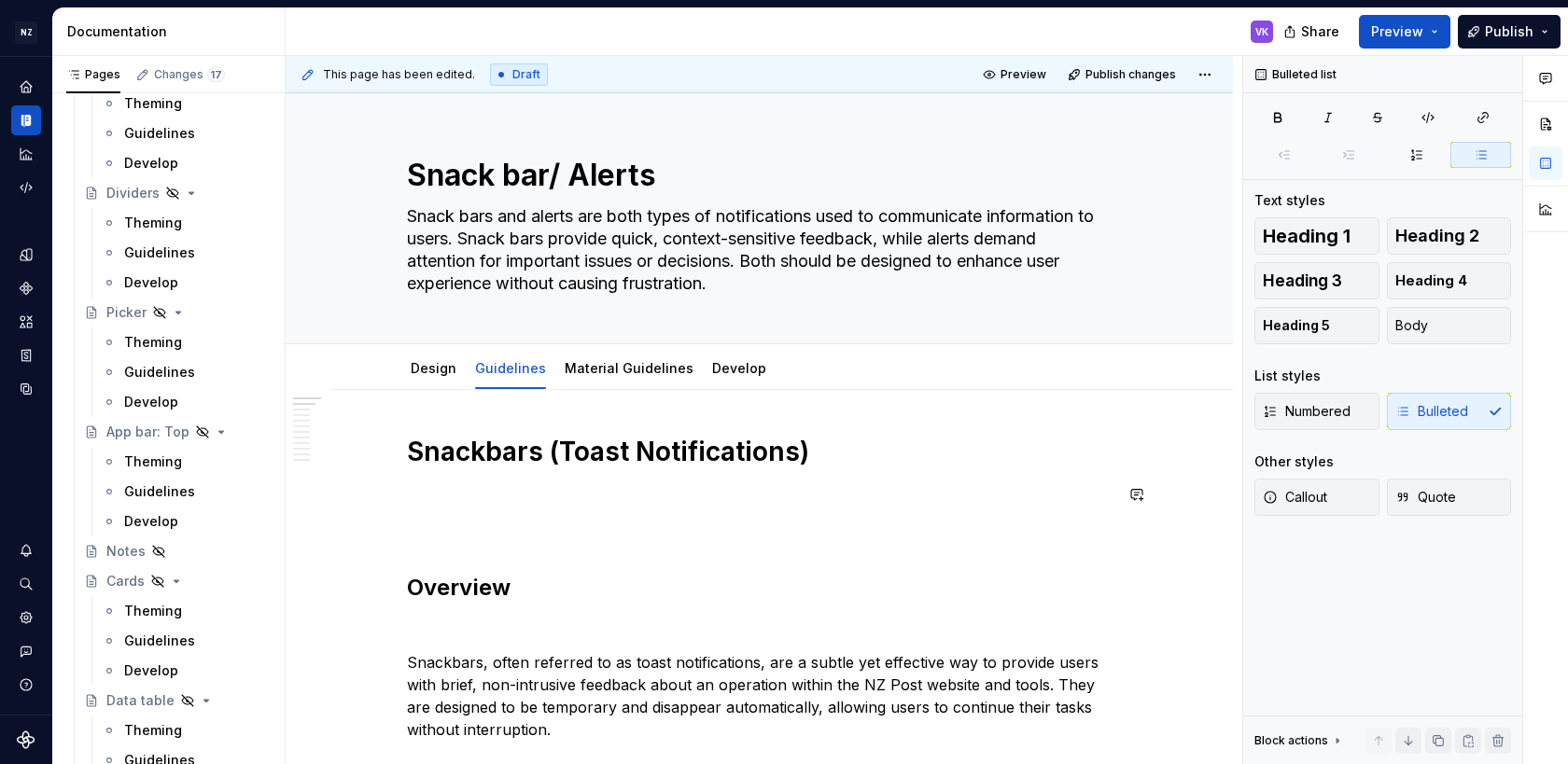 click on "Snackbars (Toast Notifications) Overview Snackbars, often referred to as toast notifications, are a subtle yet effective way to provide users with brief, non-intrusive feedback about an operation within the NZ Post website and tools. They are designed to be temporary and disappear automatically, allowing users to continue their tasks without interruption. 1. Purpose and Function Snackbars are primarily used to: Inform users non-intrusively:  They provide quick updates about an event or process (e.g., "Message sent," "File uploaded") without demanding immediate attention. Provide temporary feedback:  They typically appear for a few seconds and then disappear, offering a transient confirmation or notification. Confirm actions:  Such as "Your message has been sent." Communicate low-priority alerts:  For example, "You are now offline, working in offline mode." Offer undo or retry options:  Like "Item deleted. [Undo]" or "Your request can’t be processed, please try again." Placement: Minimal and Lightweight:" at bounding box center [760, 2724] 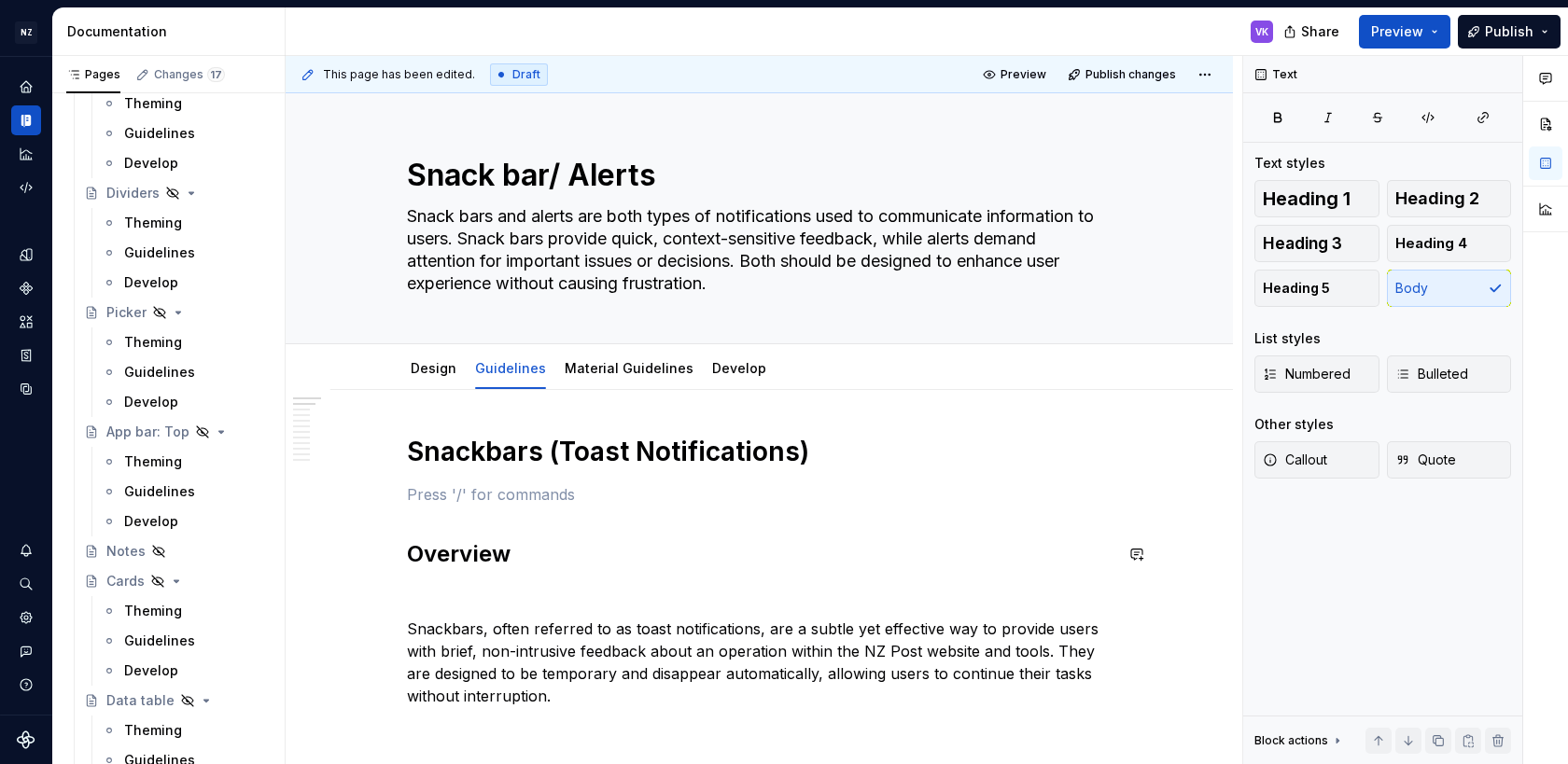 click on "Snackbars (Toast Notifications) Overview Snackbars, often referred to as toast notifications, are a subtle yet effective way to provide users with brief, non-intrusive feedback about an operation within the NZ Post website and tools. They are designed to be temporary and disappear automatically, allowing users to continue their tasks without interruption. 1. Purpose and Function Snackbars are primarily used to: Inform users non-intrusively:  They provide quick updates about an event or process (e.g., "Message sent," "File uploaded") without demanding immediate attention. Provide temporary feedback:  They typically appear for a few seconds and then disappear, offering a transient confirmation or notification. Confirm actions:  Such as "Your message has been sent." Communicate low-priority alerts:  For example, "You are now offline, working in offline mode." Offer undo or retry options:  Like "Item deleted. [Undo]" or "Your request can’t be processed, please try again." Placement: Minimal and Lightweight:" at bounding box center (760, 2707) 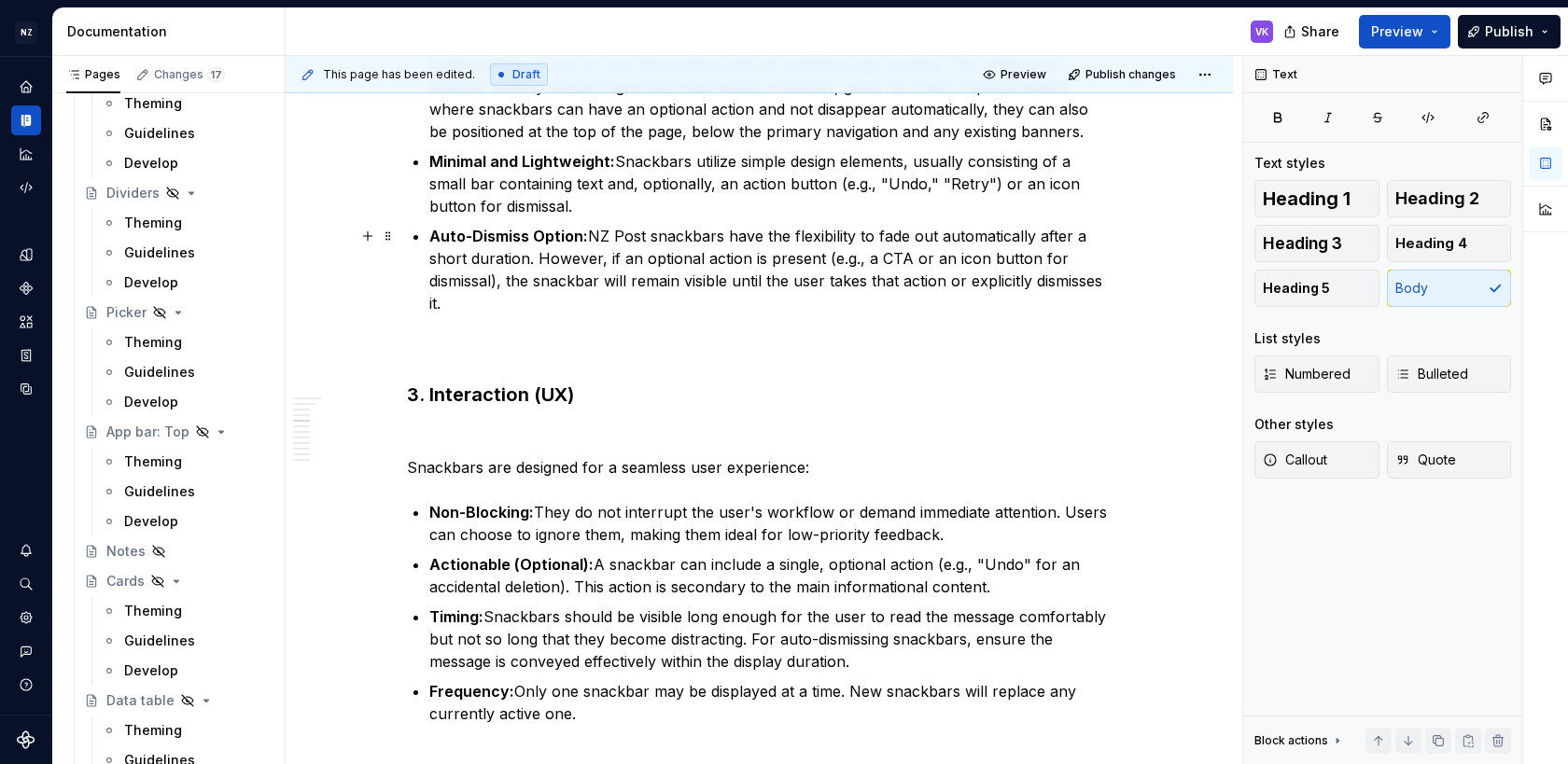 scroll, scrollTop: 1273, scrollLeft: 0, axis: vertical 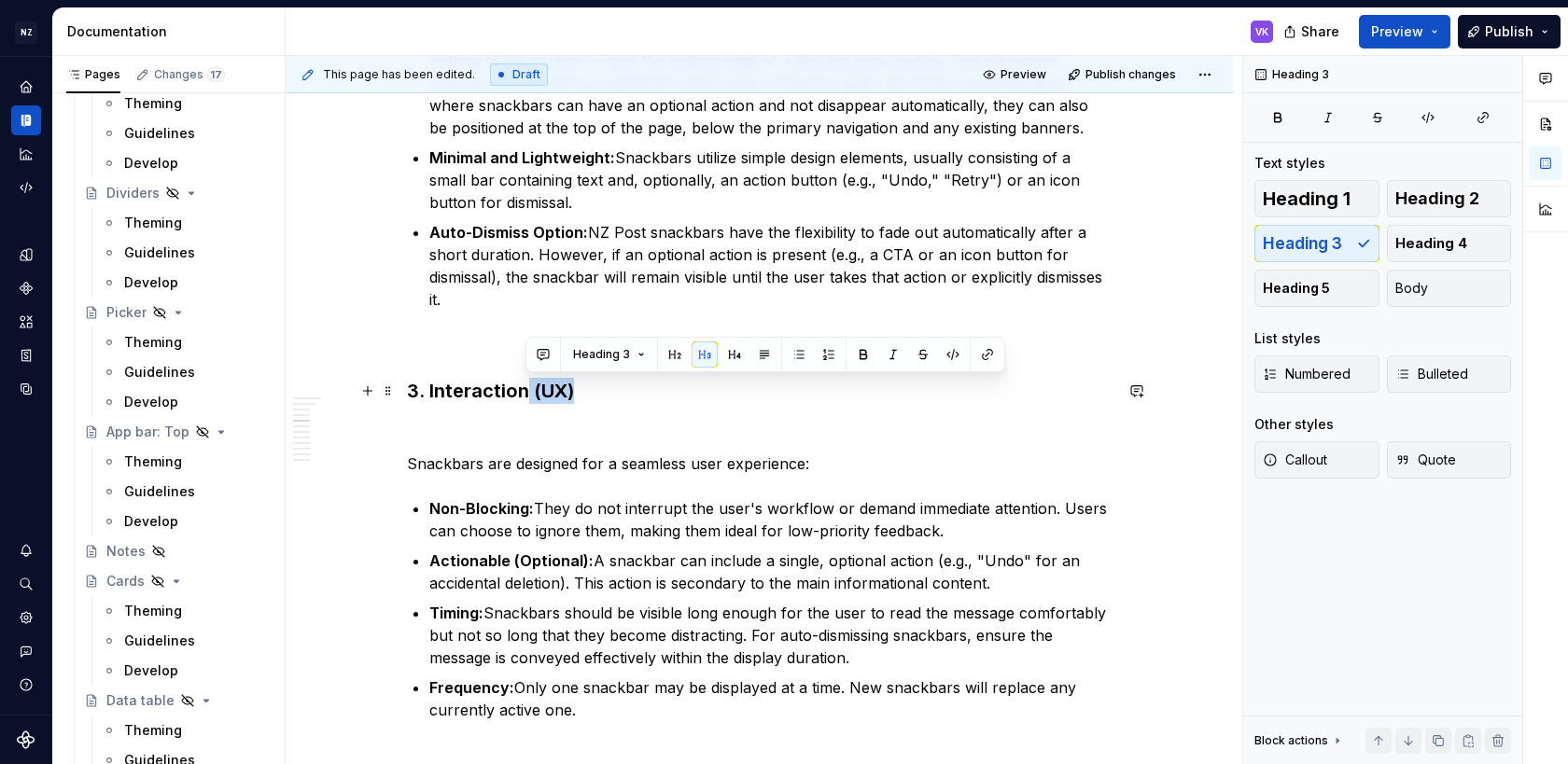 drag, startPoint x: 525, startPoint y: 382, endPoint x: 576, endPoint y: 389, distance: 51.478151 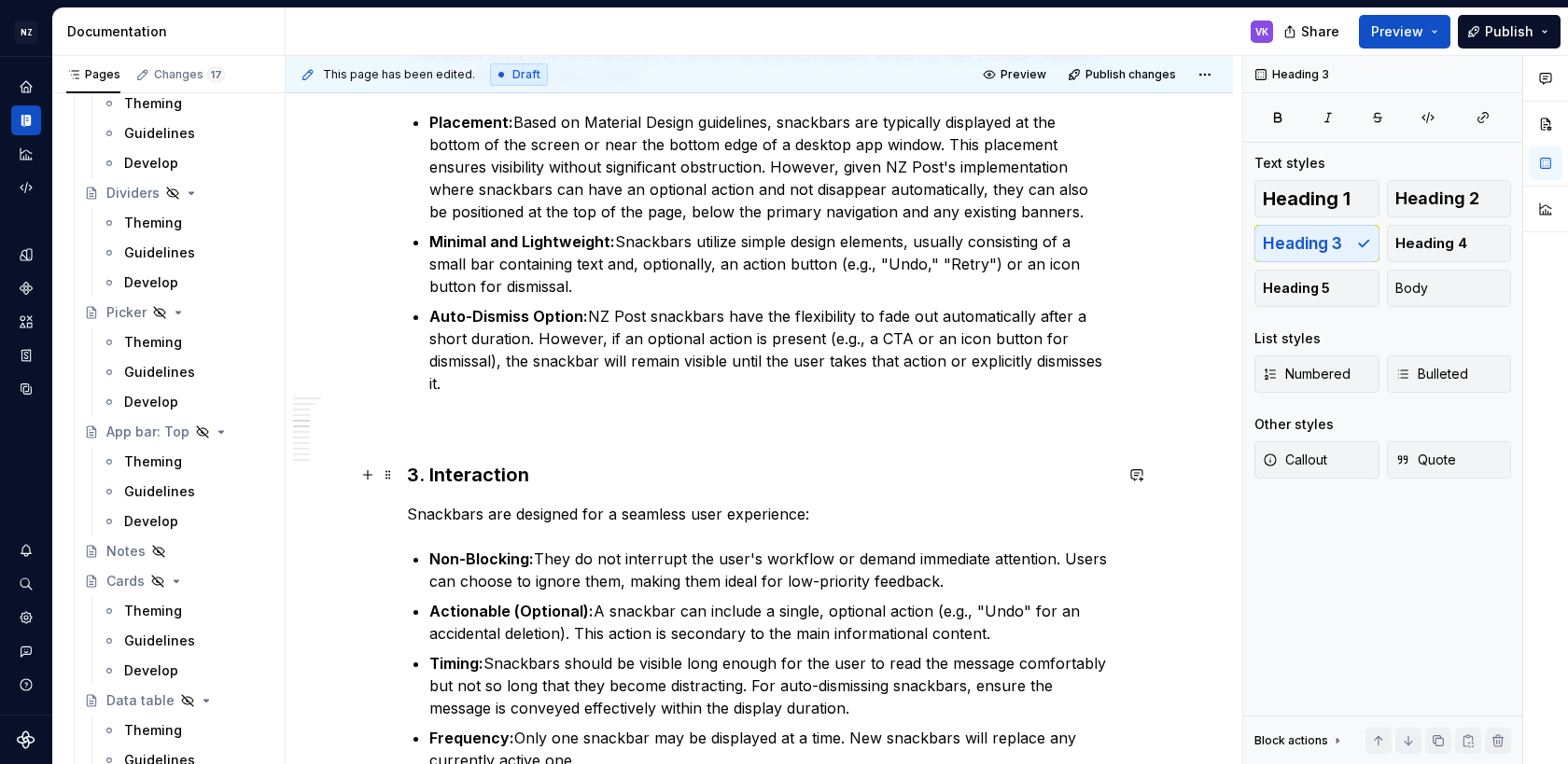 scroll, scrollTop: 888, scrollLeft: 0, axis: vertical 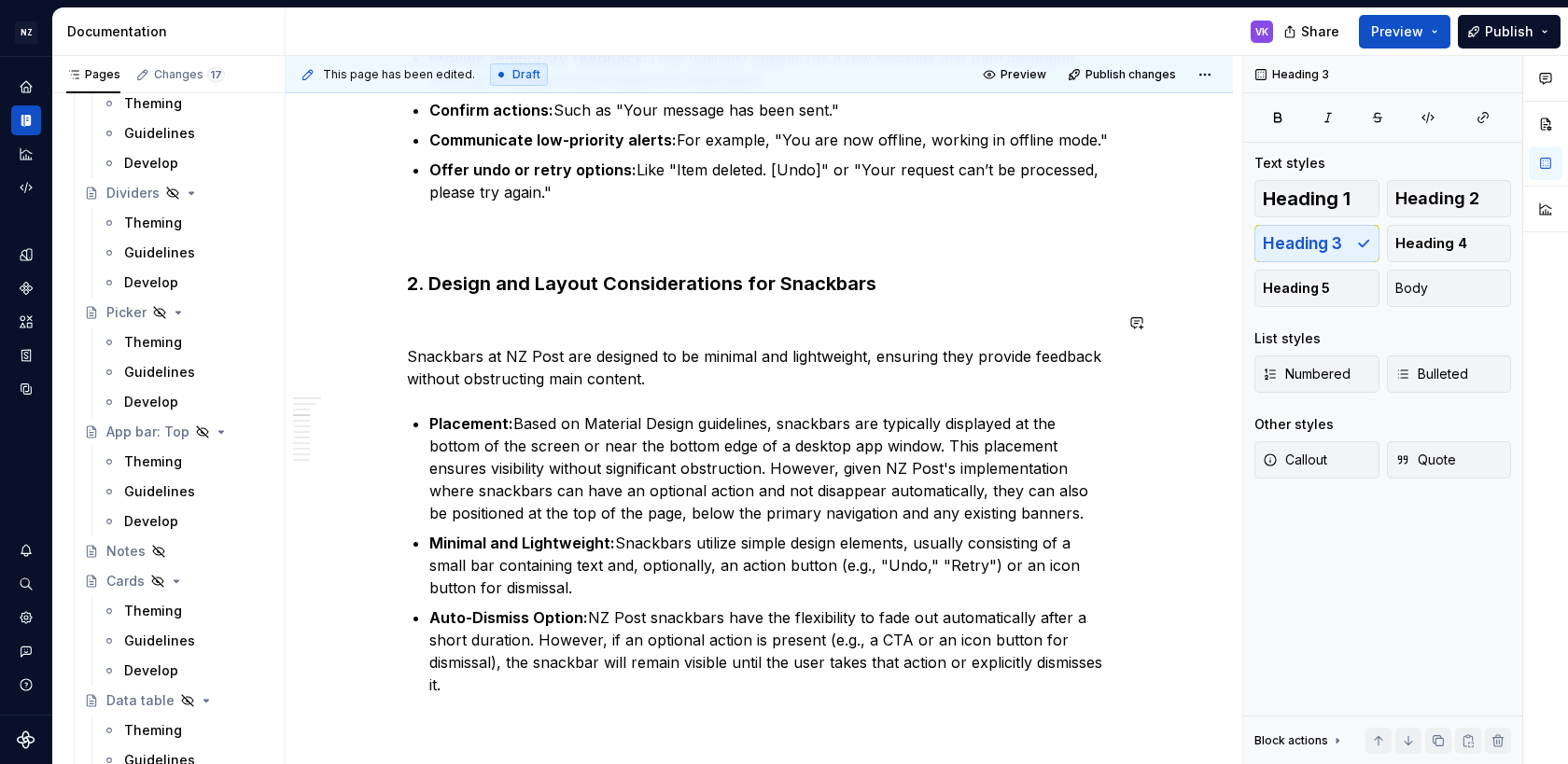 click at bounding box center [760, 323] 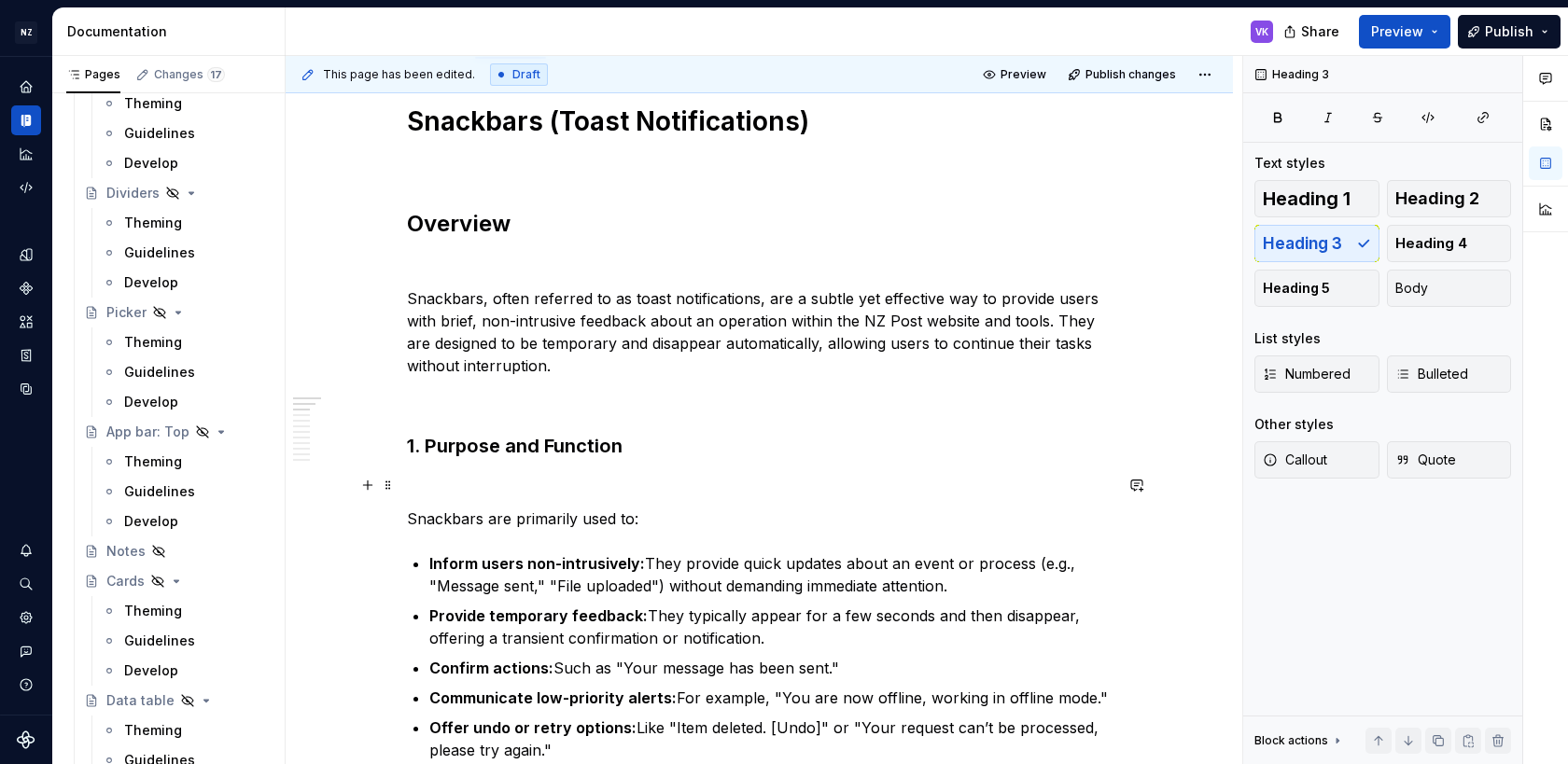 click at bounding box center [760, 485] 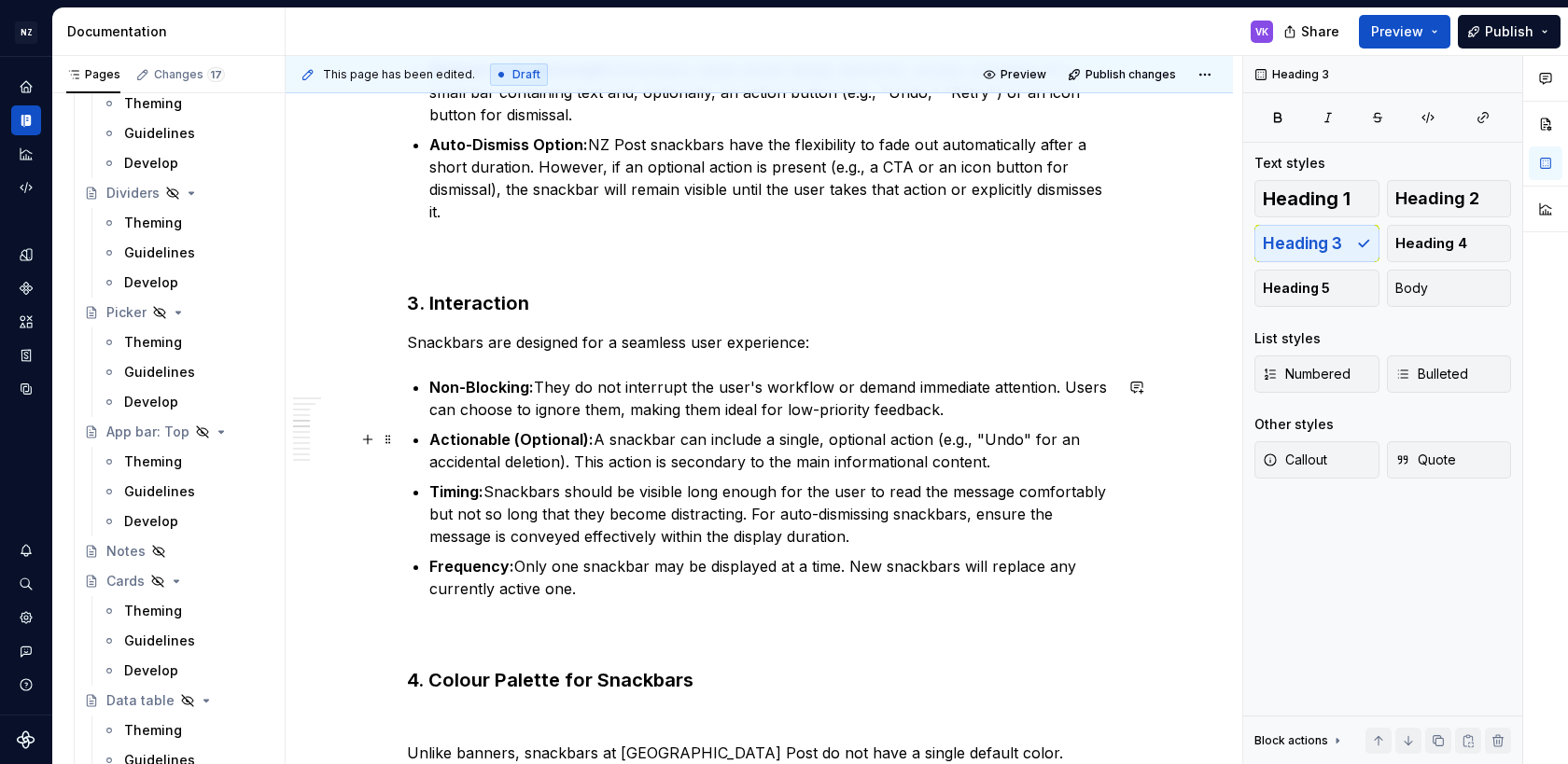scroll, scrollTop: 1273, scrollLeft: 0, axis: vertical 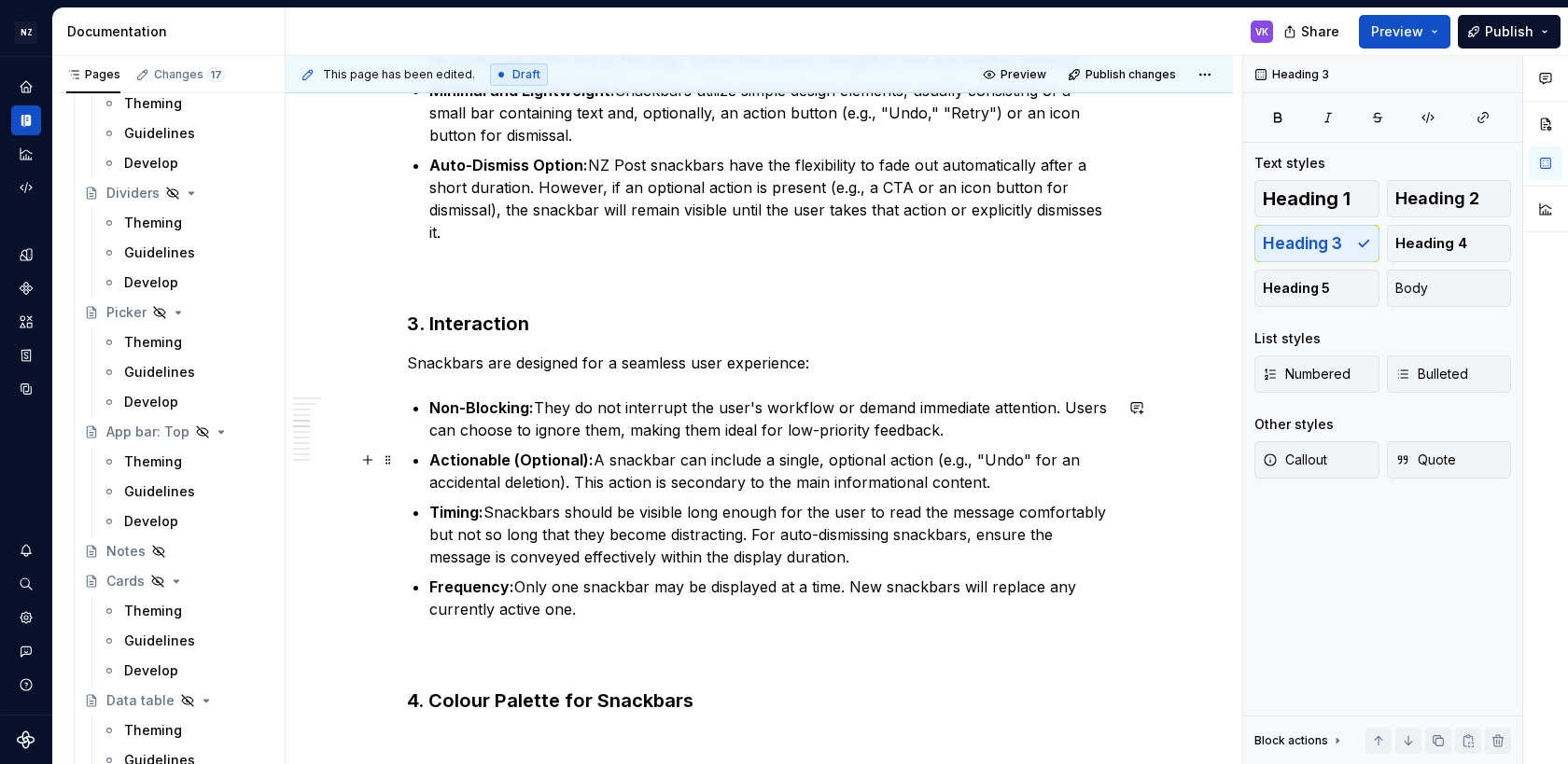 type on "*" 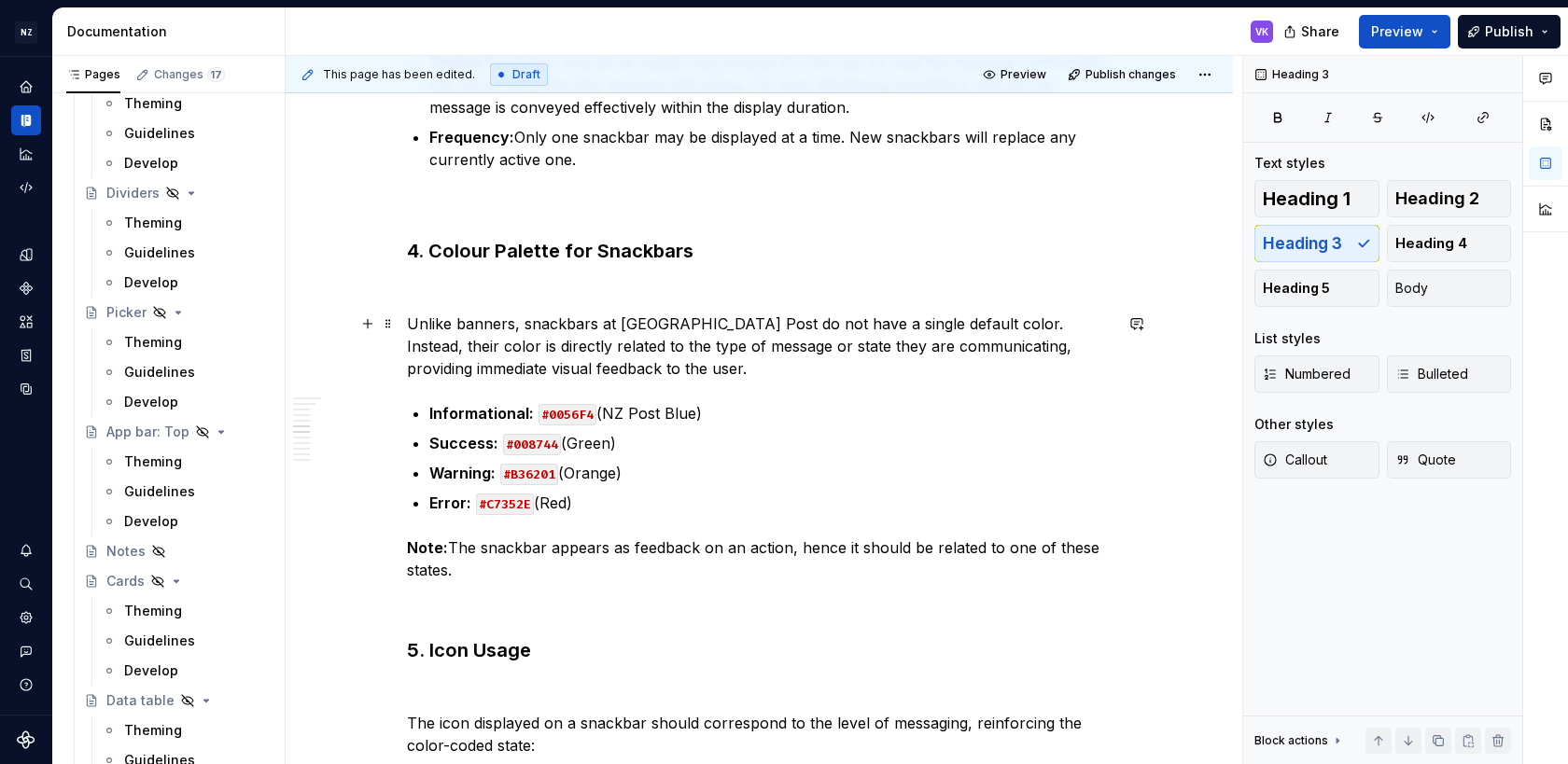 scroll, scrollTop: 1725, scrollLeft: 0, axis: vertical 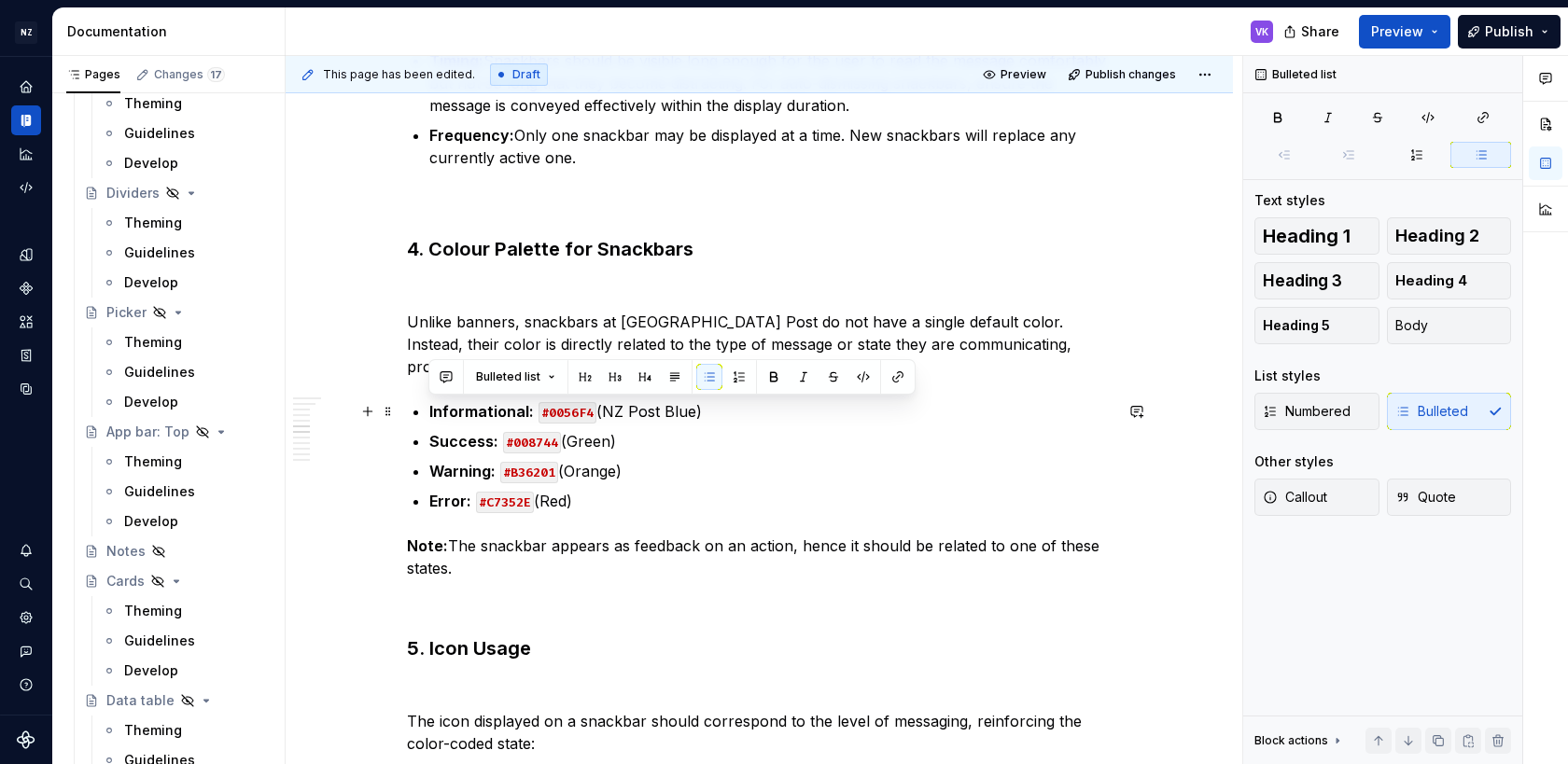 drag, startPoint x: 581, startPoint y: 497, endPoint x: 405, endPoint y: 415, distance: 194.16488 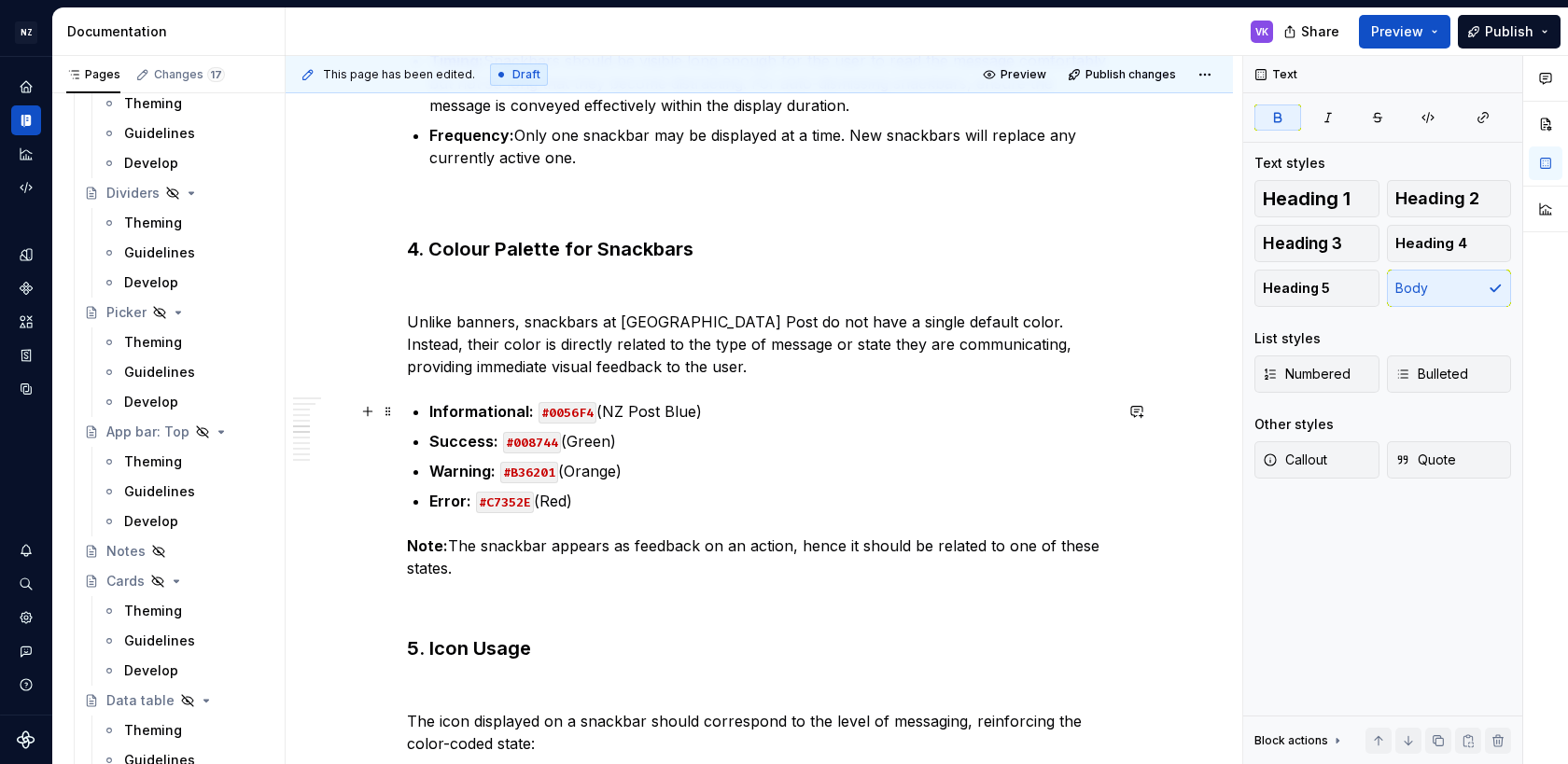 click on "Informational:   #0056F4  (NZ Post Blue)" at bounding box center [771, 411] 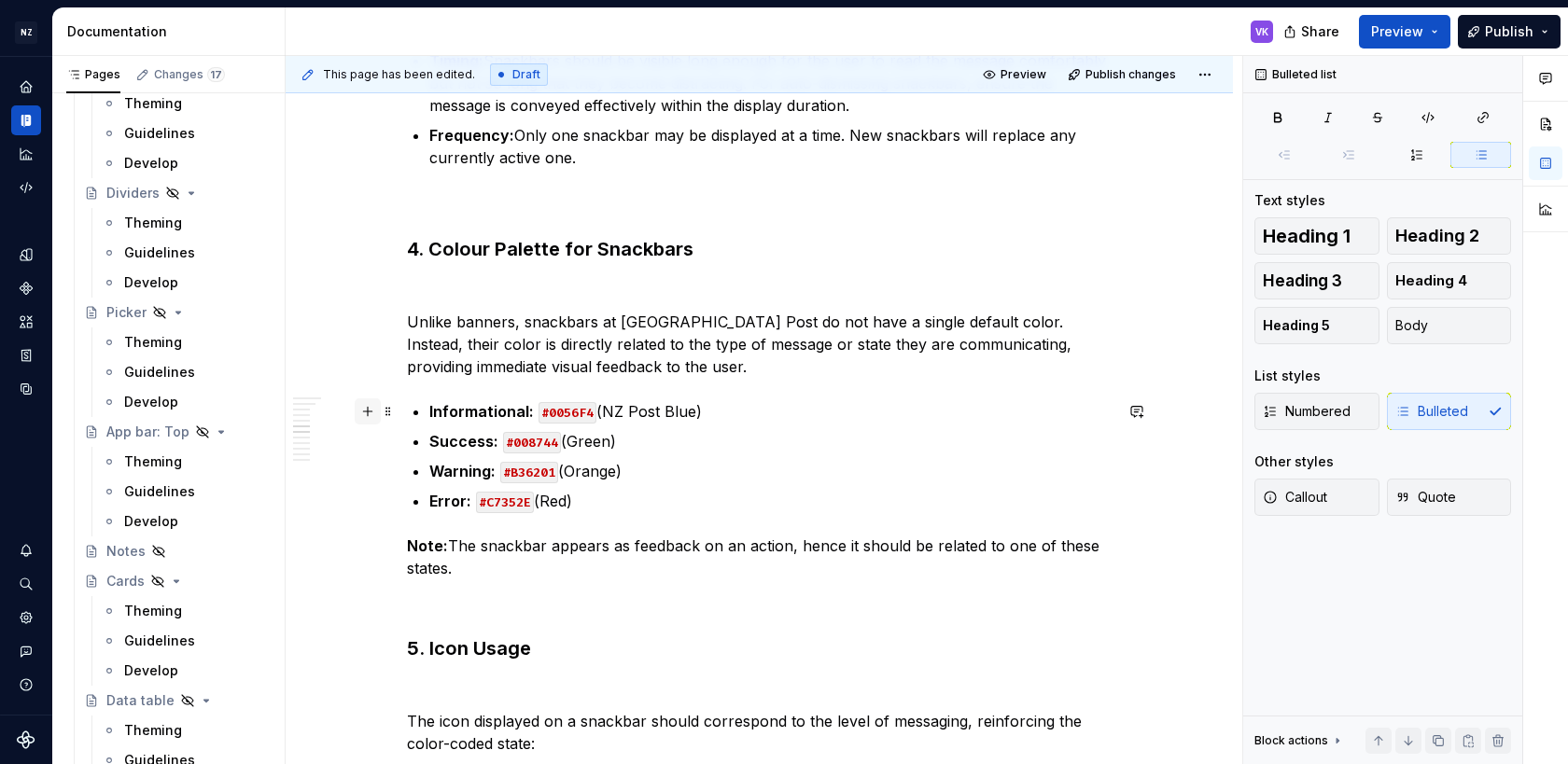 click at bounding box center [368, 411] 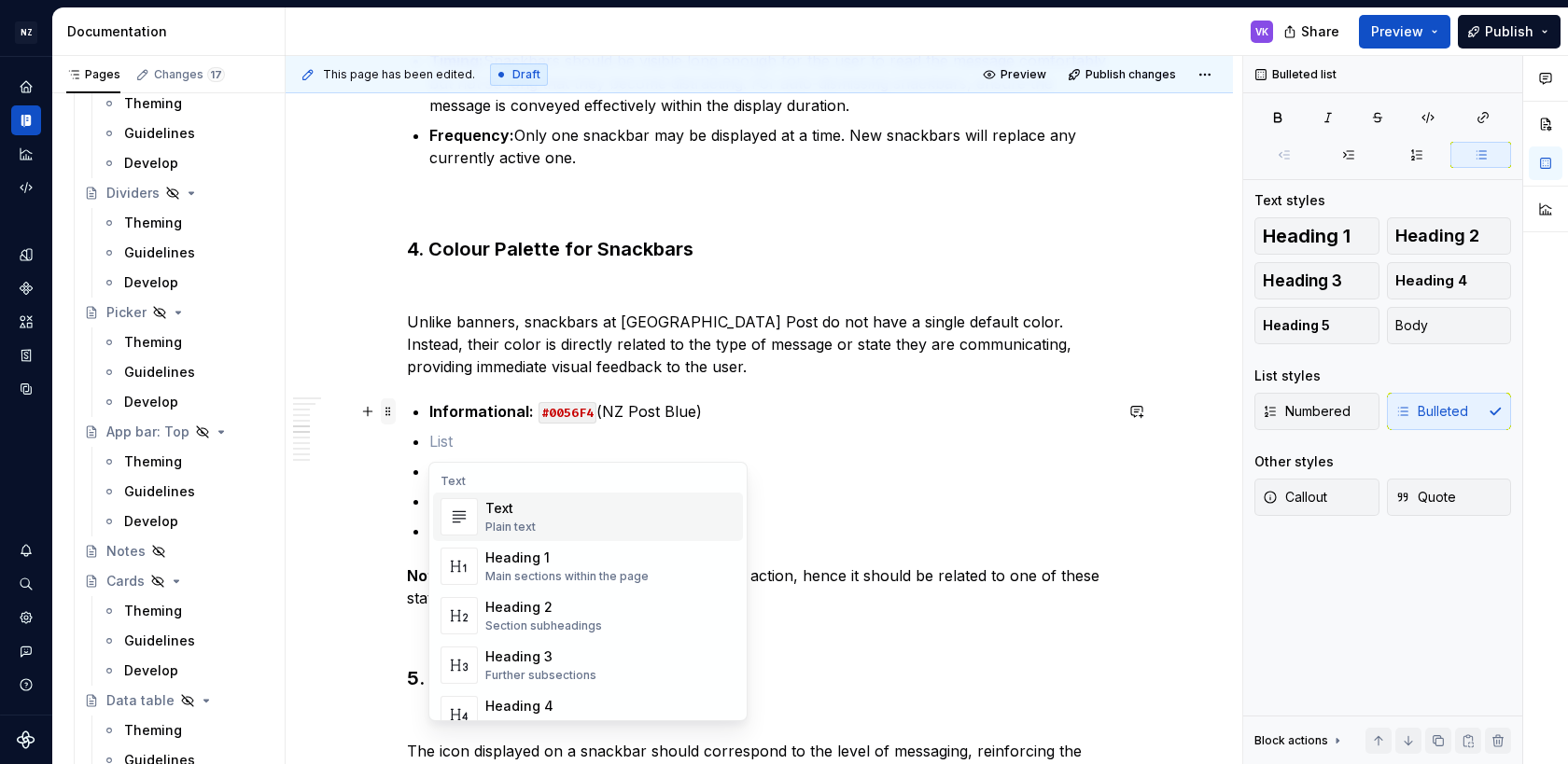 type 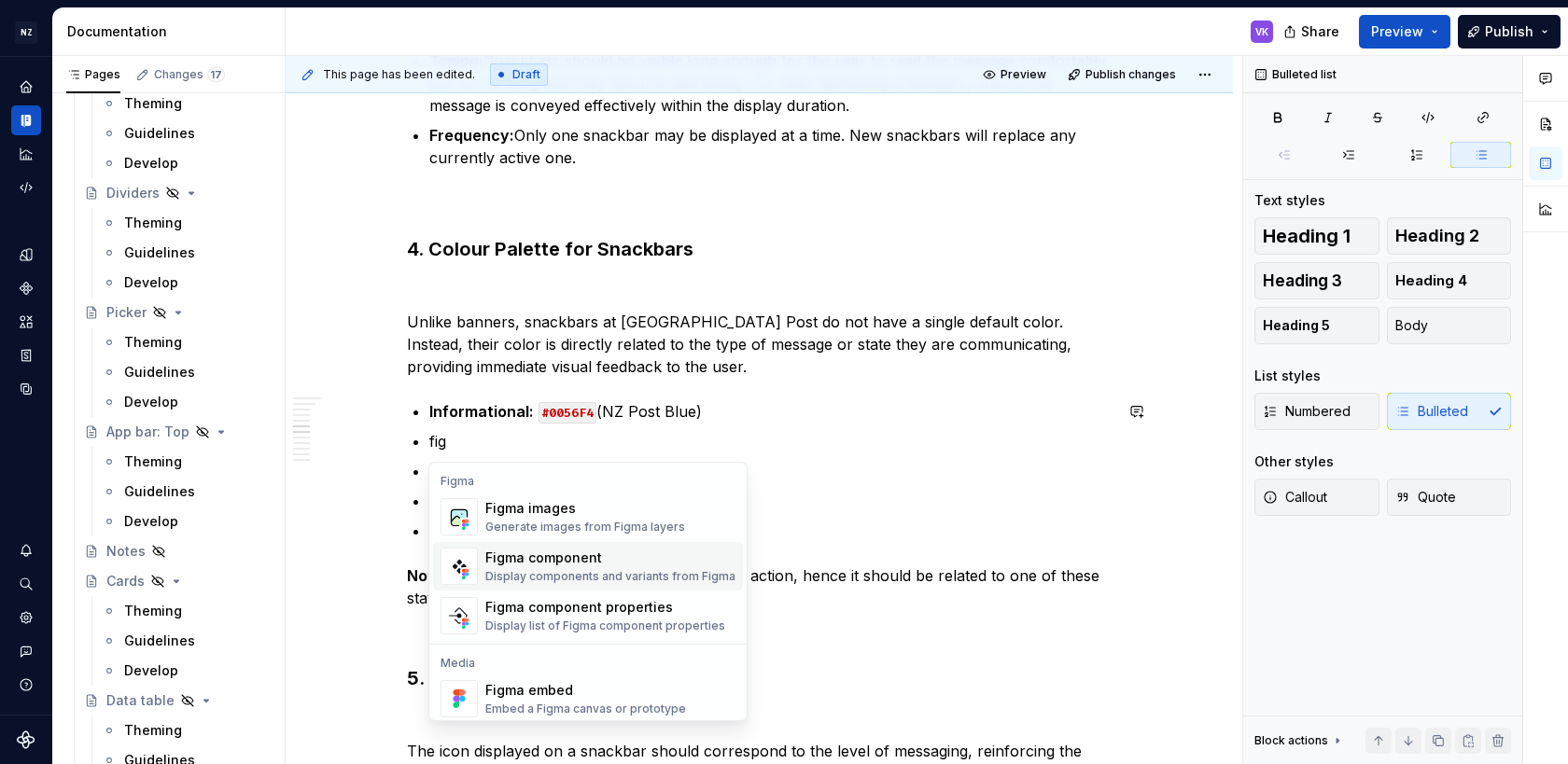 click on "Figma component" at bounding box center (610, 558) 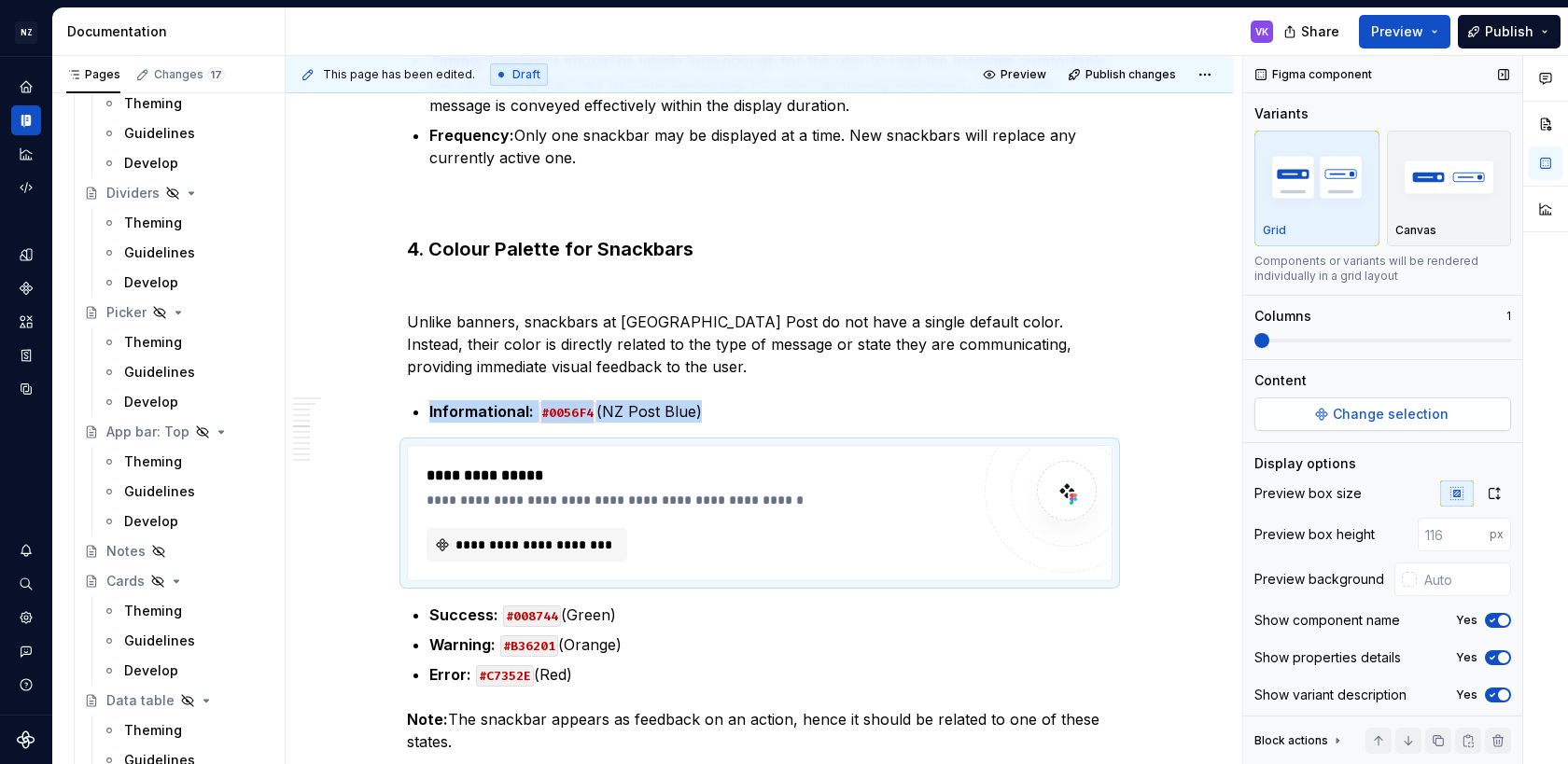 click on "Change selection" at bounding box center (1382, 414) 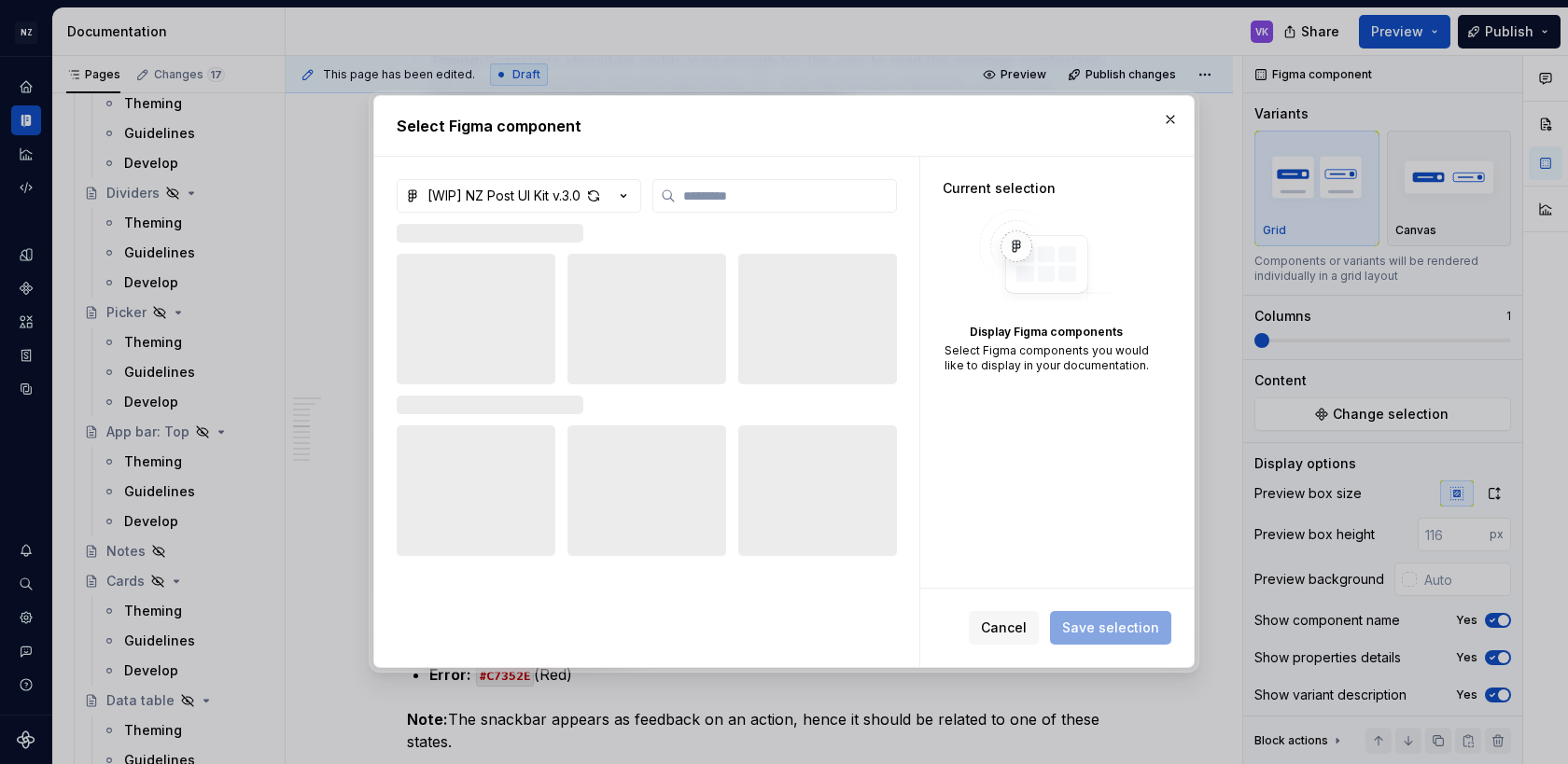 type on "*" 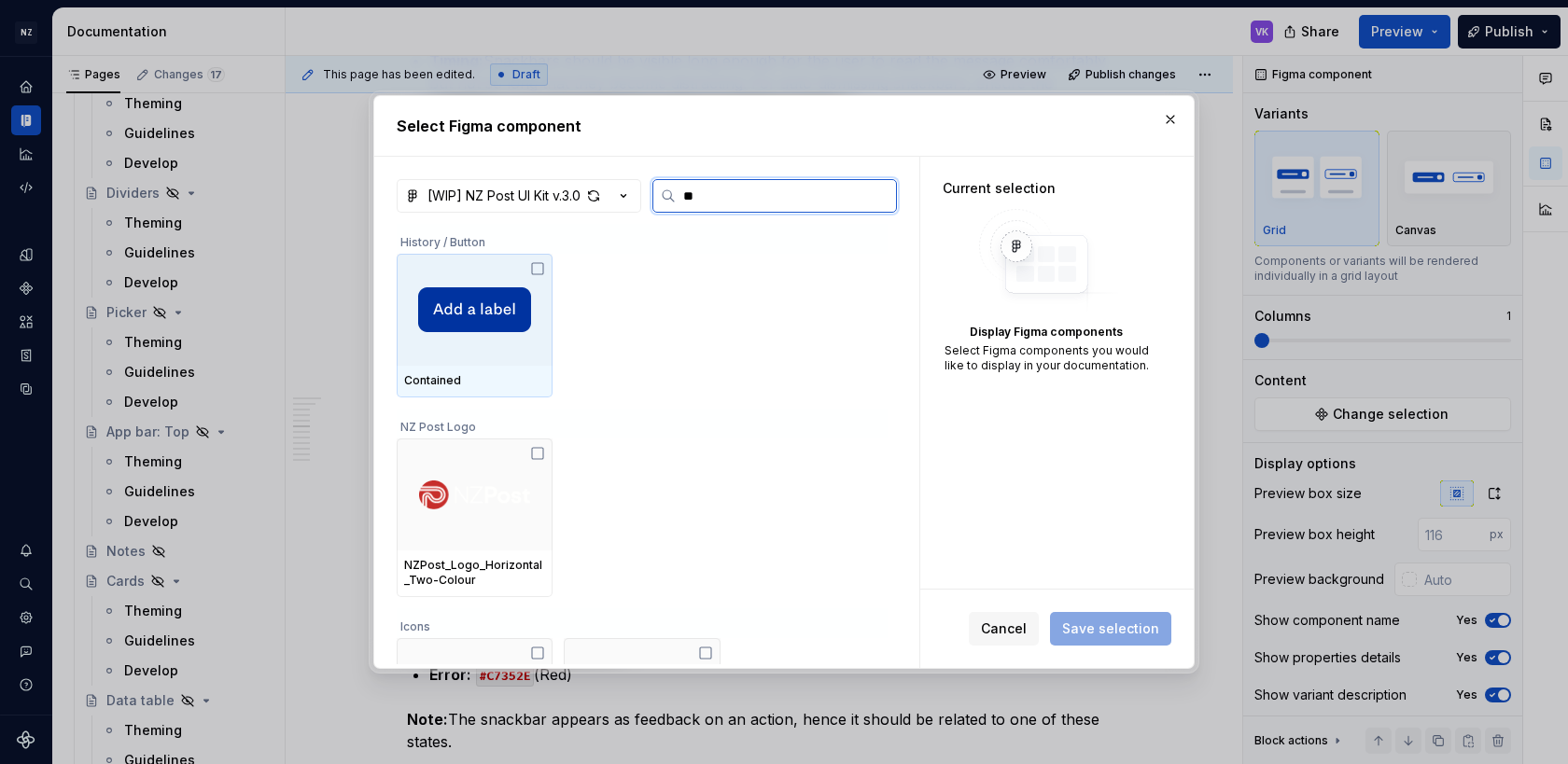 type on "*" 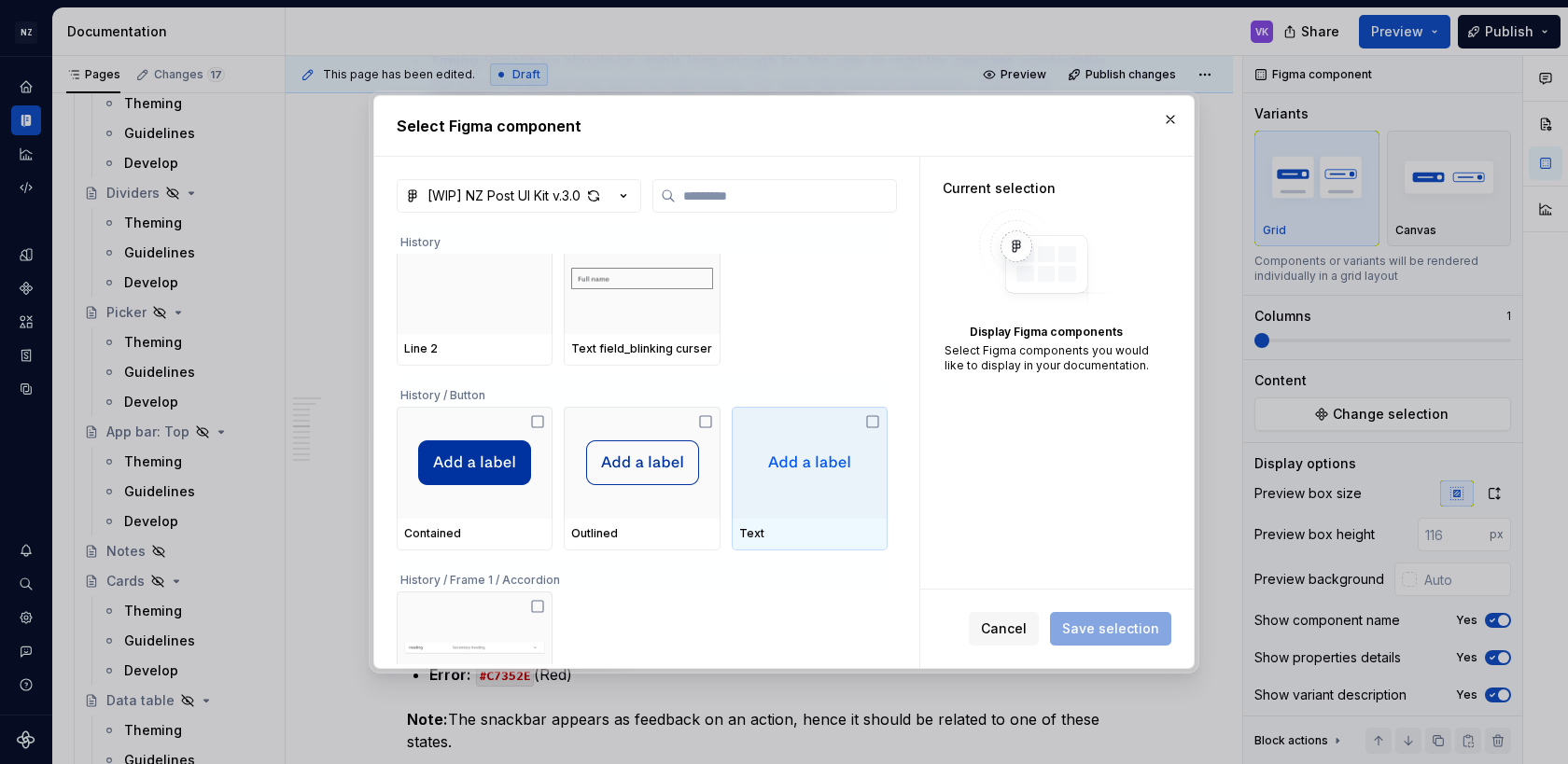 scroll, scrollTop: 550, scrollLeft: 0, axis: vertical 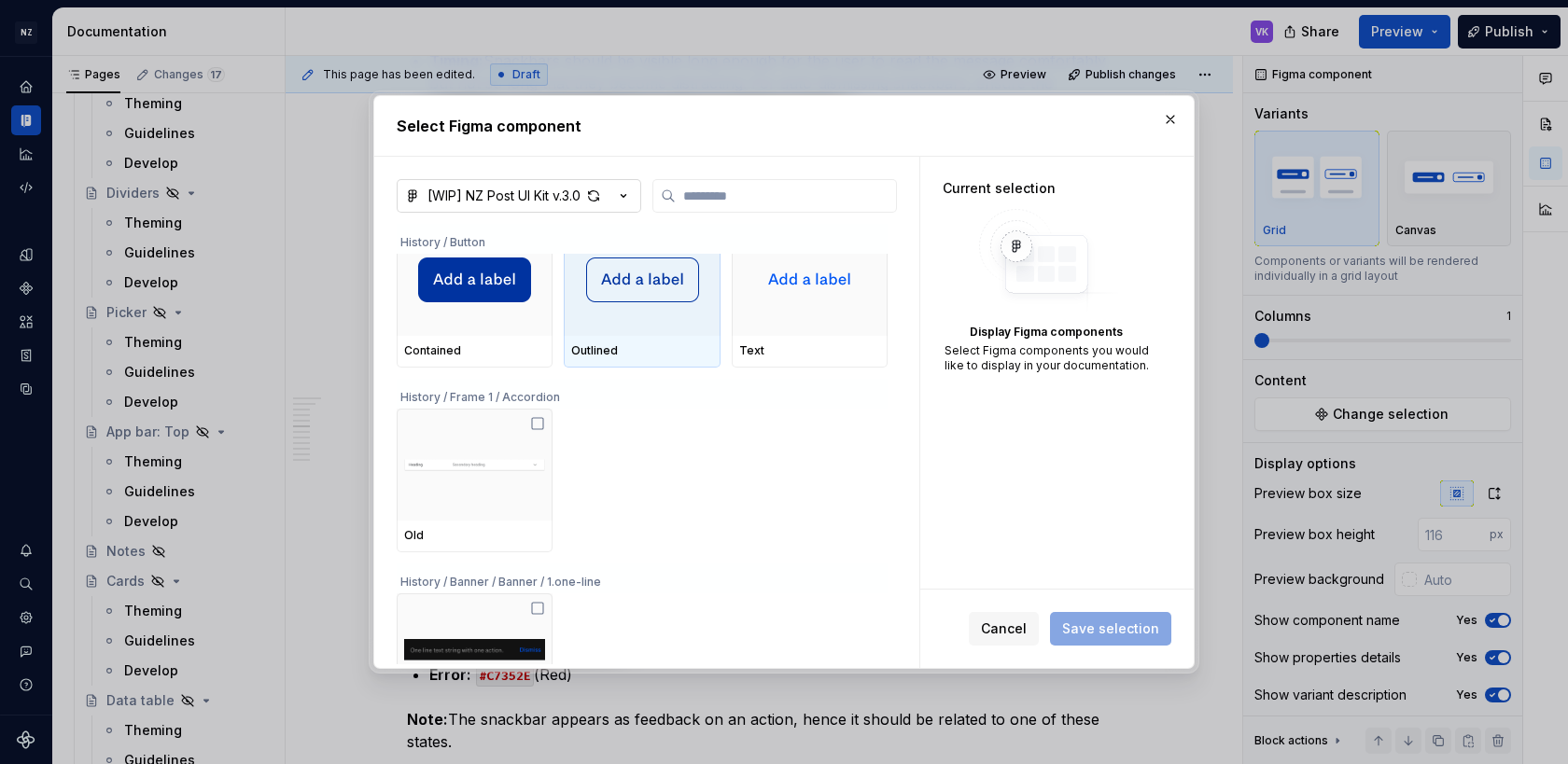 click on "[WIP] NZ Post UI Kit v.3.0" at bounding box center [504, 196] 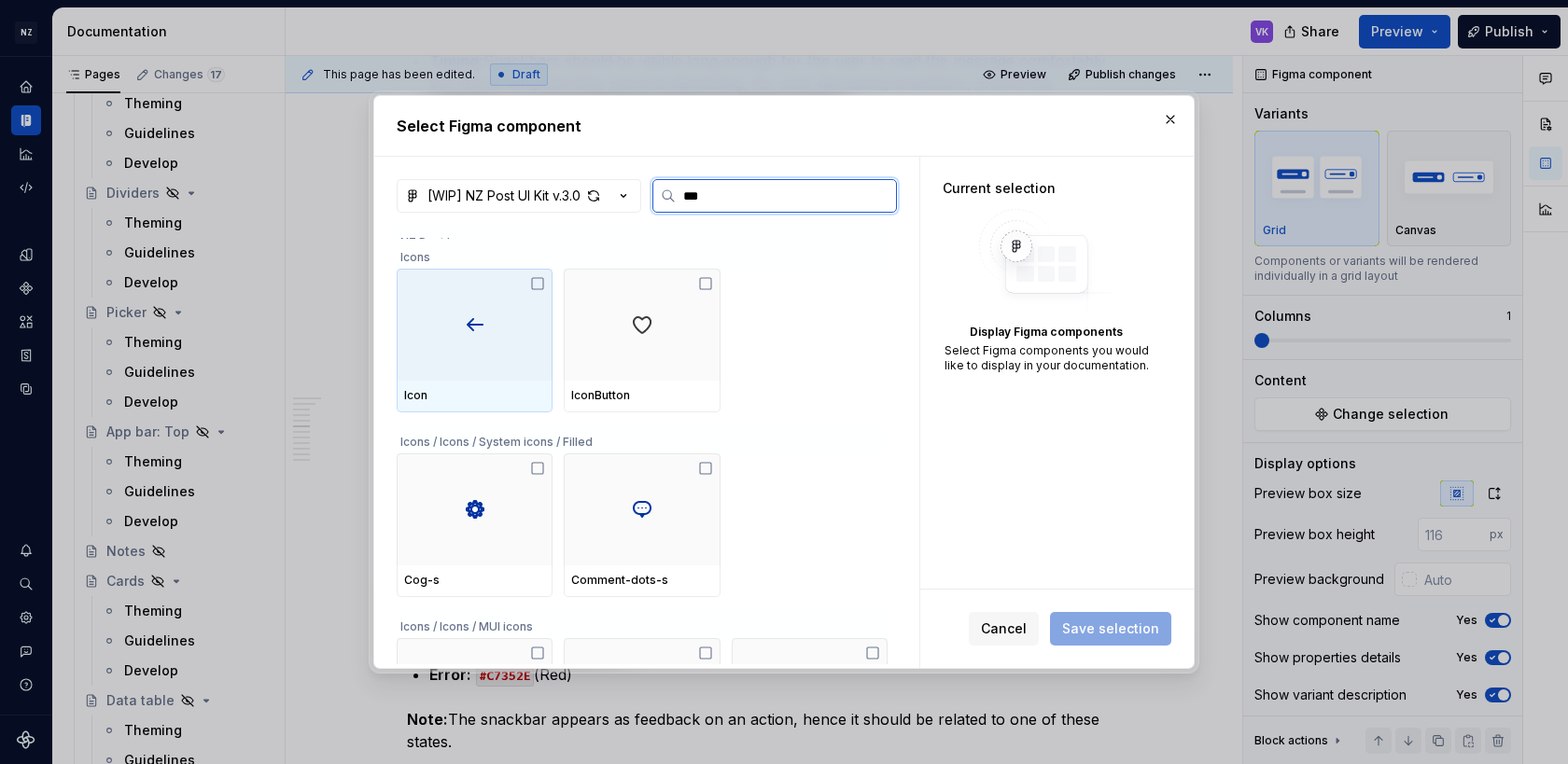 scroll, scrollTop: 0, scrollLeft: 0, axis: both 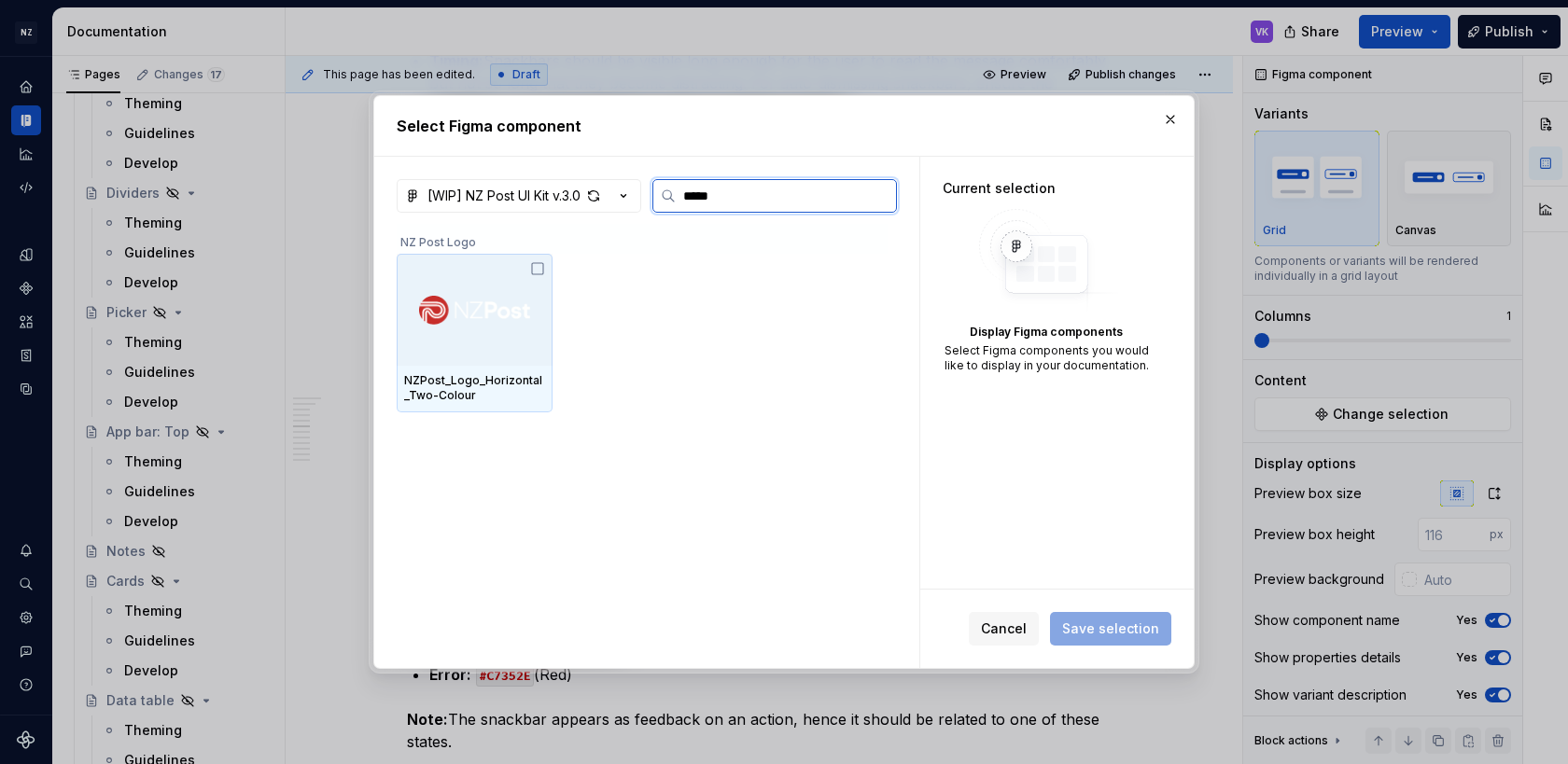 type on "******" 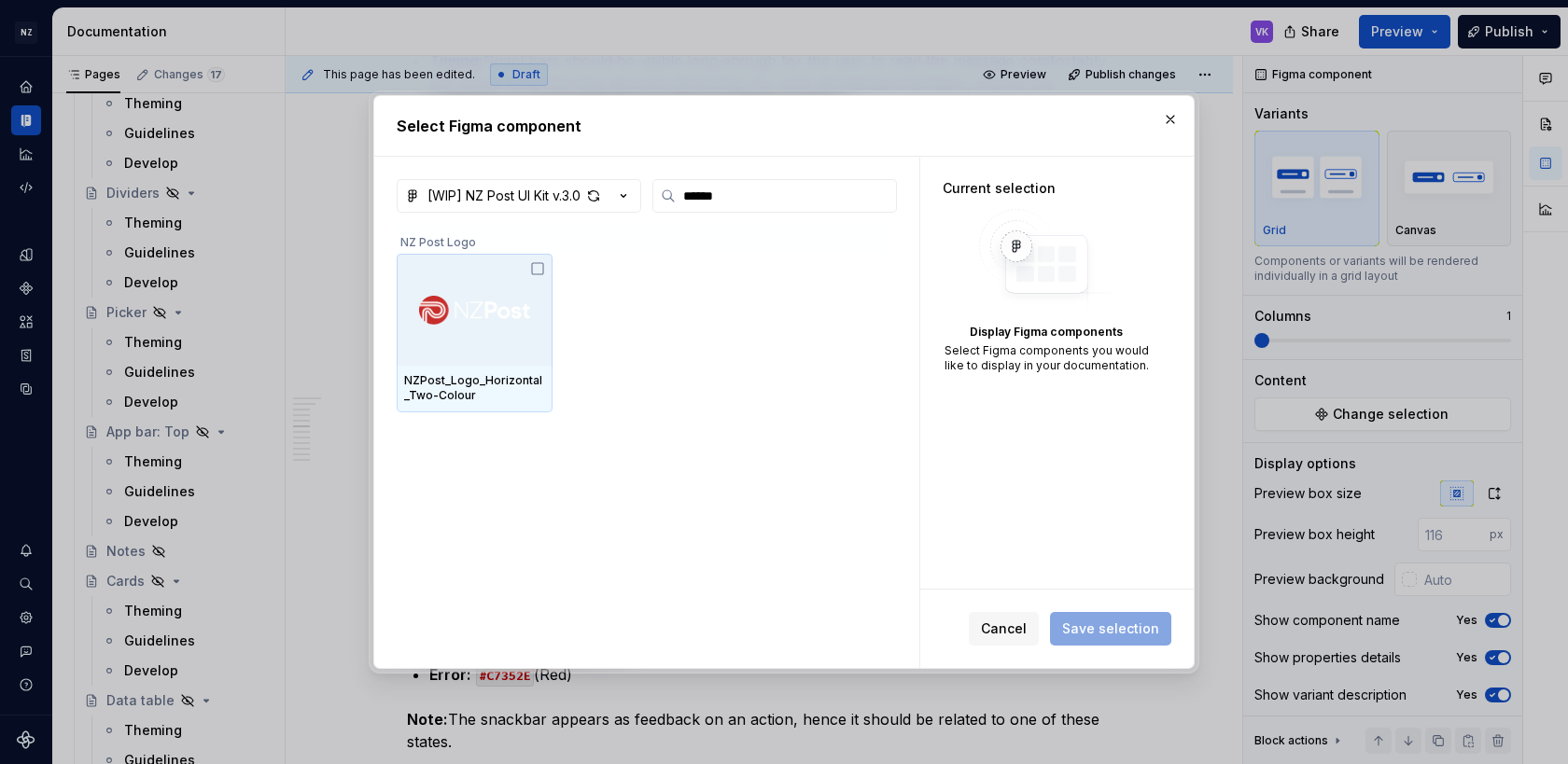 click on "NZPost_Logo_Horizontal_Two-Colour" at bounding box center (642, 333) 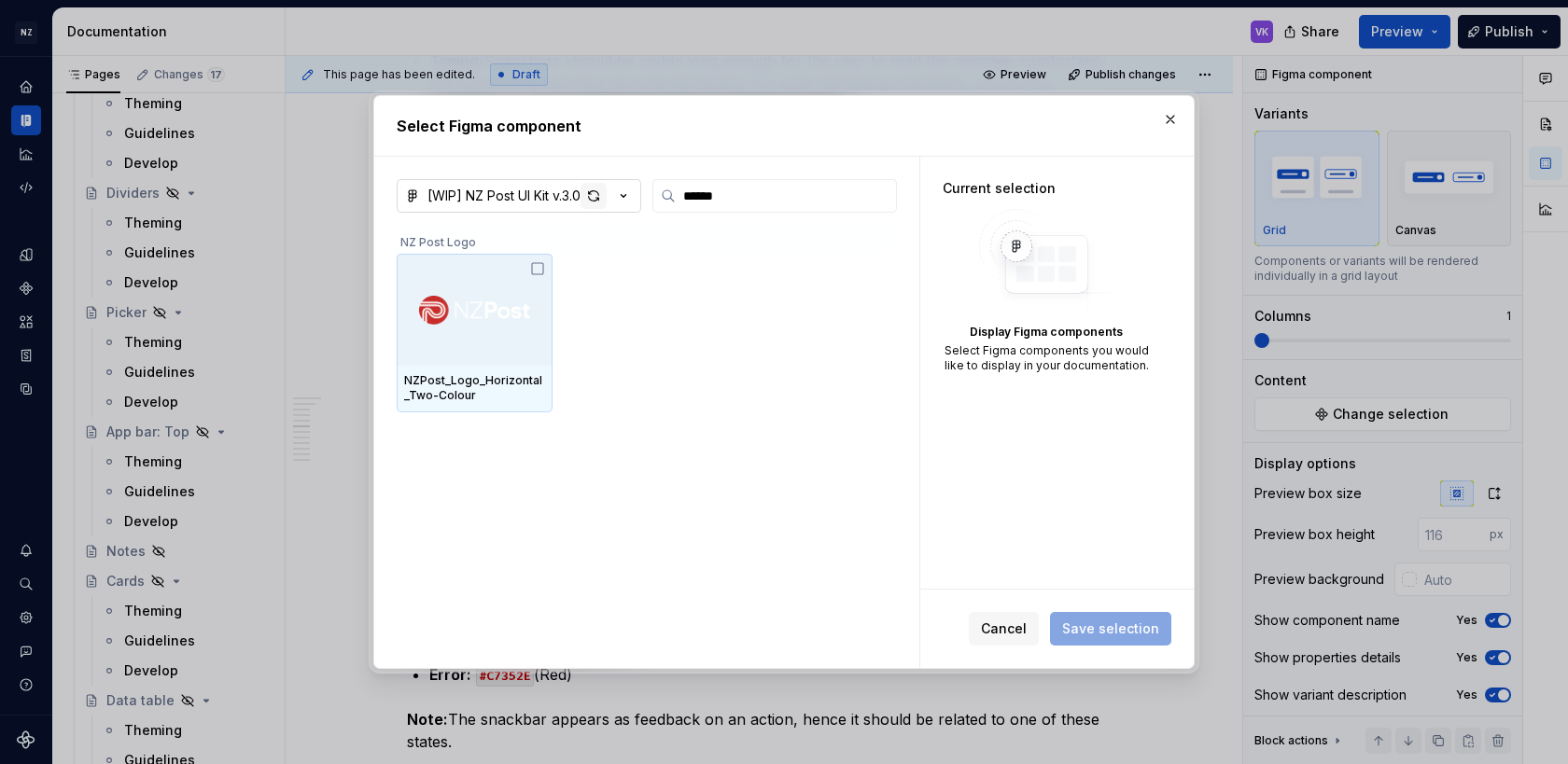 click at bounding box center (594, 196) 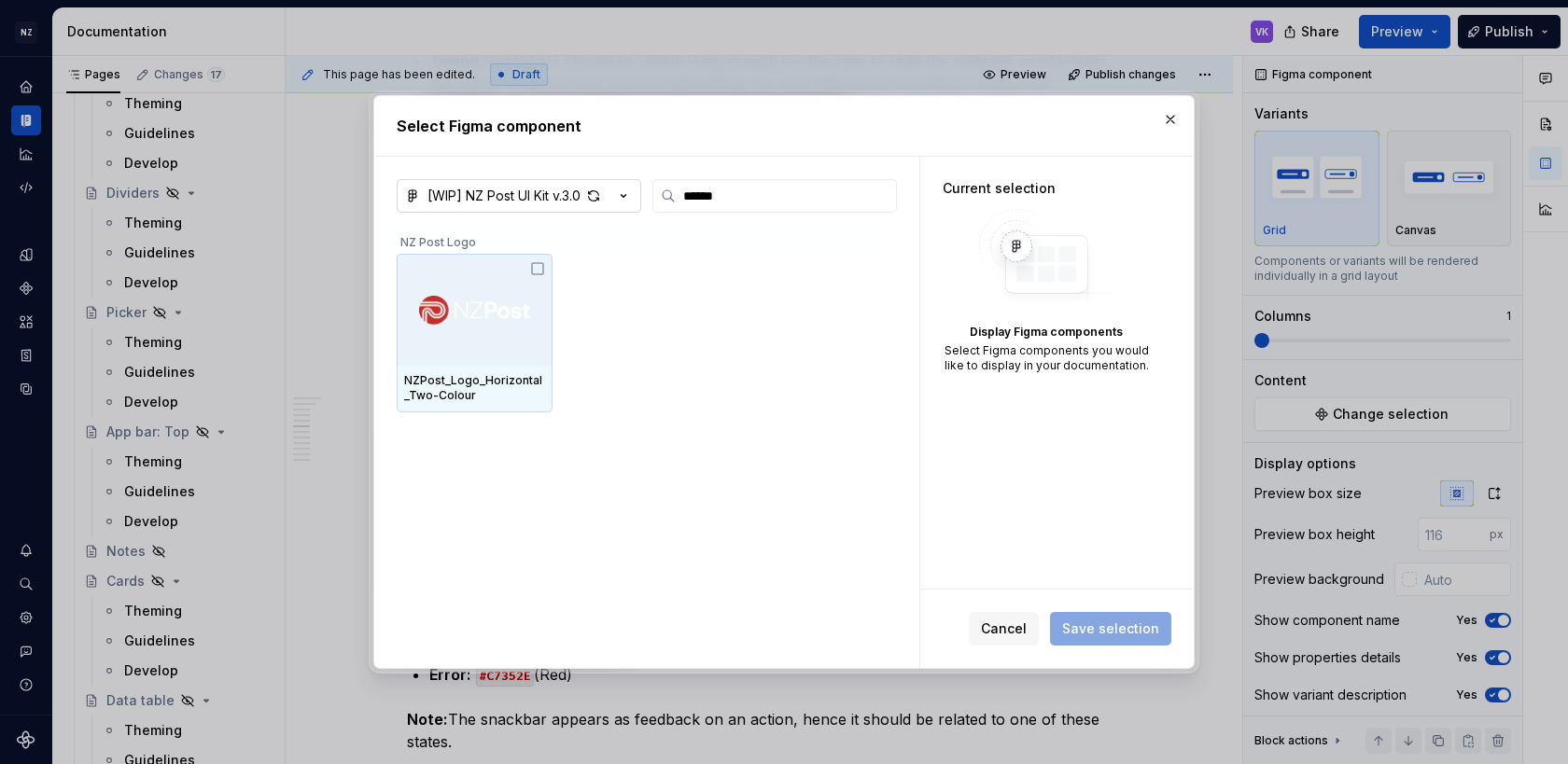 type on "*" 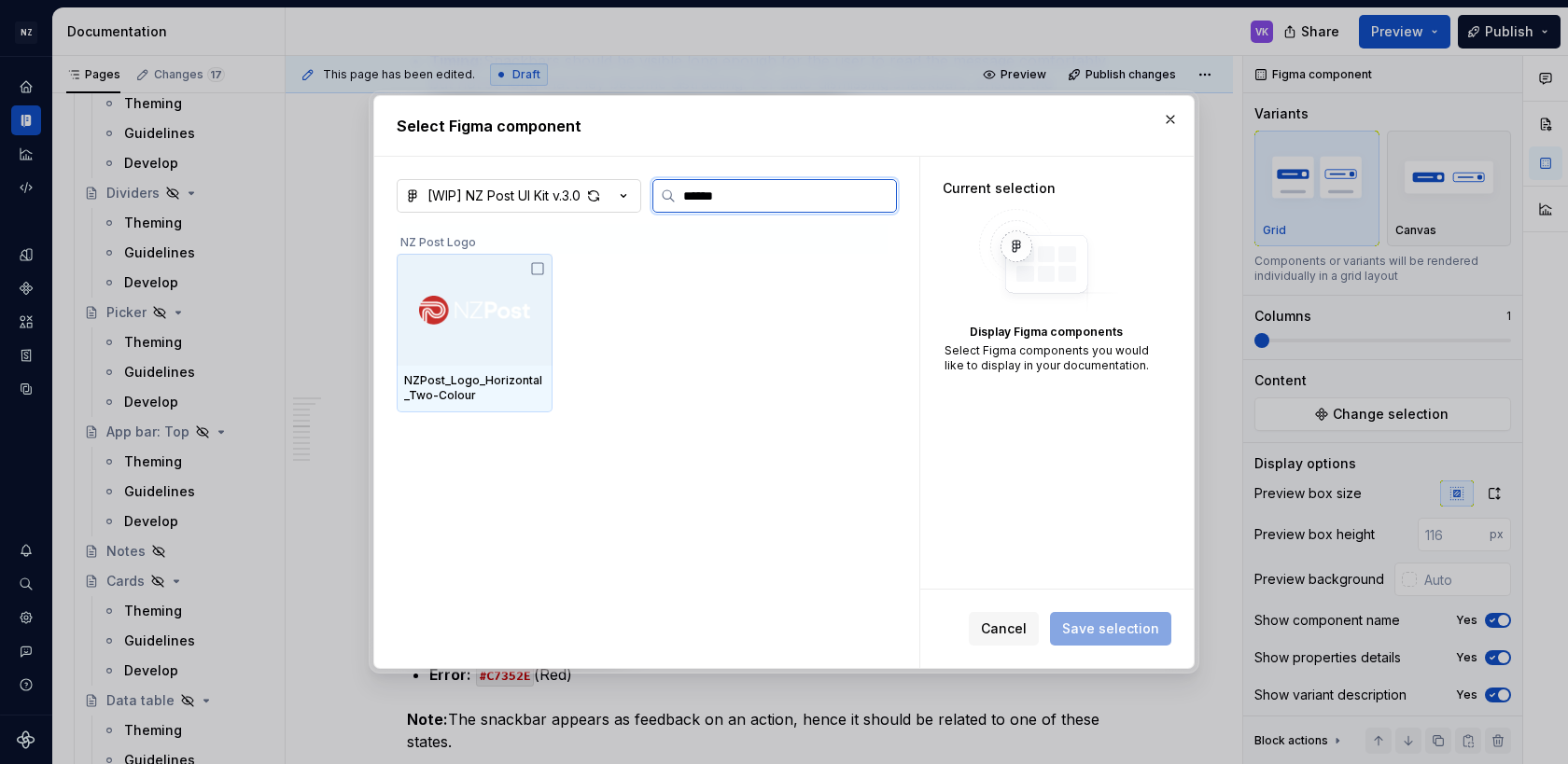 click on "******" at bounding box center (786, 196) 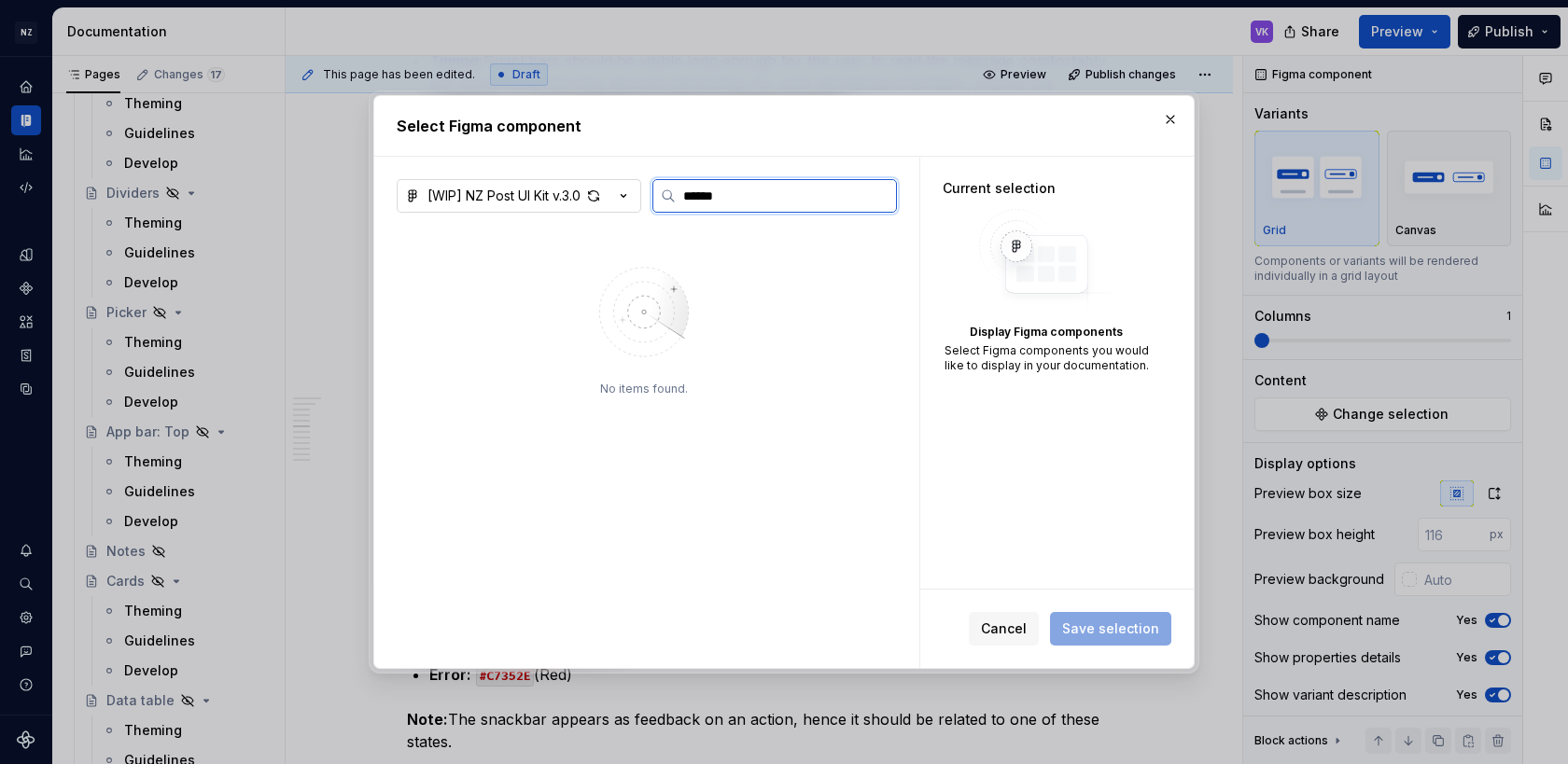 paste on "**********" 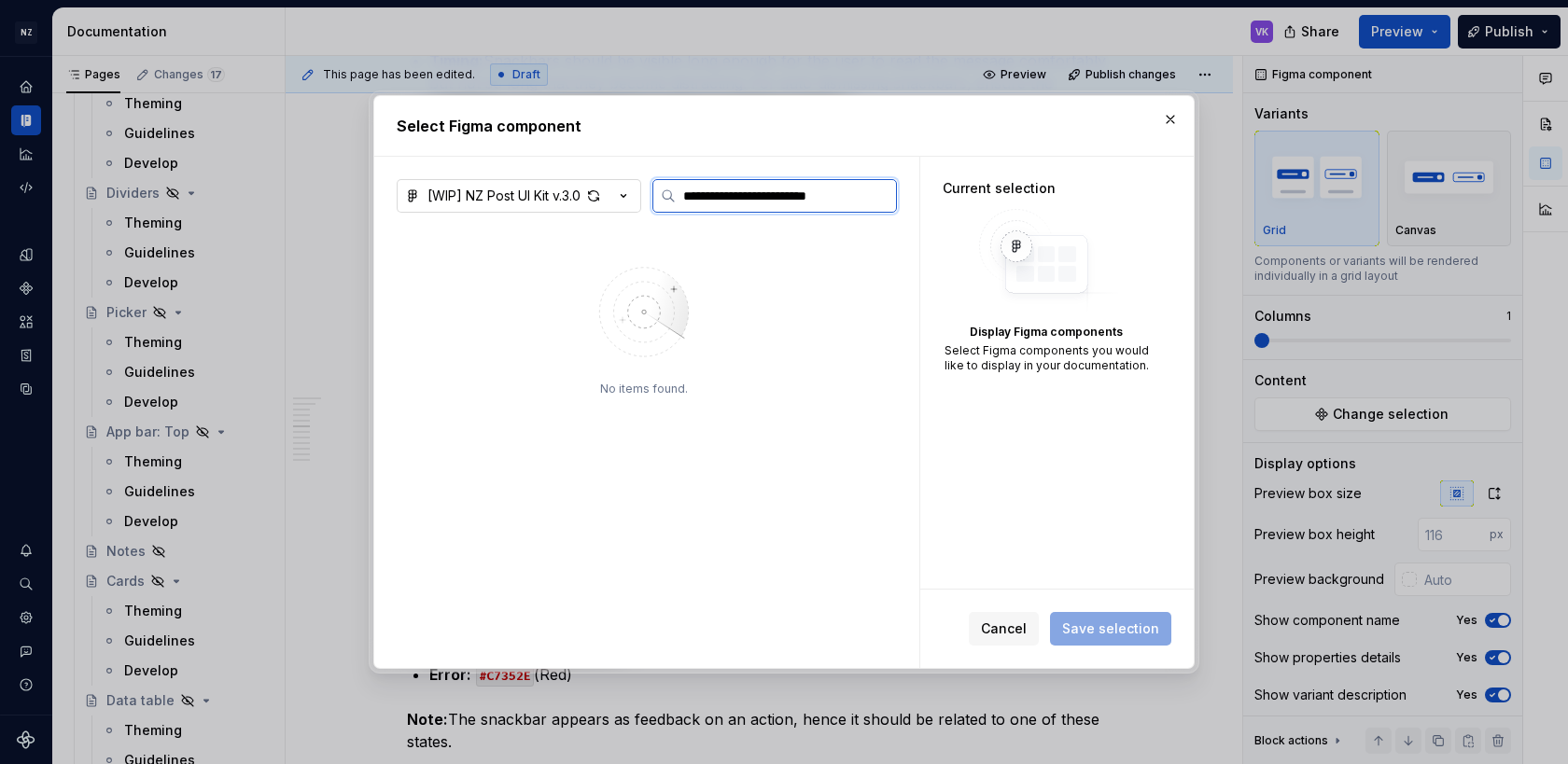 scroll, scrollTop: 0, scrollLeft: 4, axis: horizontal 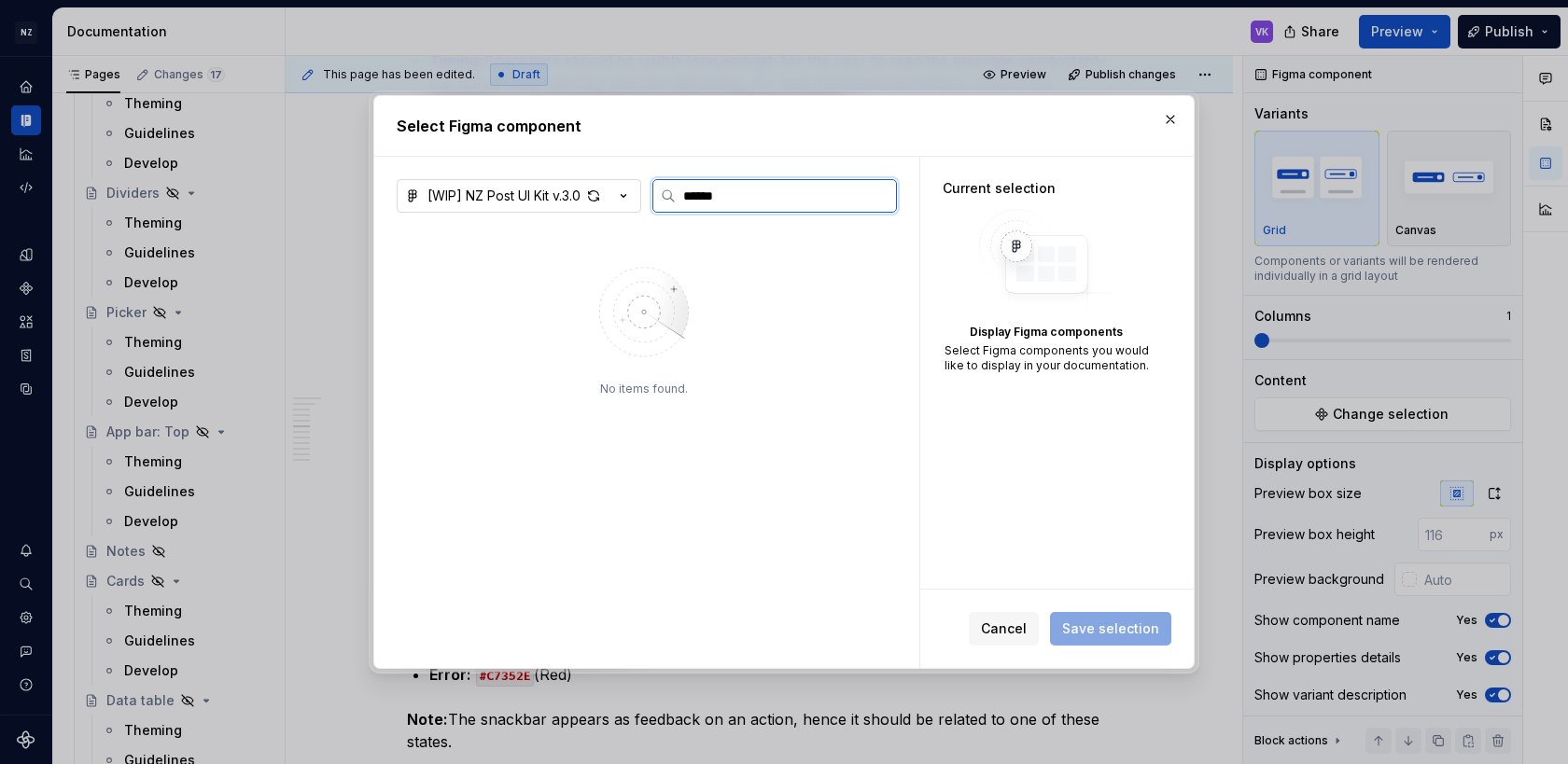 type on "******" 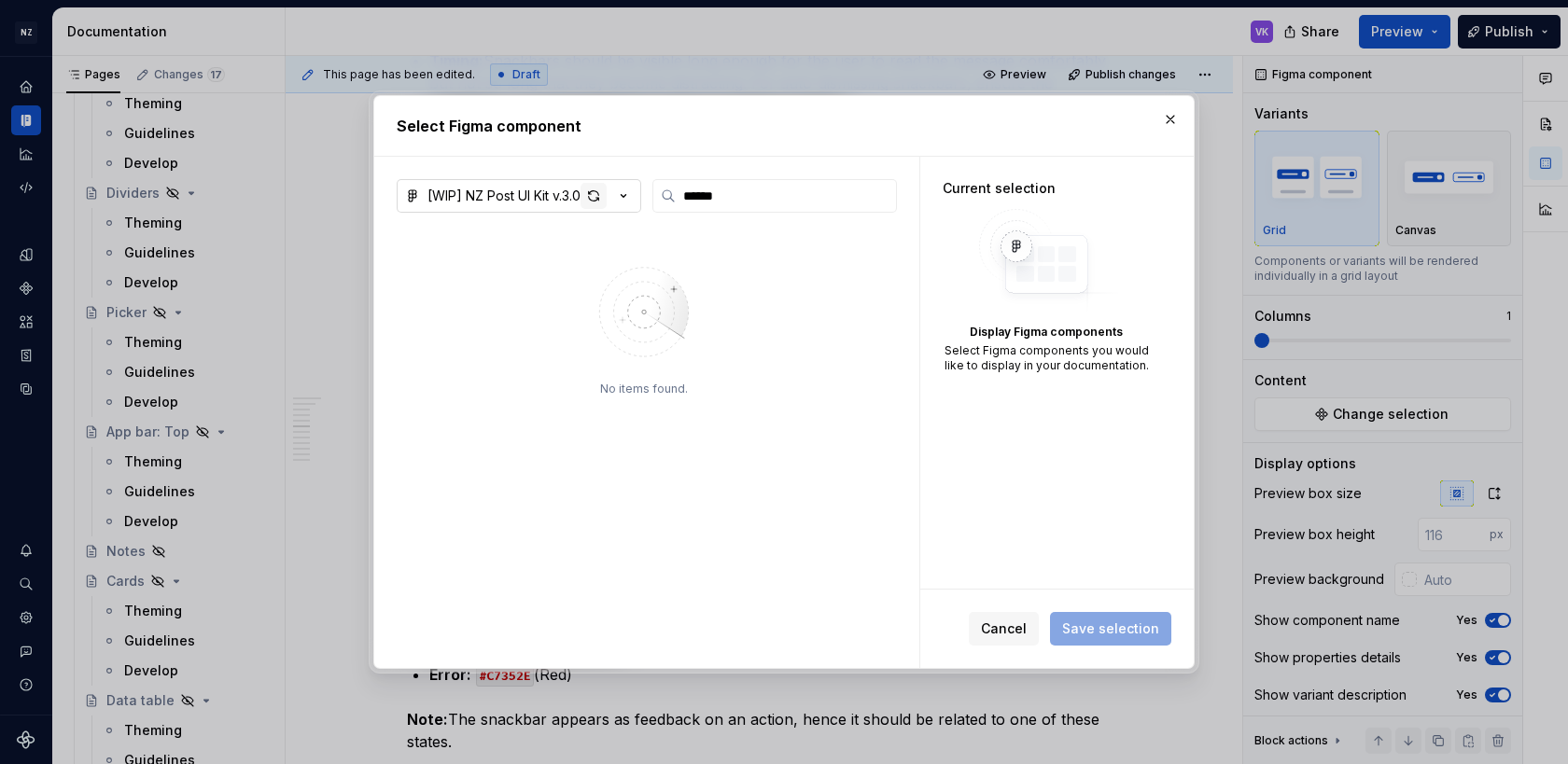 click at bounding box center [594, 196] 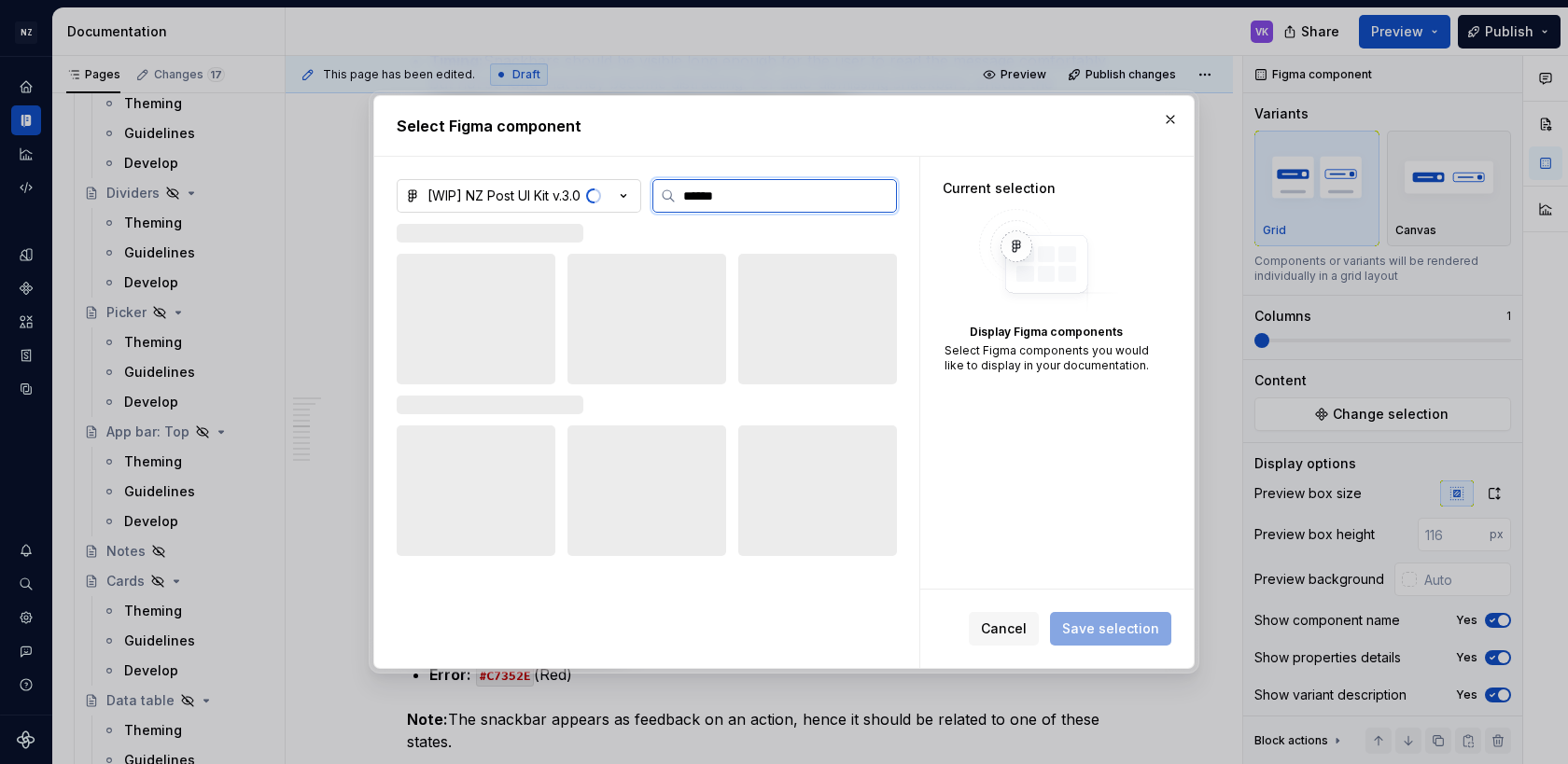 click on "******" at bounding box center [786, 196] 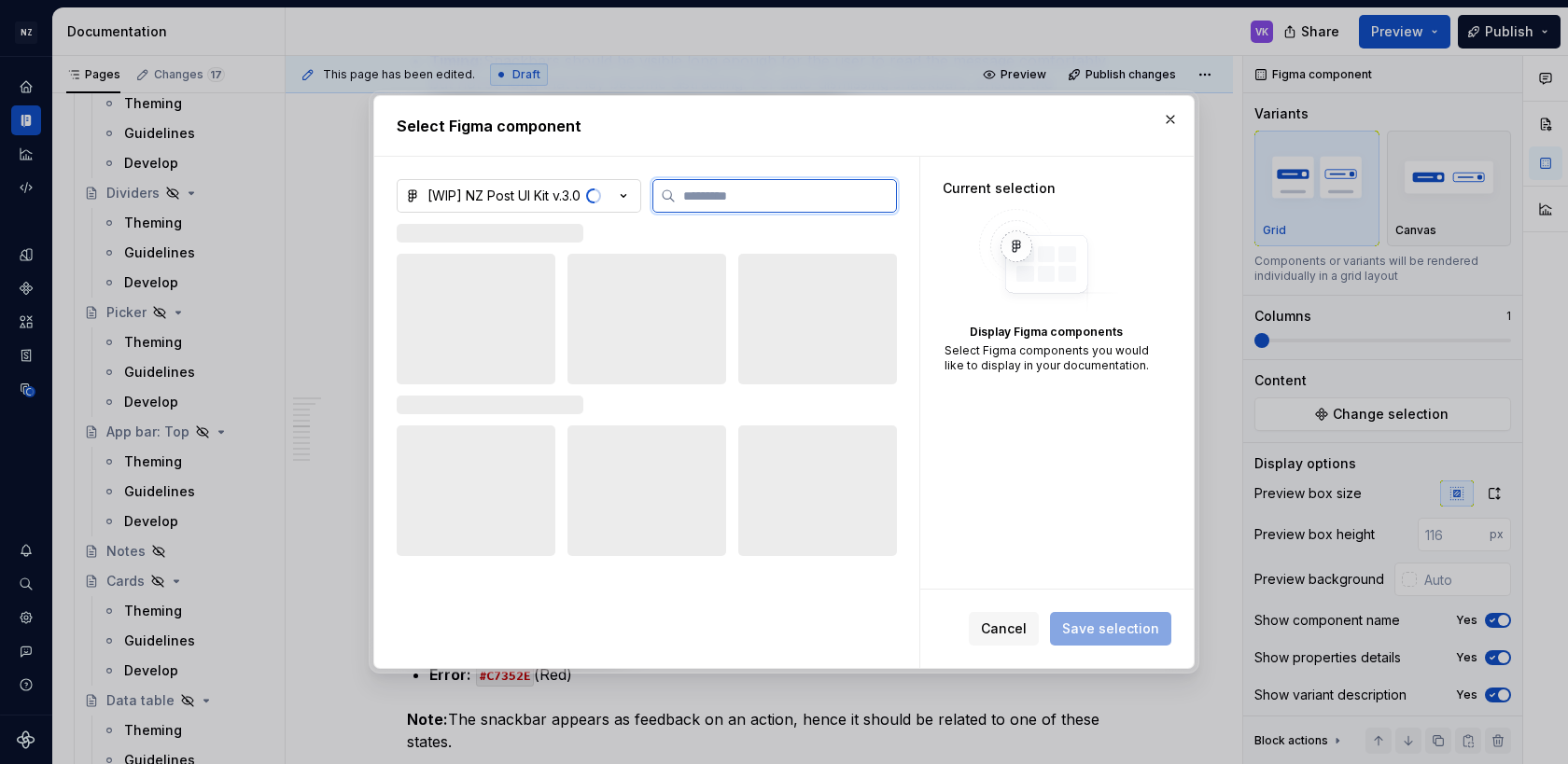 type on "*" 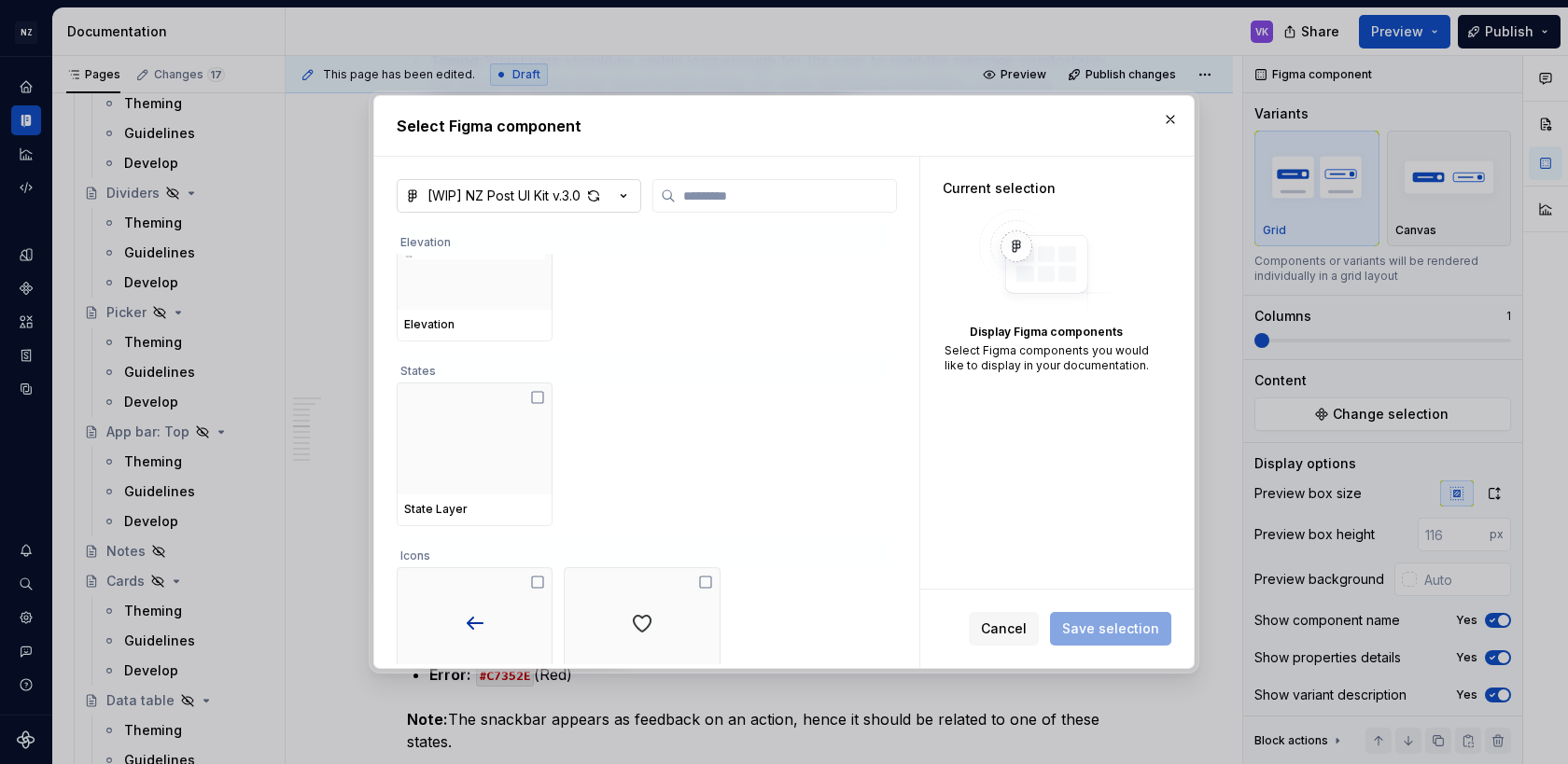type on "*" 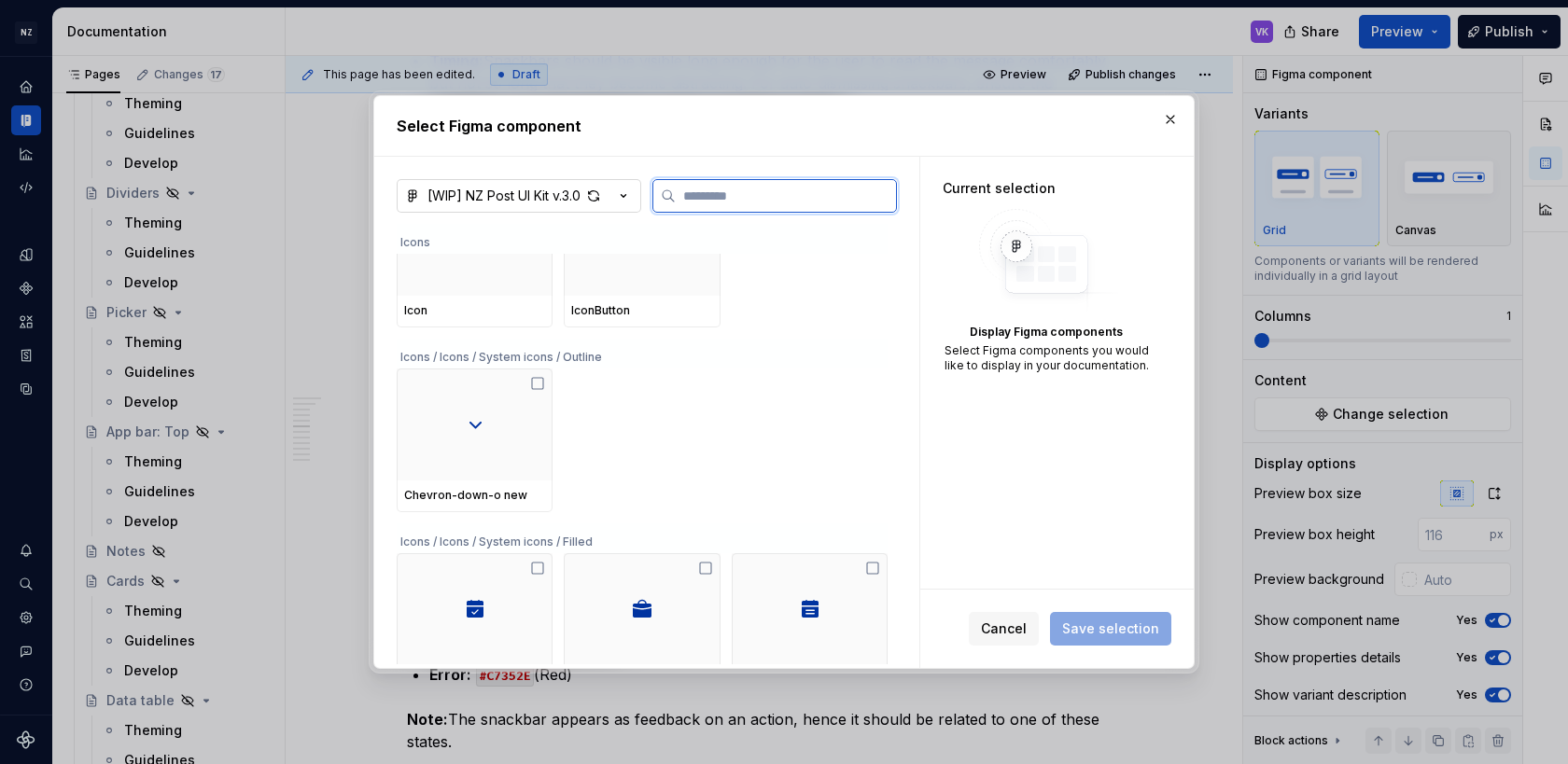 paste on "**********" 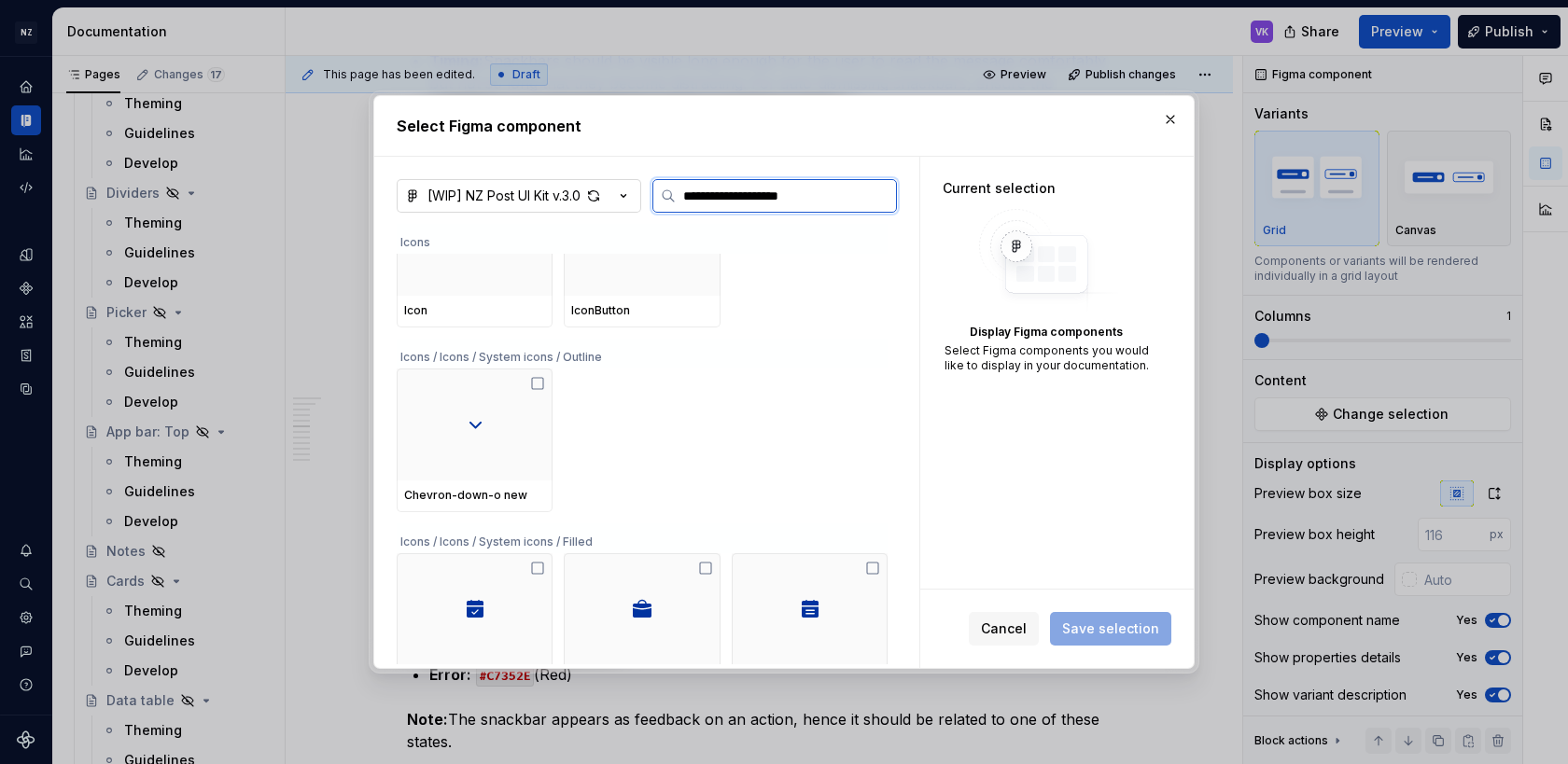 scroll, scrollTop: 0, scrollLeft: 0, axis: both 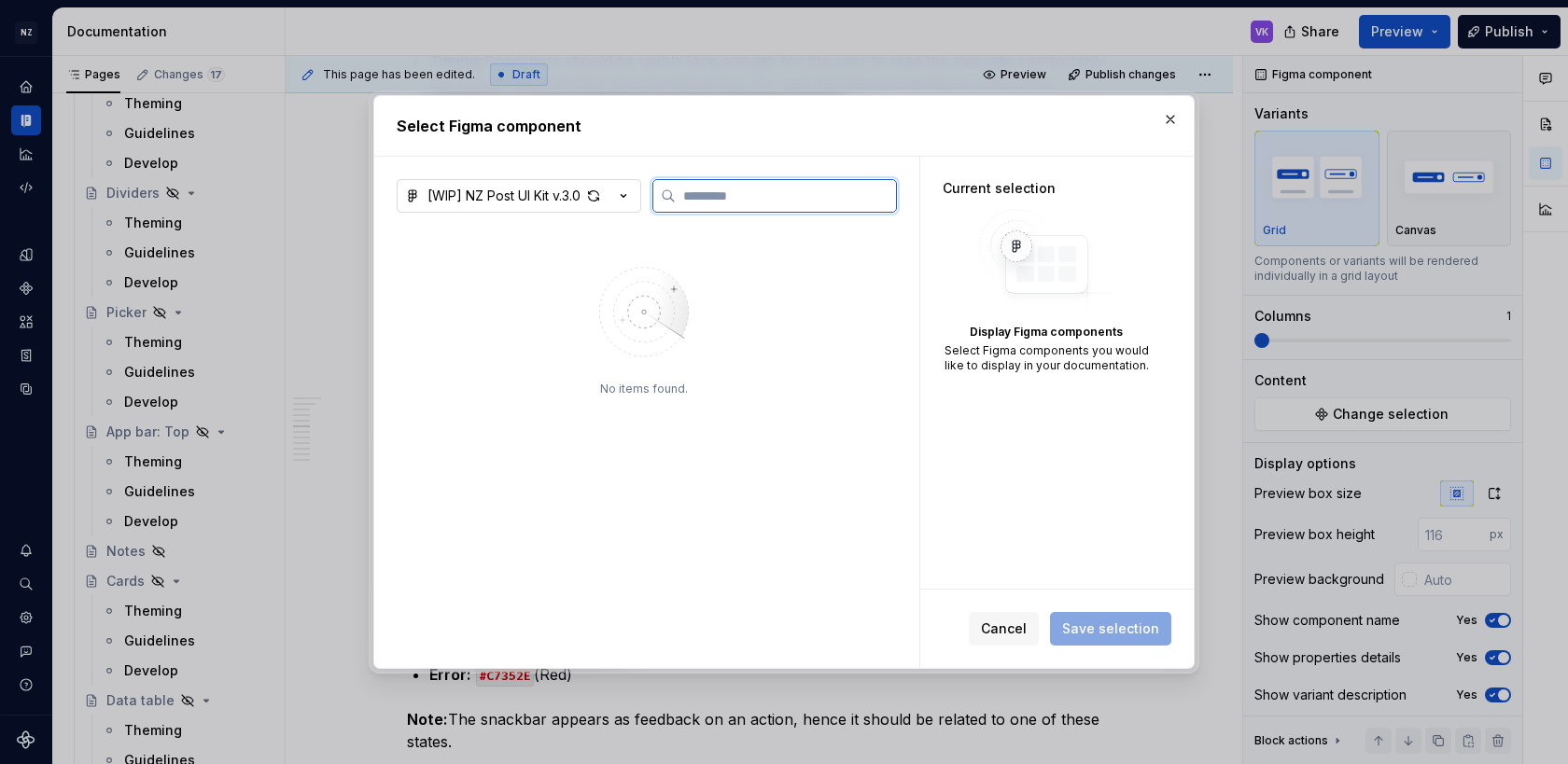 type 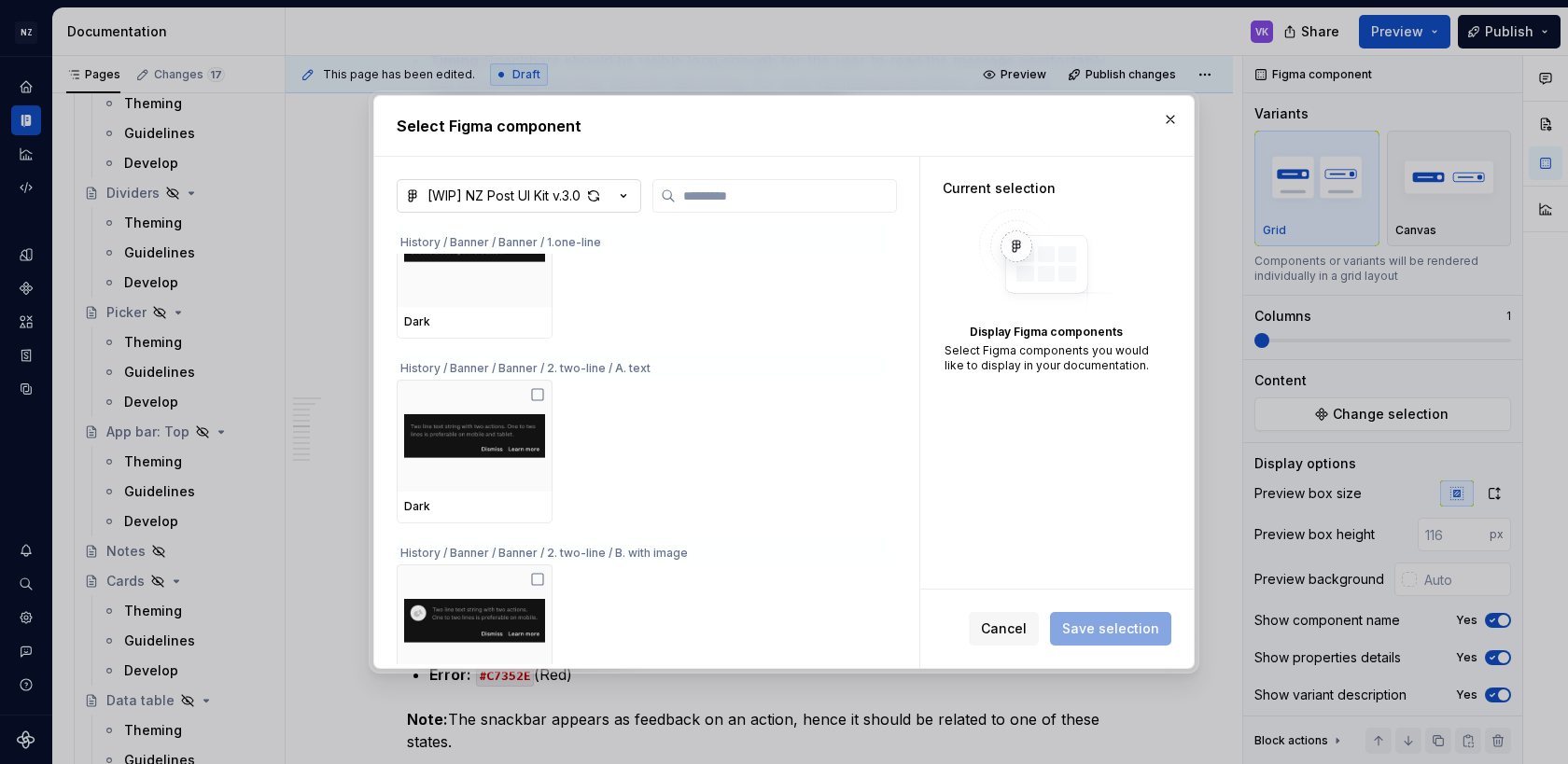 scroll, scrollTop: 1566, scrollLeft: 0, axis: vertical 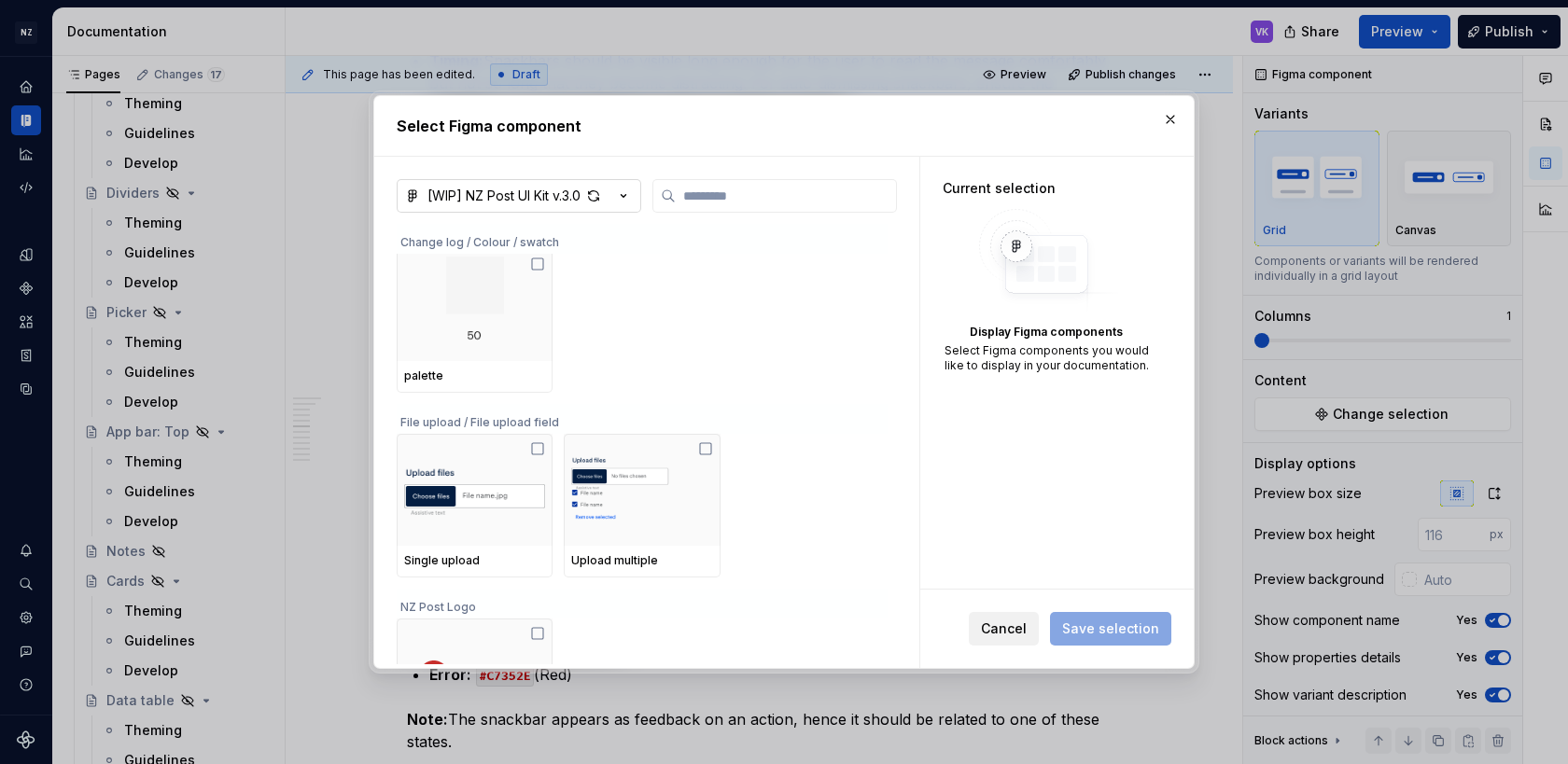 click on "Cancel" at bounding box center (1003, 629) 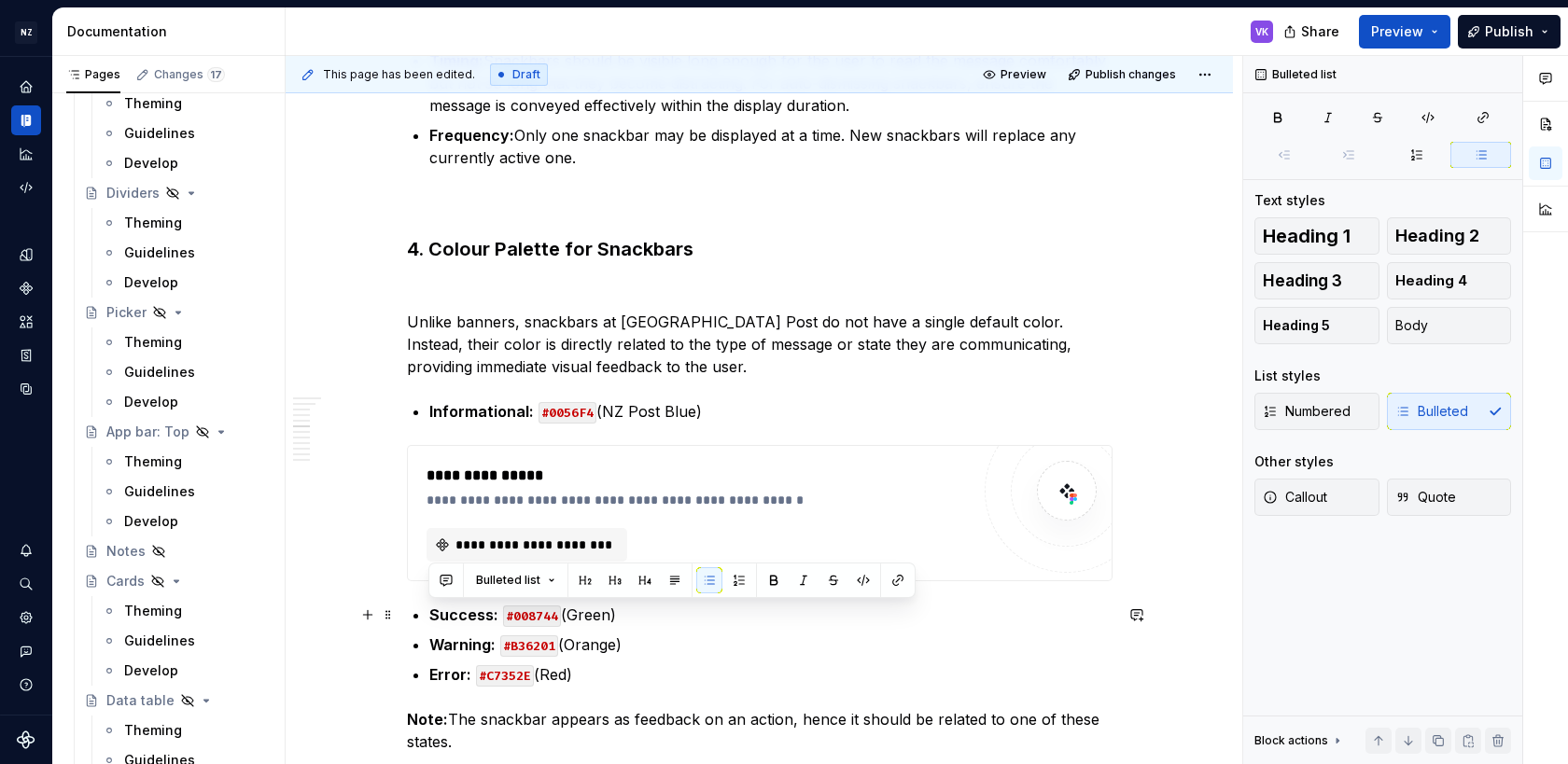 drag, startPoint x: 584, startPoint y: 673, endPoint x: 432, endPoint y: 613, distance: 163.41359 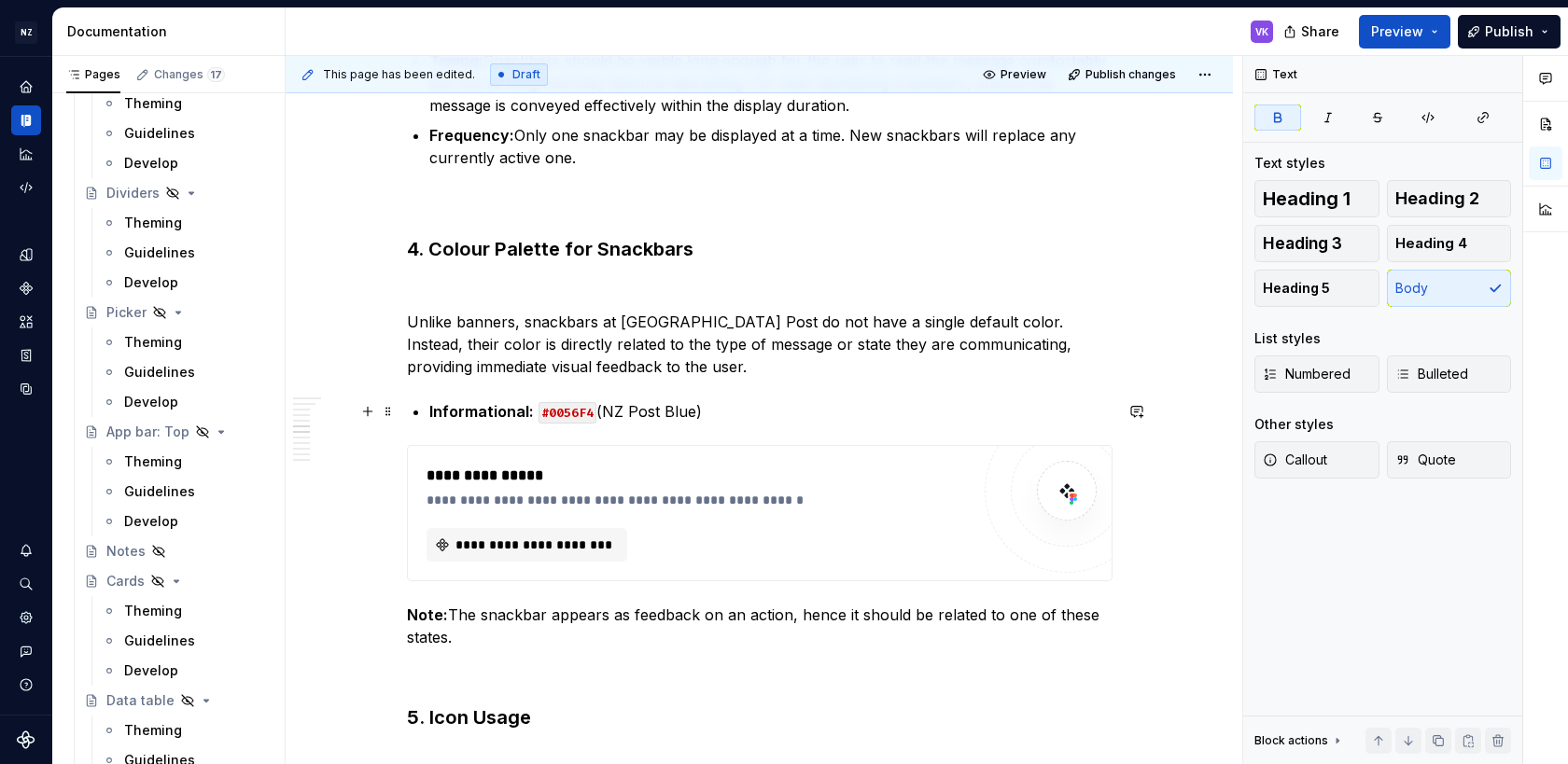 click on "Informational:   #0056F4  (NZ Post Blue)" at bounding box center (771, 411) 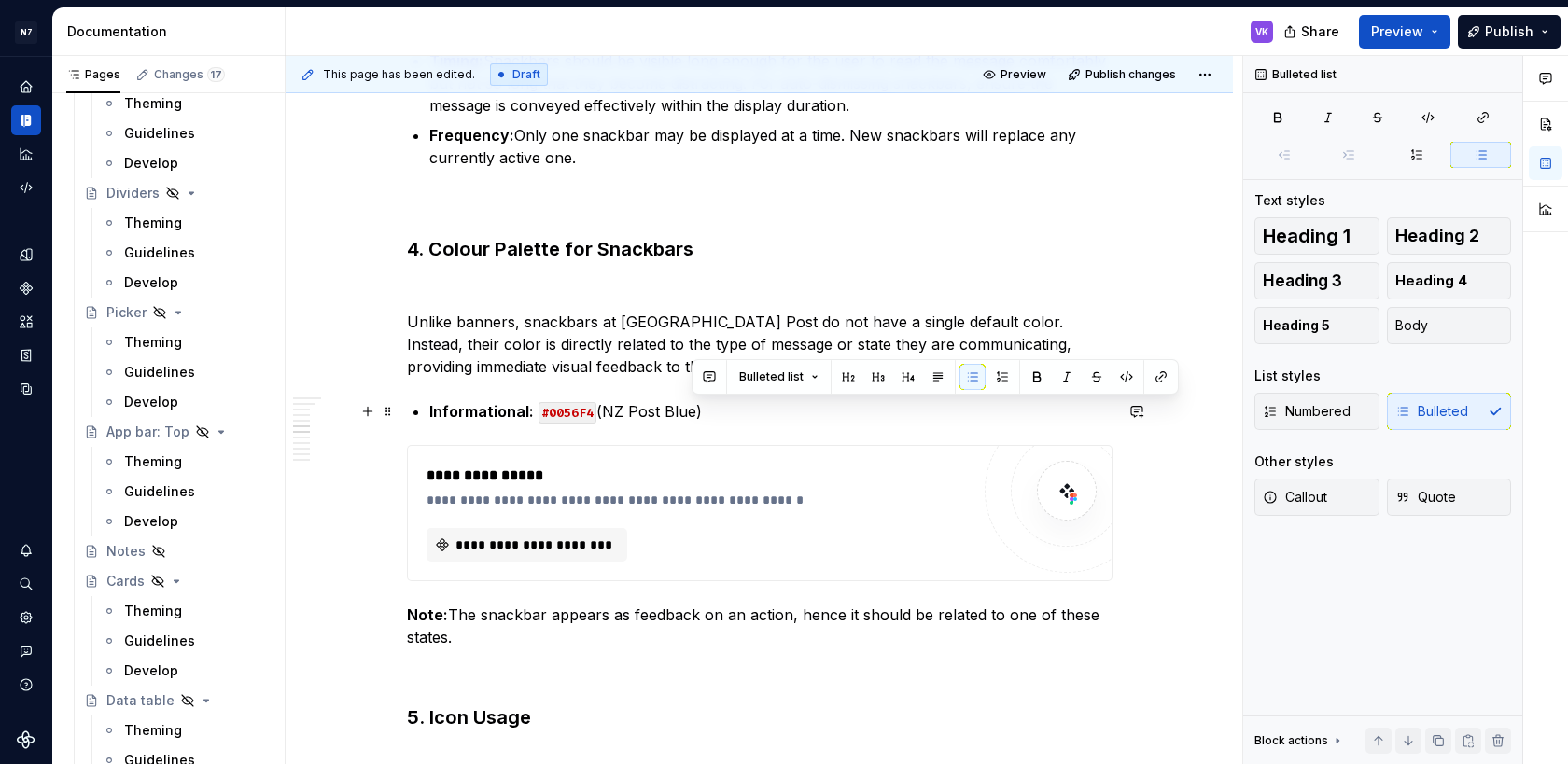 click on "Informational:   #0056F4  (NZ Post Blue)" at bounding box center (771, 411) 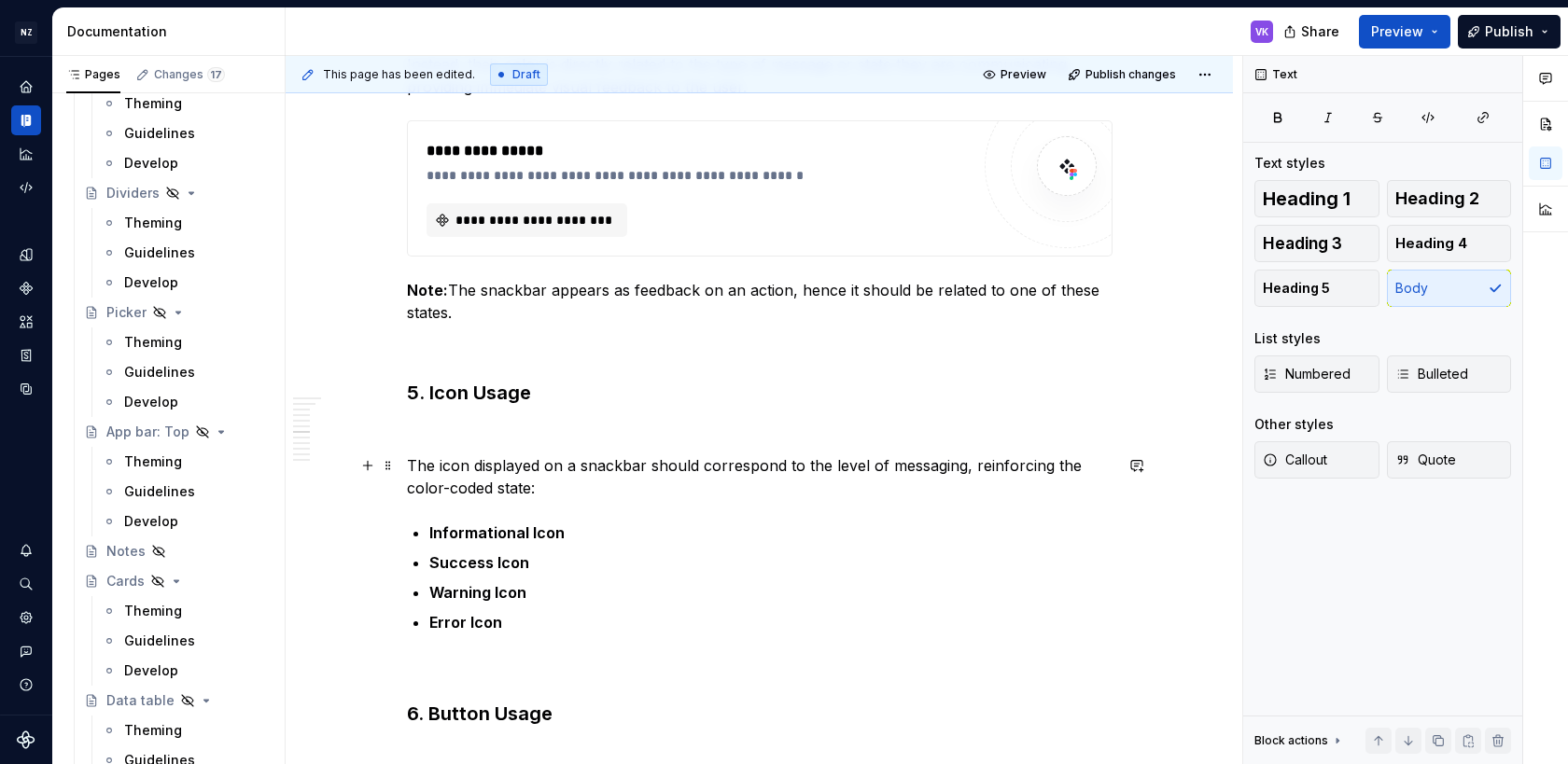 scroll, scrollTop: 2015, scrollLeft: 0, axis: vertical 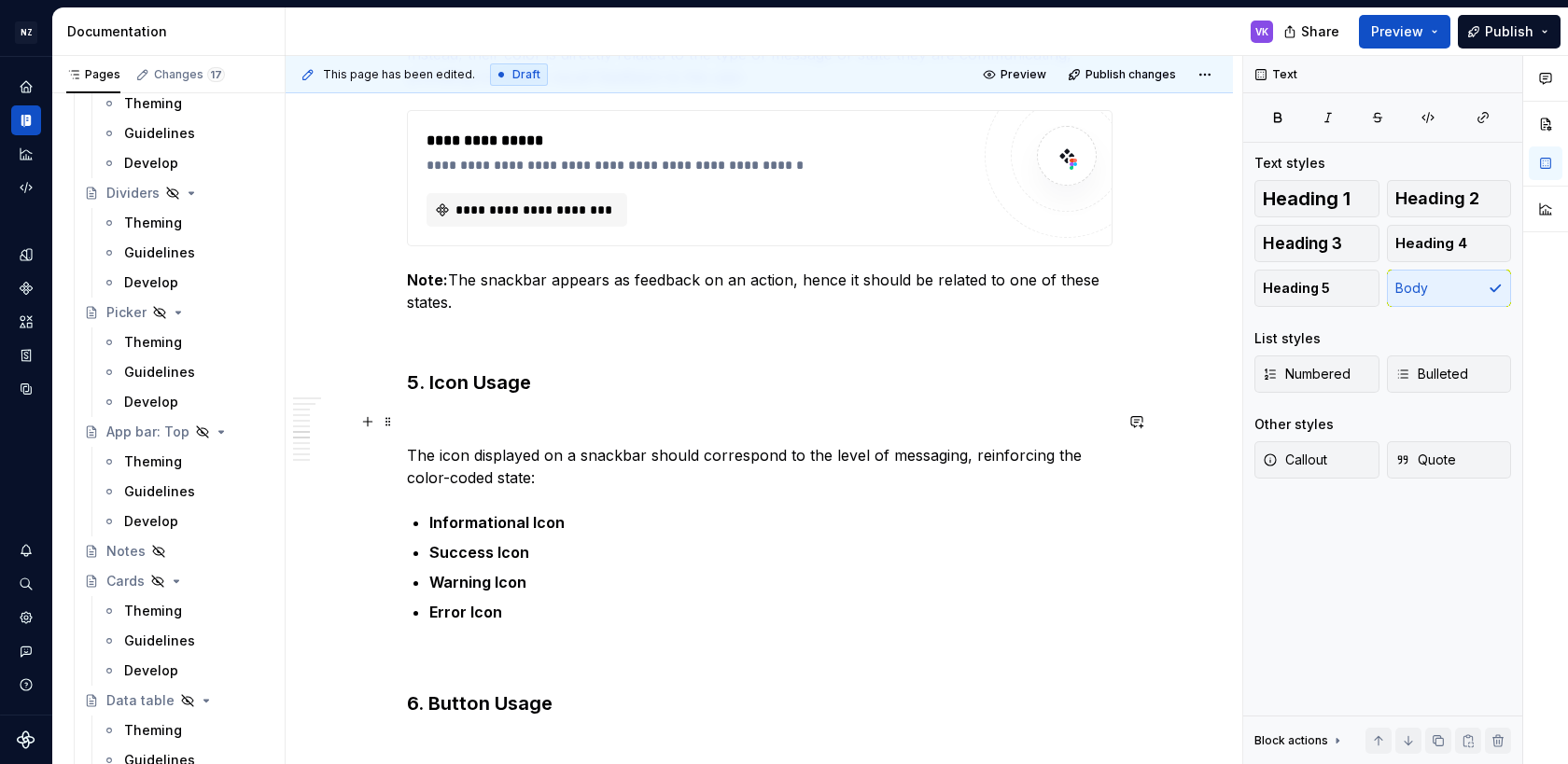click at bounding box center [760, 422] 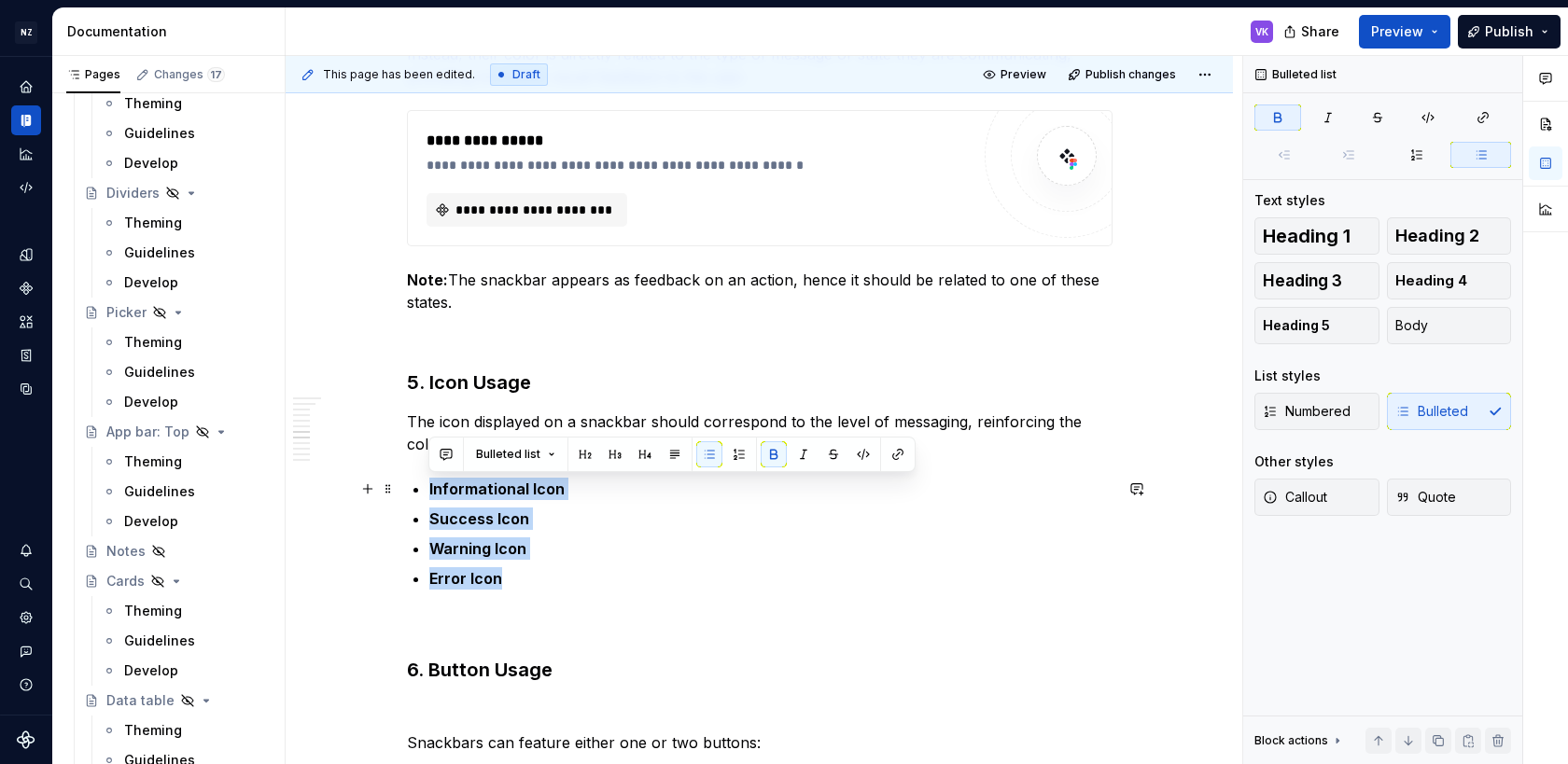 drag, startPoint x: 418, startPoint y: 506, endPoint x: 410, endPoint y: 493, distance: 15.264338 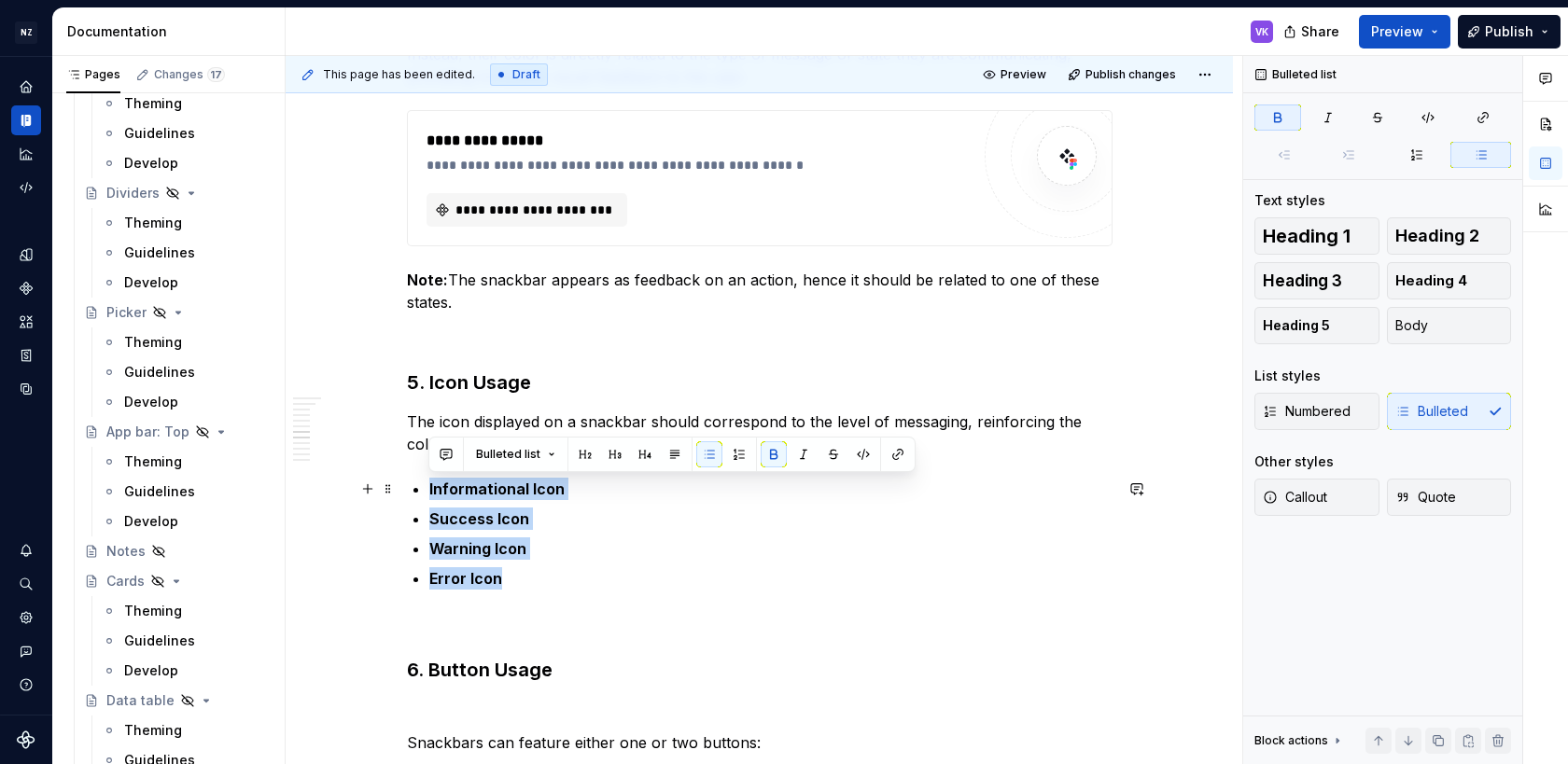 click on "Snackbars (Toast Notifications) Overview Snackbars, often referred to as toast notifications, are a subtle yet effective way to provide users with brief, non-intrusive feedback about an operation within the NZ Post website and tools. They are designed to be temporary and disappear automatically, allowing users to continue their tasks without interruption. 1. Purpose and Function Snackbars are primarily used to: Inform users non-intrusively:  They provide quick updates about an event or process (e.g., "Message sent," "File uploaded") without demanding immediate attention. Provide temporary feedback:  They typically appear for a few seconds and then disappear, offering a transient confirmation or notification. Confirm actions:  Such as "Your message has been sent." Communicate low-priority alerts:  For example, "You are now offline, working in offline mode." Offer undo or retry options:  Like "Item deleted. [Undo]" or "Your request can’t be processed, please try again." Placement: Minimal and Lightweight:" at bounding box center [760, 637] 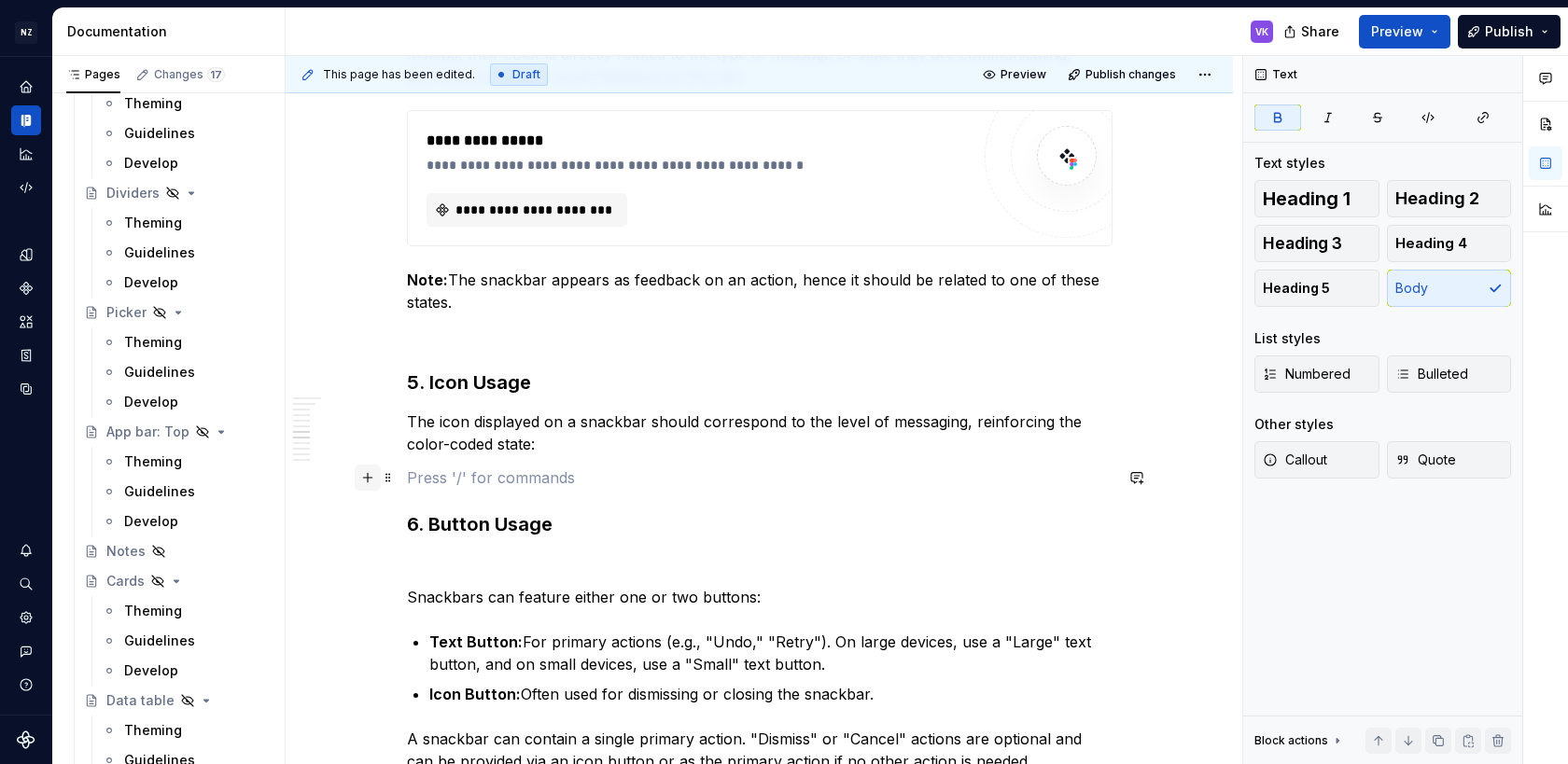 click at bounding box center [368, 478] 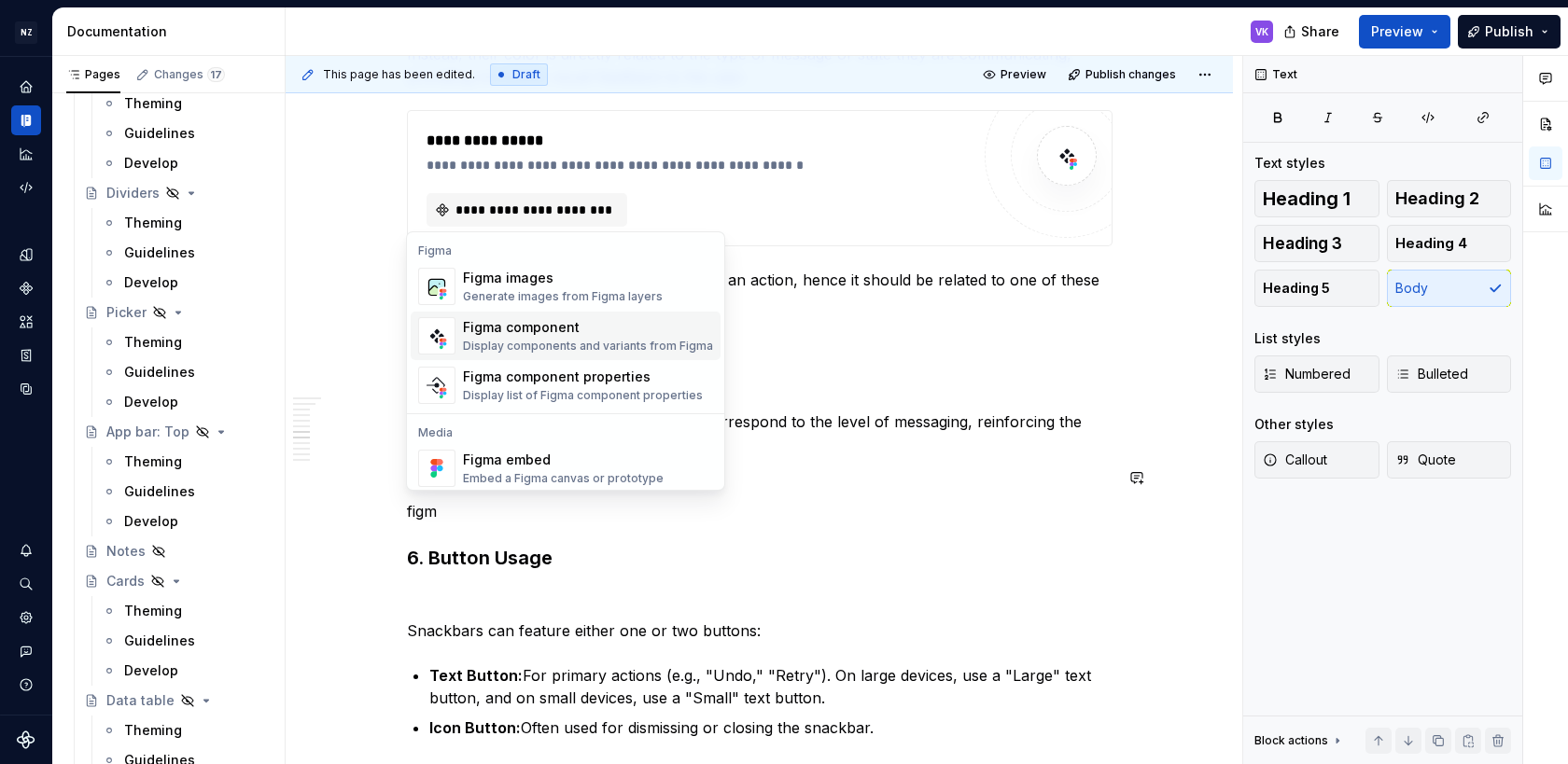 click on "Figma component" at bounding box center [588, 327] 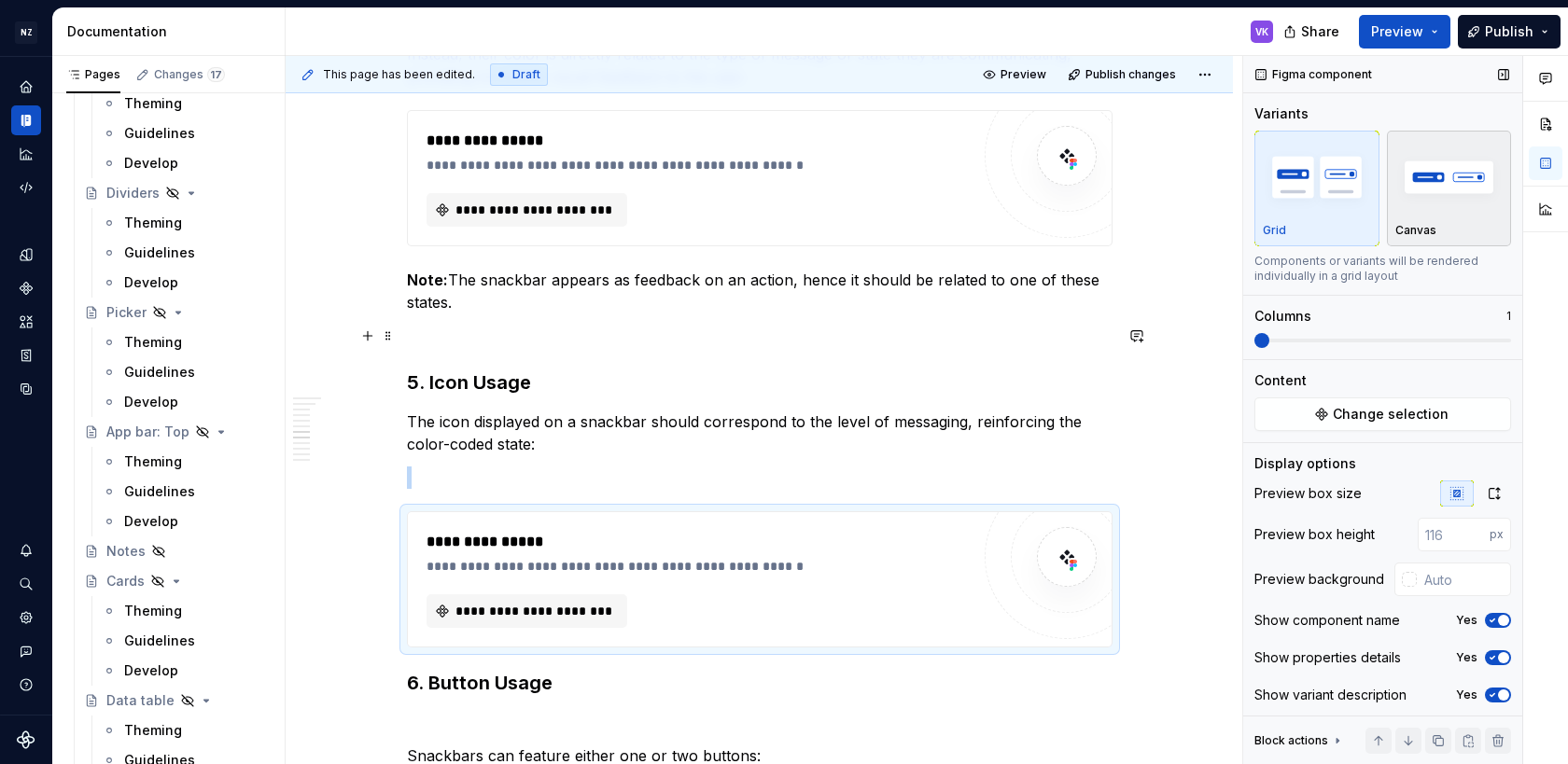 type on "*" 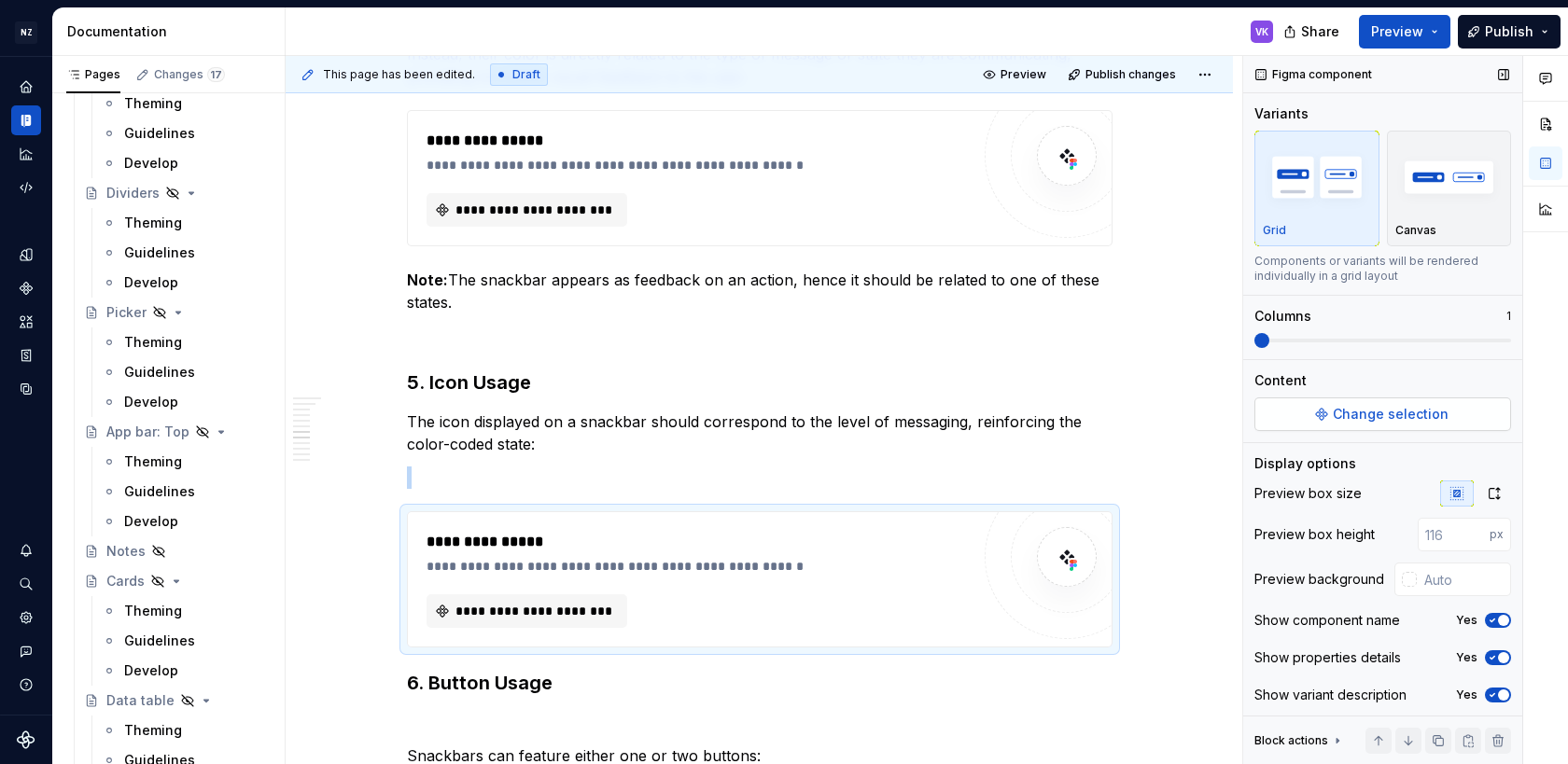 click on "Change selection" at bounding box center [1391, 414] 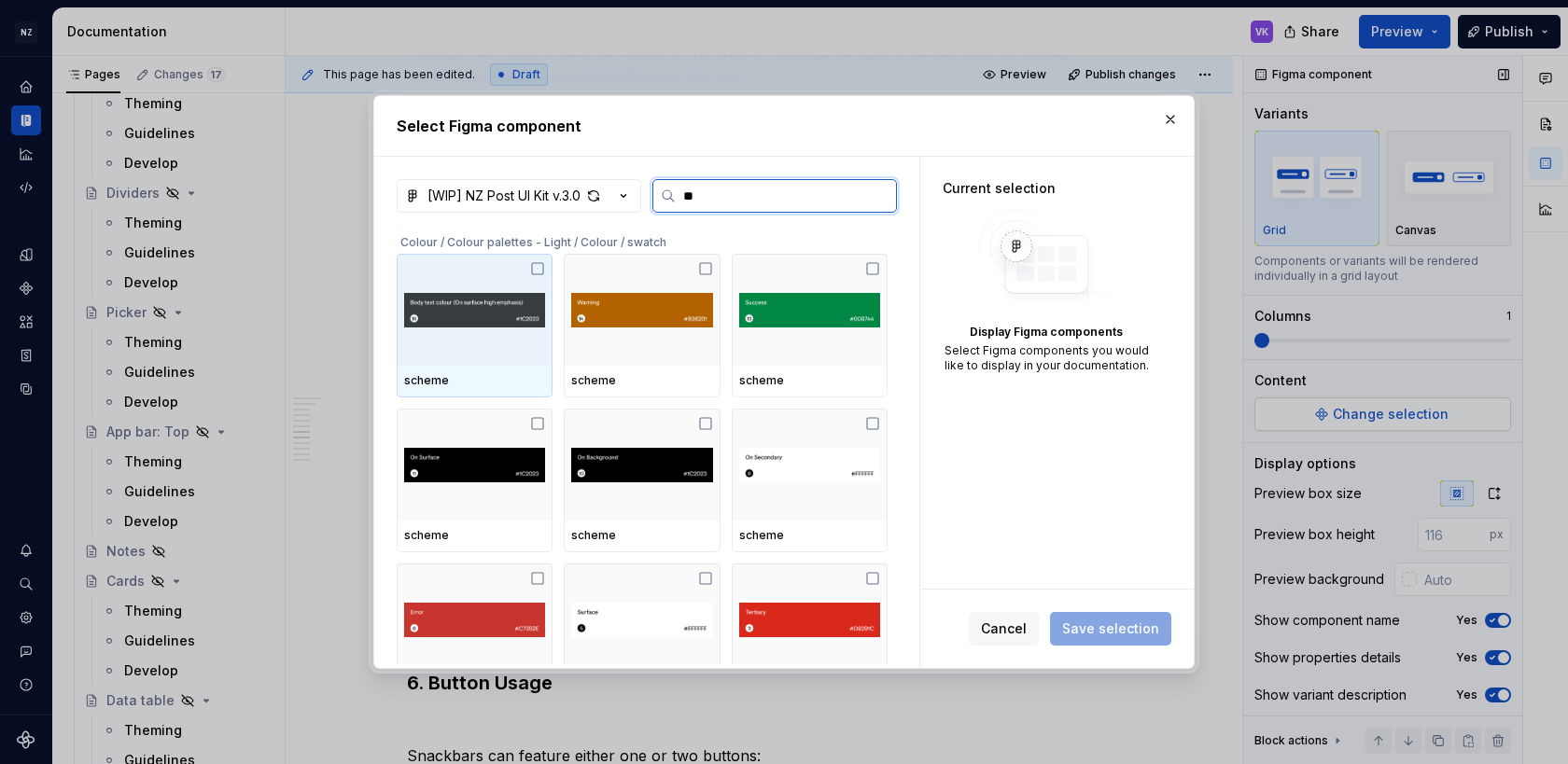 type on "***" 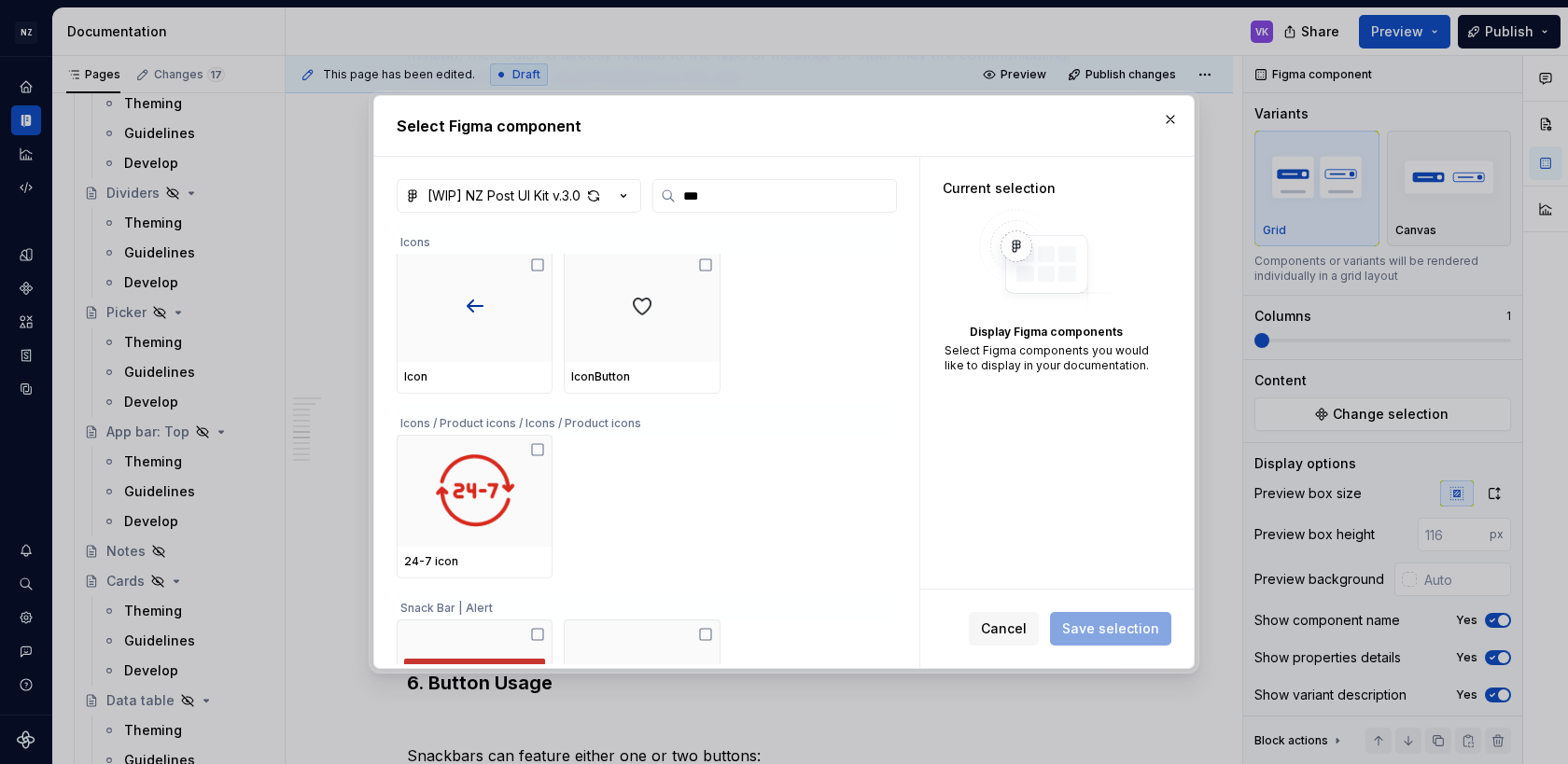 scroll, scrollTop: 0, scrollLeft: 0, axis: both 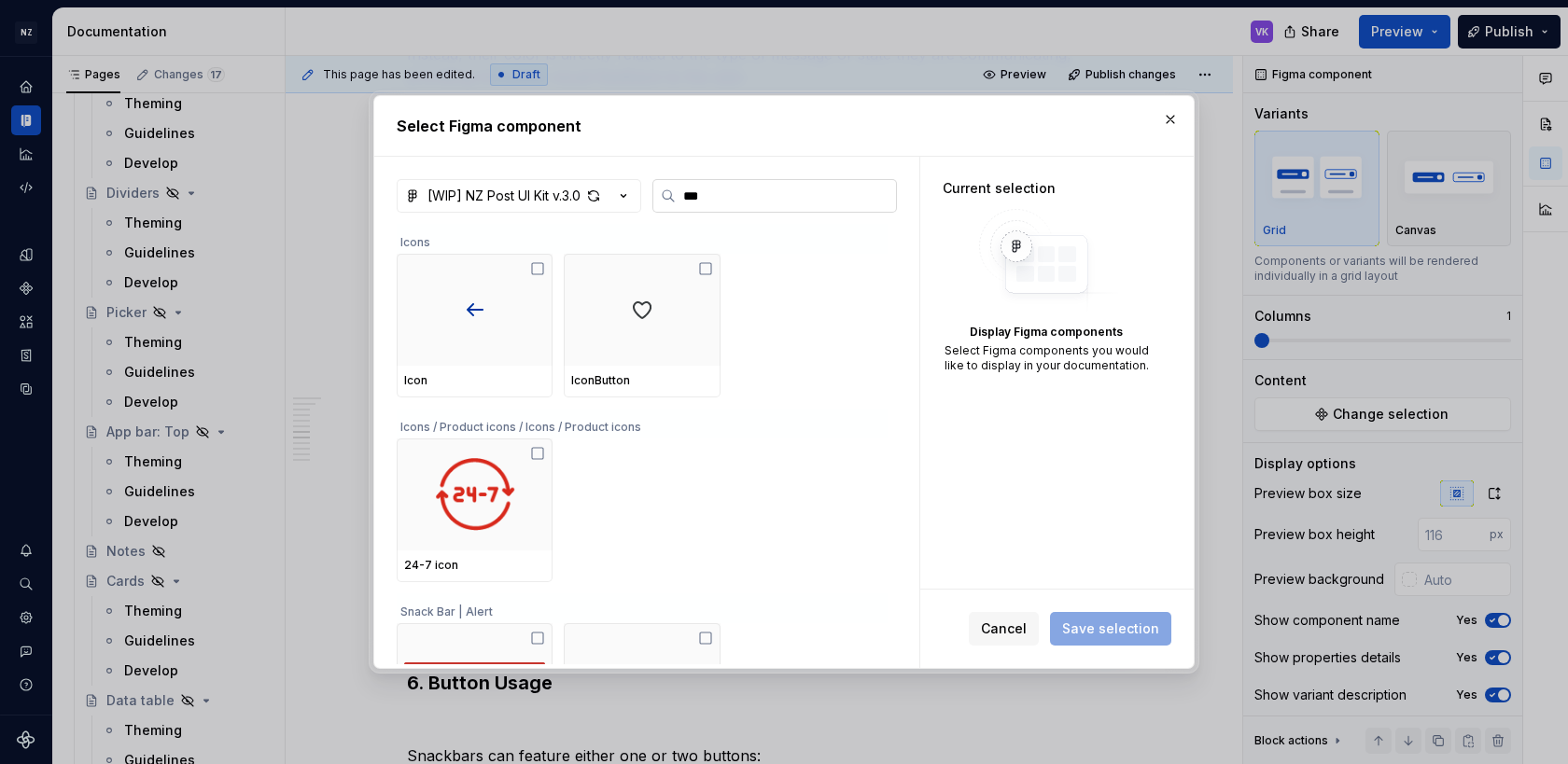 click on "***" at bounding box center [786, 196] 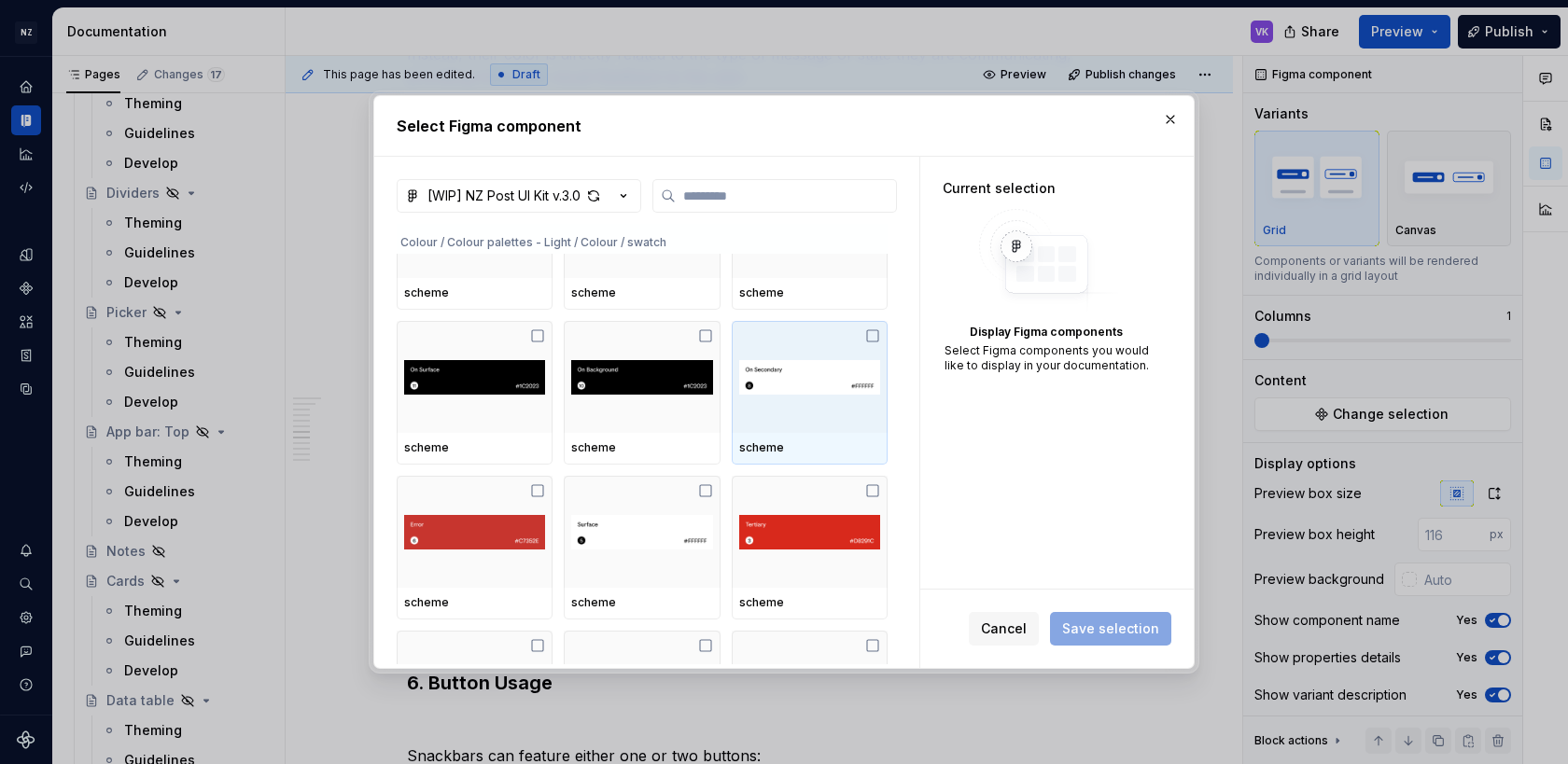 scroll, scrollTop: 0, scrollLeft: 0, axis: both 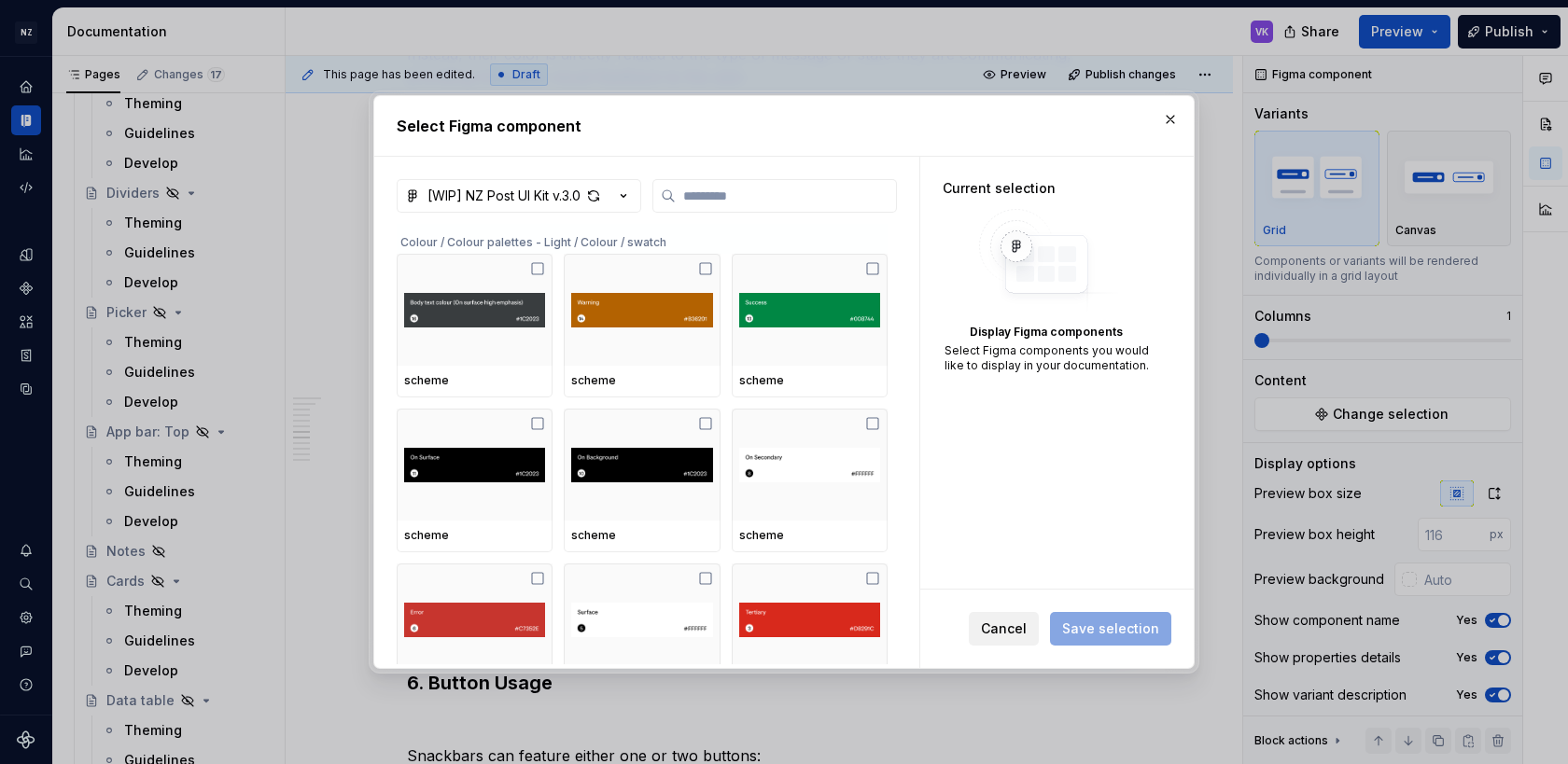click on "Cancel" at bounding box center [1003, 629] 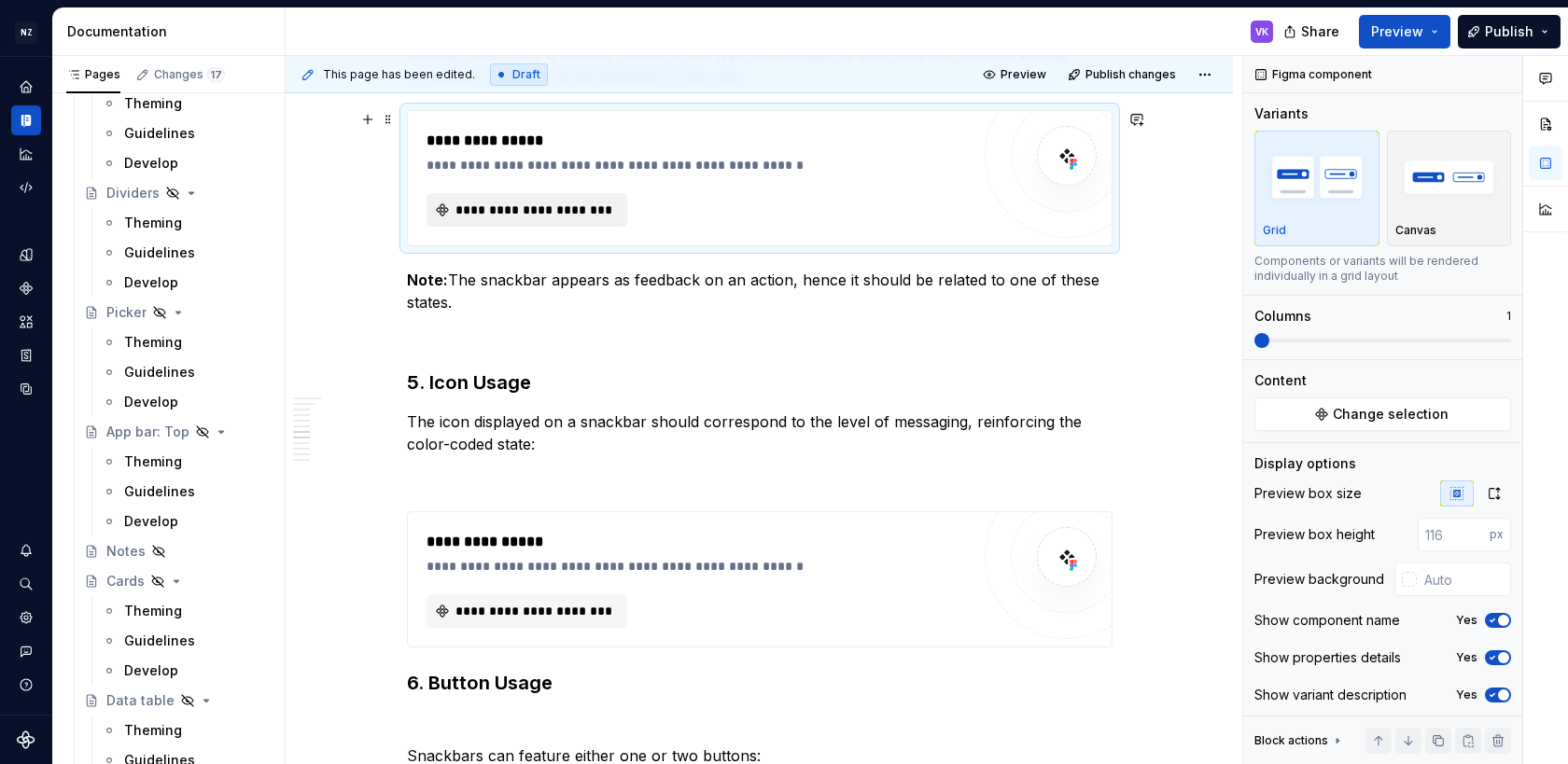 click on "**********" at bounding box center (526, 210) 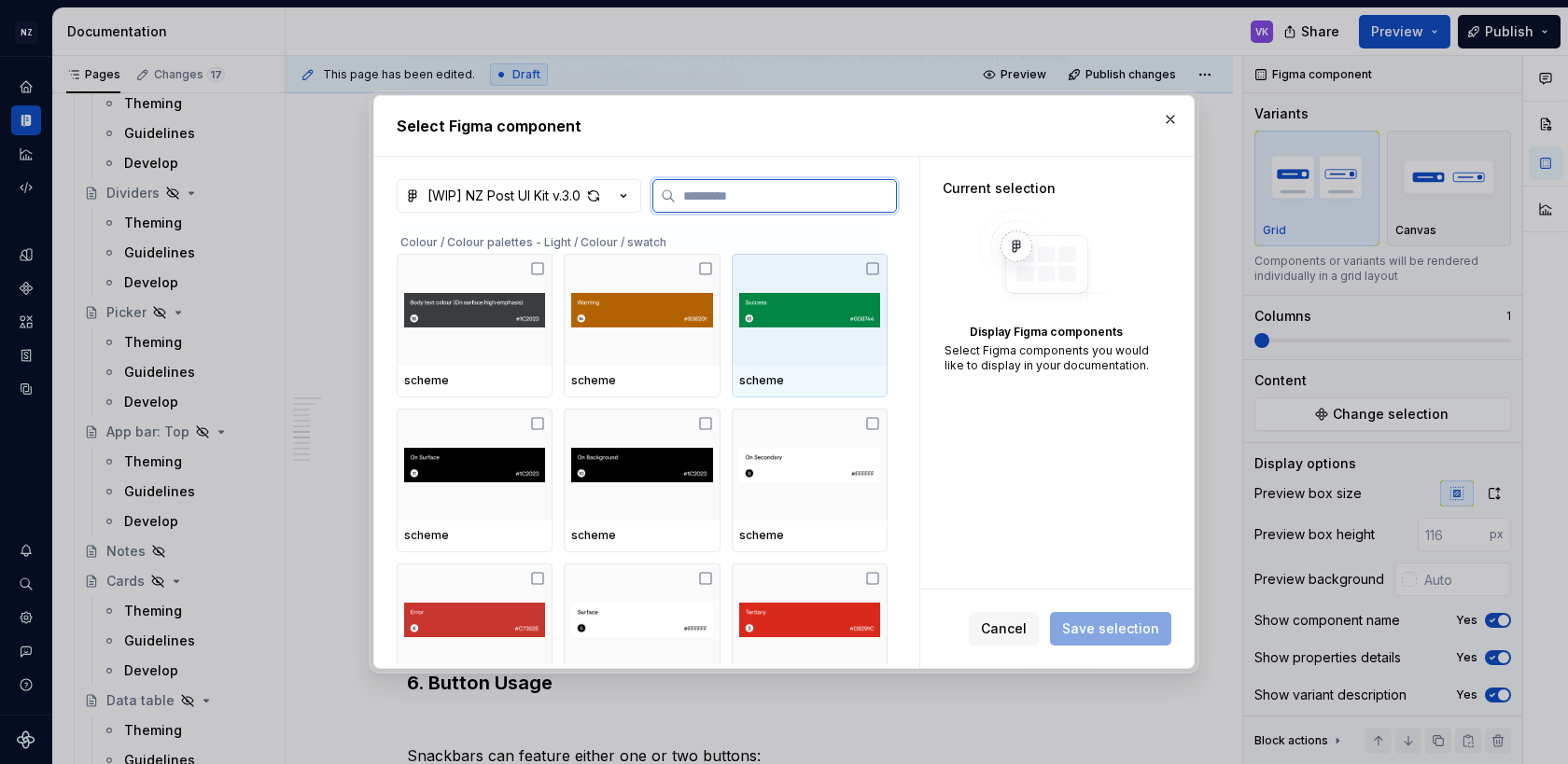 click 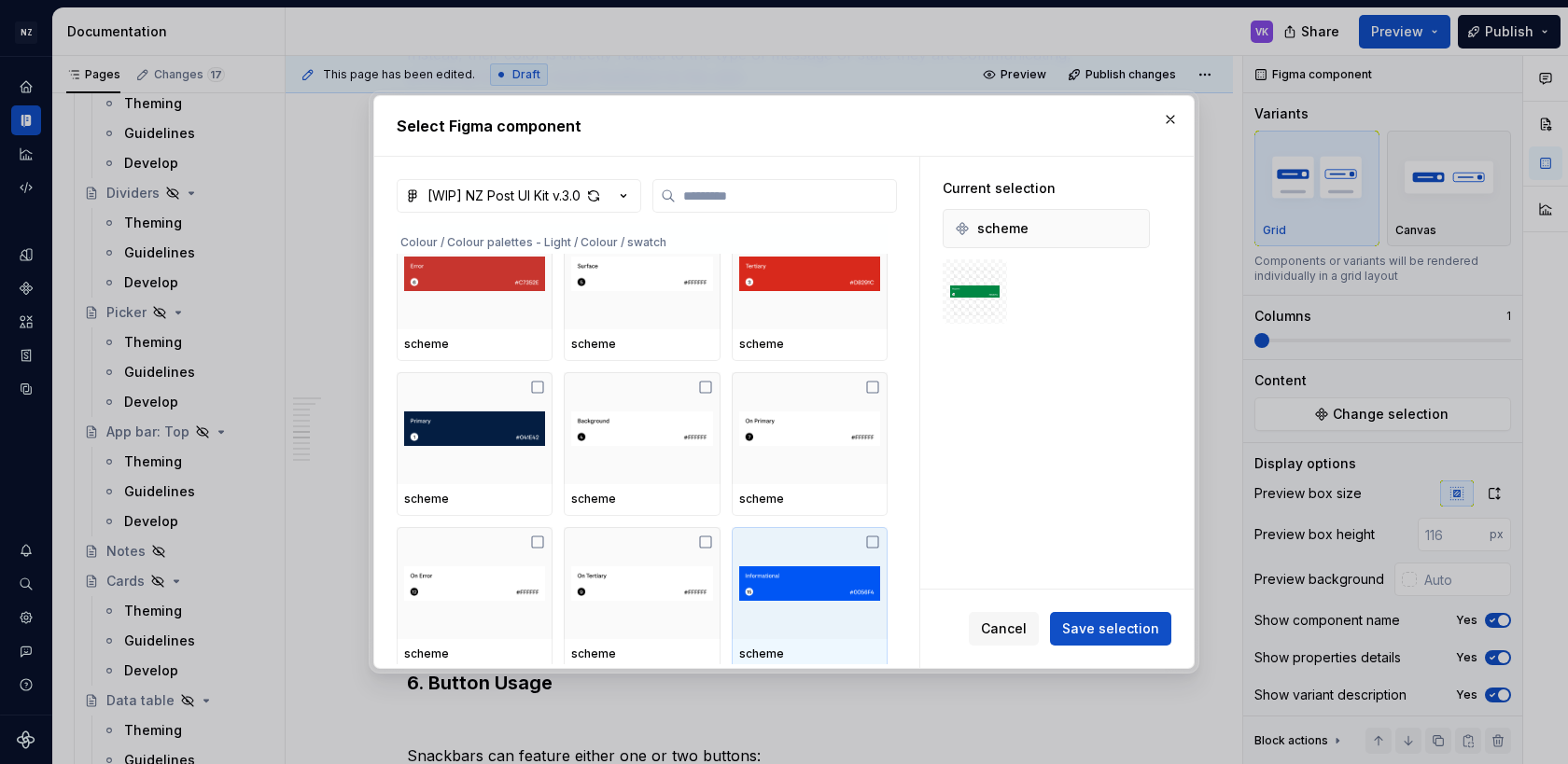 scroll, scrollTop: 370, scrollLeft: 0, axis: vertical 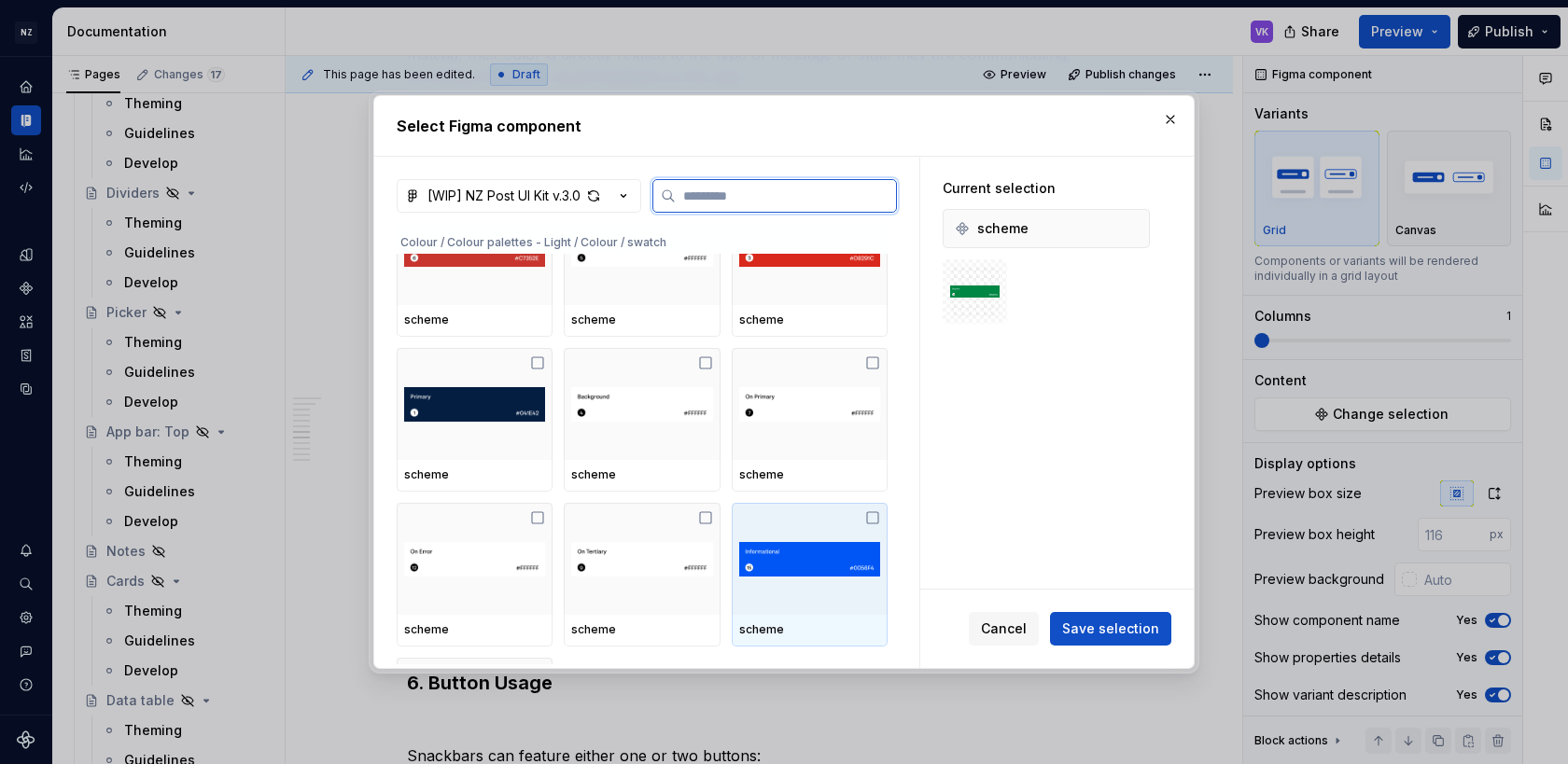 click 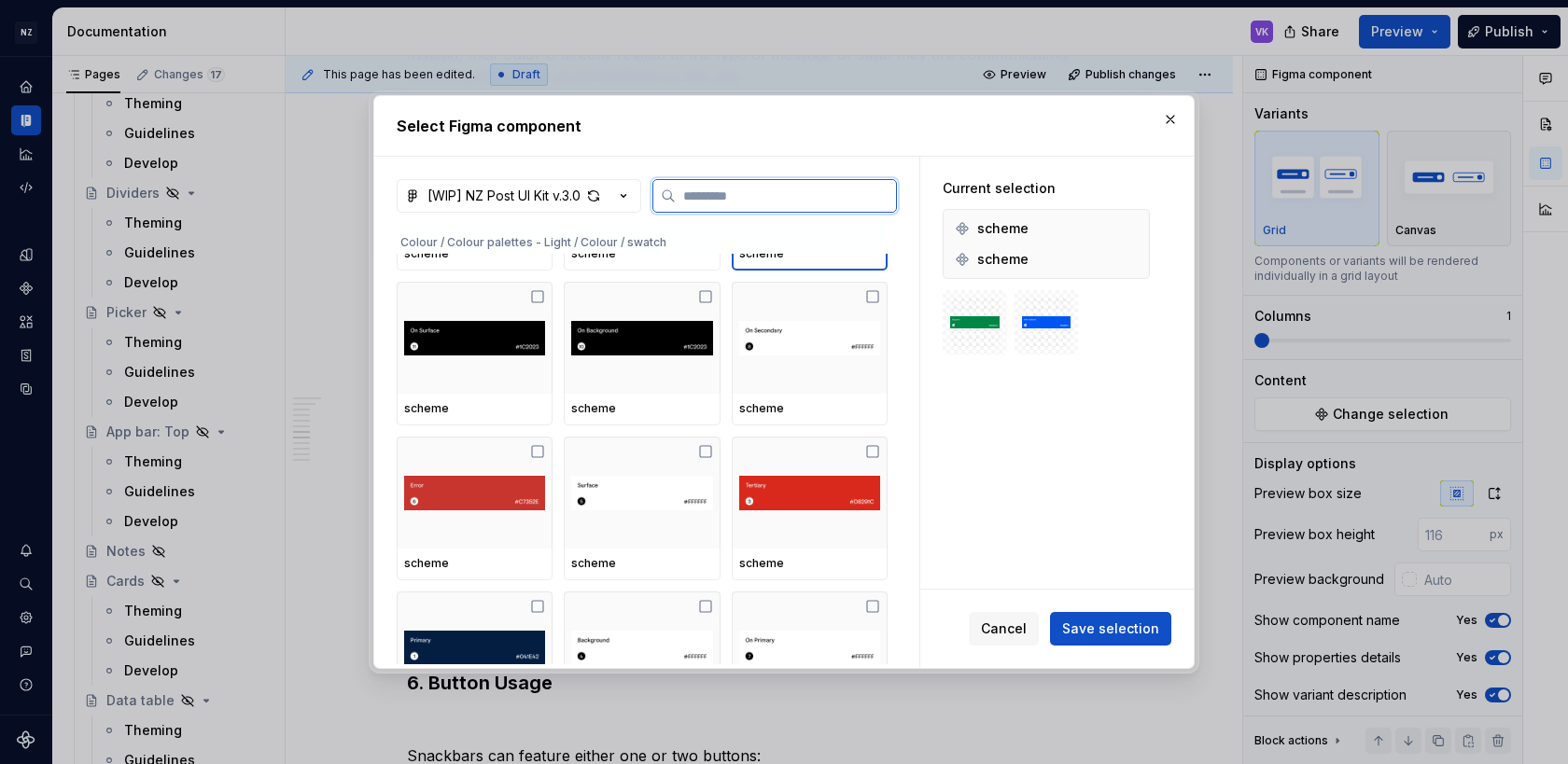 scroll, scrollTop: 124, scrollLeft: 0, axis: vertical 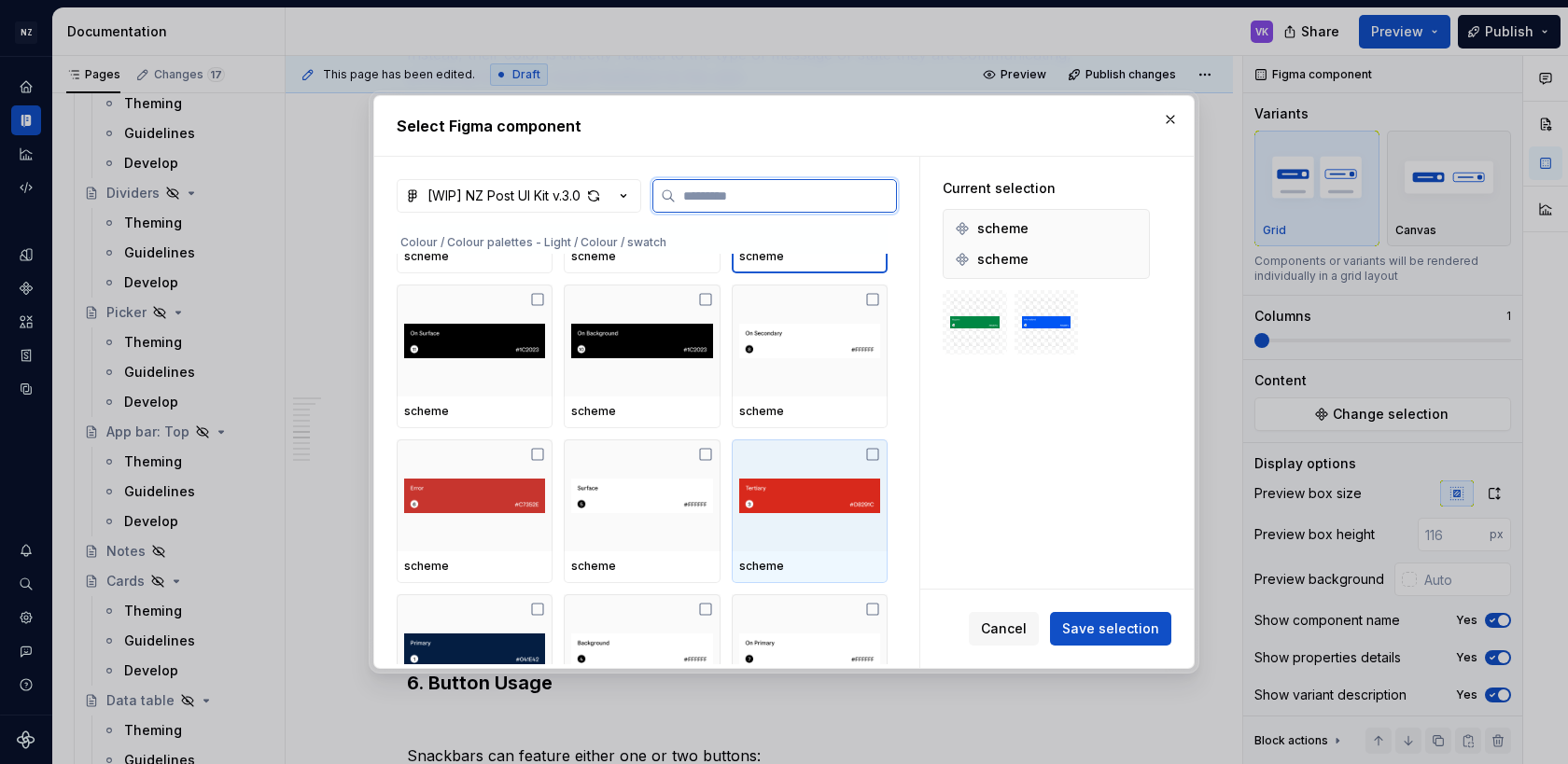 click at bounding box center (809, 495) 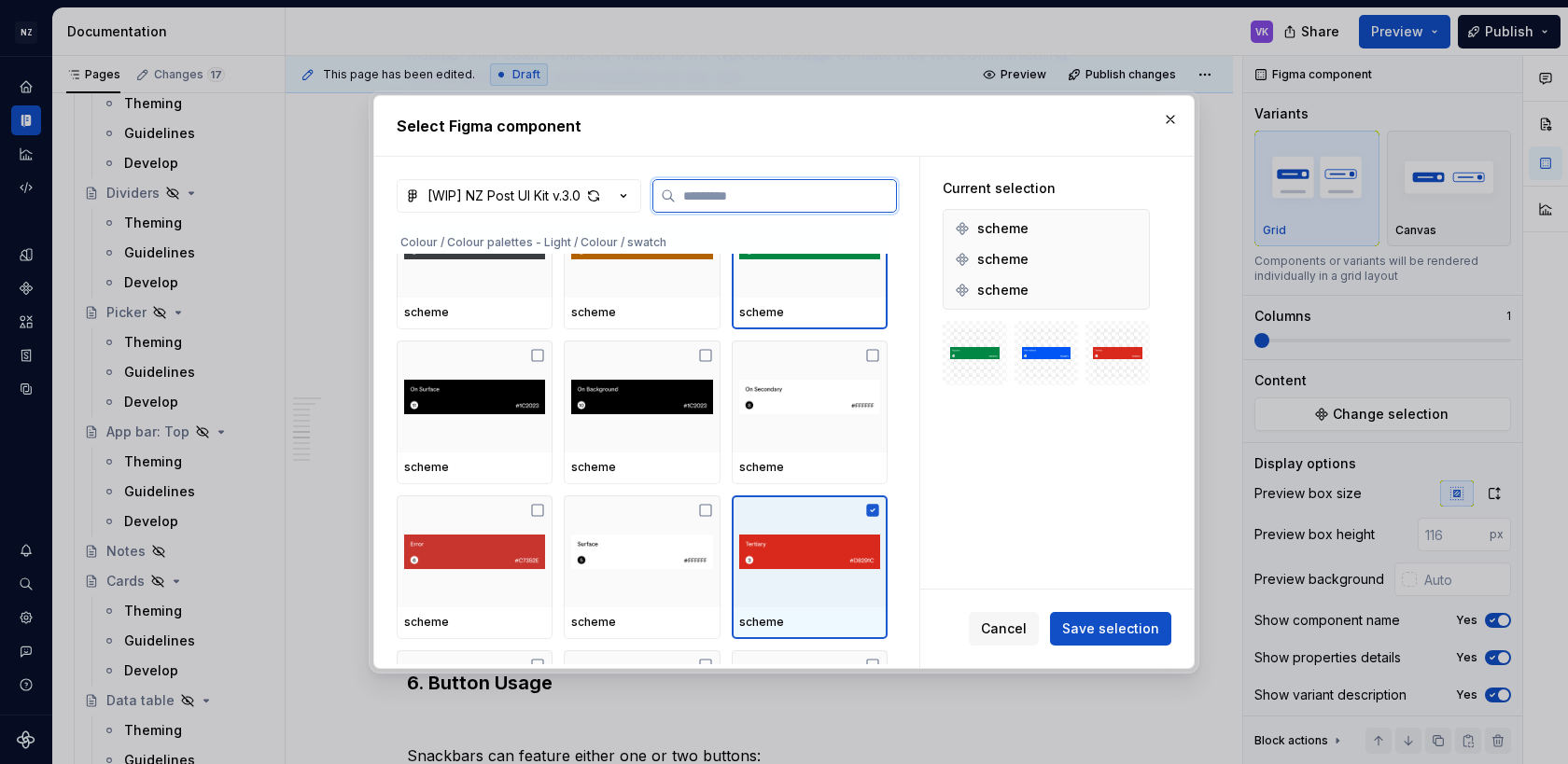 scroll, scrollTop: 0, scrollLeft: 0, axis: both 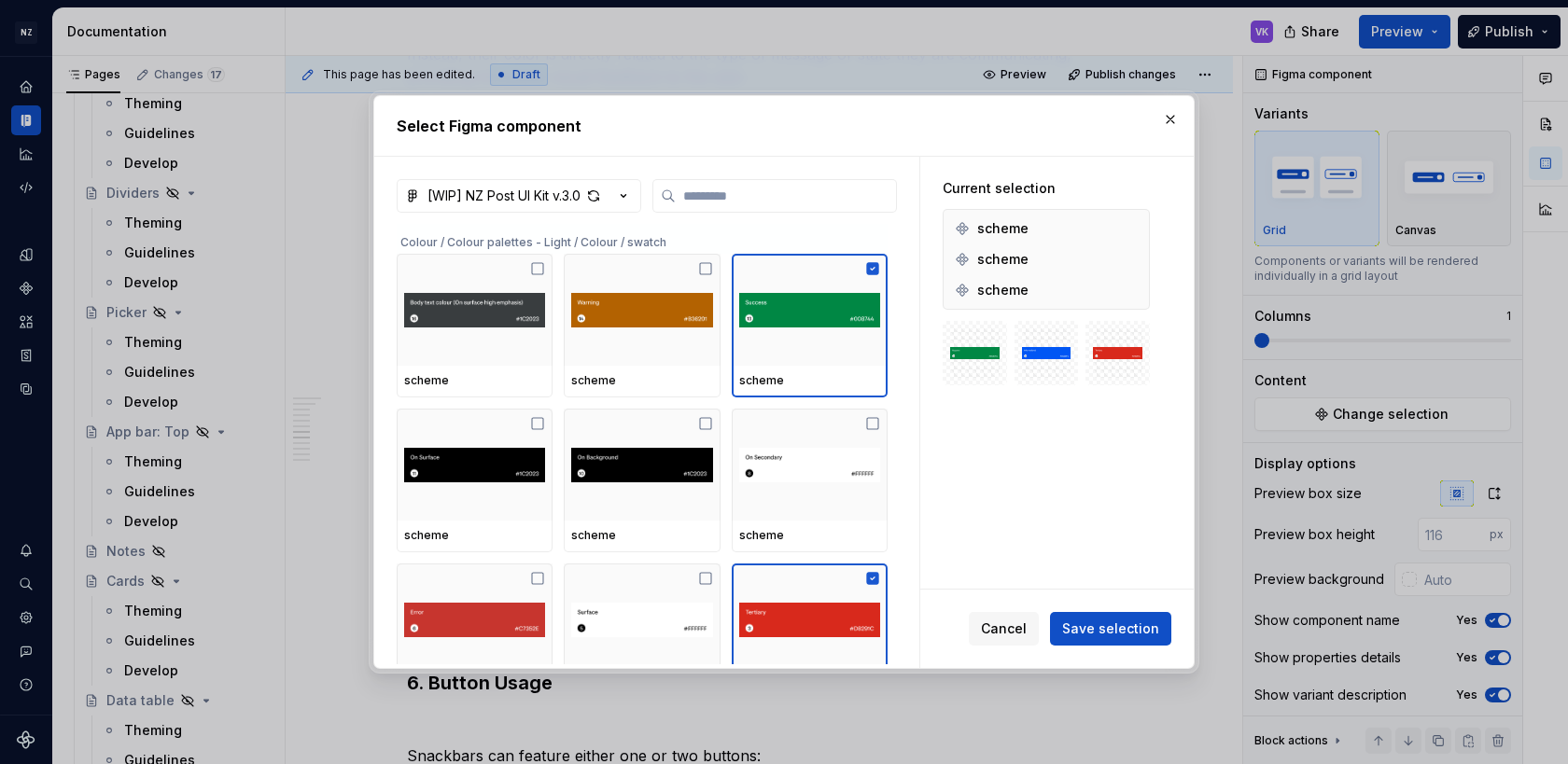 click on "scheme scheme scheme" at bounding box center (642, 326) 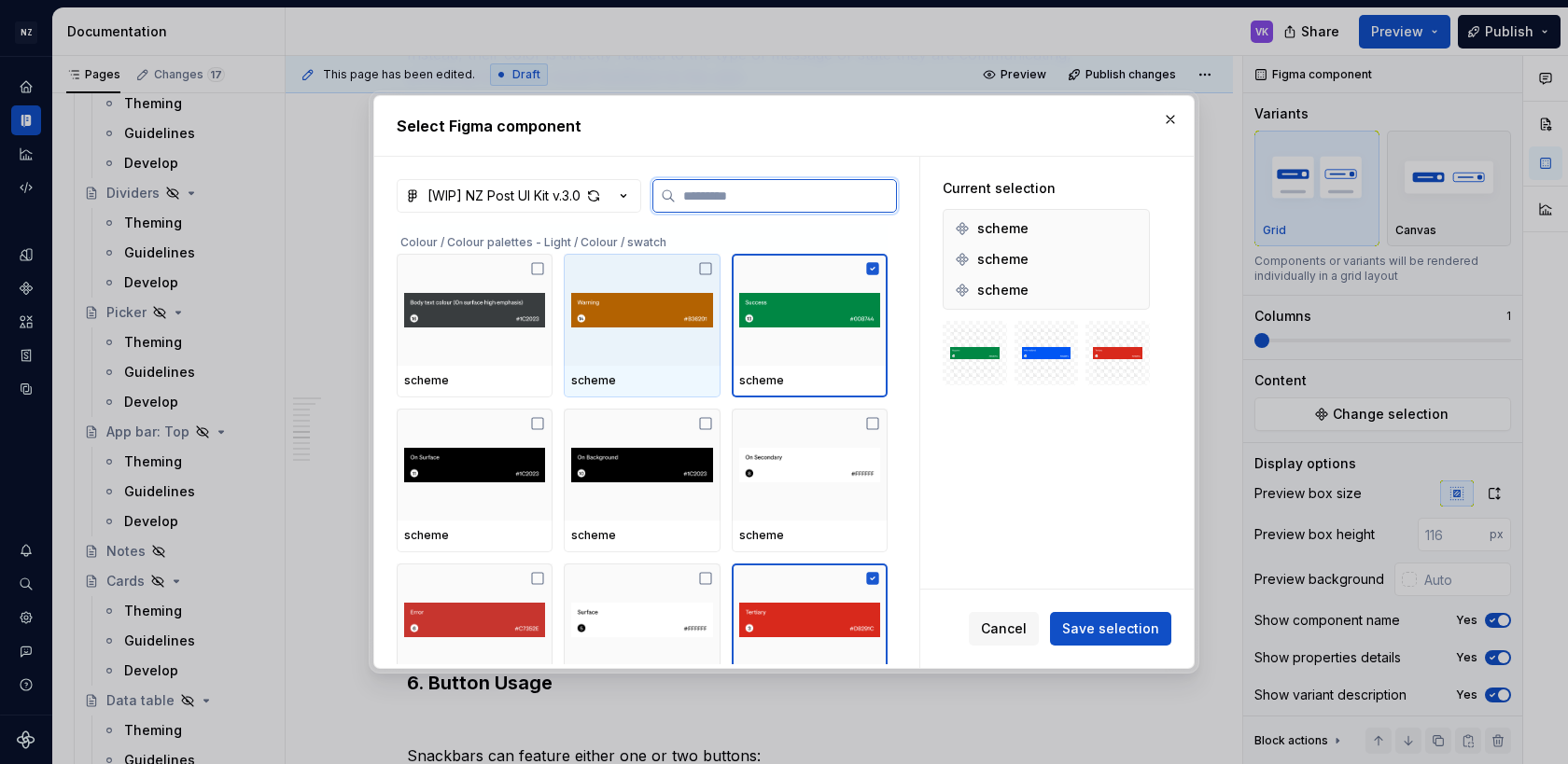click at bounding box center (641, 310) 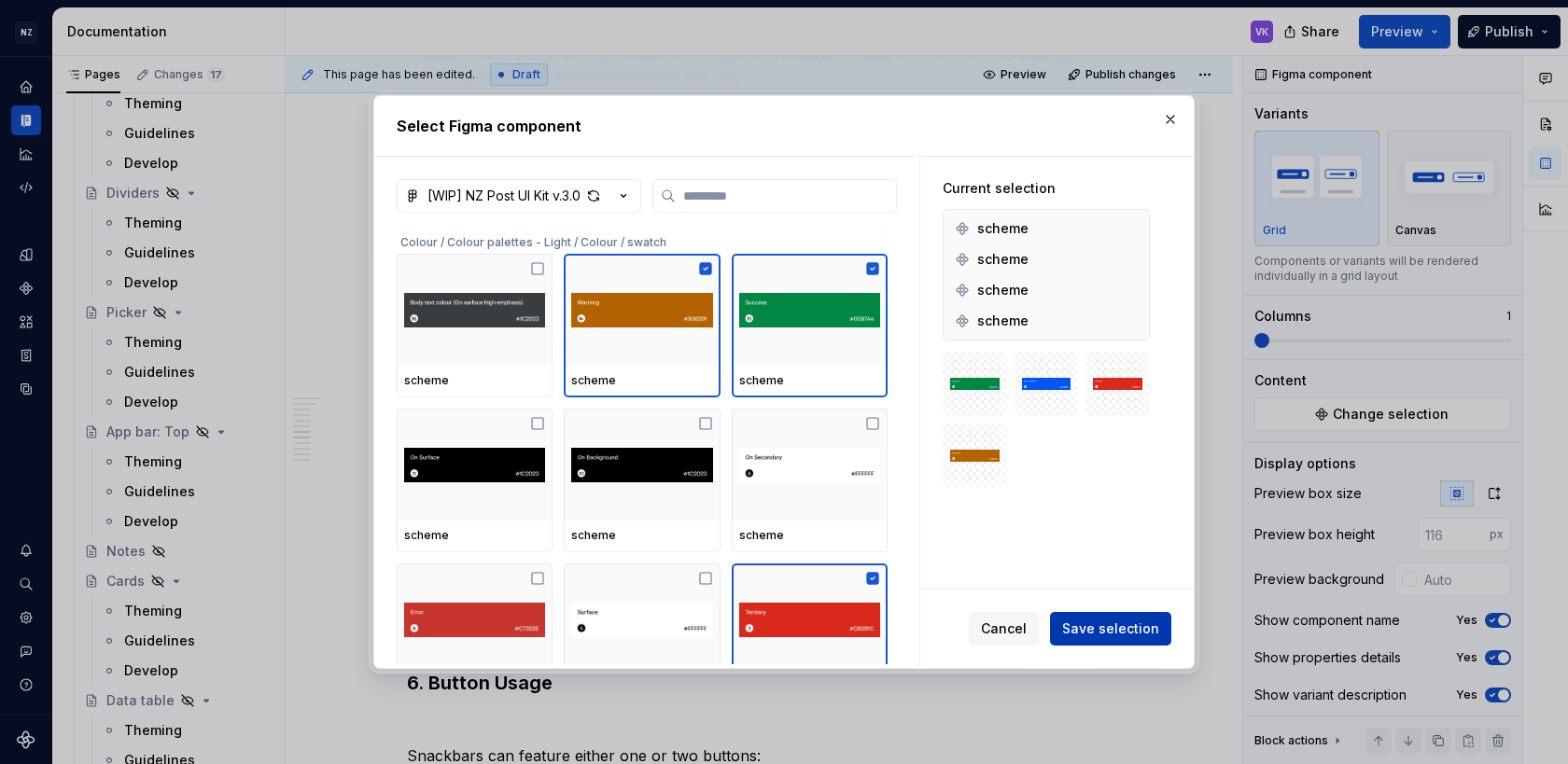 click on "Save selection" at bounding box center (1111, 629) 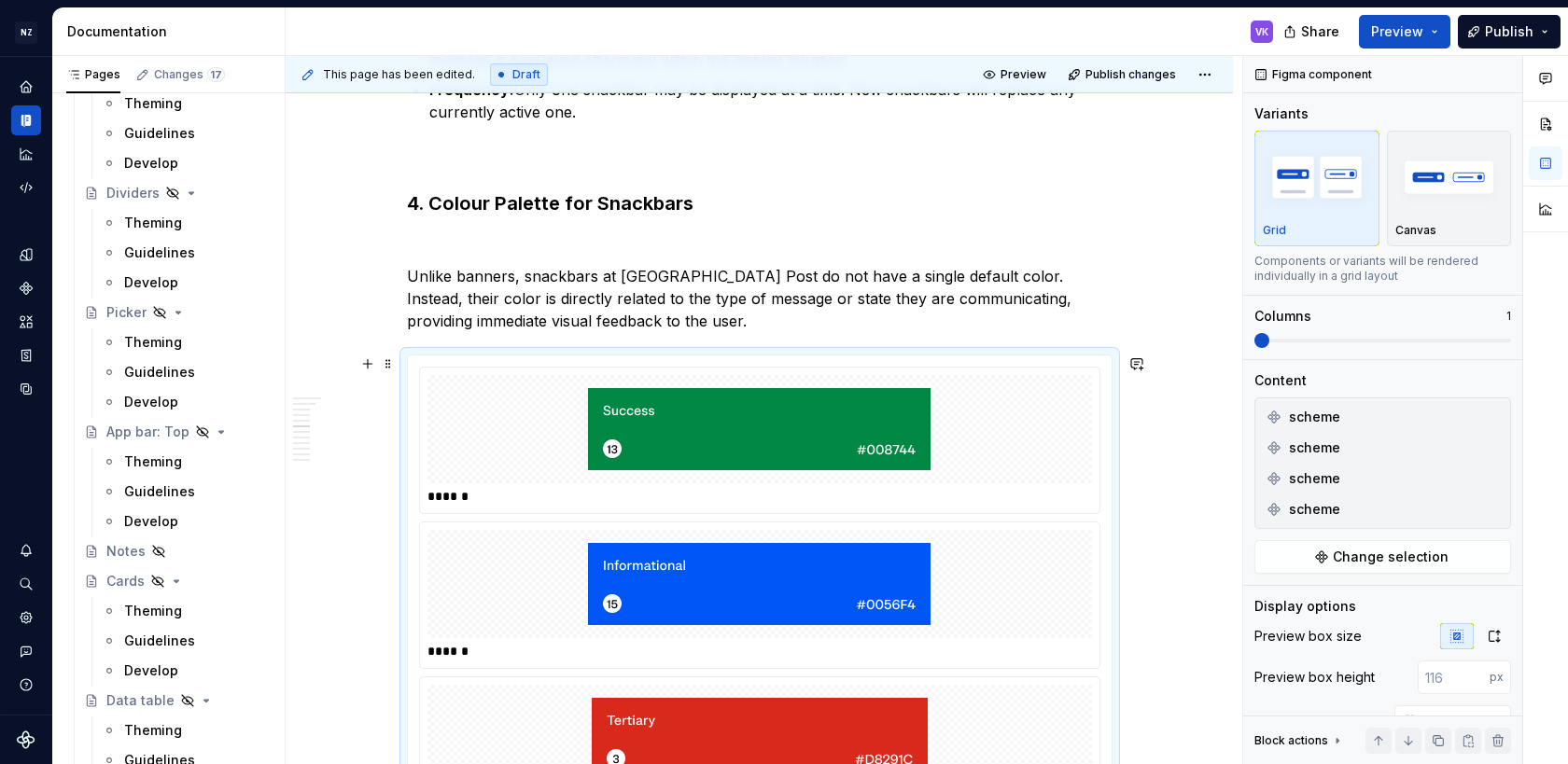 scroll, scrollTop: 1775, scrollLeft: 0, axis: vertical 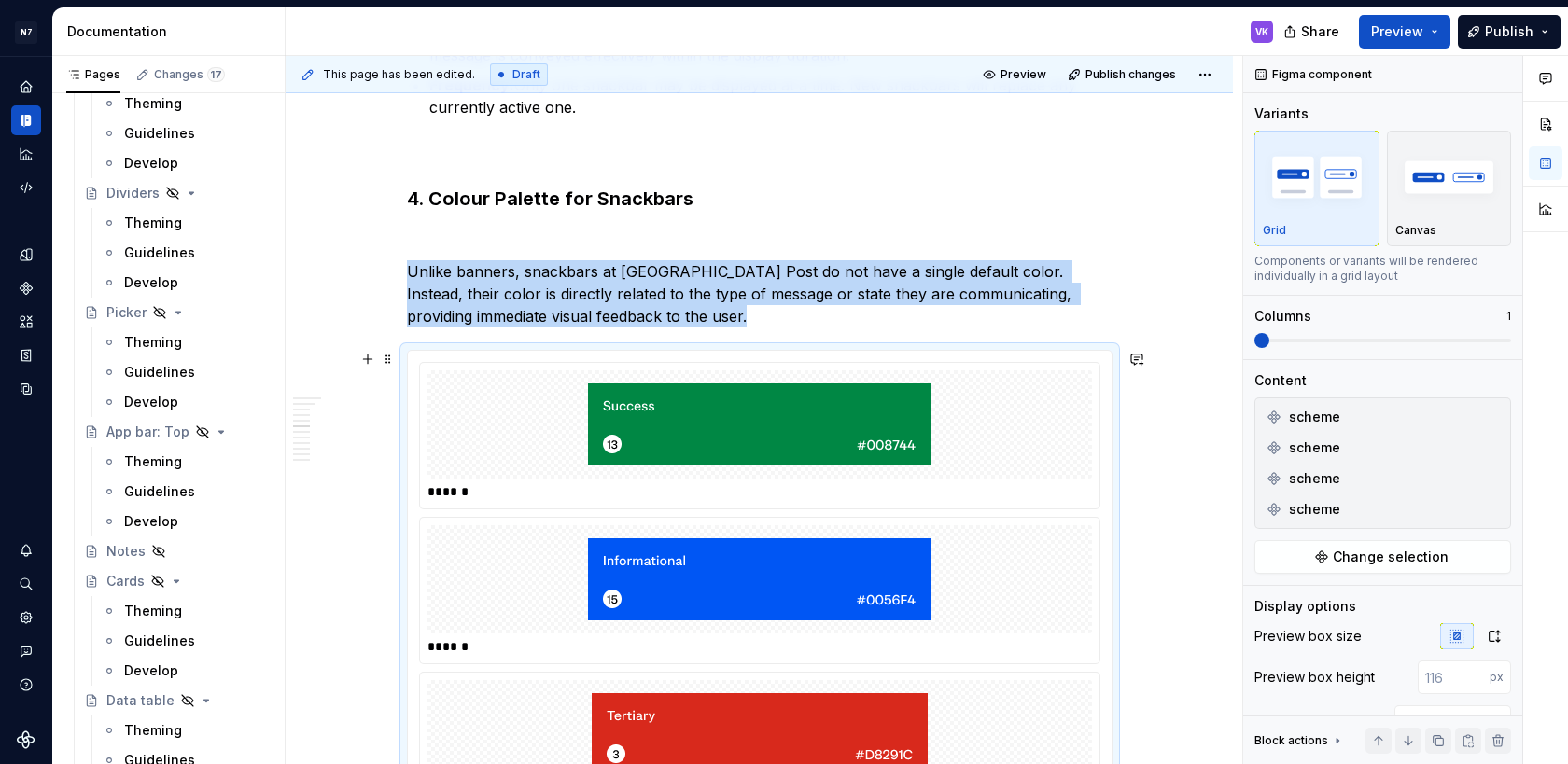 click at bounding box center (760, 424) 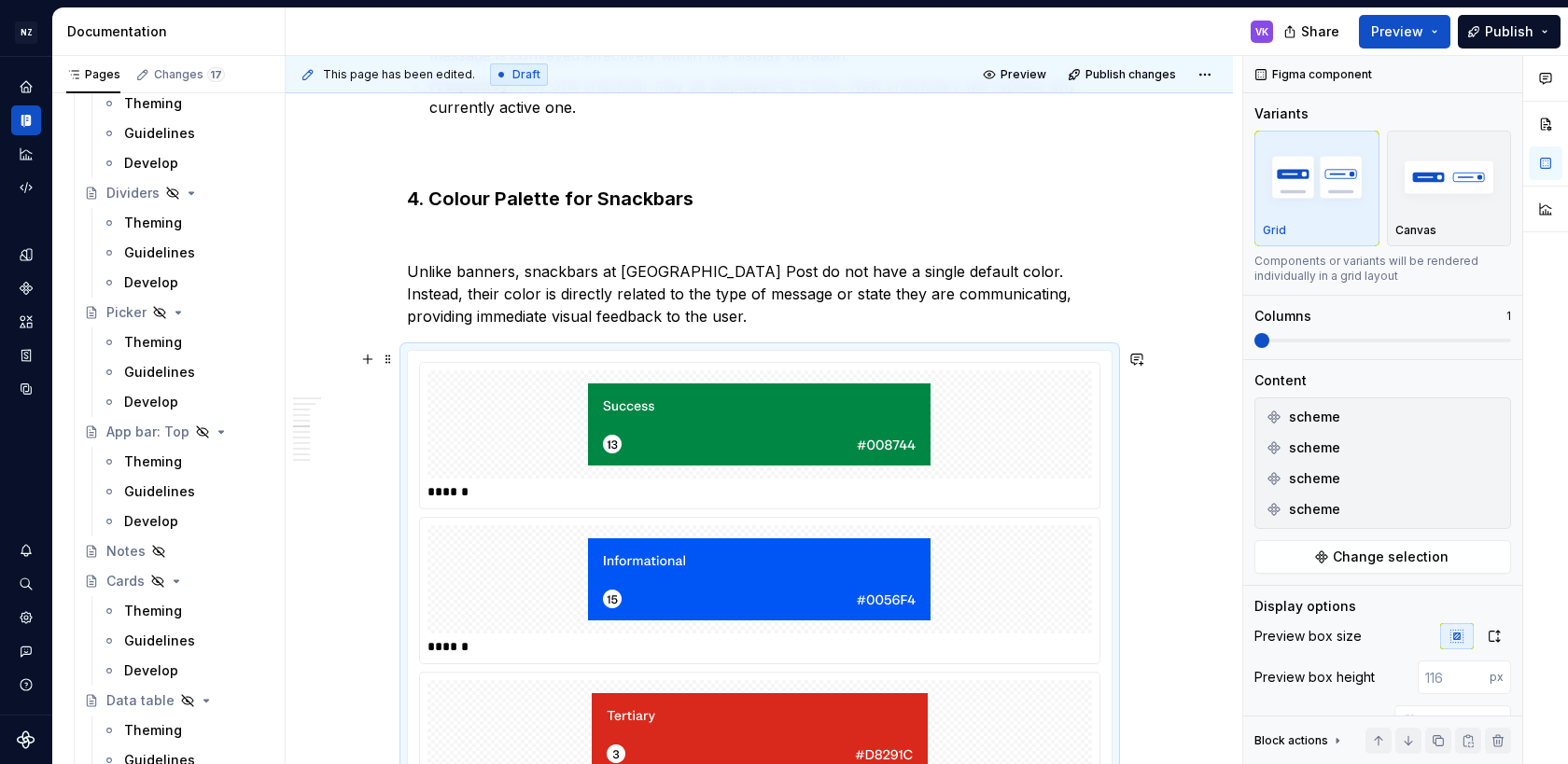 click on "Snackbars (Toast Notifications) Overview Snackbars, often referred to as toast notifications, are a subtle yet effective way to provide users with brief, non-intrusive feedback about an operation within the NZ Post website and tools. They are designed to be temporary and disappear automatically, allowing users to continue their tasks without interruption. 1. Purpose and Function Snackbars are primarily used to: Inform users non-intrusively:  They provide quick updates about an event or process (e.g., "Message sent," "File uploaded") without demanding immediate attention. Provide temporary feedback:  They typically appear for a few seconds and then disappear, offering a transient confirmation or notification. Confirm actions:  Such as "Your message has been sent." Communicate low-priority alerts:  For example, "You are now offline, working in offline mode." Offer undo or retry options:  Like "Item deleted. [Undo]" or "Your request can’t be processed, please try again." Placement: Minimal and Lightweight:" at bounding box center [759, 1237] 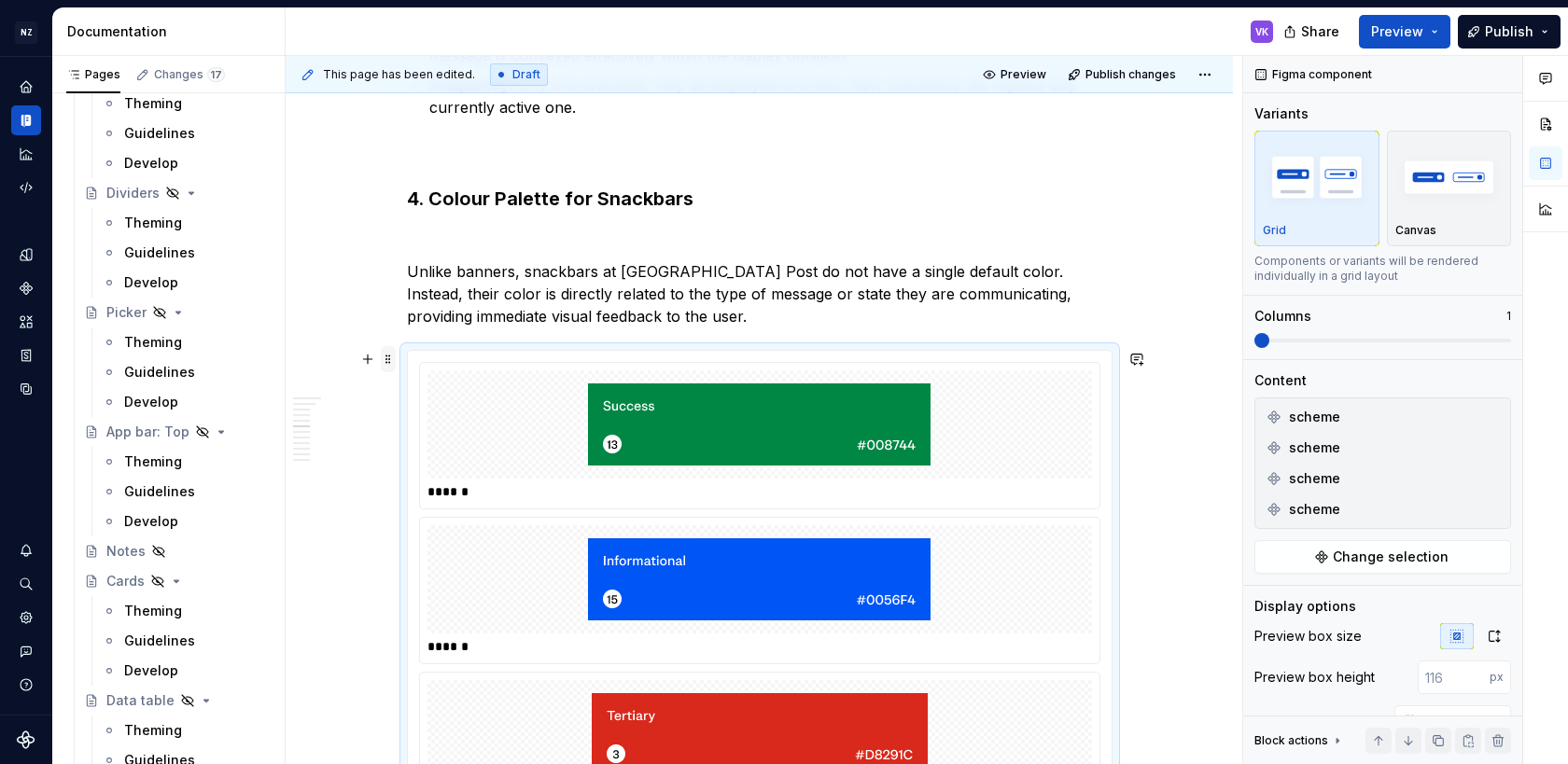 click at bounding box center [388, 359] 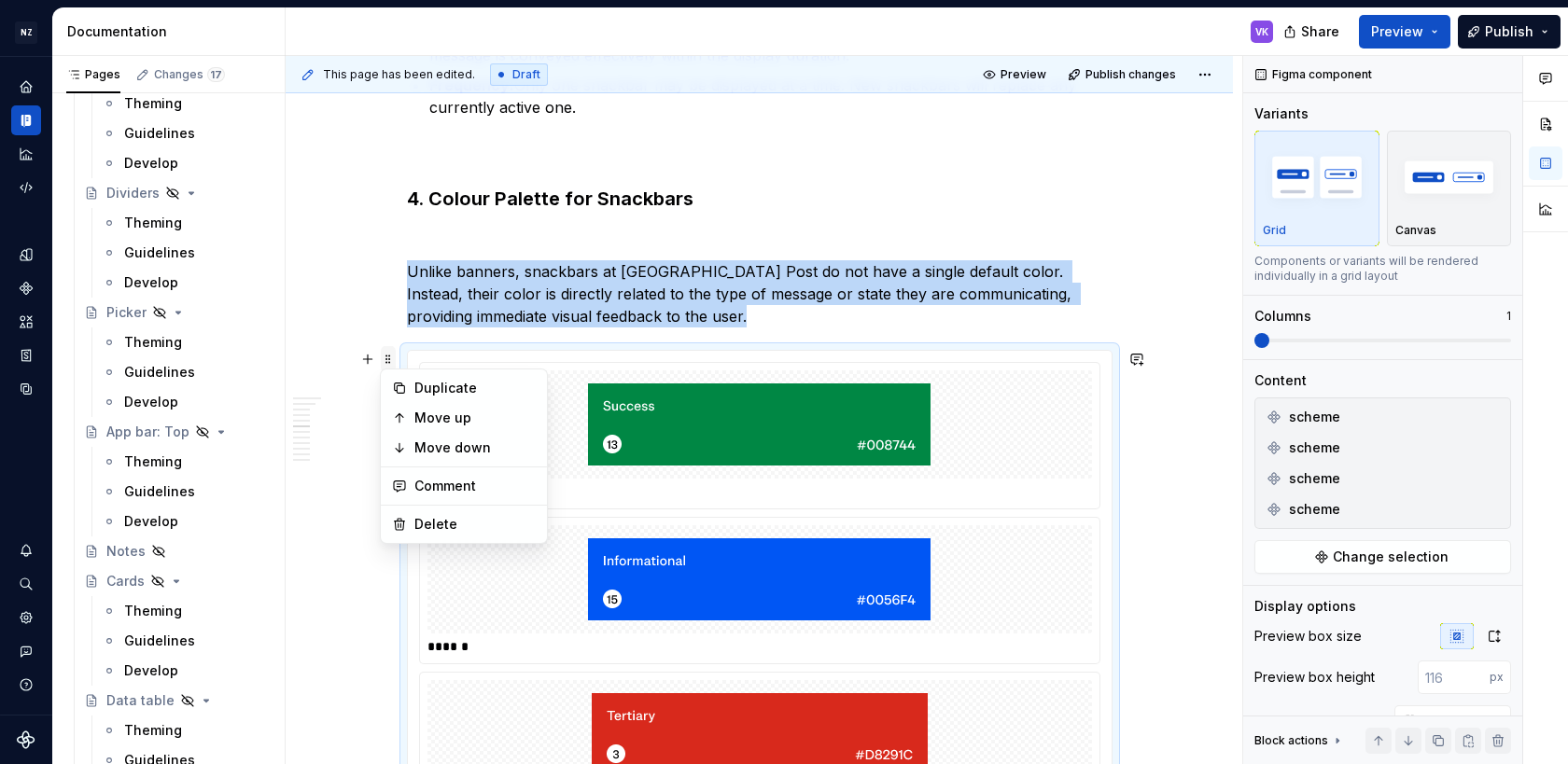 click on "Snackbars (Toast Notifications) Overview Snackbars, often referred to as toast notifications, are a subtle yet effective way to provide users with brief, non-intrusive feedback about an operation within the NZ Post website and tools. They are designed to be temporary and disappear automatically, allowing users to continue their tasks without interruption. 1. Purpose and Function Snackbars are primarily used to: Inform users non-intrusively:  They provide quick updates about an event or process (e.g., "Message sent," "File uploaded") without demanding immediate attention. Provide temporary feedback:  They typically appear for a few seconds and then disappear, offering a transient confirmation or notification. Confirm actions:  Such as "Your message has been sent." Communicate low-priority alerts:  For example, "You are now offline, working in offline mode." Offer undo or retry options:  Like "Item deleted. [Undo]" or "Your request can’t be processed, please try again." Placement: Minimal and Lightweight:" at bounding box center (759, 1237) 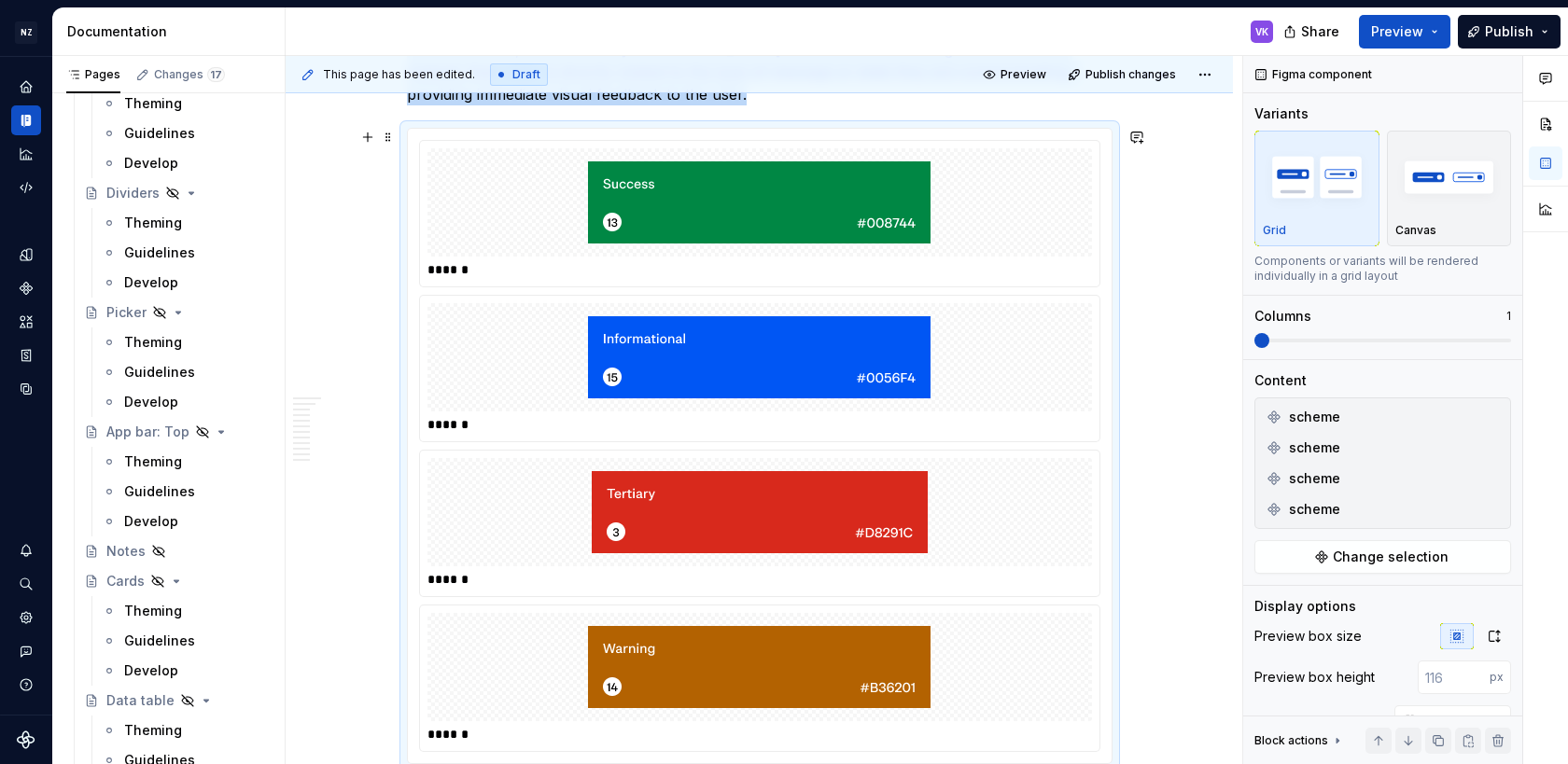 click at bounding box center (760, 512) 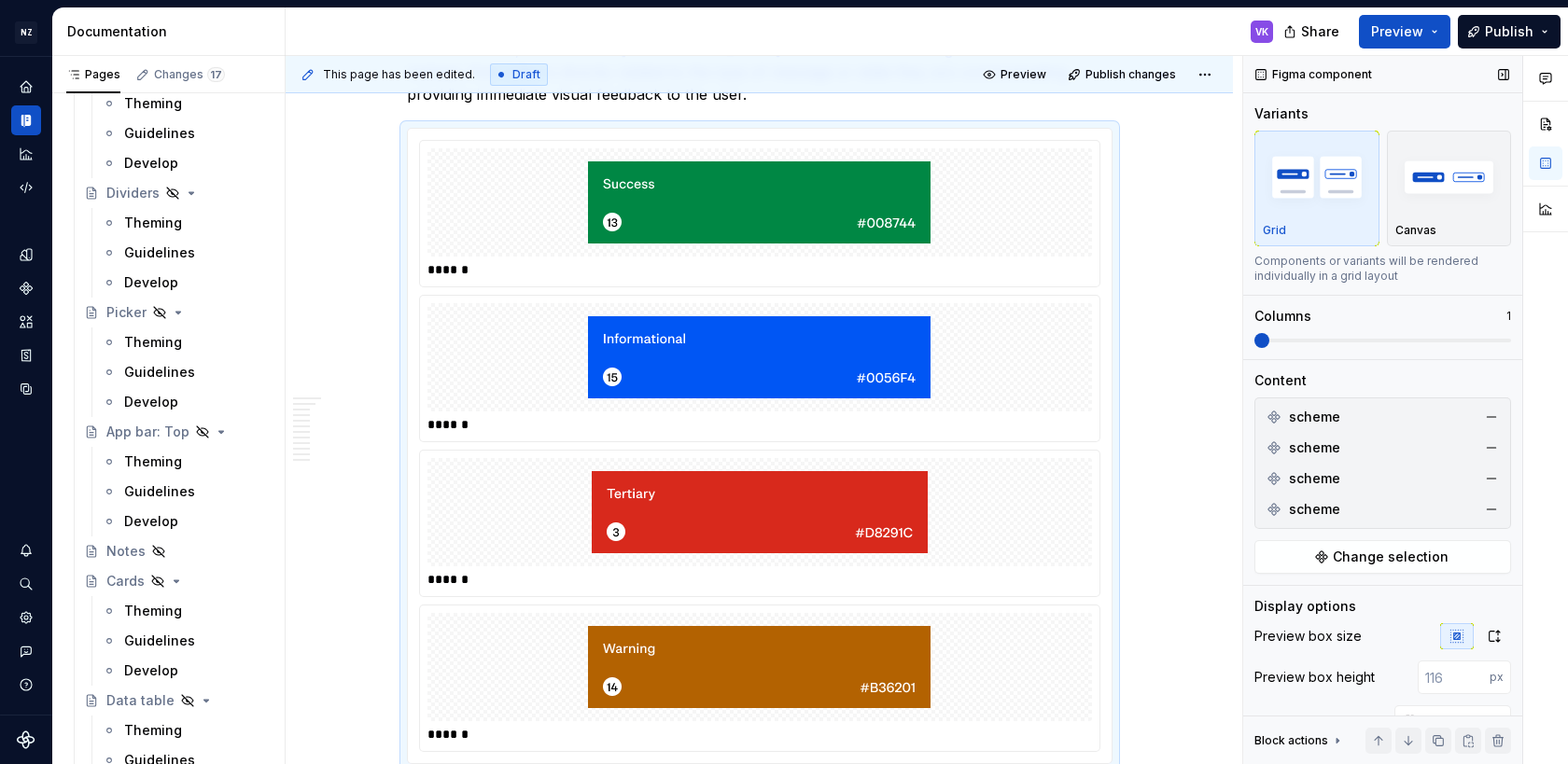 click on "scheme" at bounding box center (1314, 417) 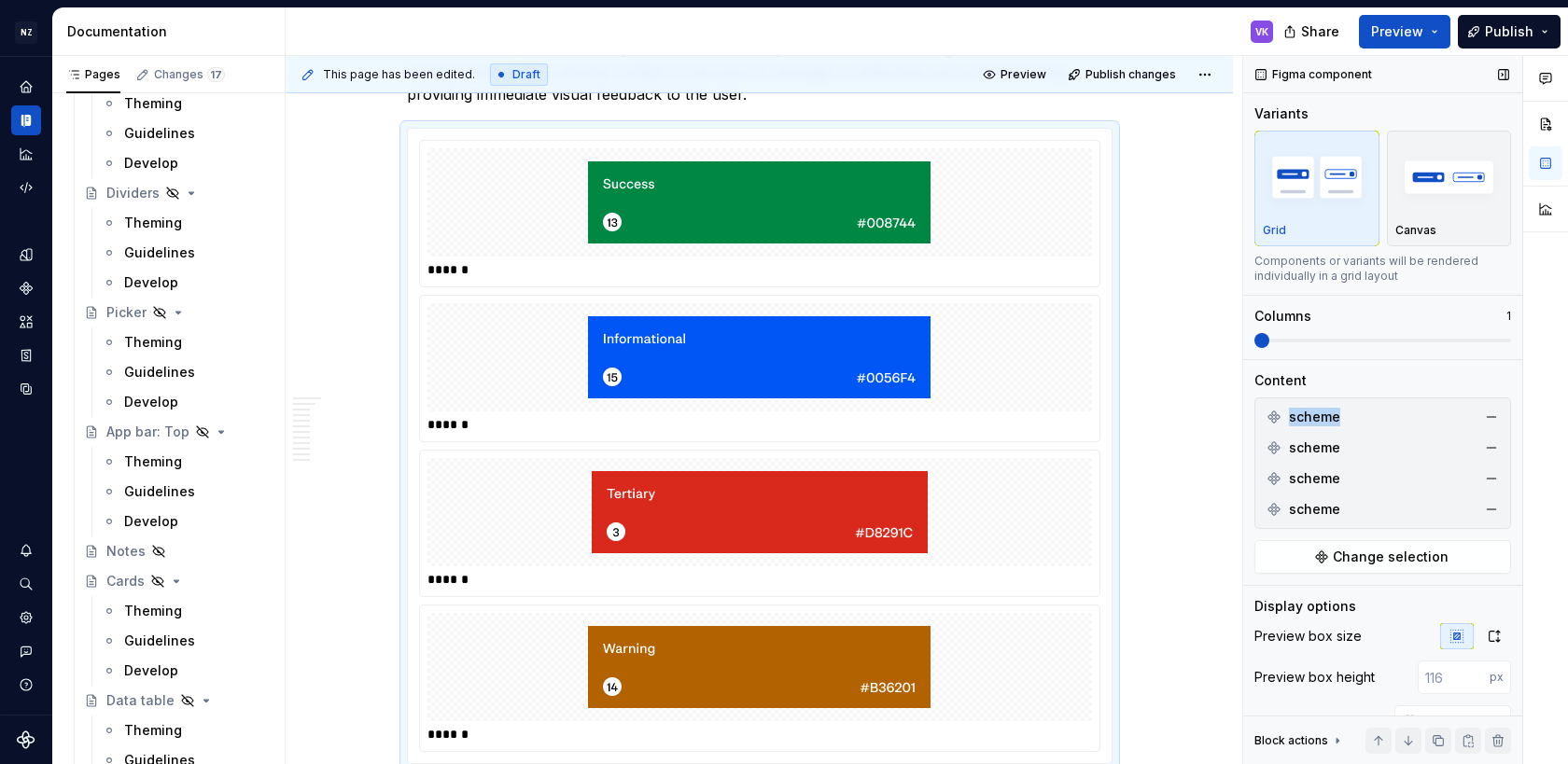 click on "scheme" at bounding box center (1314, 417) 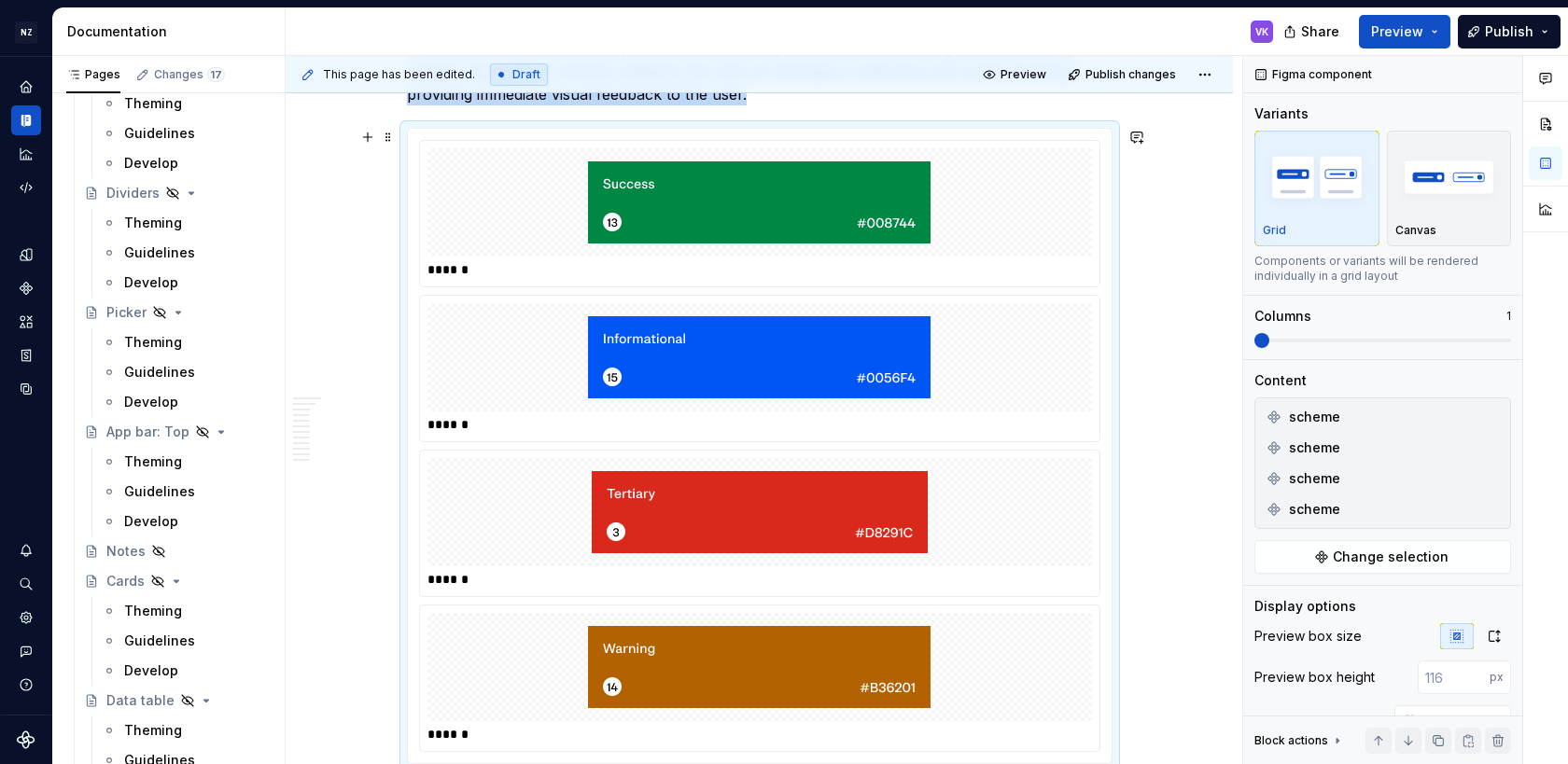 click on "******" at bounding box center [760, 424] 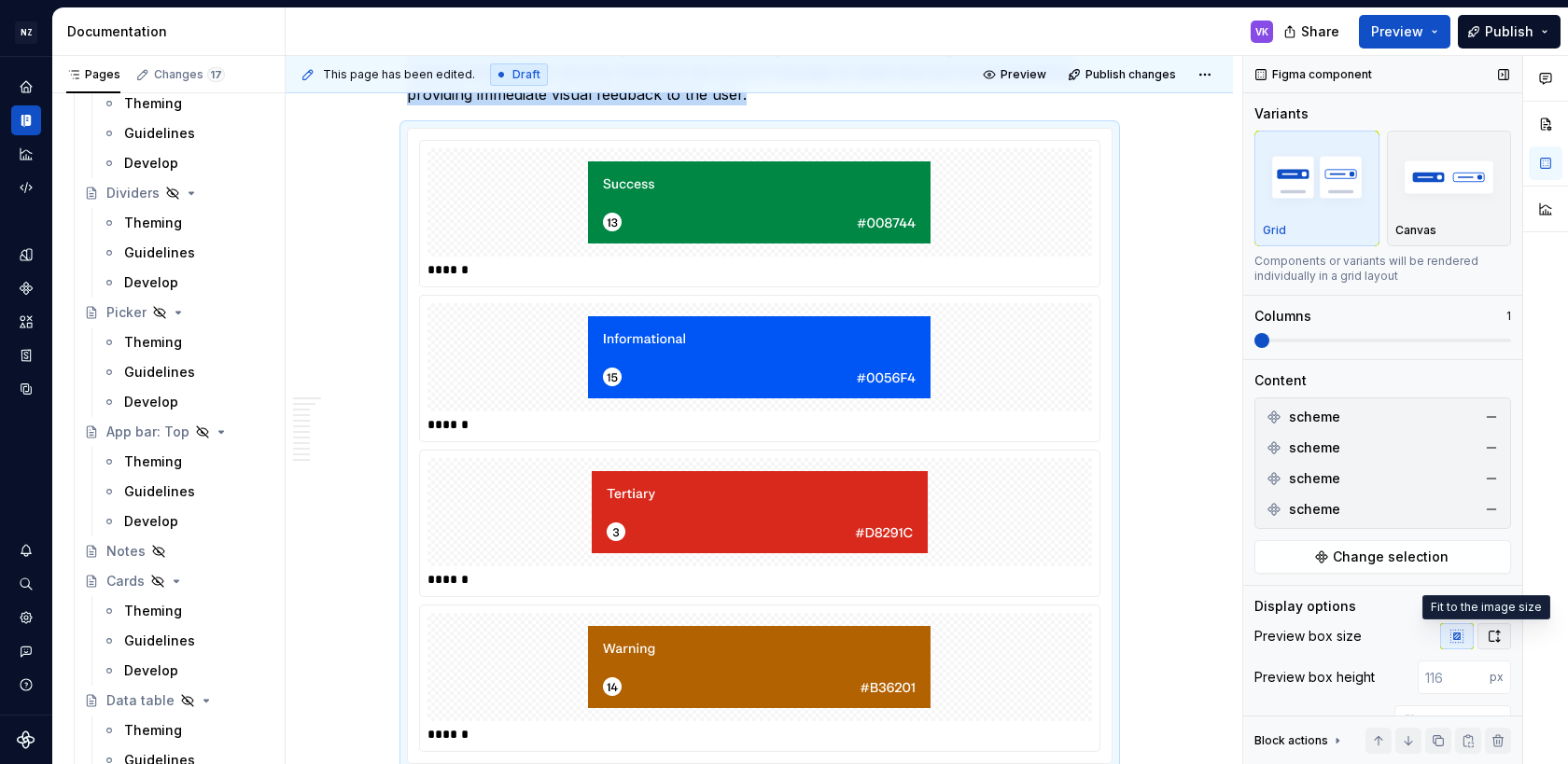 click at bounding box center [1494, 636] 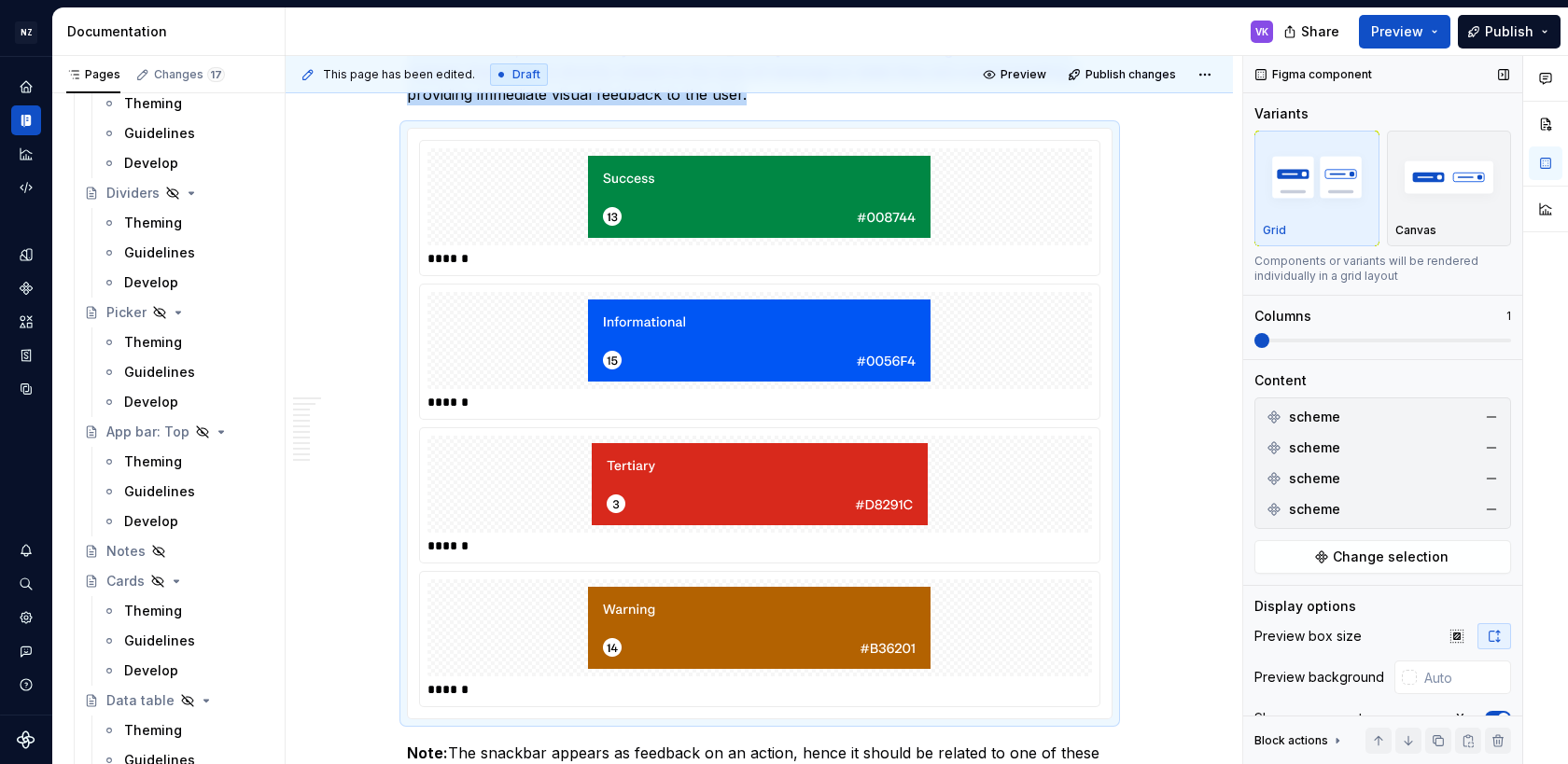 click at bounding box center [1494, 636] 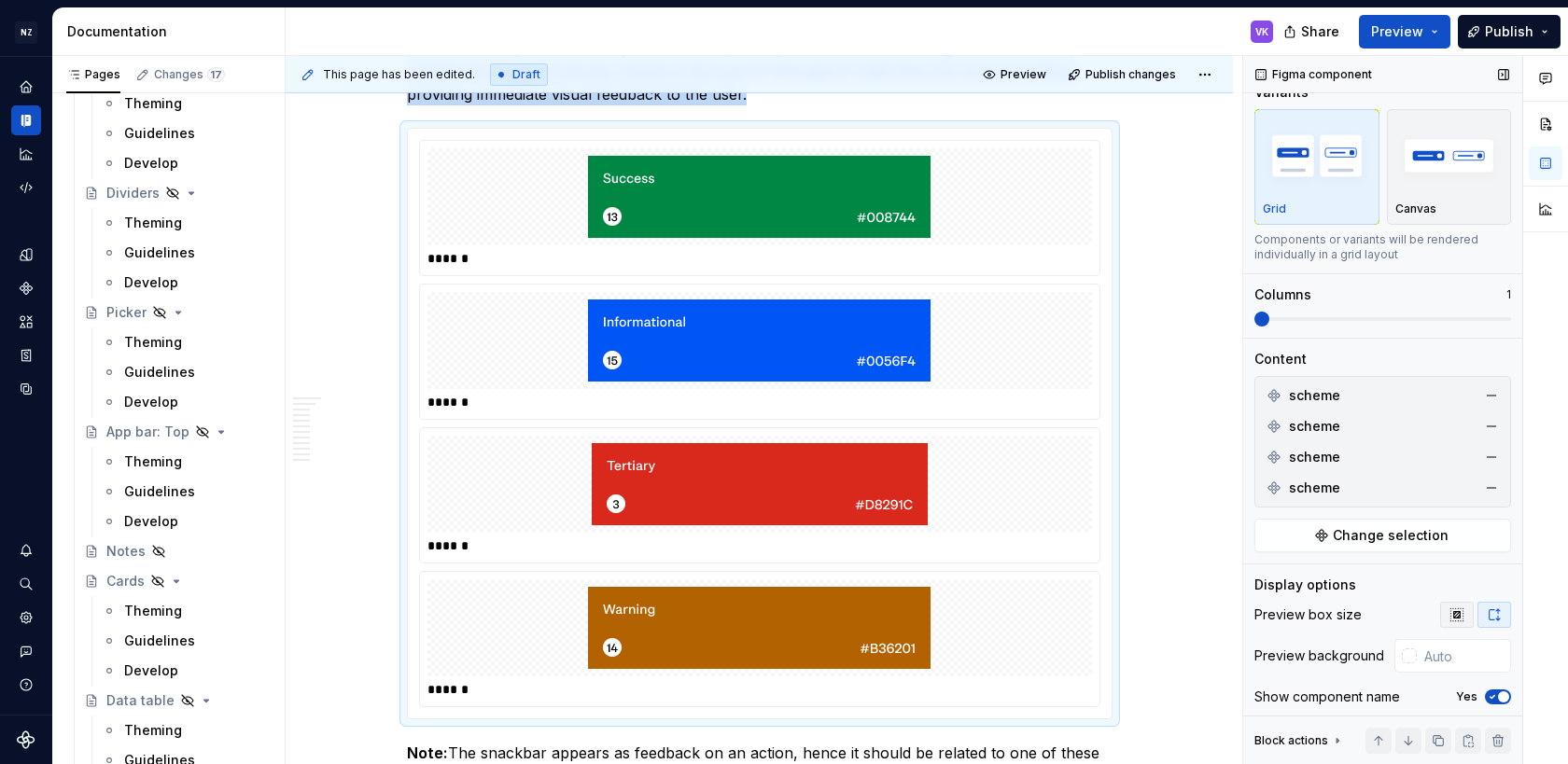 scroll, scrollTop: 0, scrollLeft: 0, axis: both 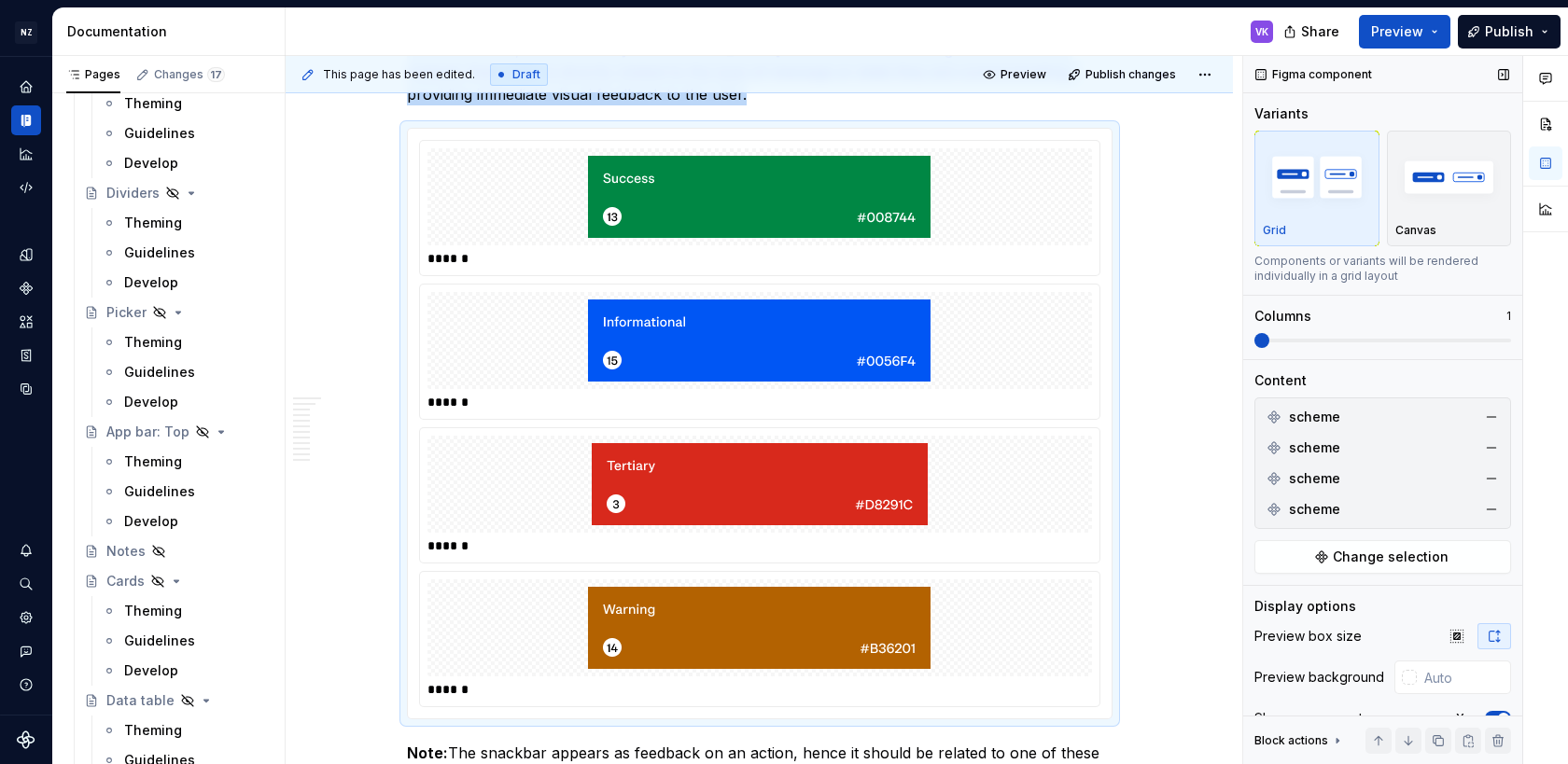 click at bounding box center (1382, 340) 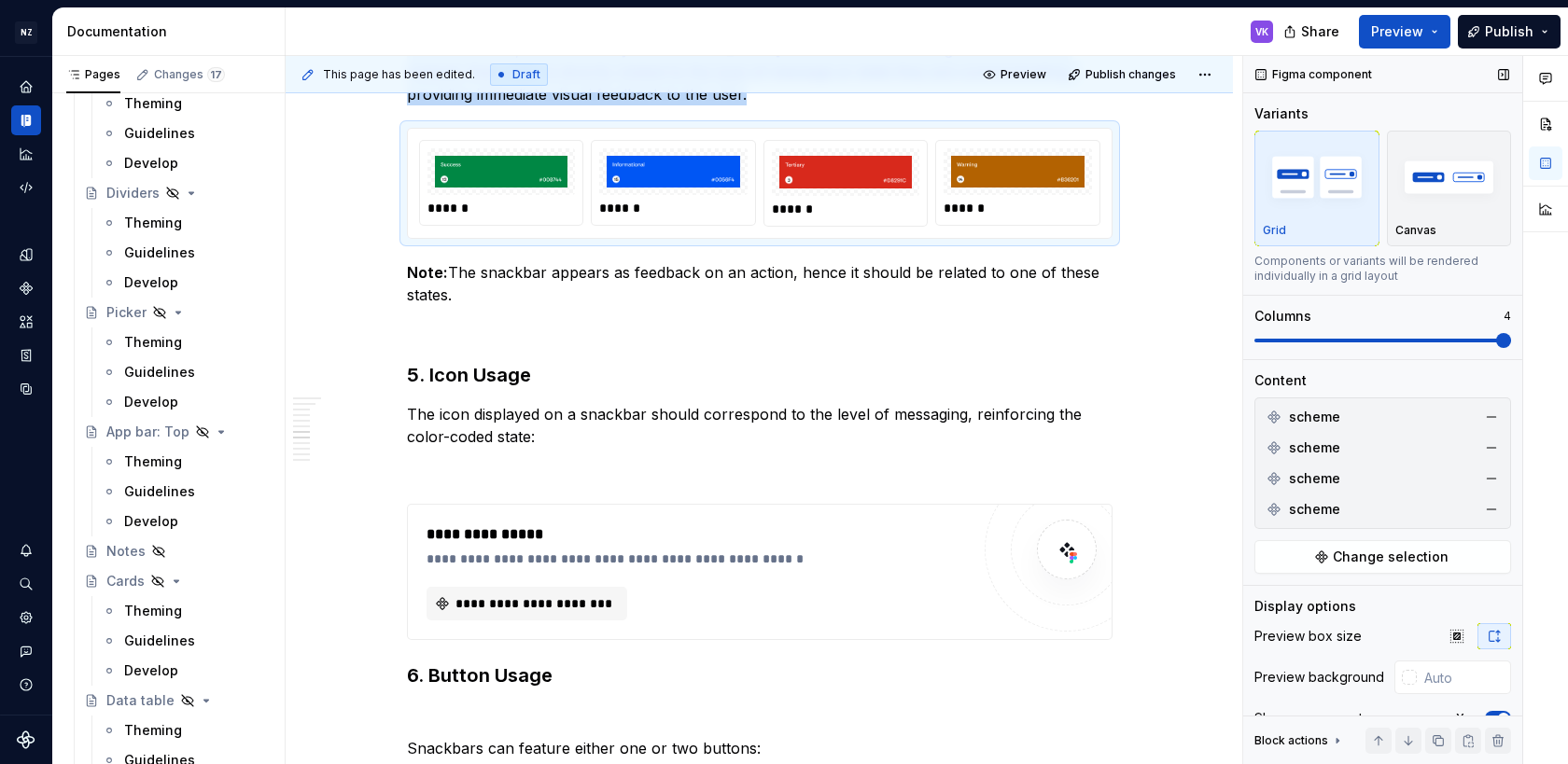 click at bounding box center [1504, 340] 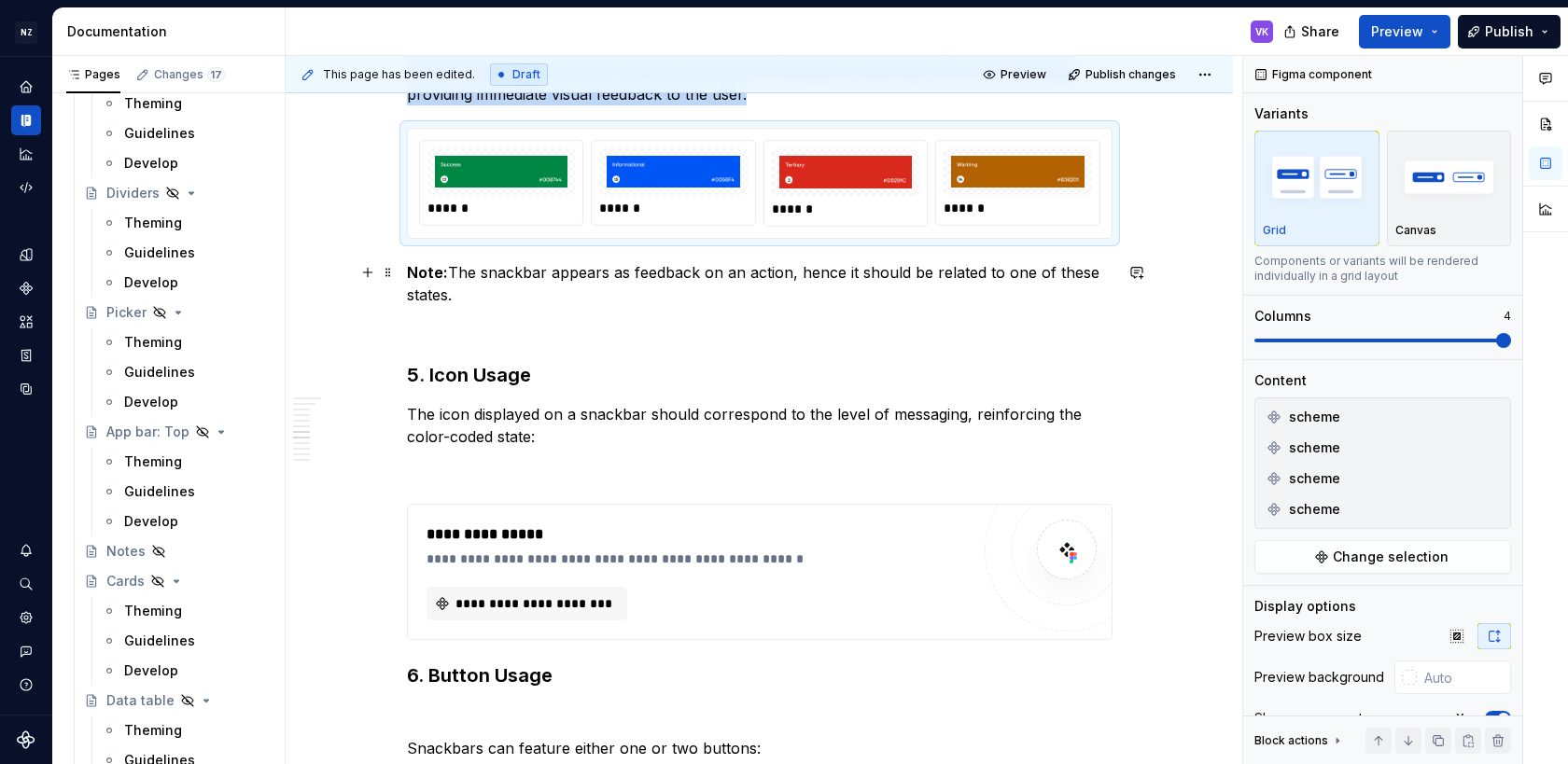 click on "Snackbars (Toast Notifications) Overview Snackbars, often referred to as toast notifications, are a subtle yet effective way to provide users with brief, non-intrusive feedback about an operation within the NZ Post website and tools. They are designed to be temporary and disappear automatically, allowing users to continue their tasks without interruption. 1. Purpose and Function Snackbars are primarily used to: Inform users non-intrusively:  They provide quick updates about an event or process (e.g., "Message sent," "File uploaded") without demanding immediate attention. Provide temporary feedback:  They typically appear for a few seconds and then disappear, offering a transient confirmation or notification. Confirm actions:  Such as "Your message has been sent." Communicate low-priority alerts:  For example, "You are now offline, working in offline mode." Offer undo or retry options:  Like "Item deleted. [Undo]" or "Your request can’t be processed, please try again." Placement: Minimal and Lightweight:" at bounding box center [759, 752] 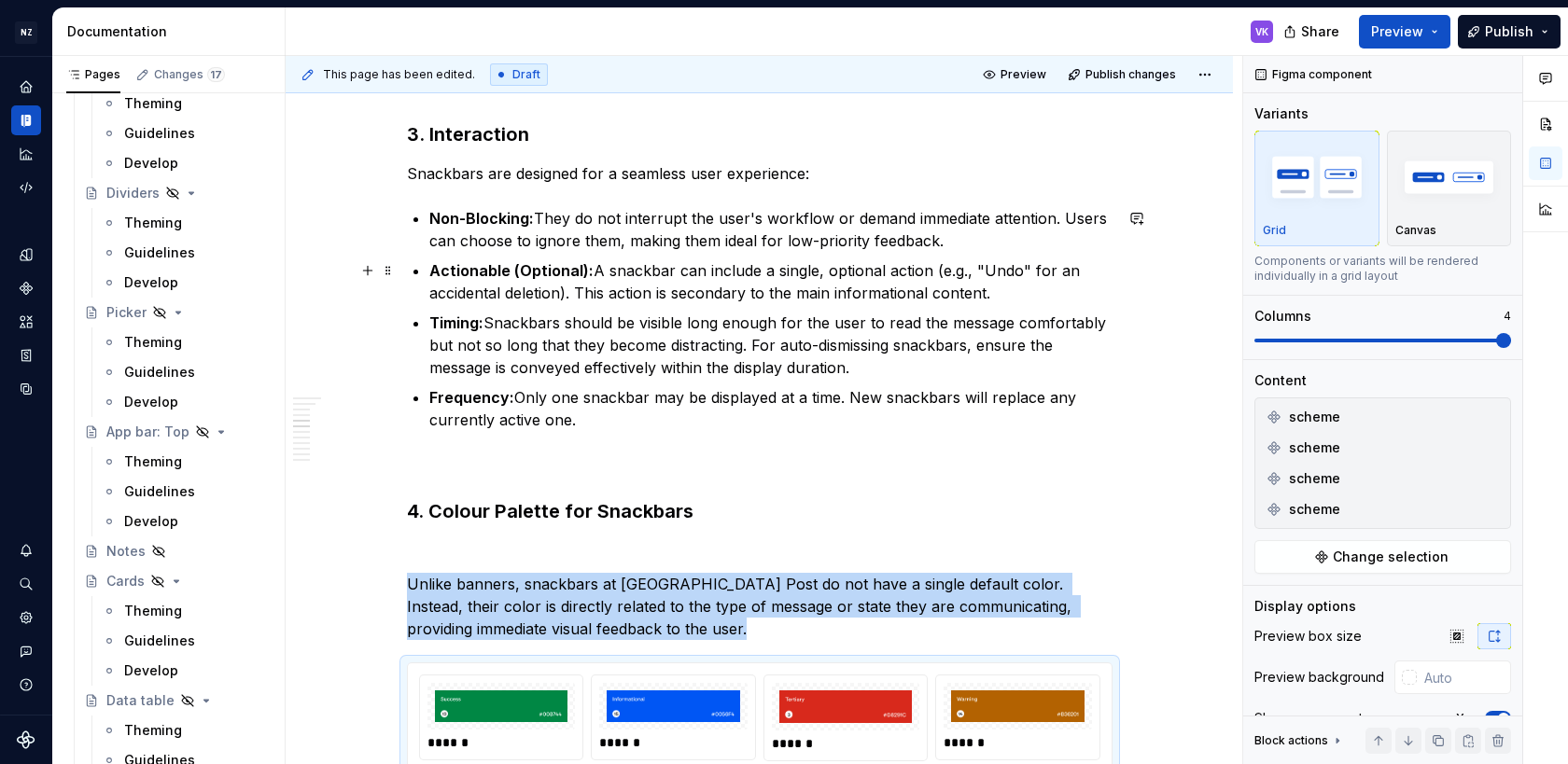 scroll, scrollTop: 1839, scrollLeft: 0, axis: vertical 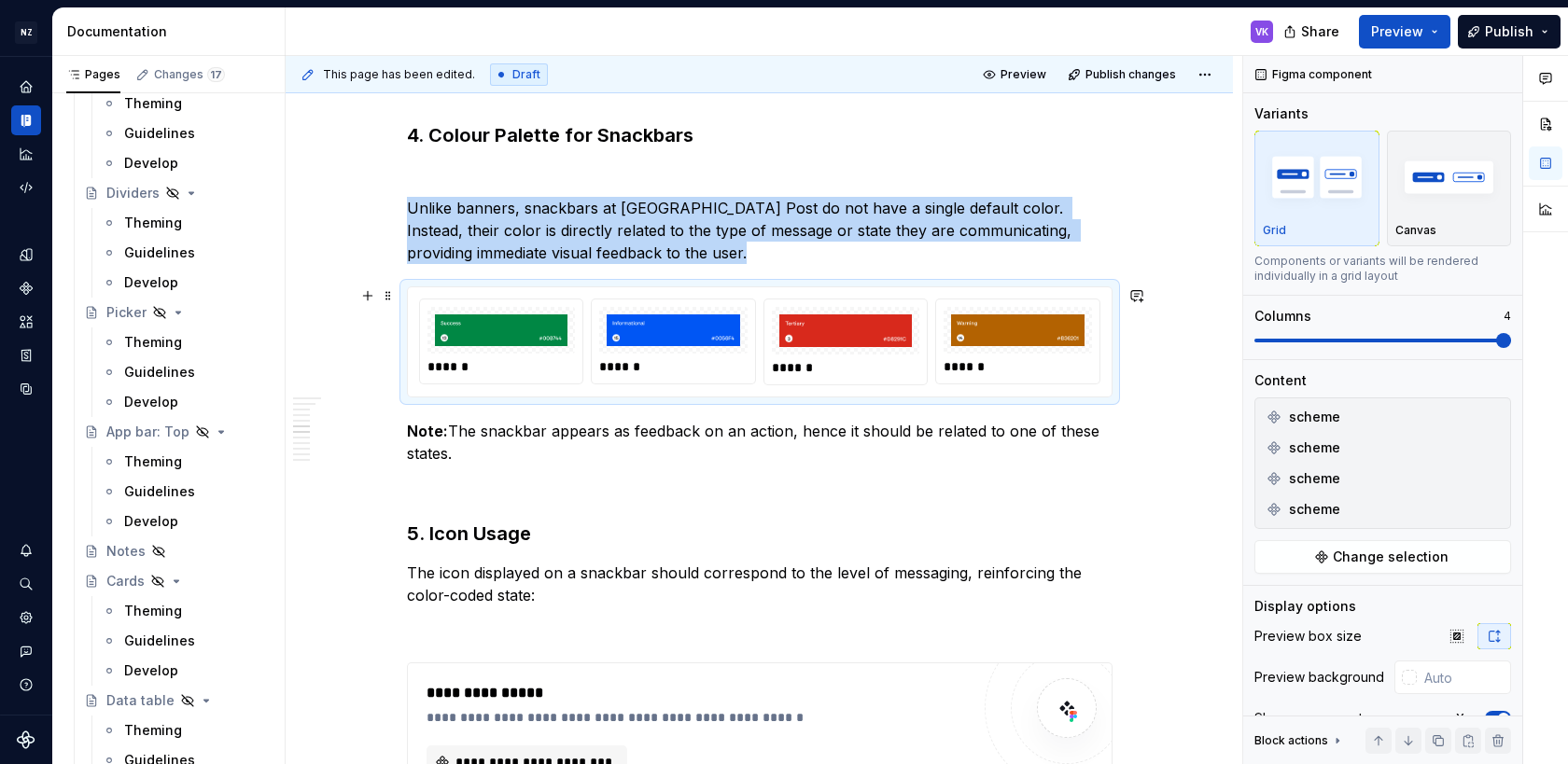 click on "Snackbars (Toast Notifications) Overview Snackbars, often referred to as toast notifications, are a subtle yet effective way to provide users with brief, non-intrusive feedback about an operation within the NZ Post website and tools. They are designed to be temporary and disappear automatically, allowing users to continue their tasks without interruption. 1. Purpose and Function Snackbars are primarily used to: Inform users non-intrusively:  They provide quick updates about an event or process (e.g., "Message sent," "File uploaded") without demanding immediate attention. Provide temporary feedback:  They typically appear for a few seconds and then disappear, offering a transient confirmation or notification. Confirm actions:  Such as "Your message has been sent." Communicate low-priority alerts:  For example, "You are now offline, working in offline mode." Offer undo or retry options:  Like "Item deleted. [Undo]" or "Your request can’t be processed, please try again." Placement: Minimal and Lightweight:" at bounding box center (759, 910) 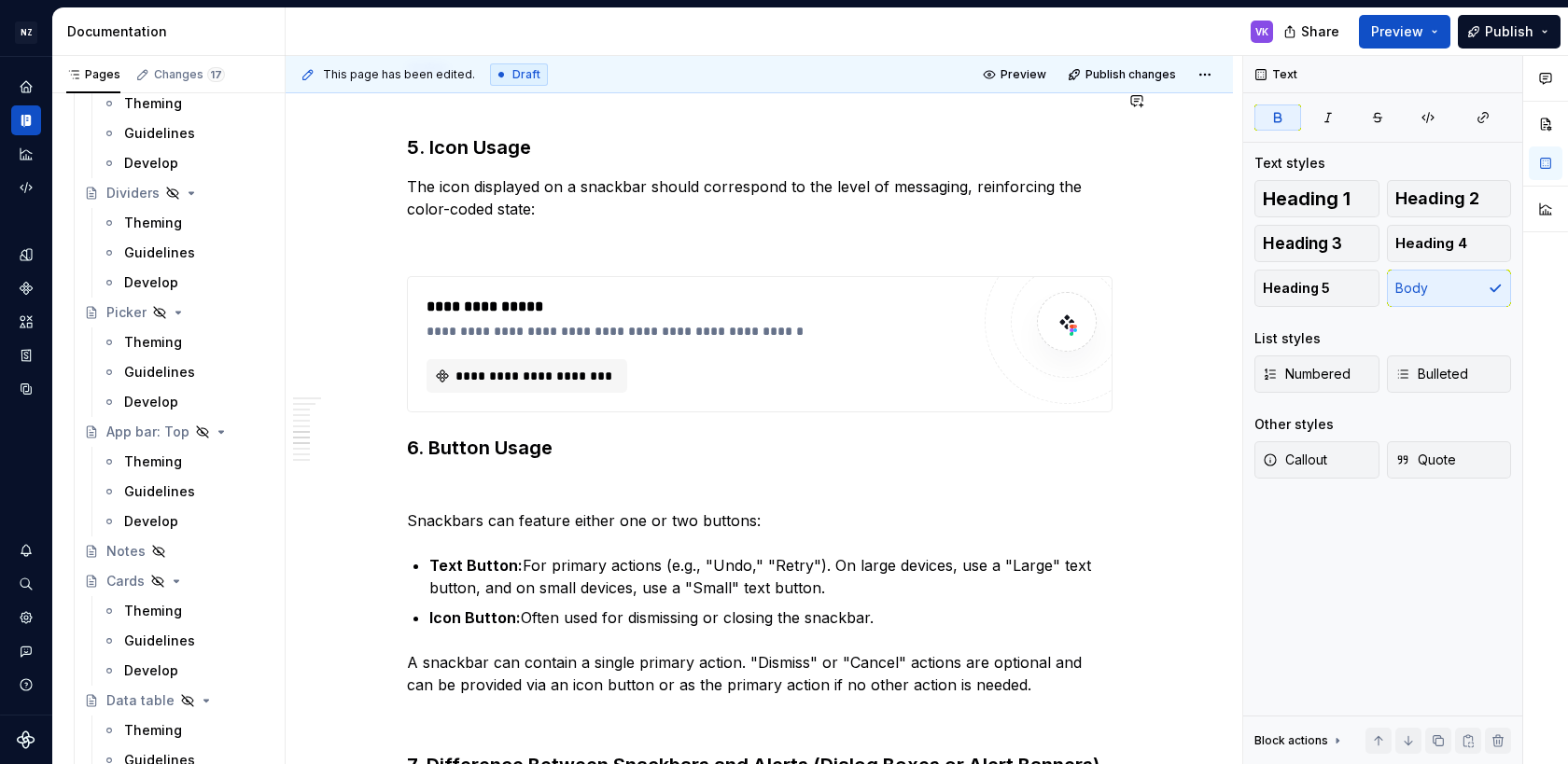 scroll, scrollTop: 2187, scrollLeft: 0, axis: vertical 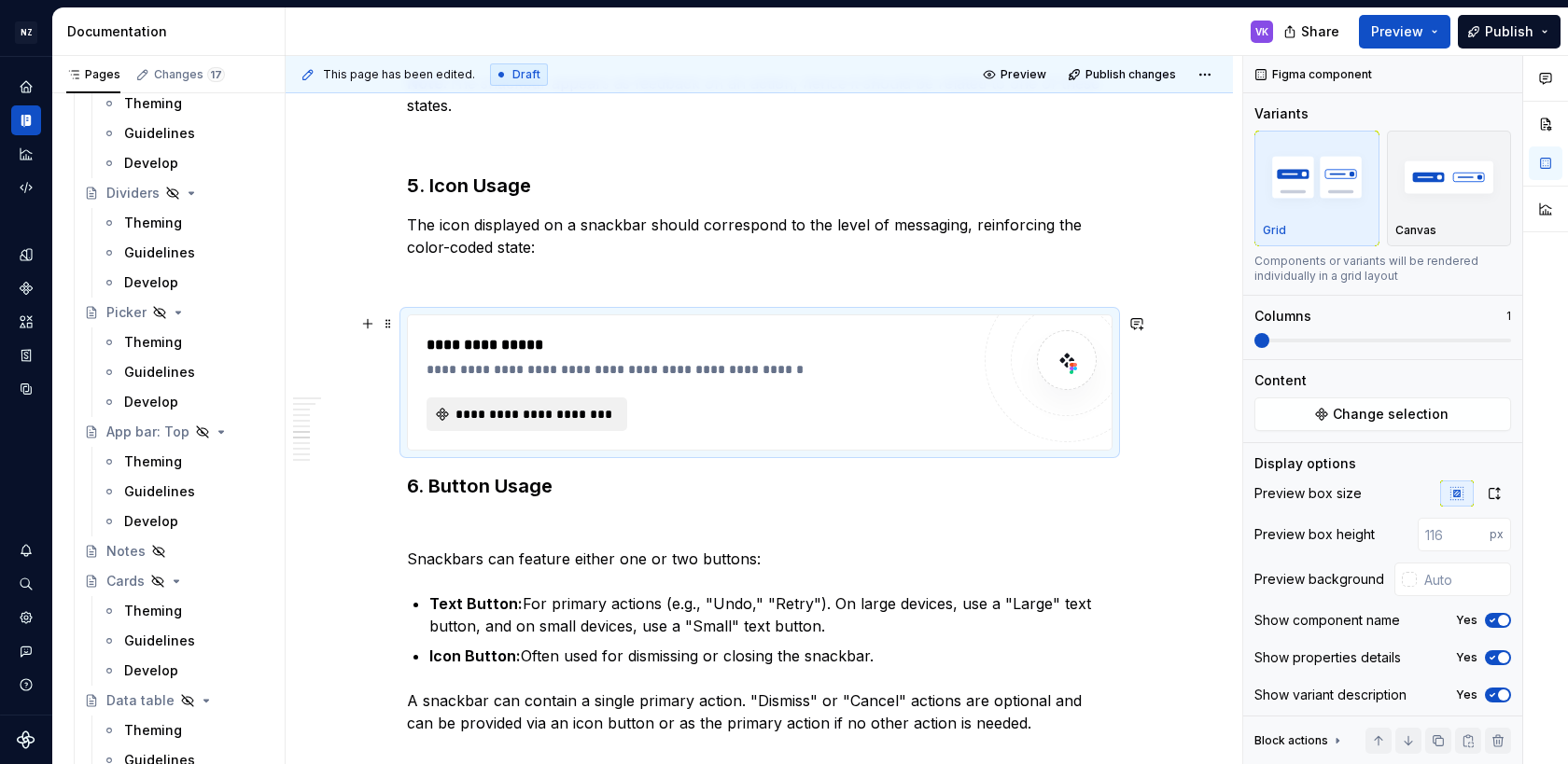click on "**********" at bounding box center (534, 414) 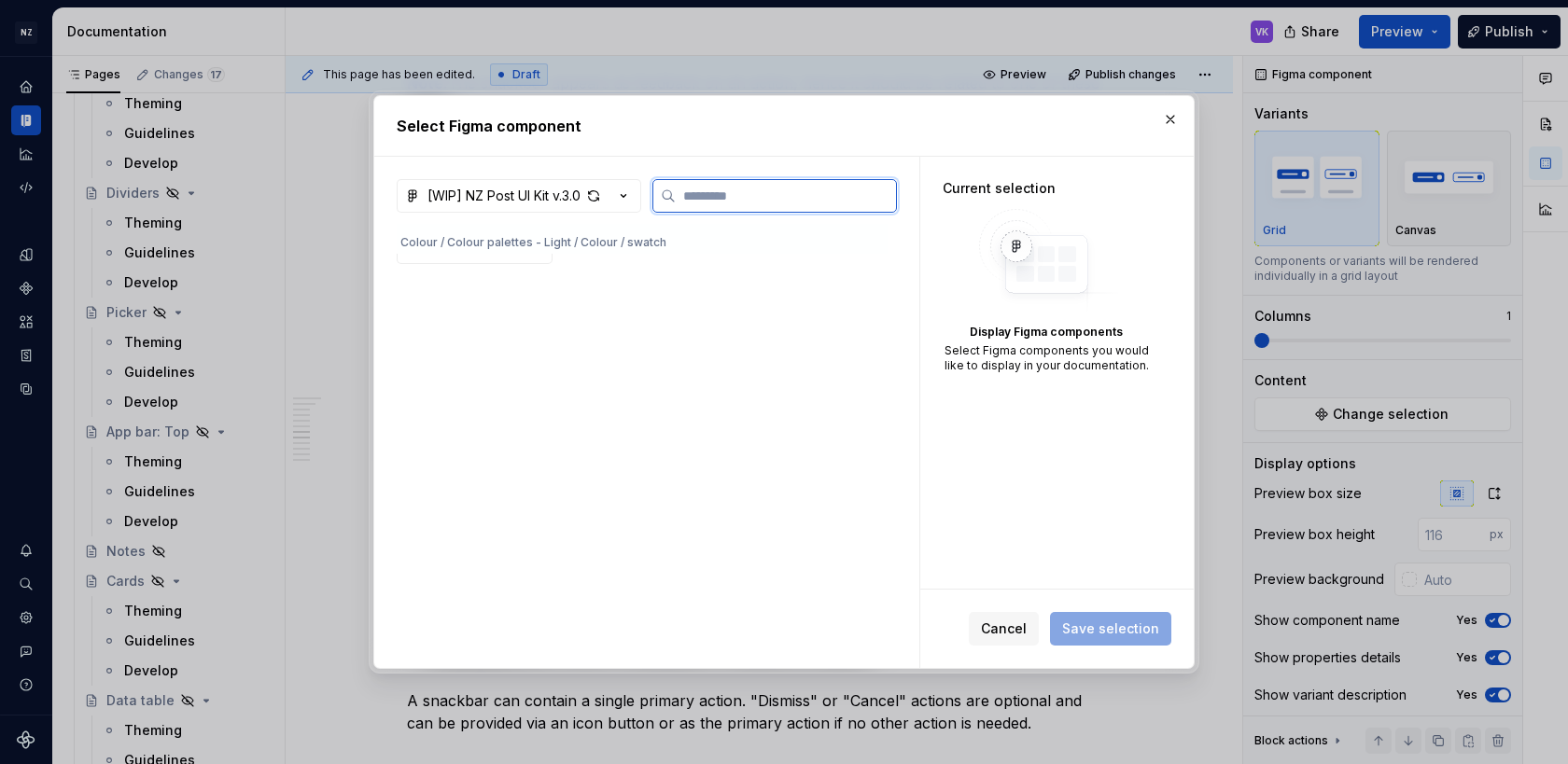 type on "*" 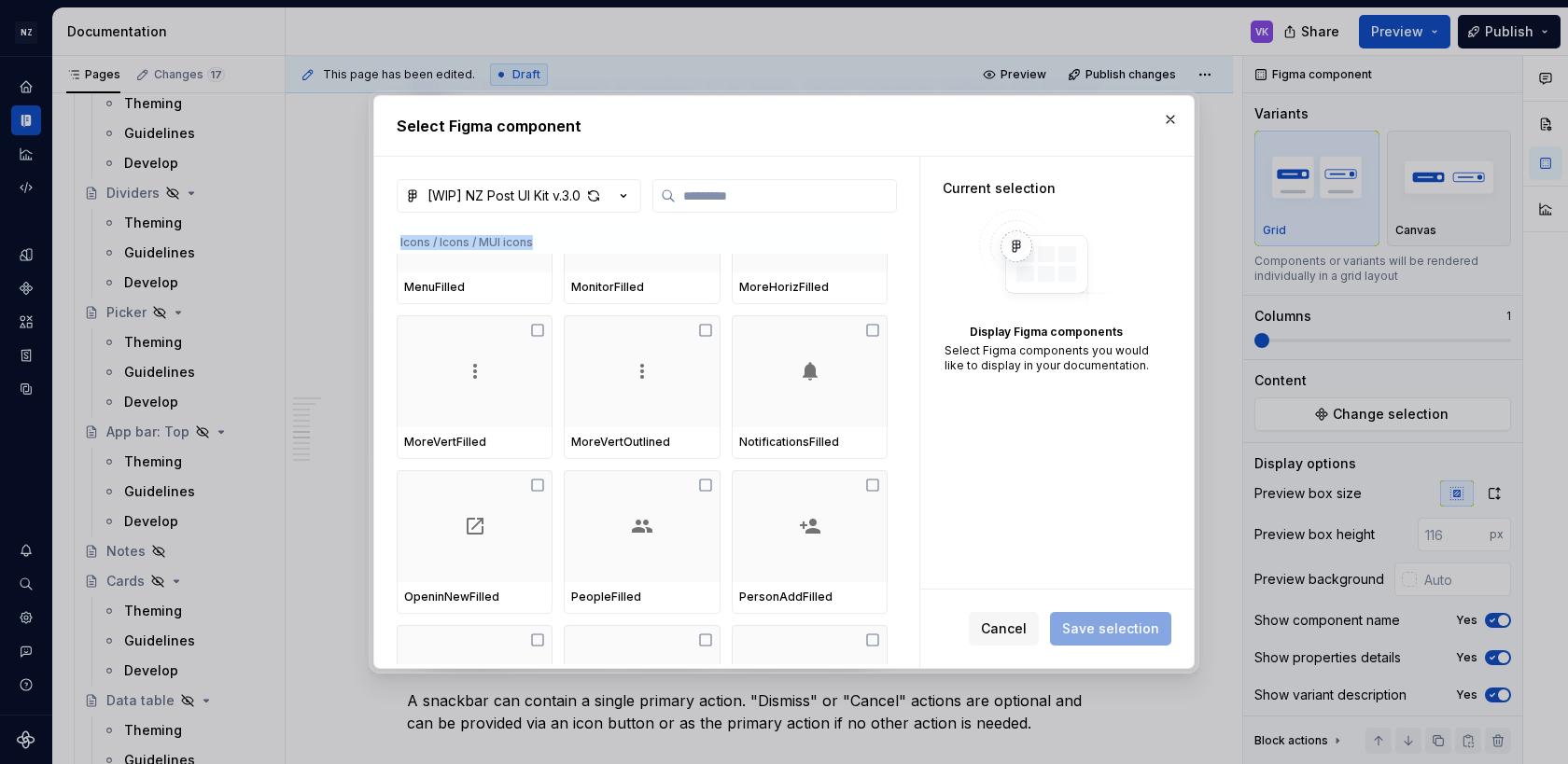 scroll, scrollTop: 12270, scrollLeft: 0, axis: vertical 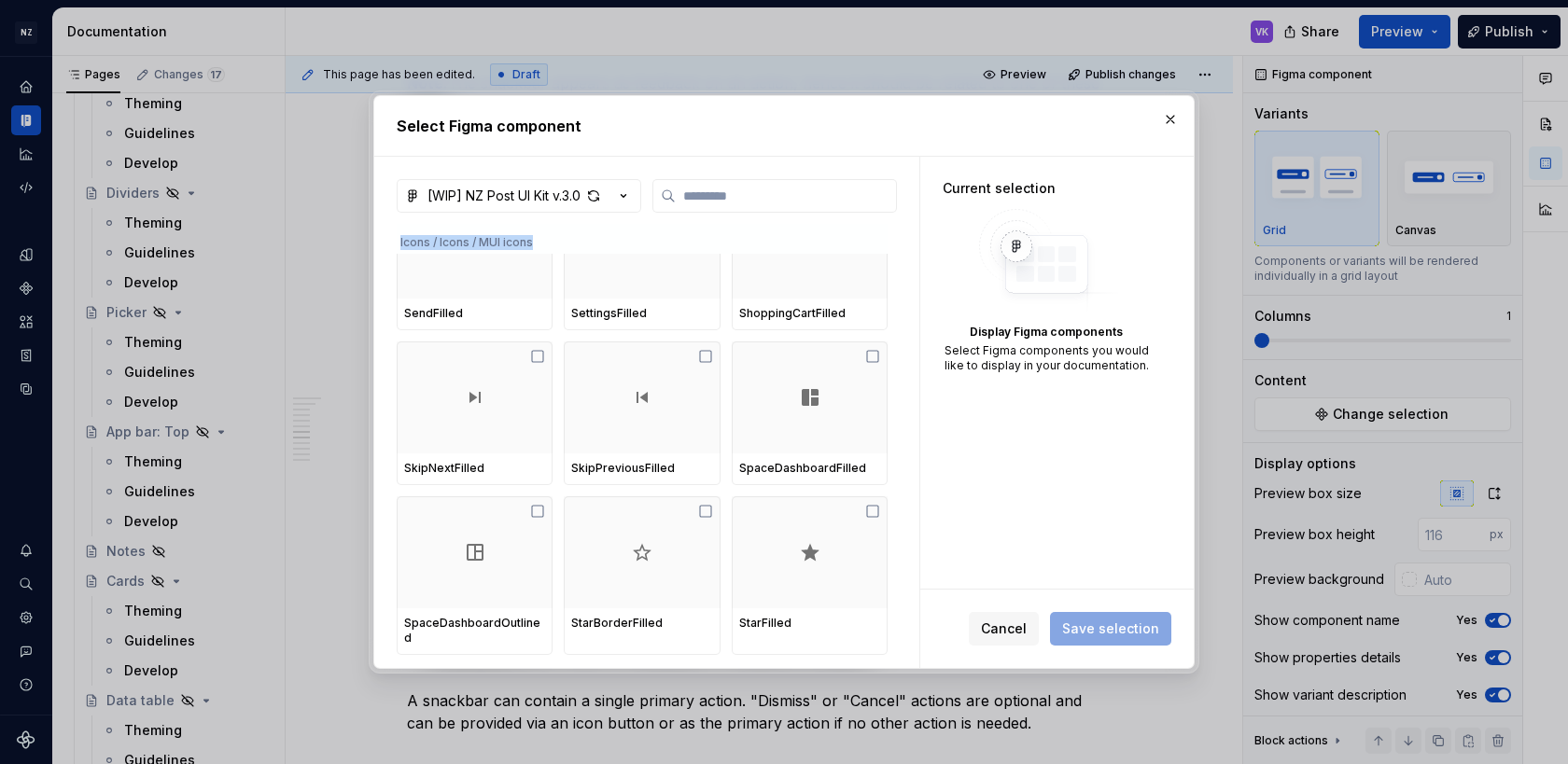 drag, startPoint x: 900, startPoint y: 313, endPoint x: 908, endPoint y: 368, distance: 55.578773 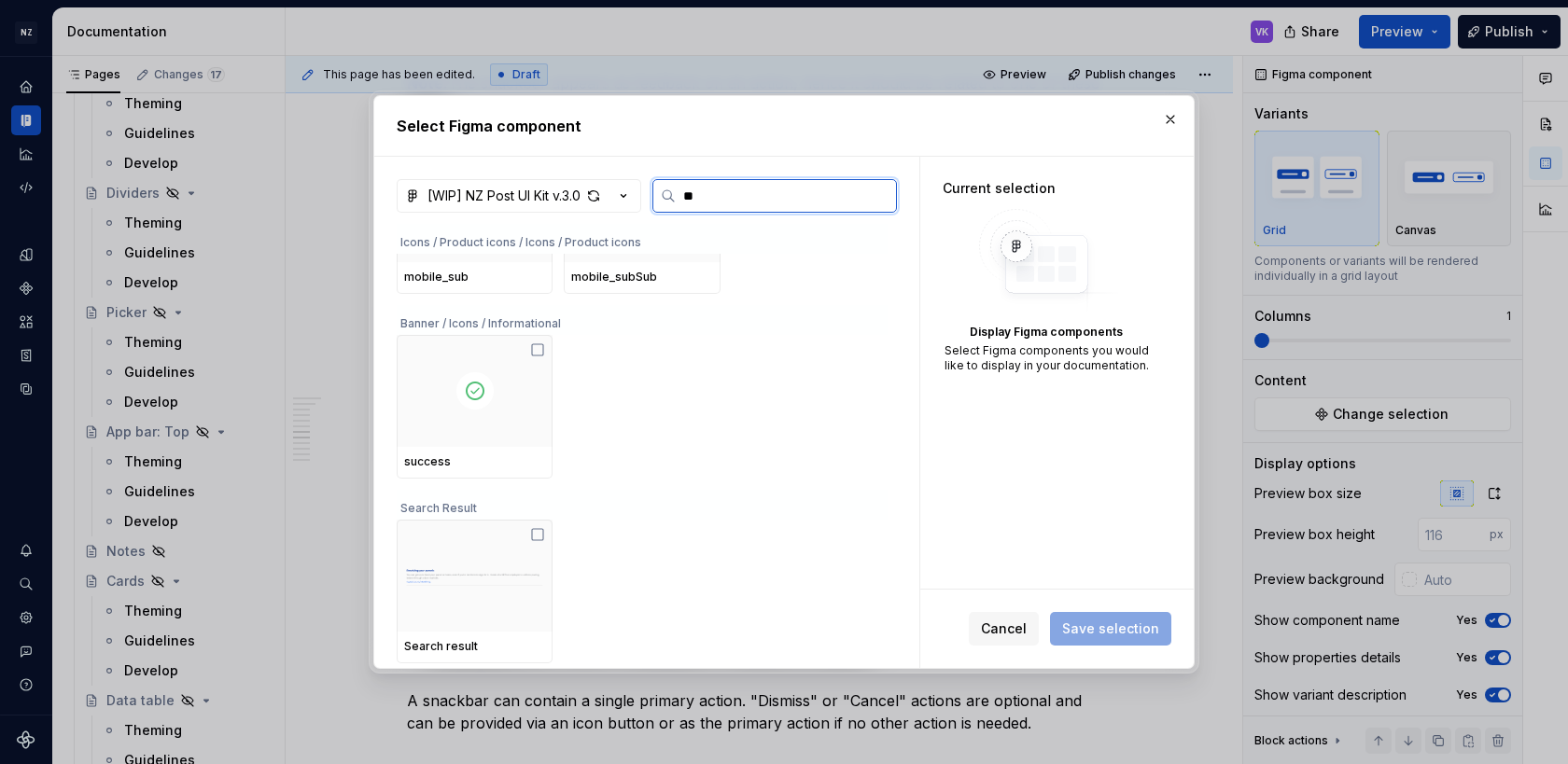 scroll, scrollTop: 0, scrollLeft: 0, axis: both 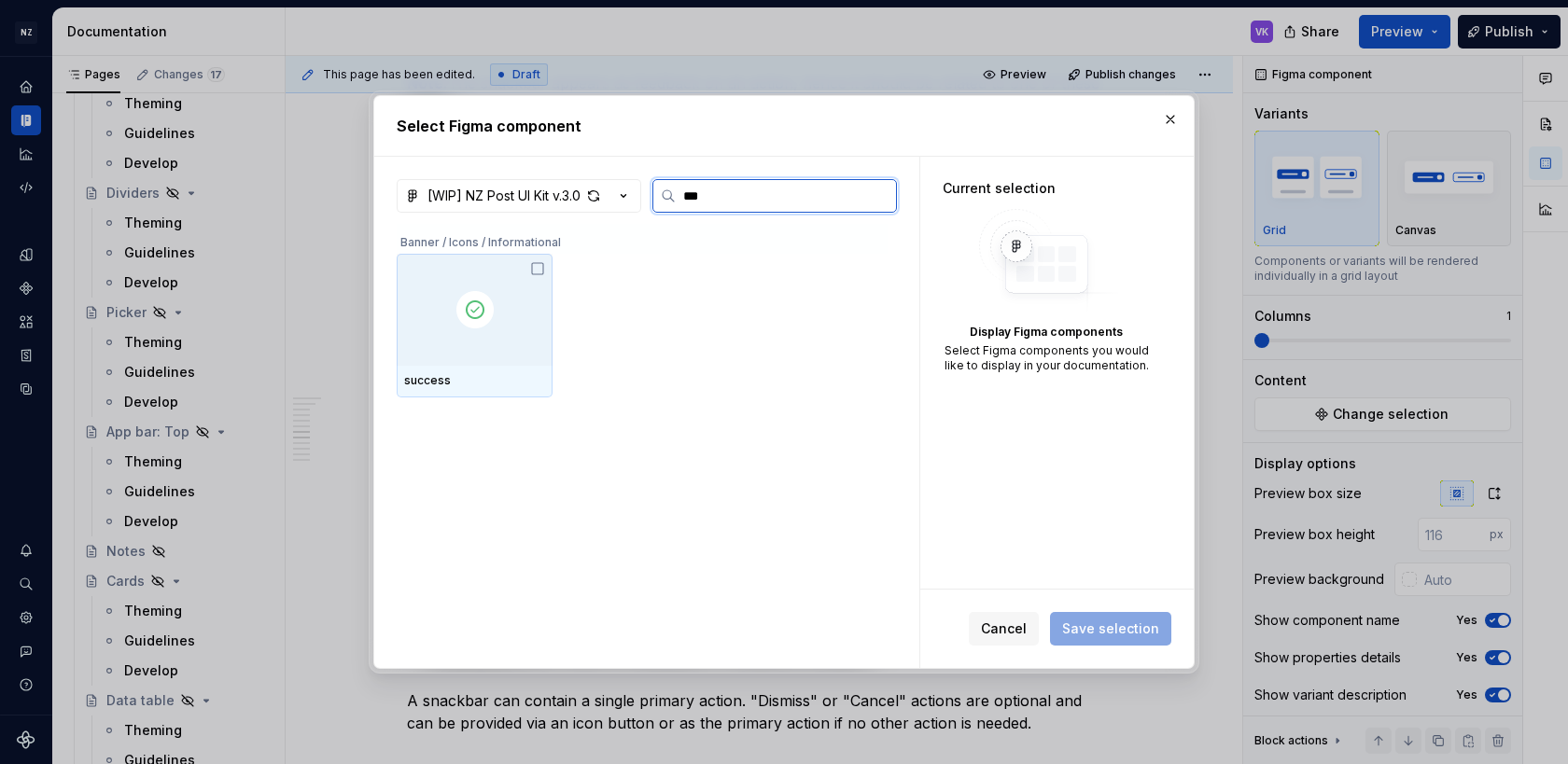 click at bounding box center (474, 310) 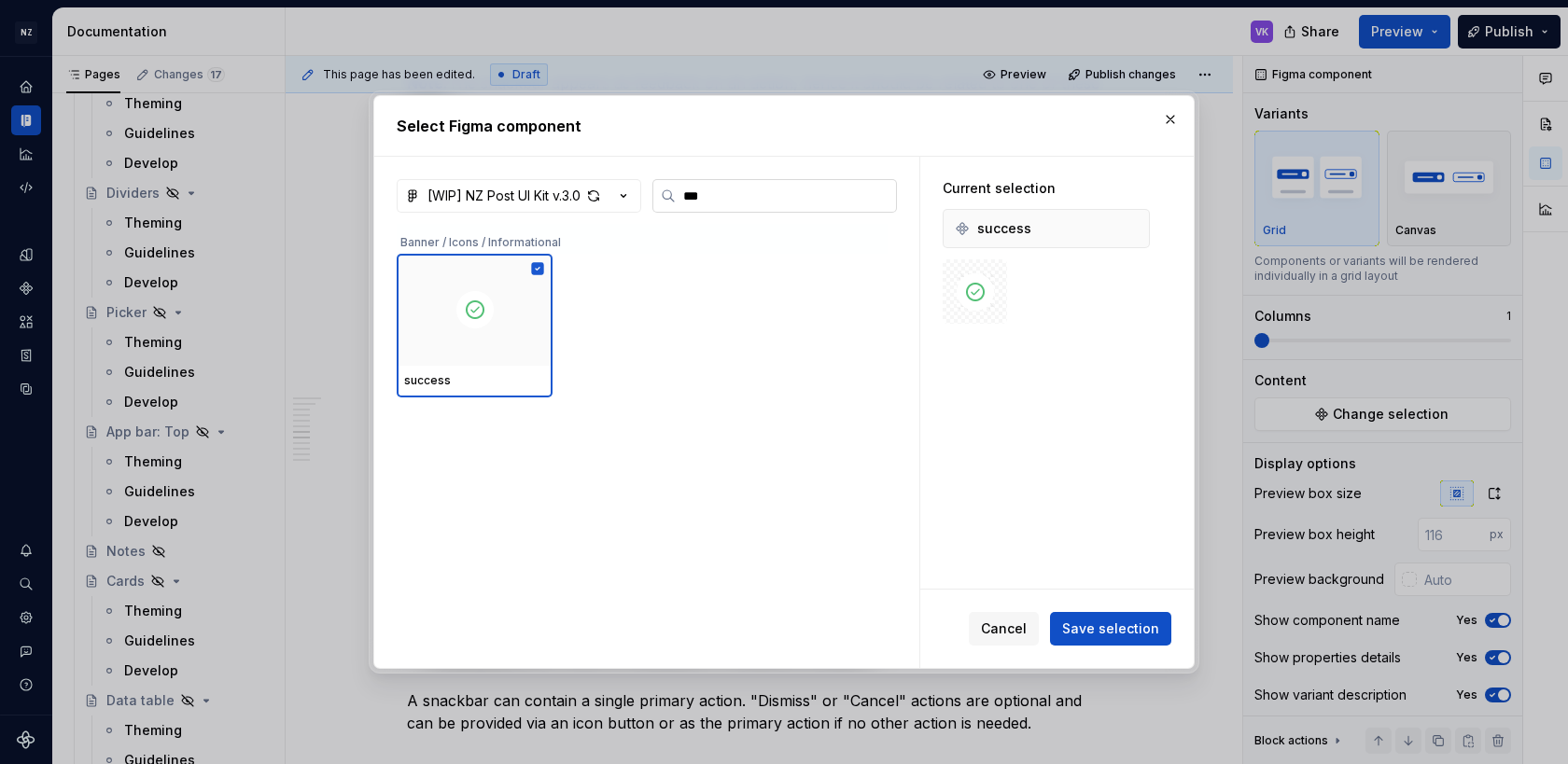 click on "***" at bounding box center [786, 196] 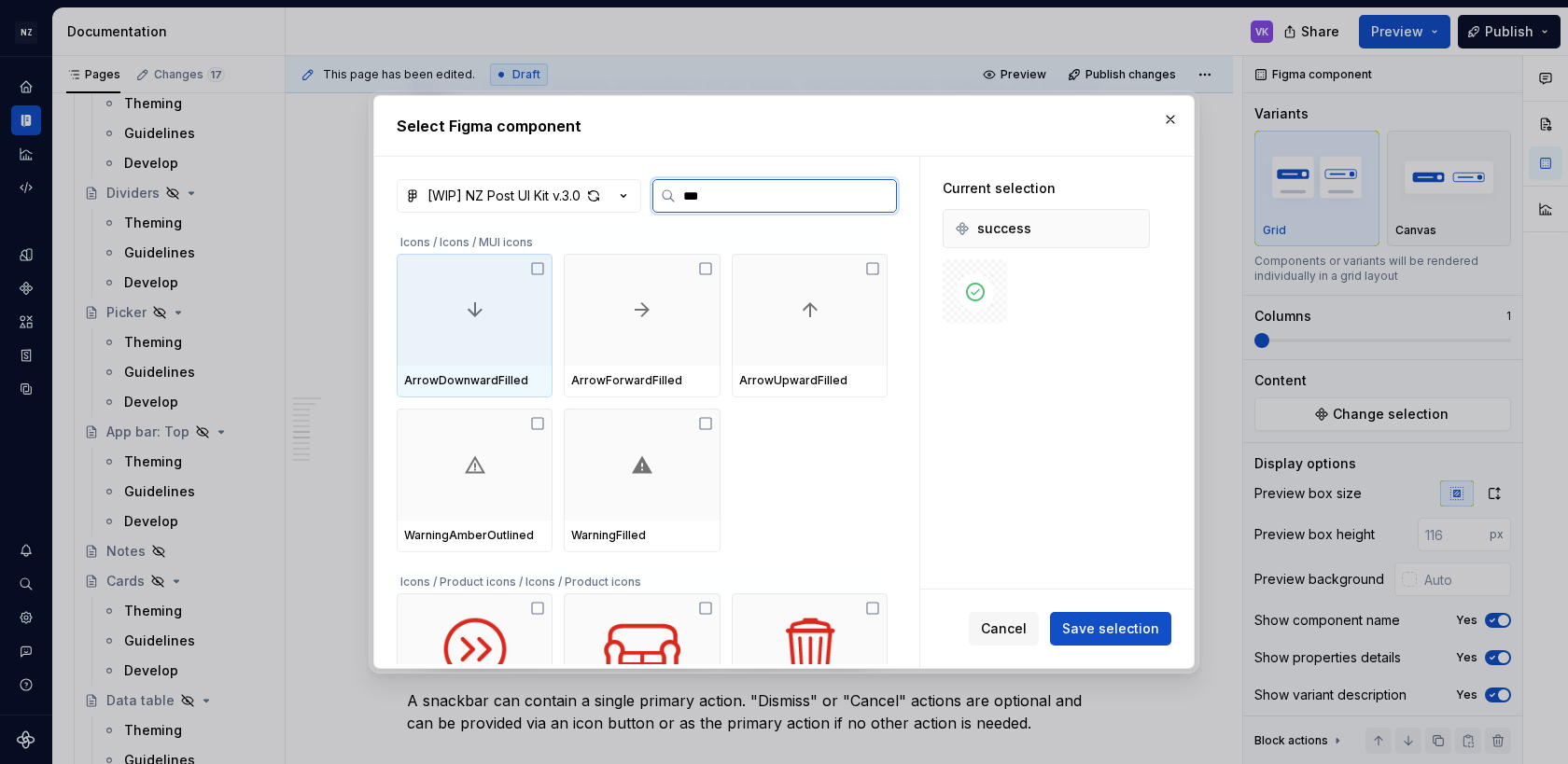 type on "****" 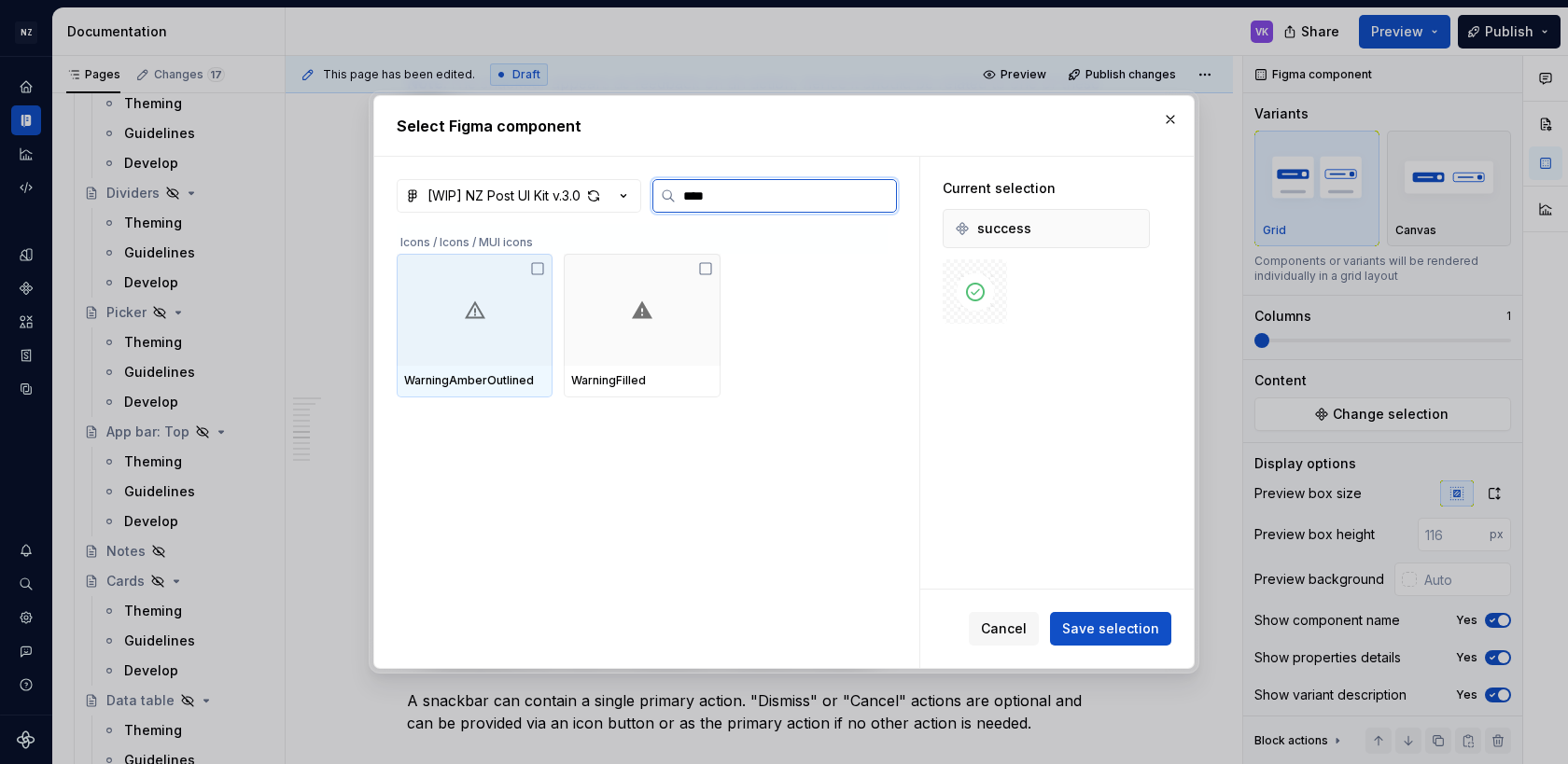 click at bounding box center (474, 310) 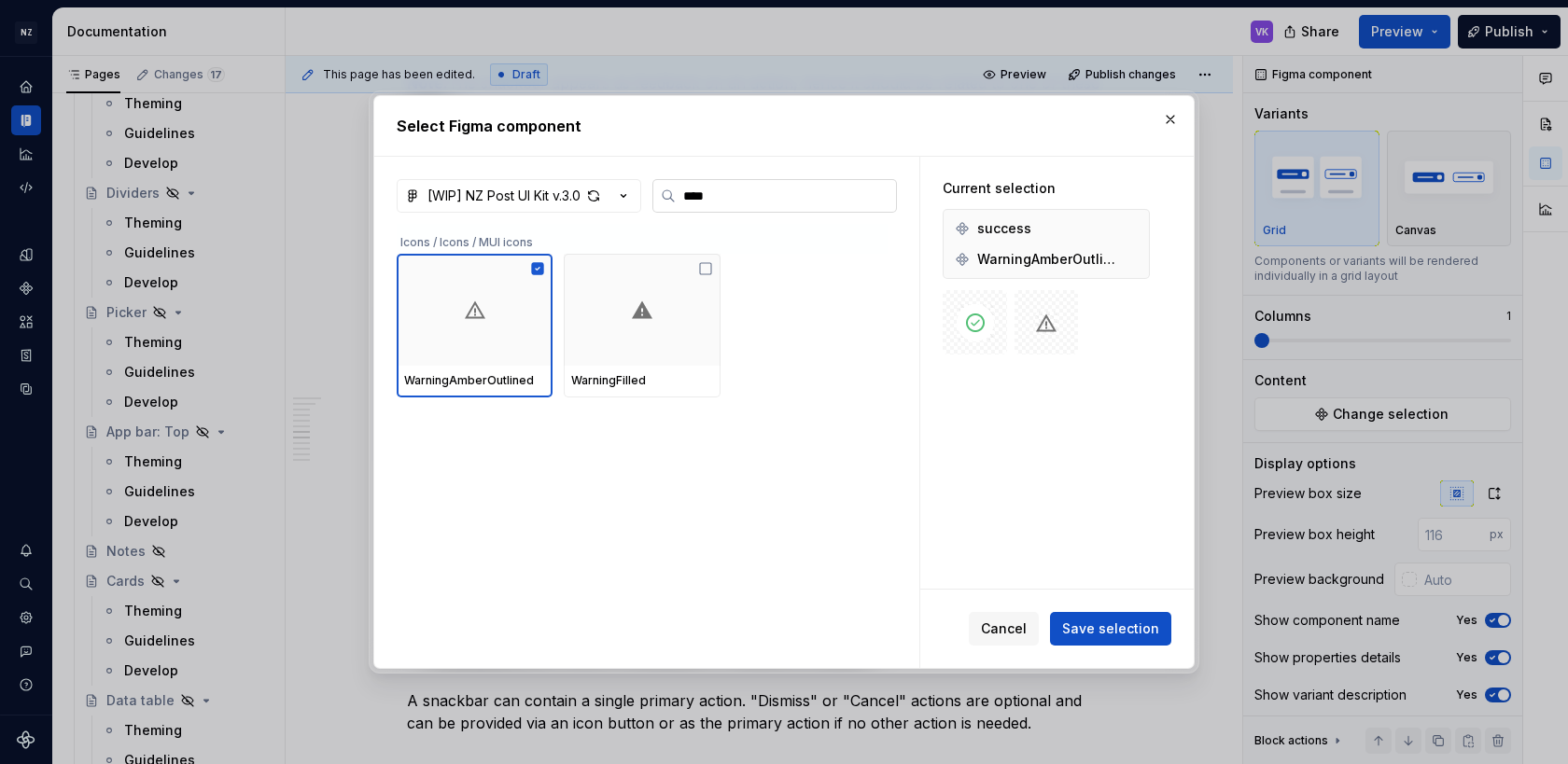 click on "****" at bounding box center (786, 196) 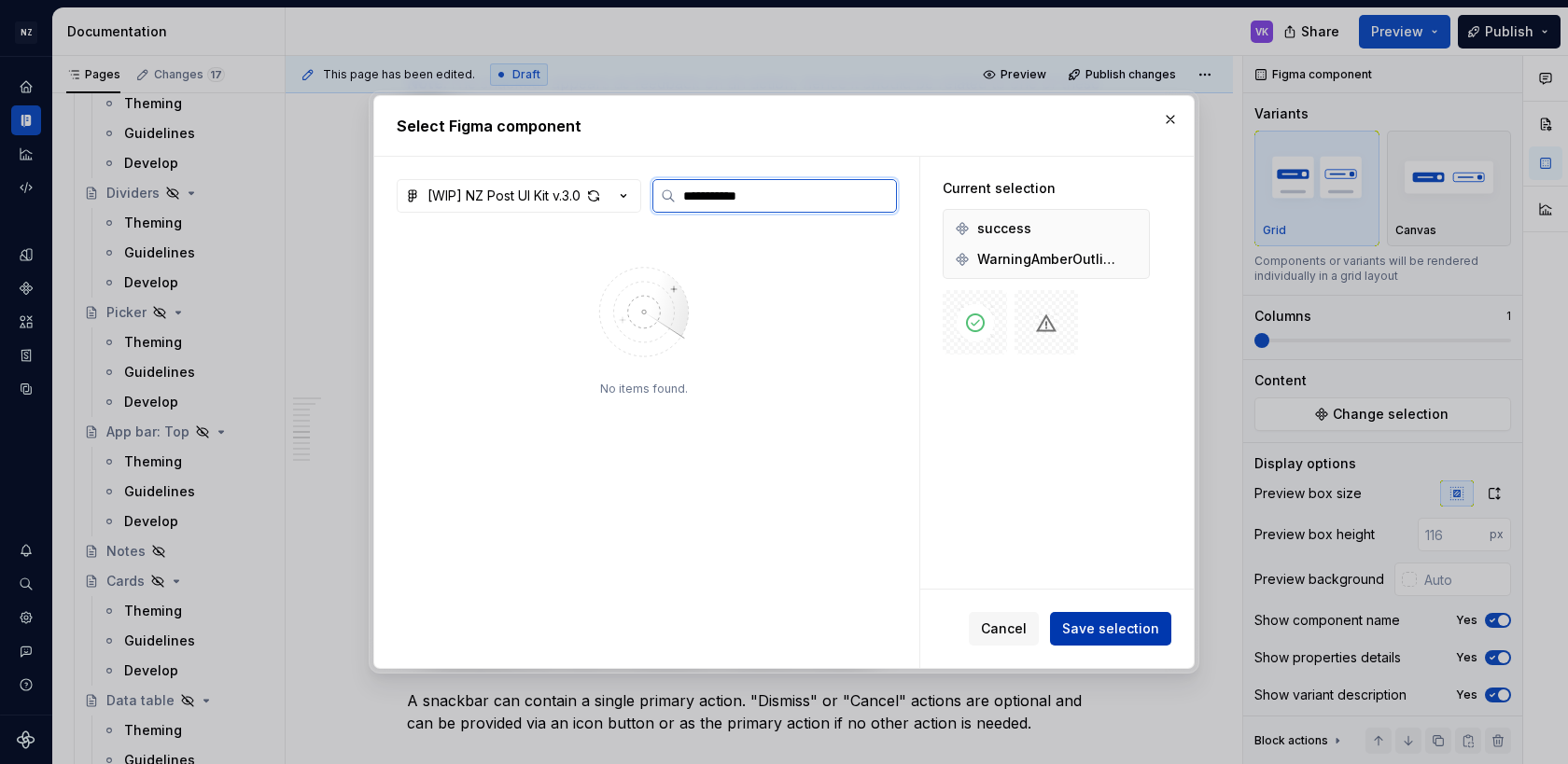 type on "**********" 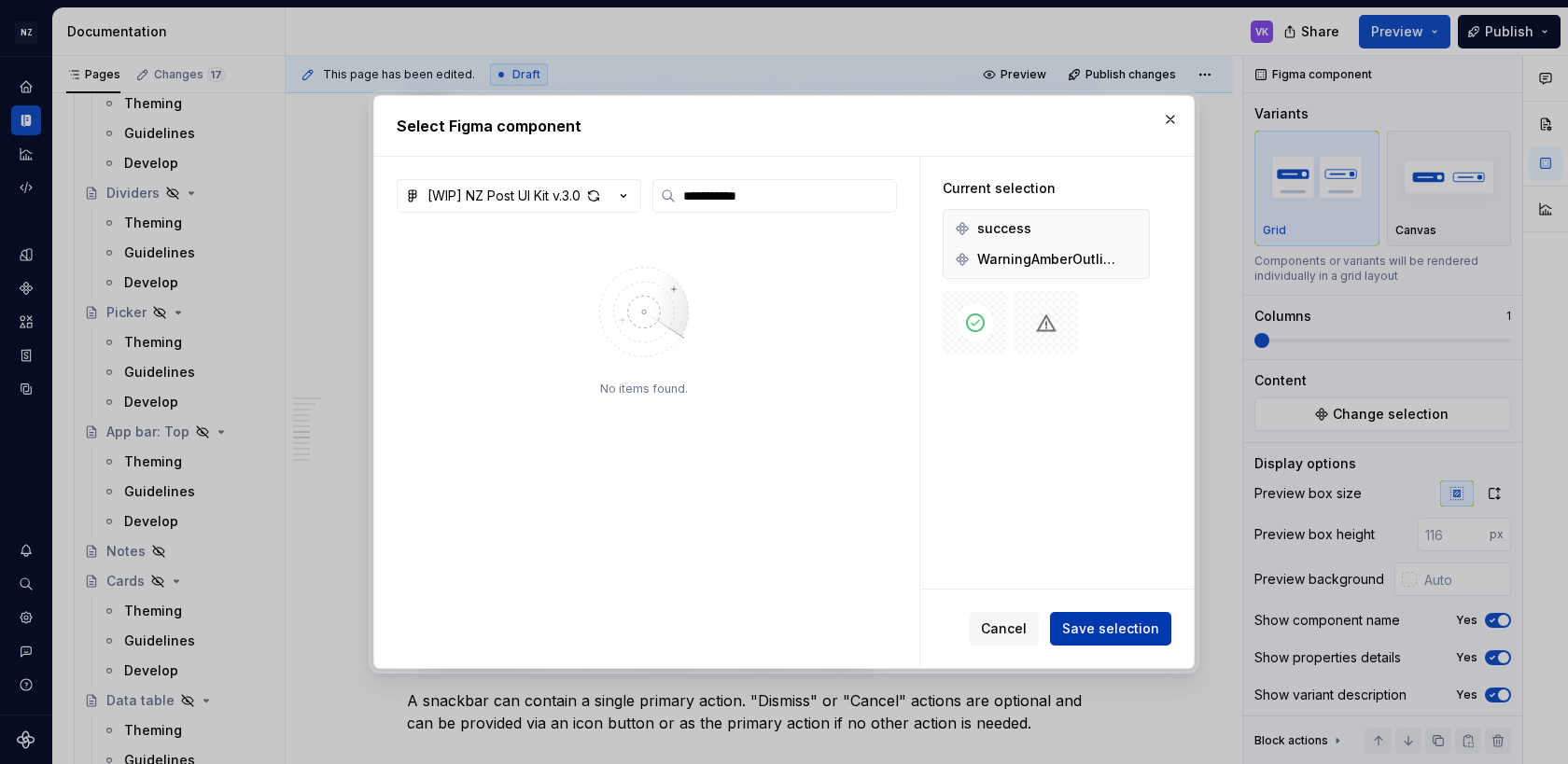 click on "Save selection" at bounding box center [1111, 629] 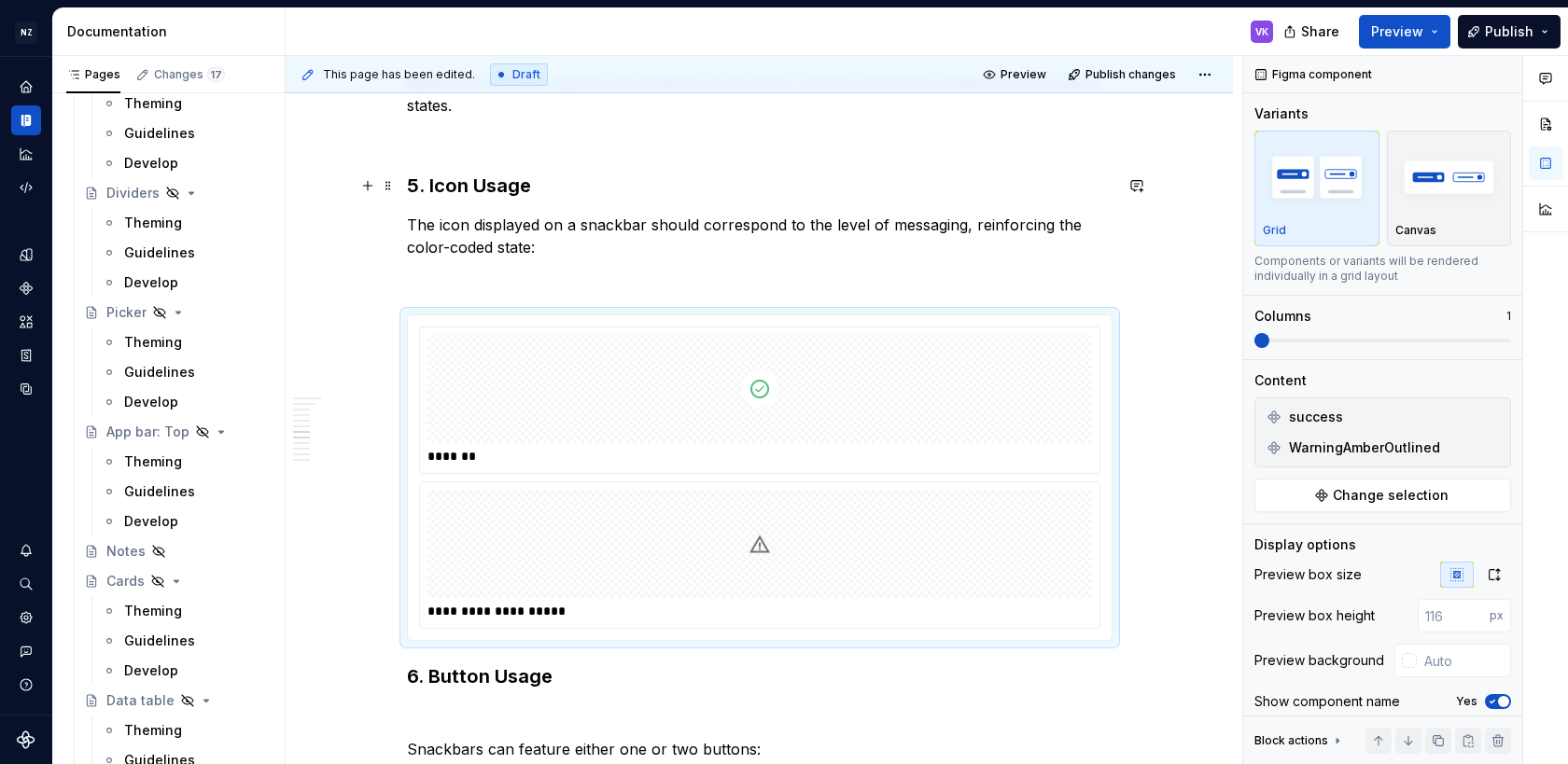 click on "5. Icon Usage" at bounding box center [760, 186] 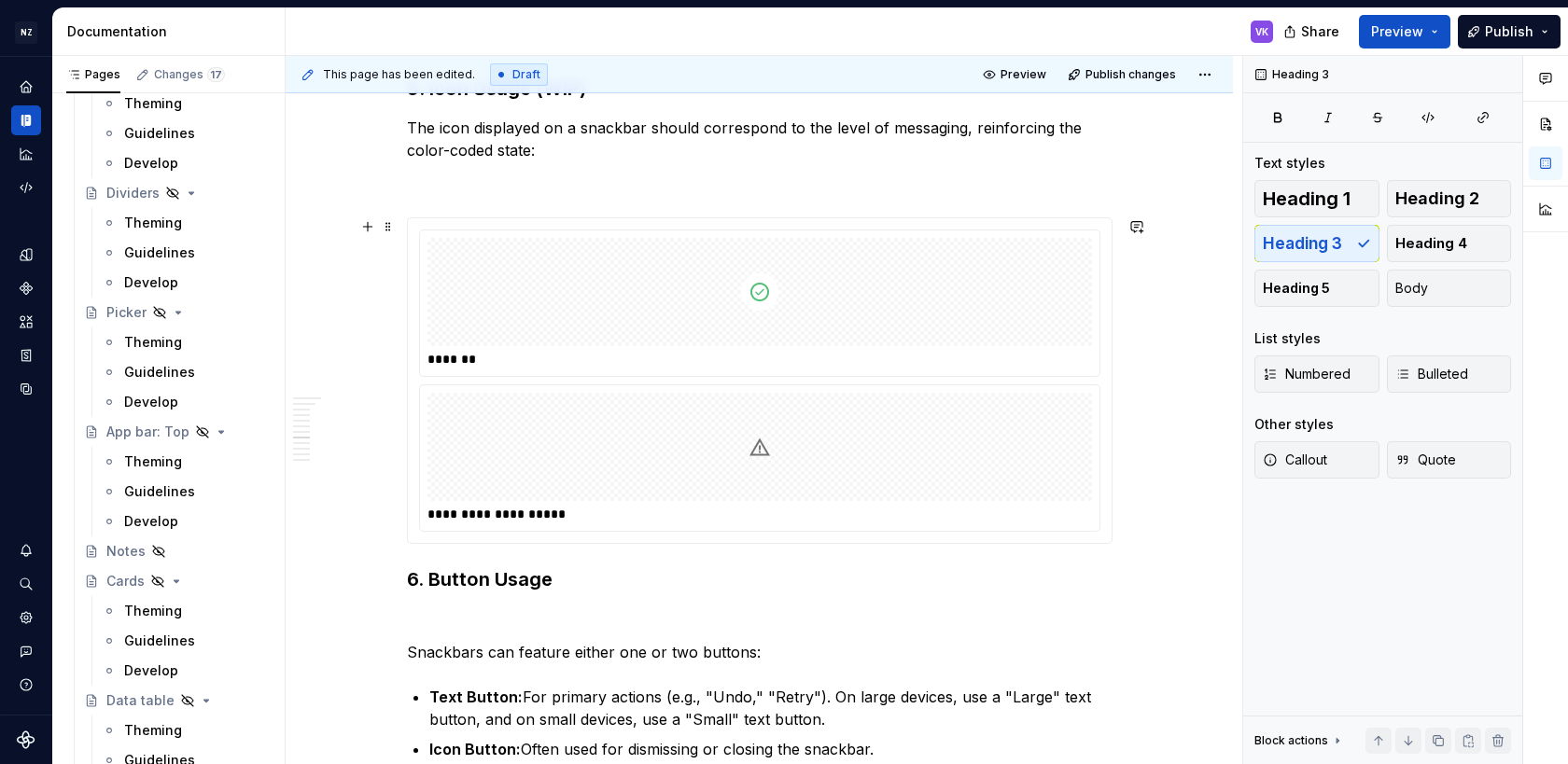 scroll, scrollTop: 2209, scrollLeft: 0, axis: vertical 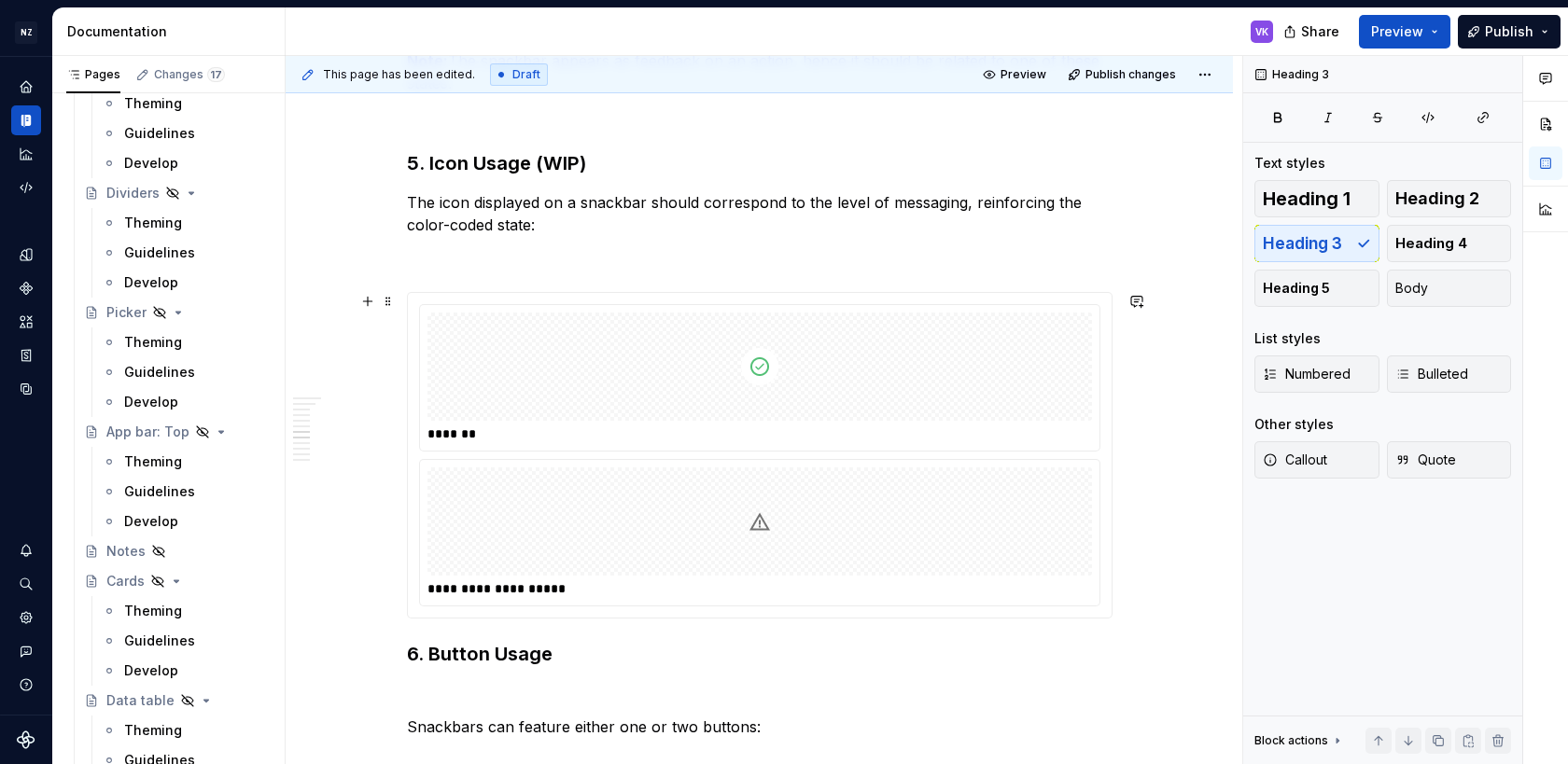 click at bounding box center (760, 367) 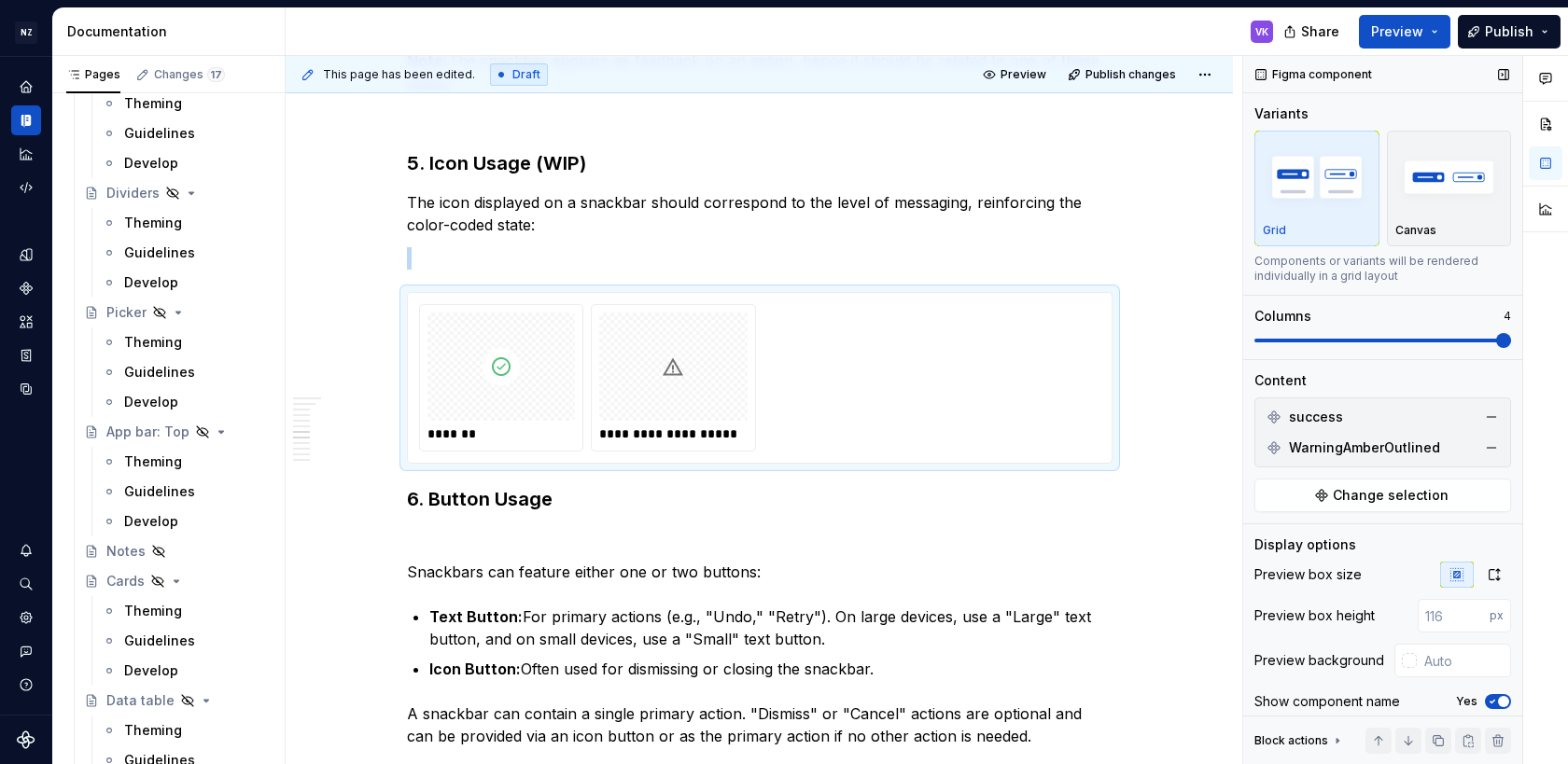 click at bounding box center [1504, 340] 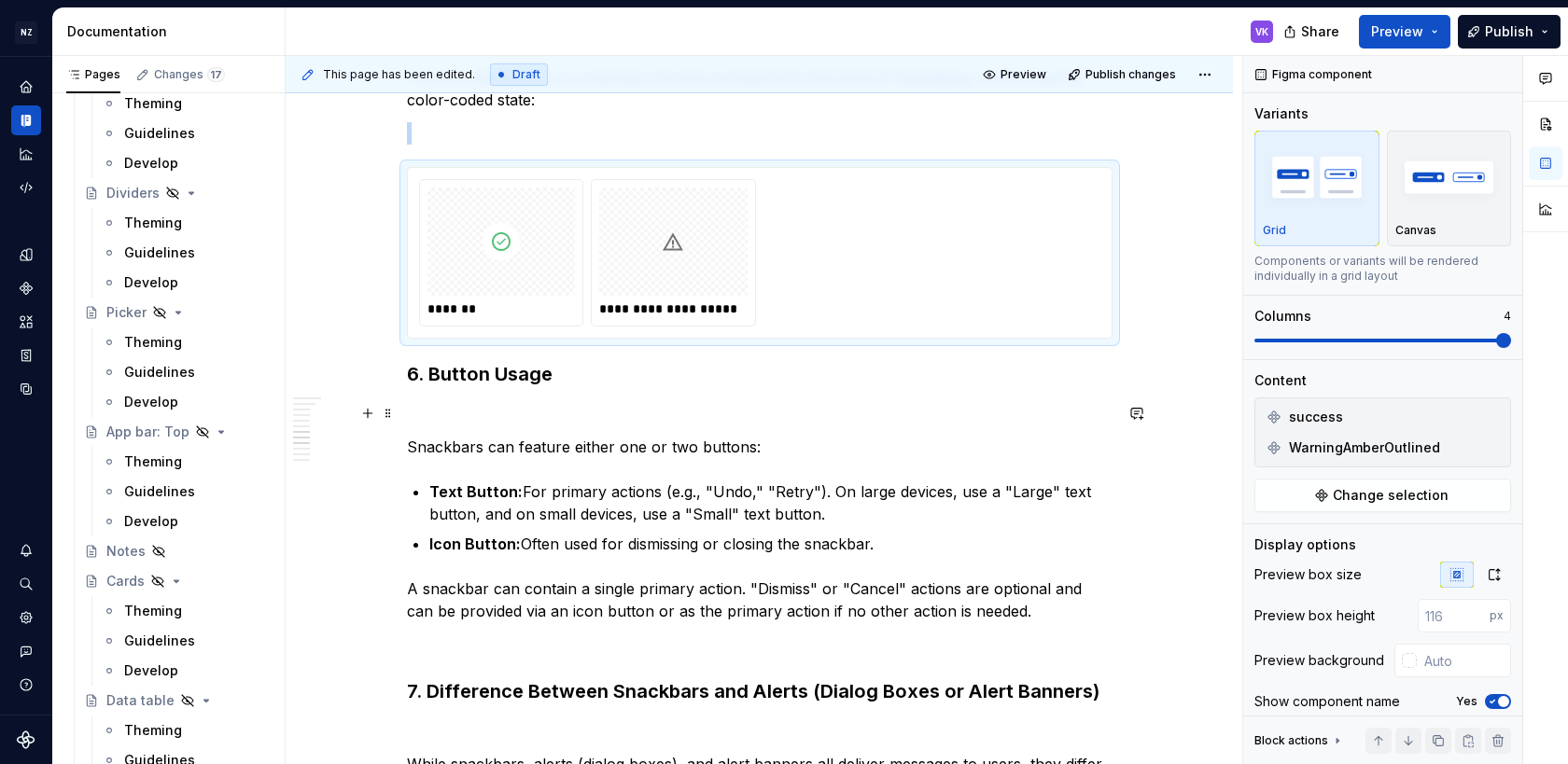 scroll, scrollTop: 2335, scrollLeft: 0, axis: vertical 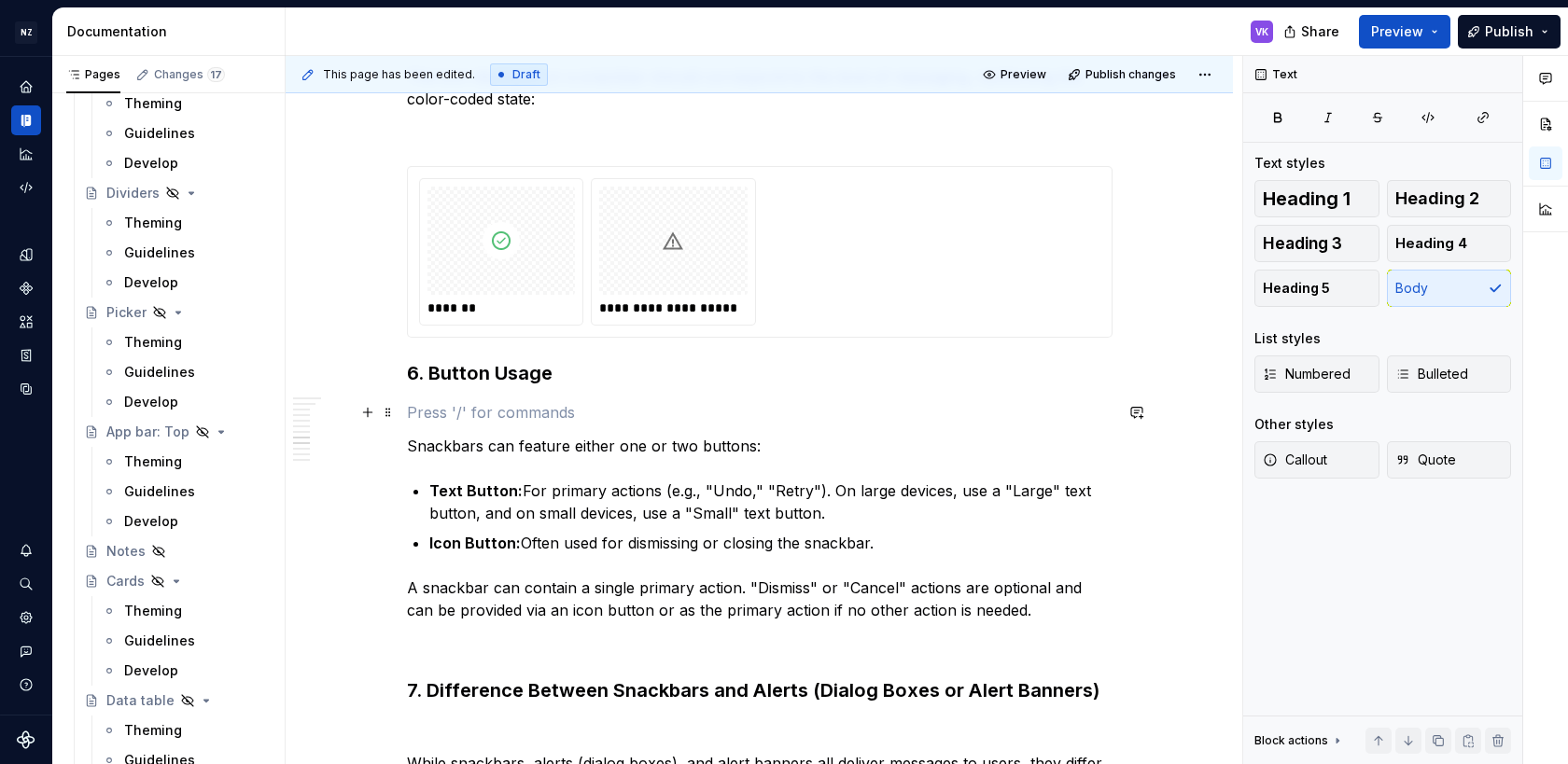 click at bounding box center [760, 412] 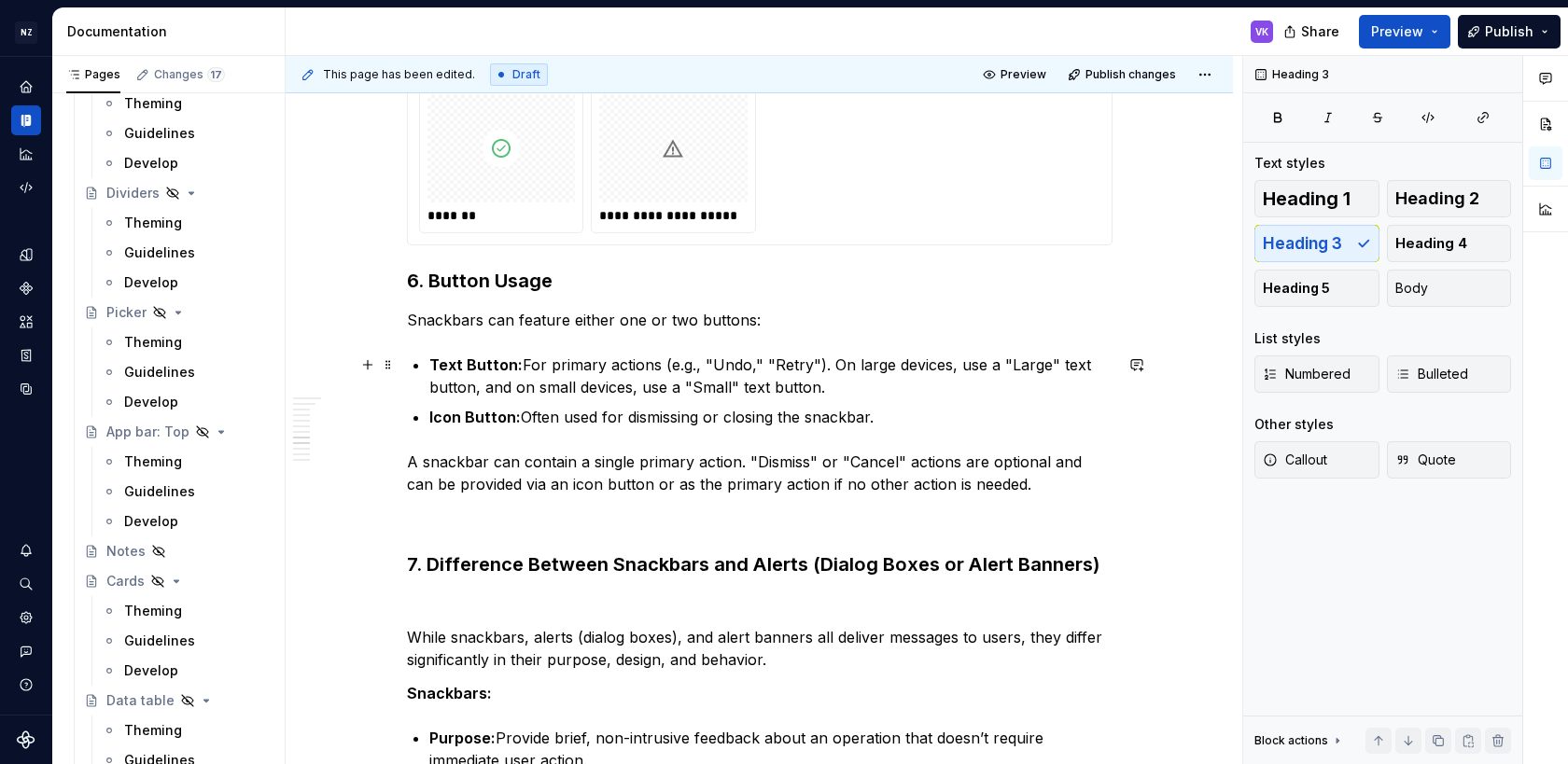 scroll, scrollTop: 2505, scrollLeft: 0, axis: vertical 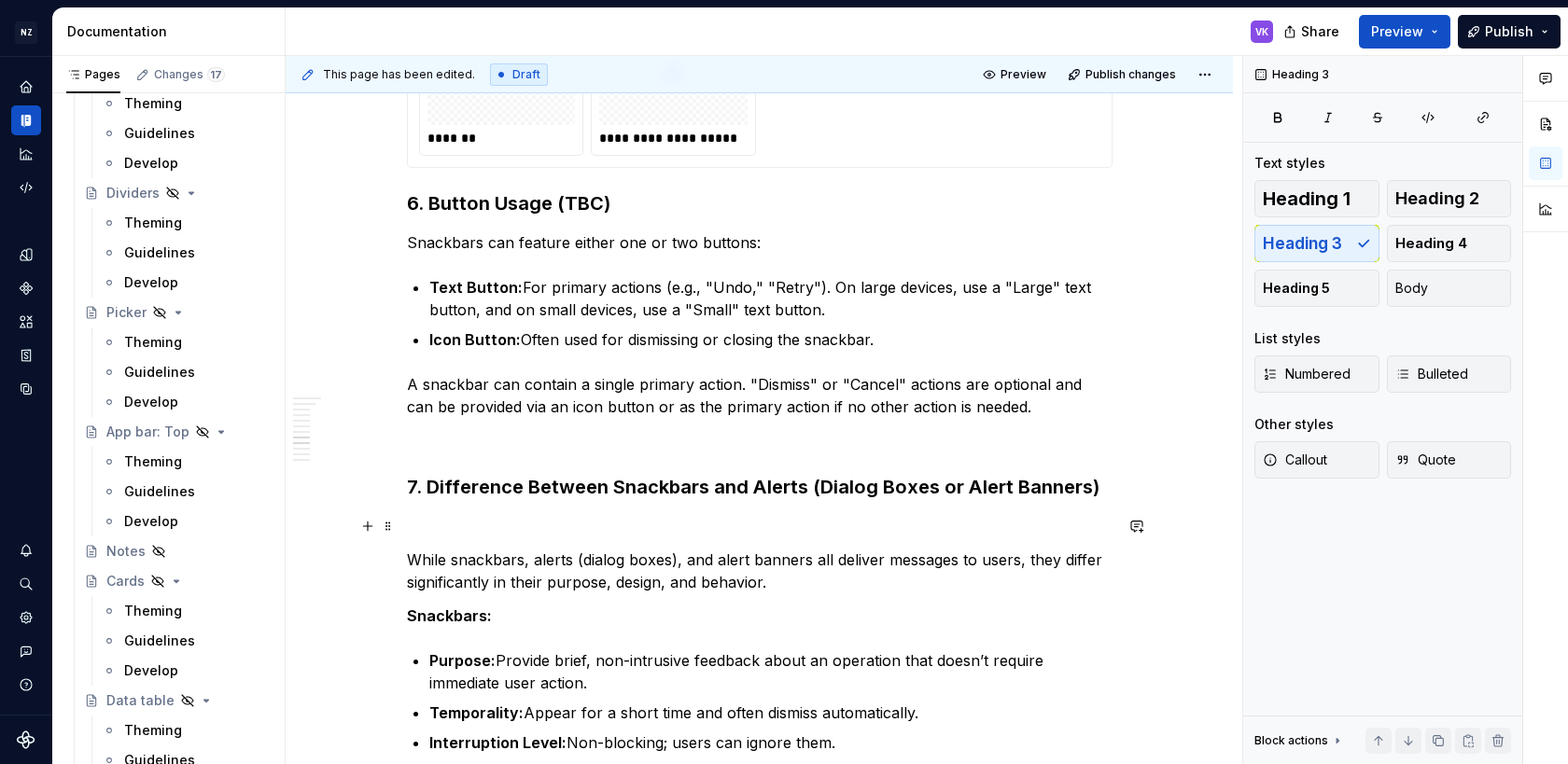 click on "Snackbars (Toast Notifications) Overview Snackbars, often referred to as toast notifications, are a subtle yet effective way to provide users with brief, non-intrusive feedback about an operation within the NZ Post website and tools. They are designed to be temporary and disappear automatically, allowing users to continue their tasks without interruption. 1. Purpose and Function Snackbars are primarily used to: Inform users non-intrusively:  They provide quick updates about an event or process (e.g., "Message sent," "File uploaded") without demanding immediate attention. Provide temporary feedback:  They typically appear for a few seconds and then disappear, offering a transient confirmation or notification. Confirm actions:  Such as "Your message has been sent." Communicate low-priority alerts:  For example, "You are now offline, working in offline mode." Offer undo or retry options:  Like "Item deleted. [Undo]" or "Your request can’t be processed, please try again." Placement: Minimal and Lightweight:" at bounding box center (760, 142) 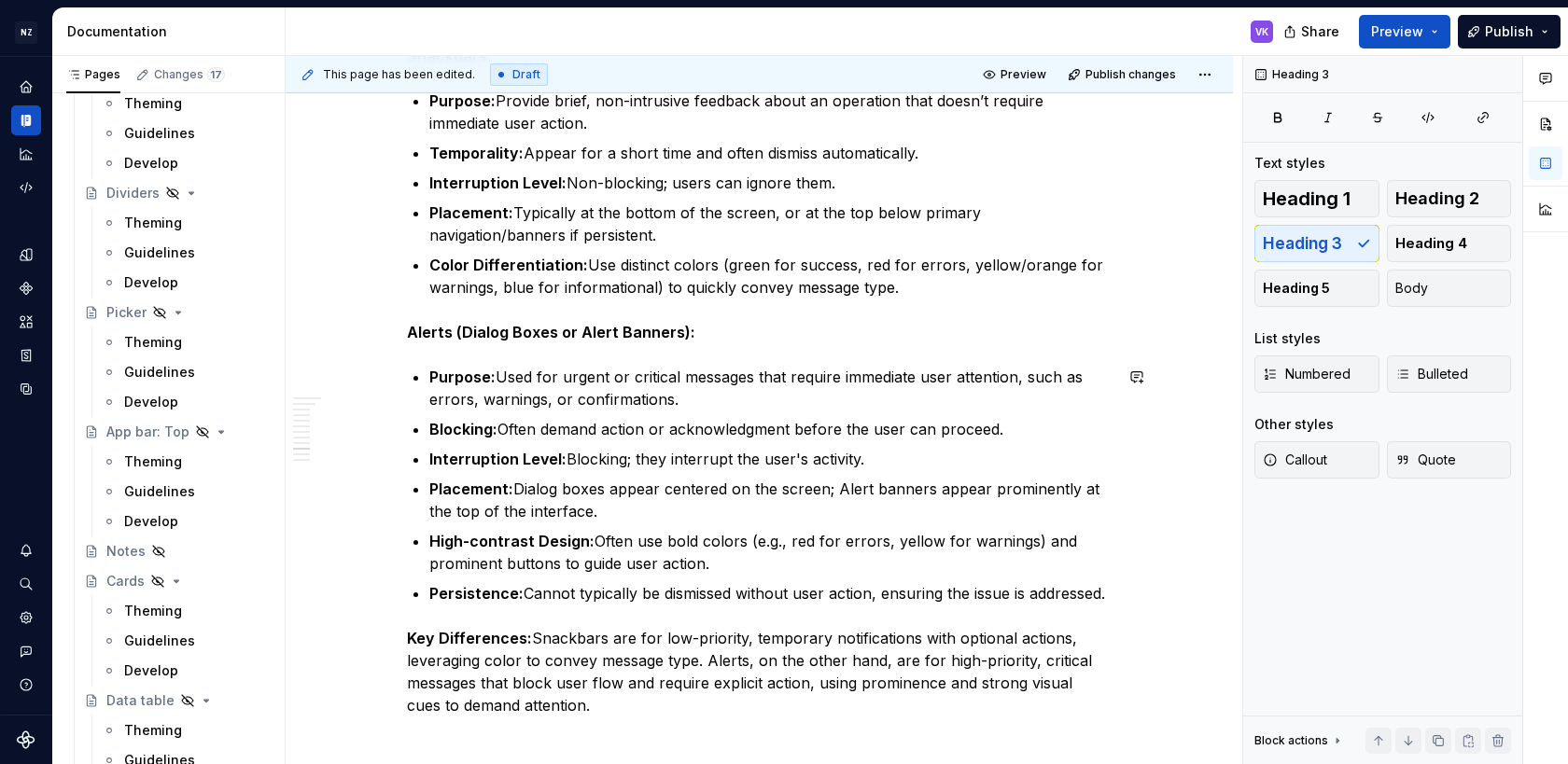 scroll, scrollTop: 3676, scrollLeft: 0, axis: vertical 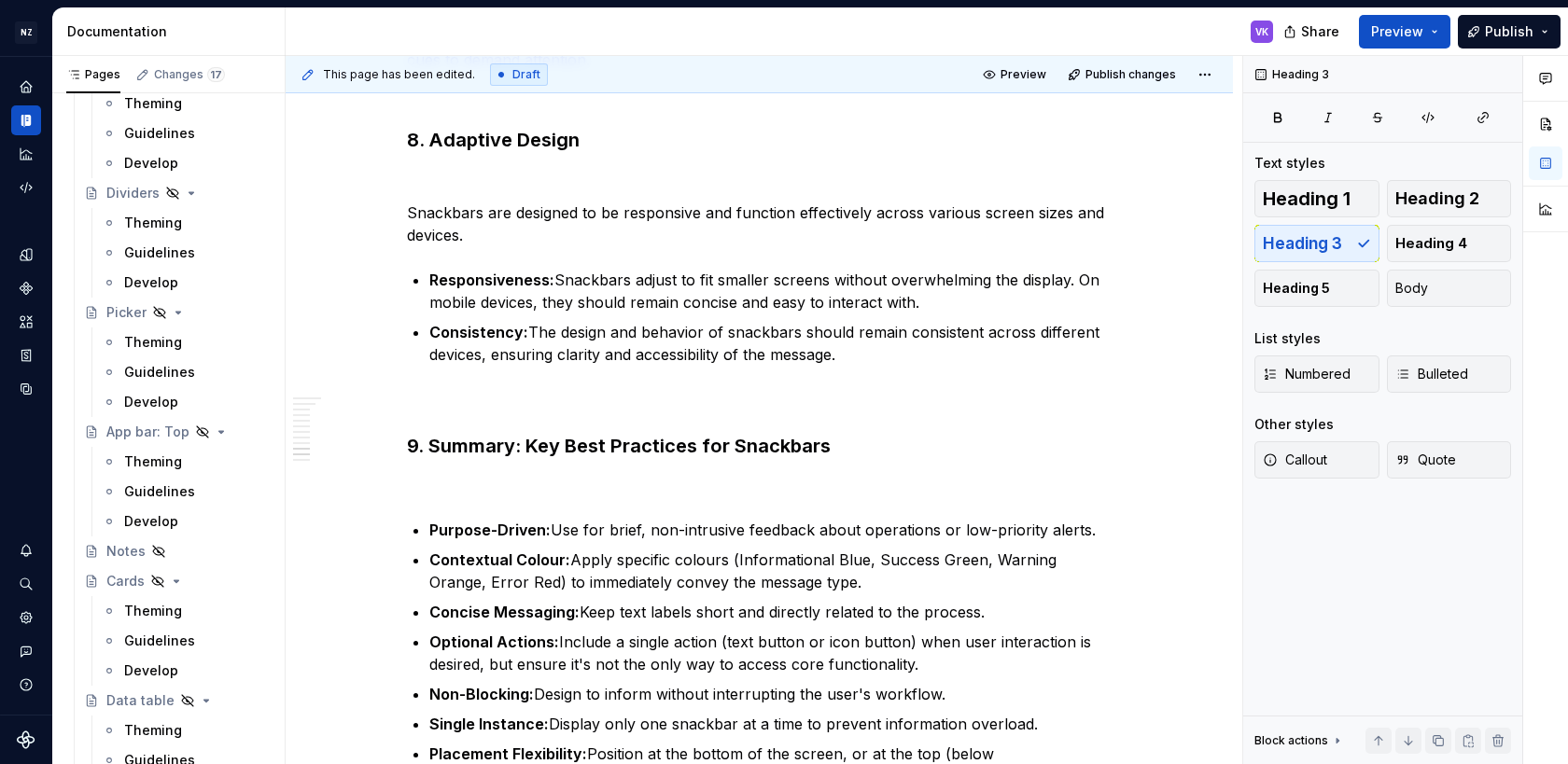 click at bounding box center [760, 485] 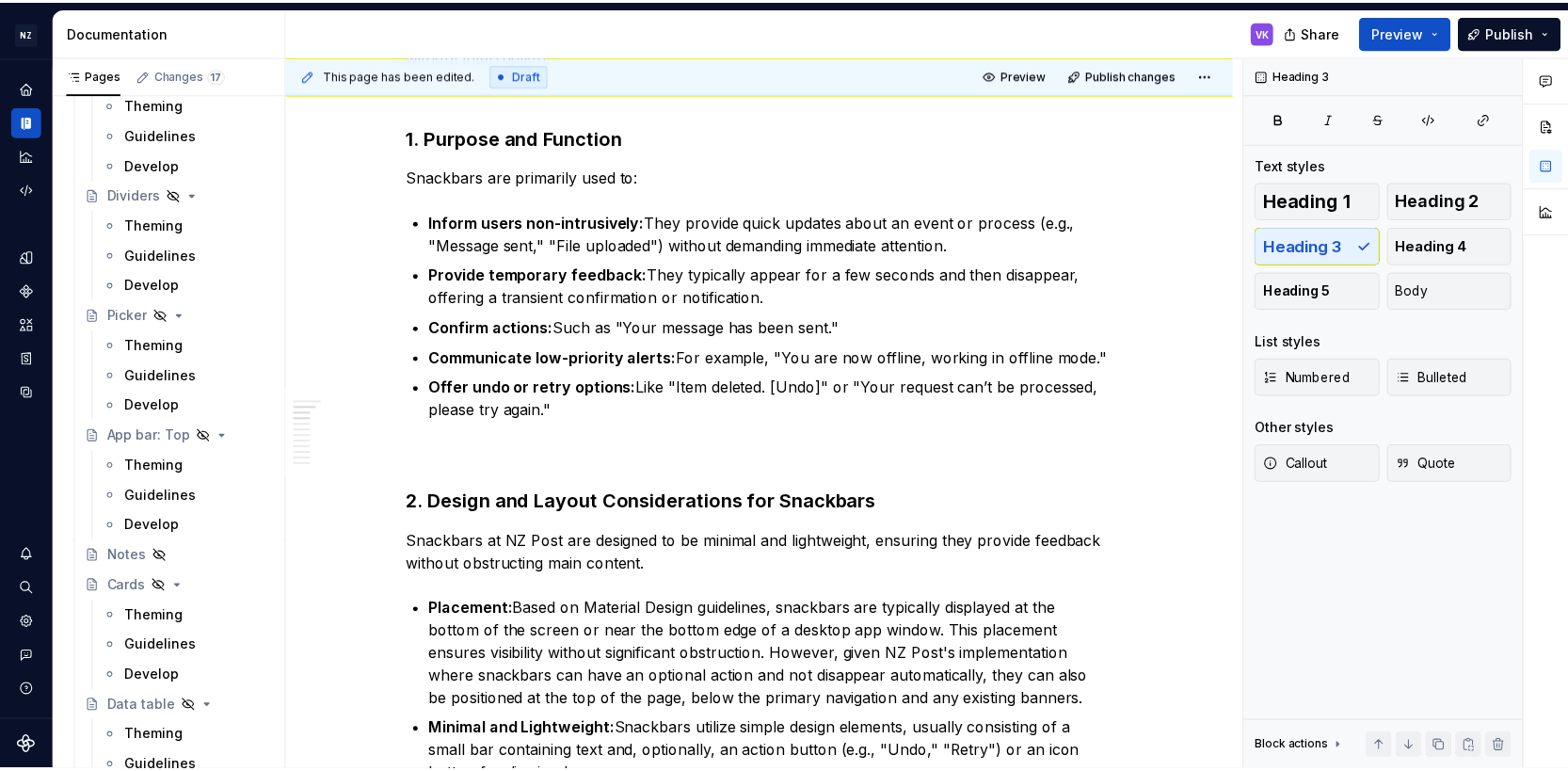 scroll, scrollTop: 420, scrollLeft: 0, axis: vertical 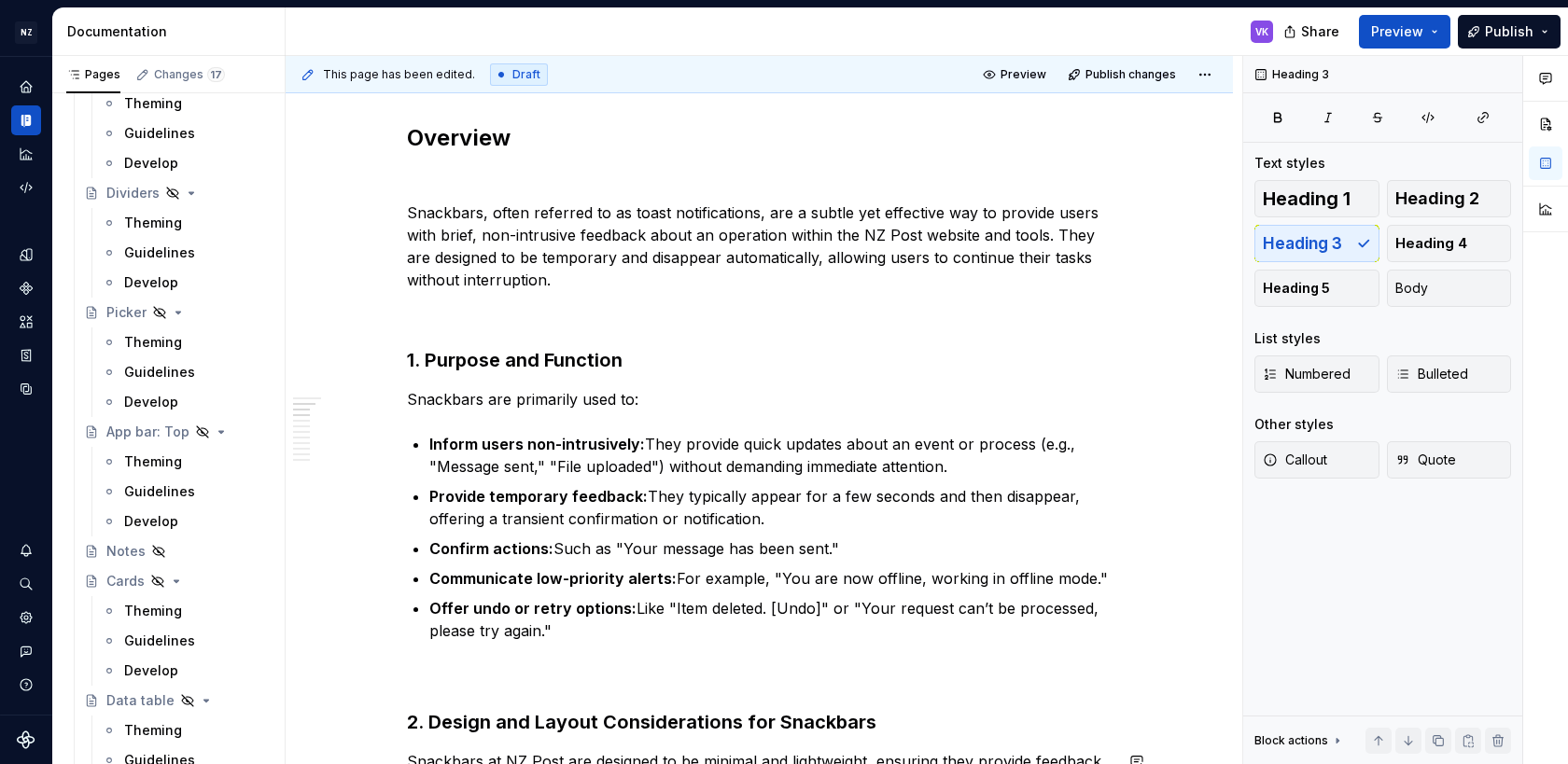 type on "*" 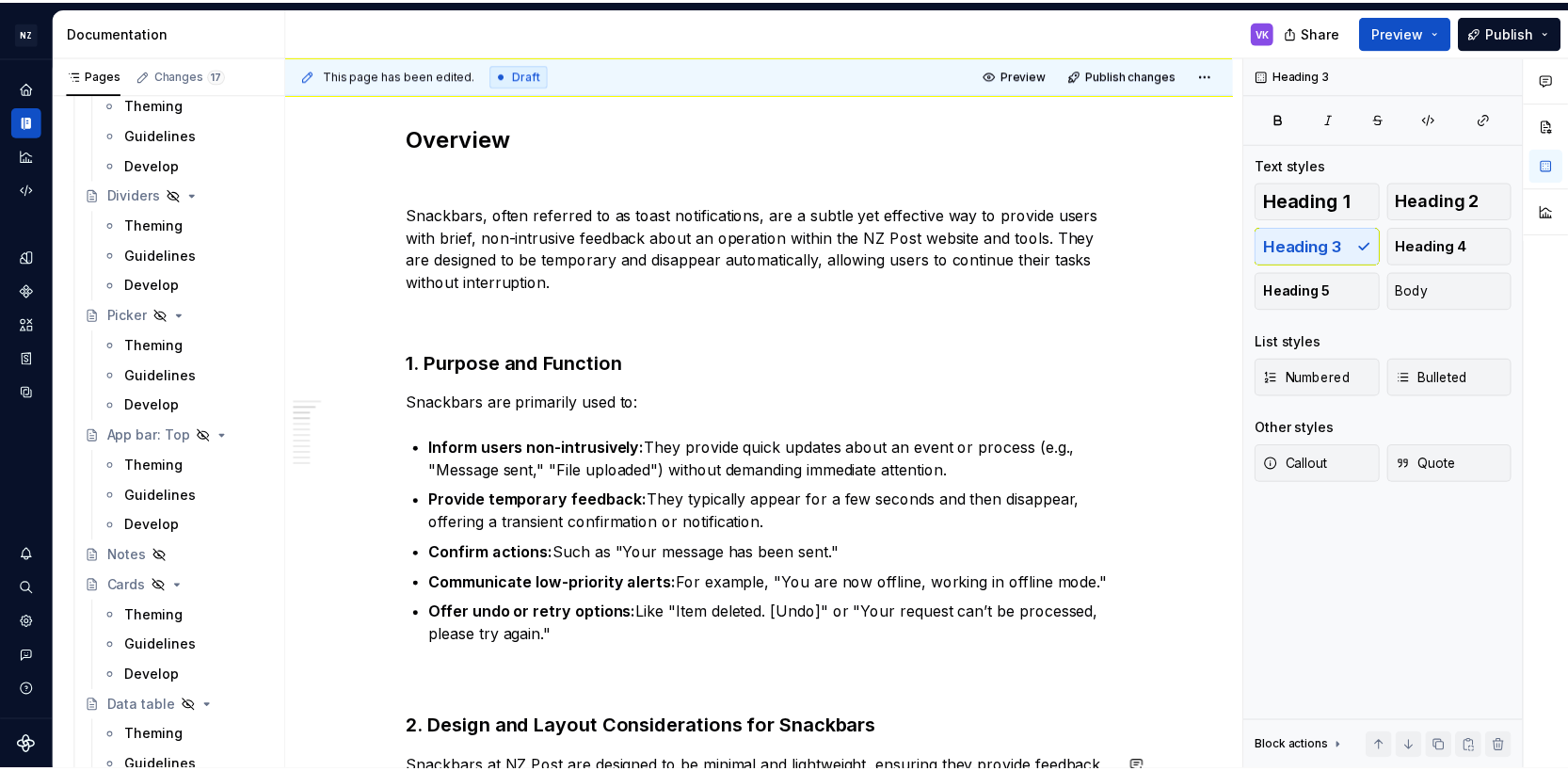 scroll, scrollTop: 2125, scrollLeft: 0, axis: vertical 